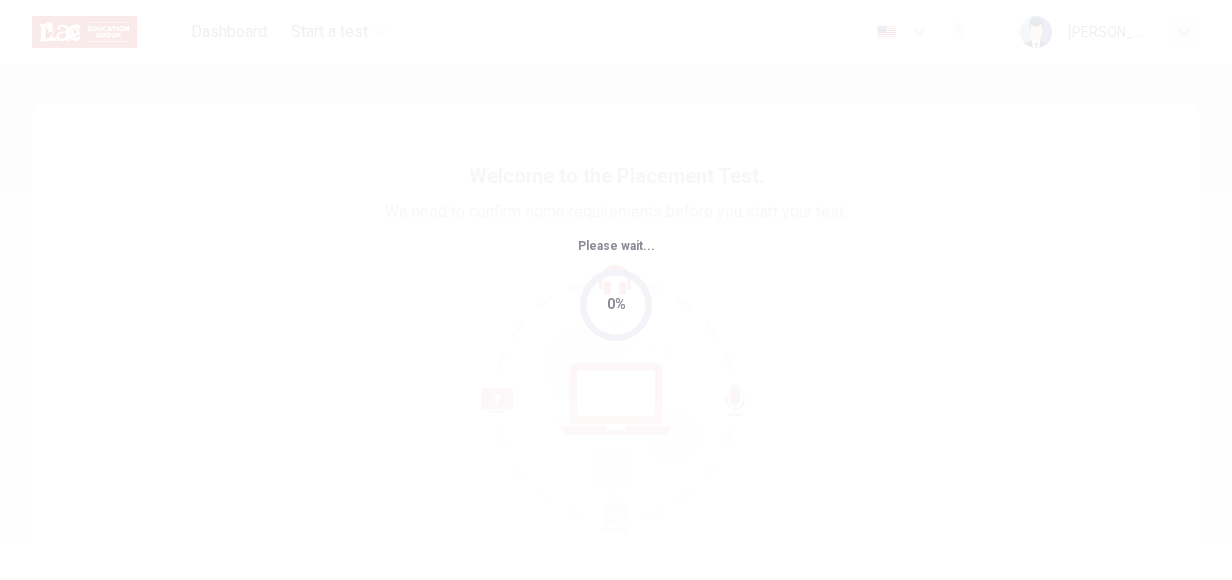 scroll, scrollTop: 0, scrollLeft: 0, axis: both 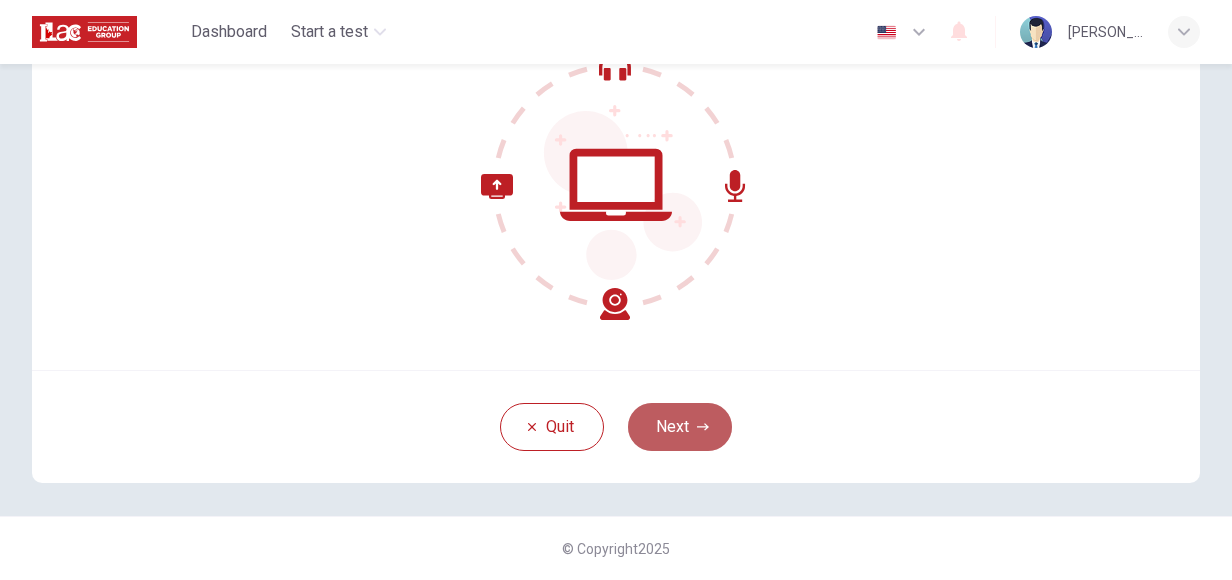 click on "Next" at bounding box center [680, 427] 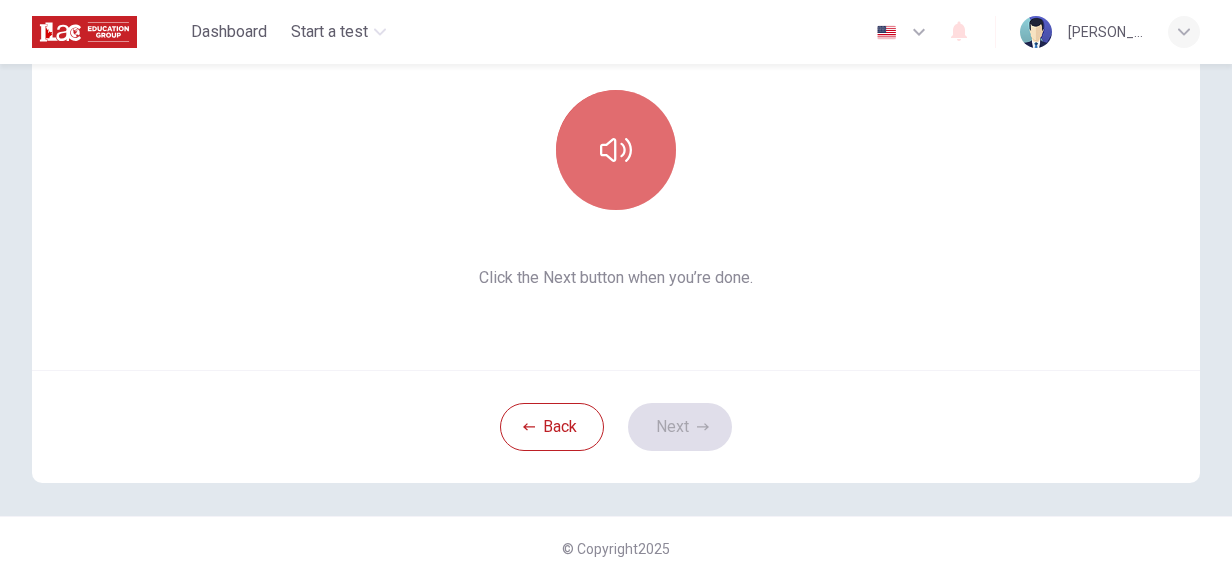 click at bounding box center [616, 150] 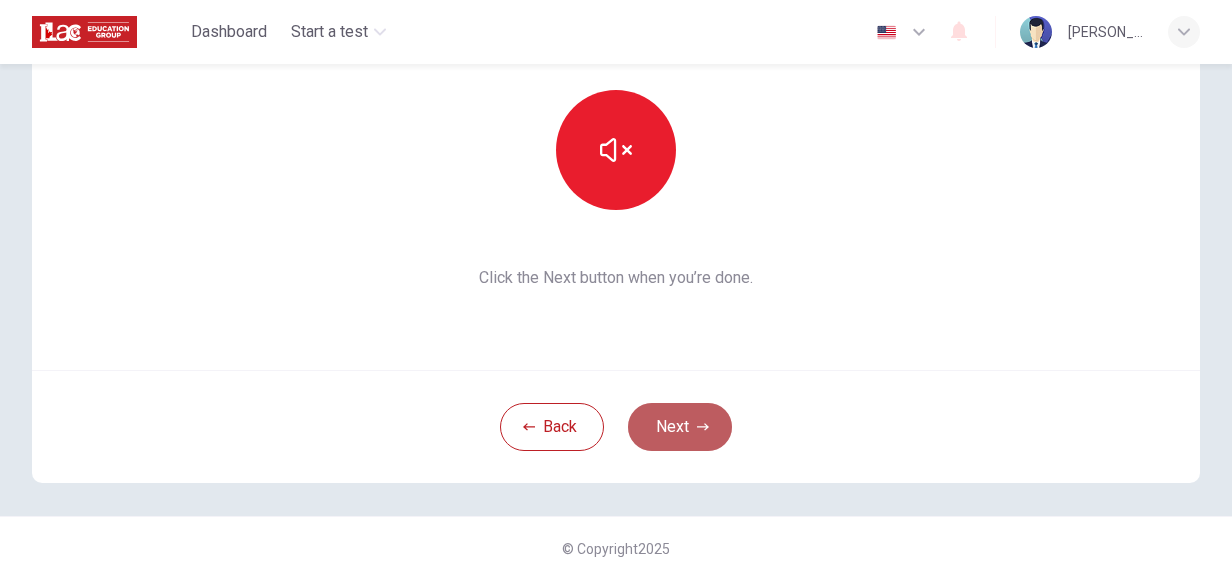 click on "Next" at bounding box center (680, 427) 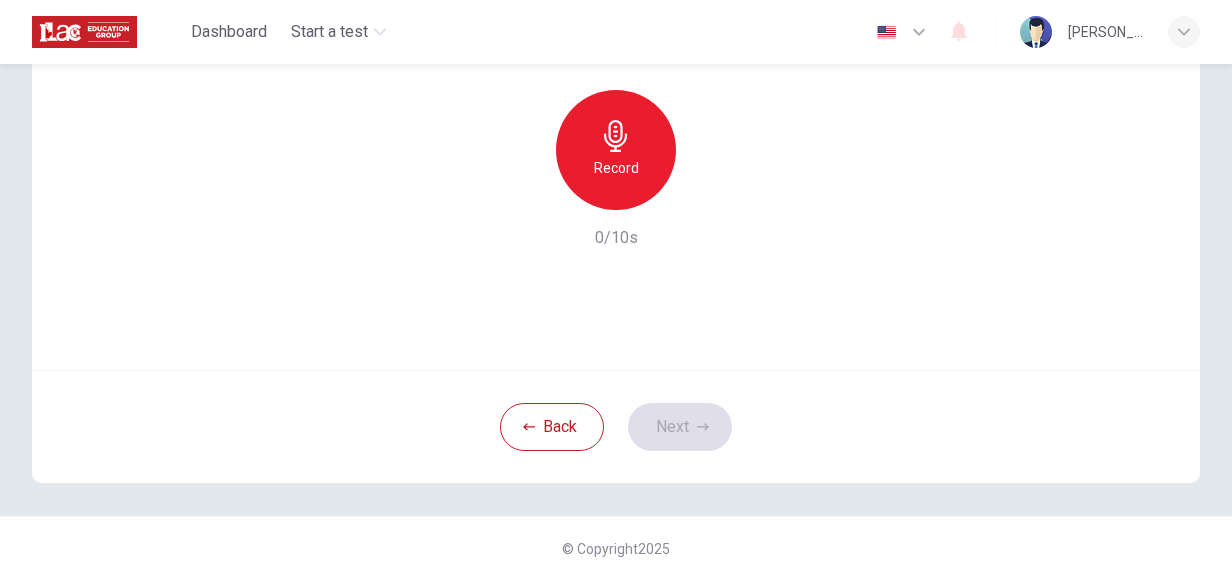scroll, scrollTop: 208, scrollLeft: 0, axis: vertical 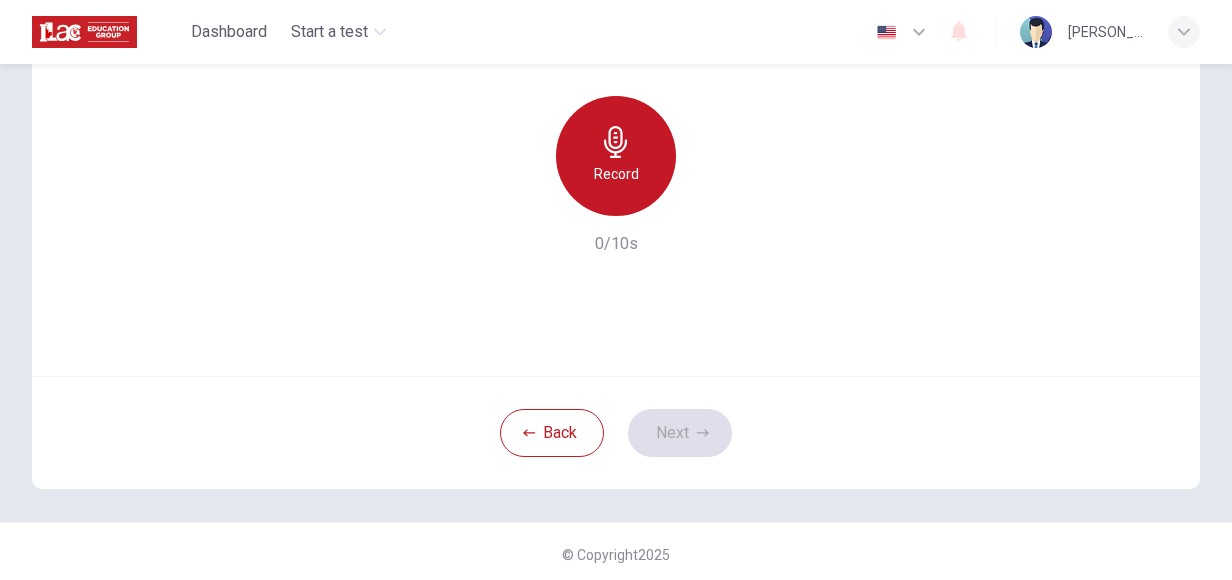 click on "Record" at bounding box center (616, 156) 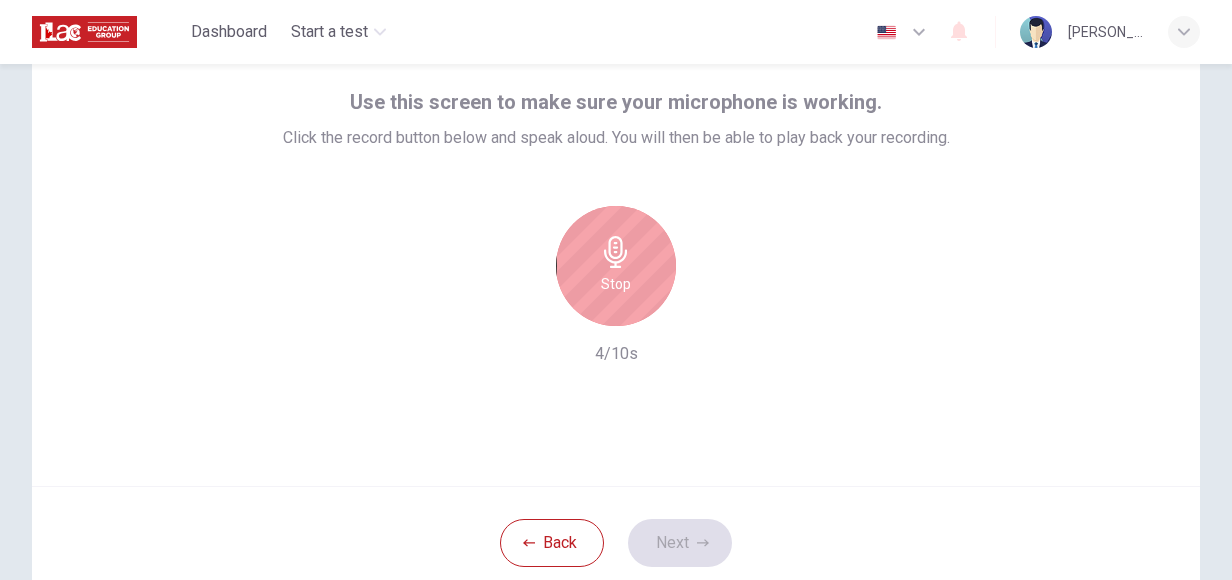 scroll, scrollTop: 92, scrollLeft: 0, axis: vertical 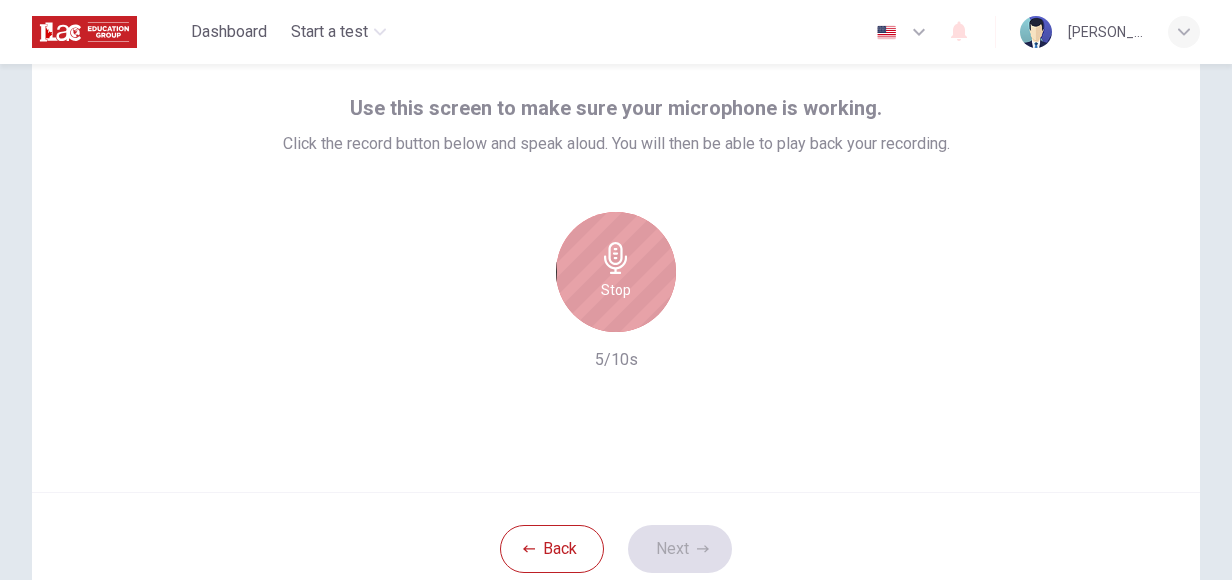 click 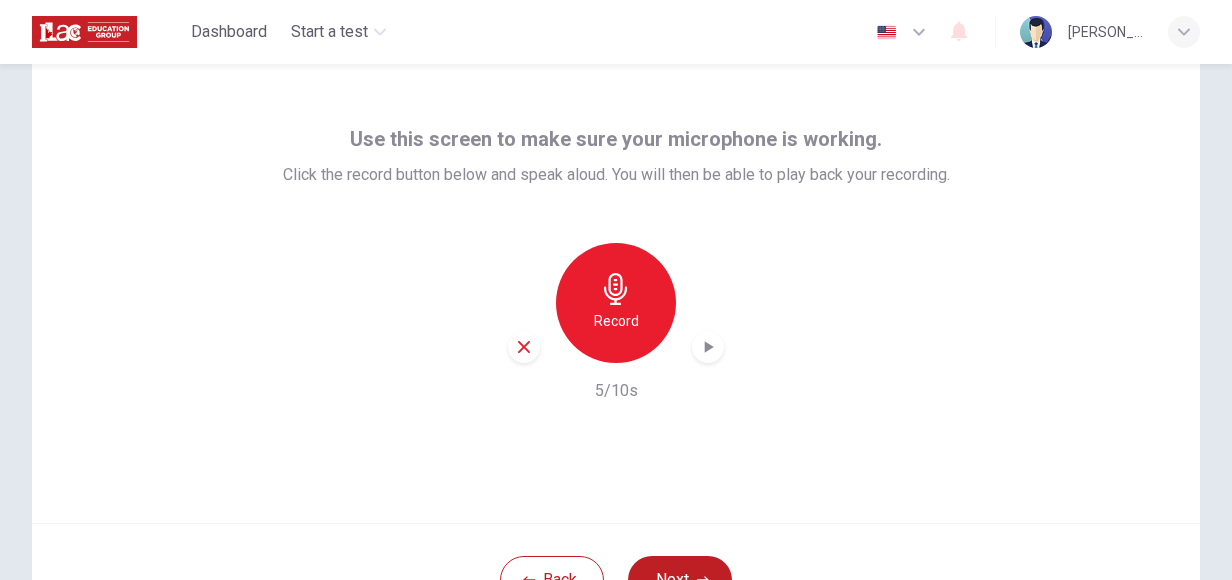 scroll, scrollTop: 60, scrollLeft: 0, axis: vertical 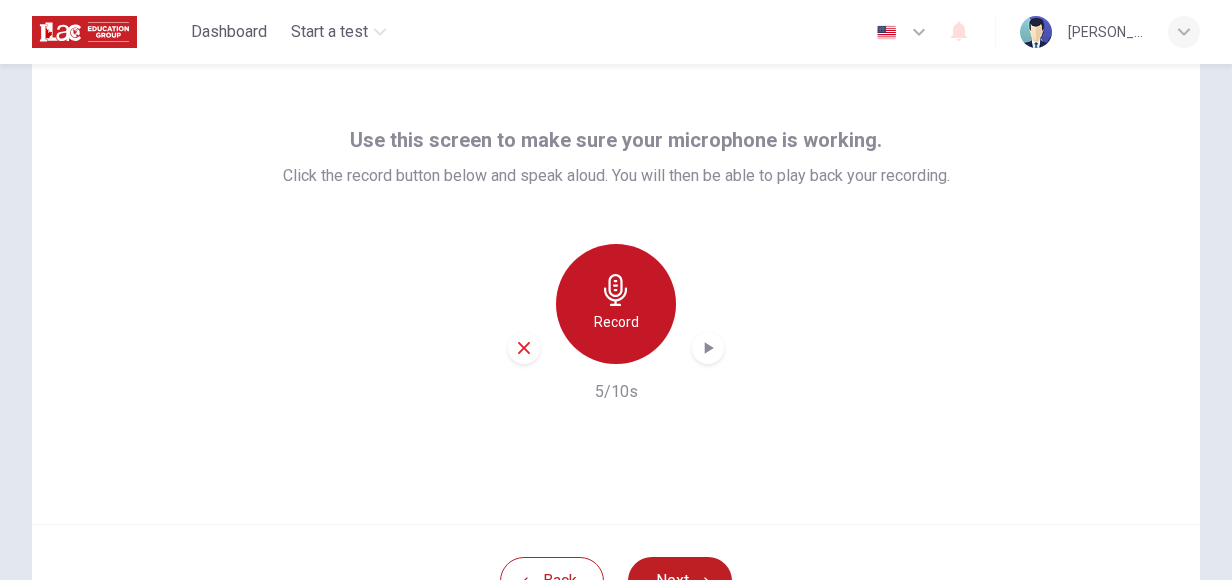 click 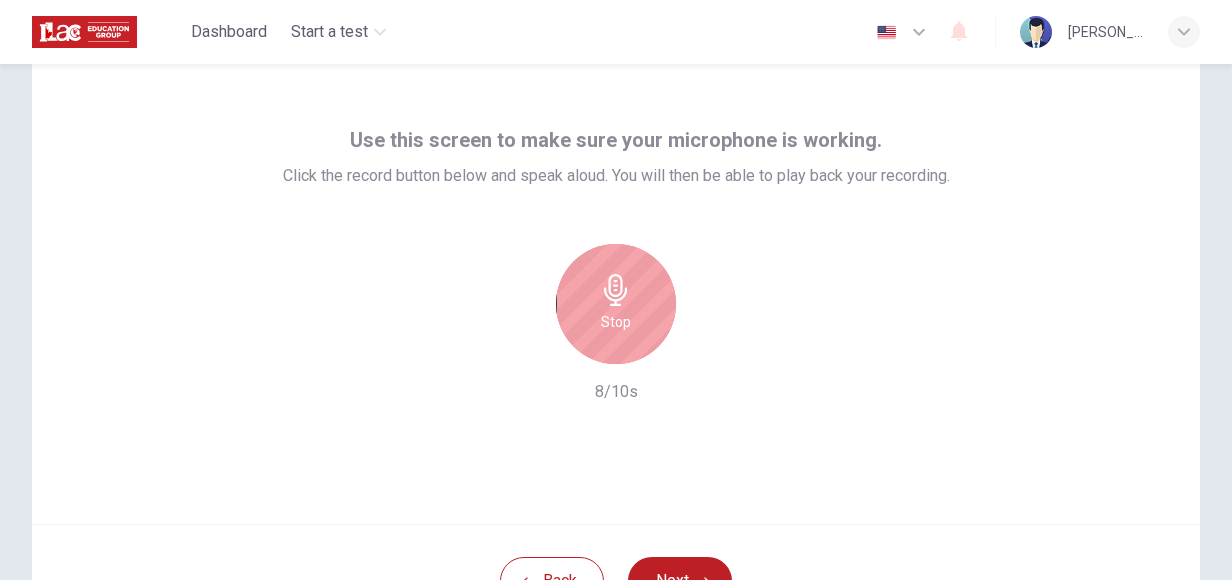click 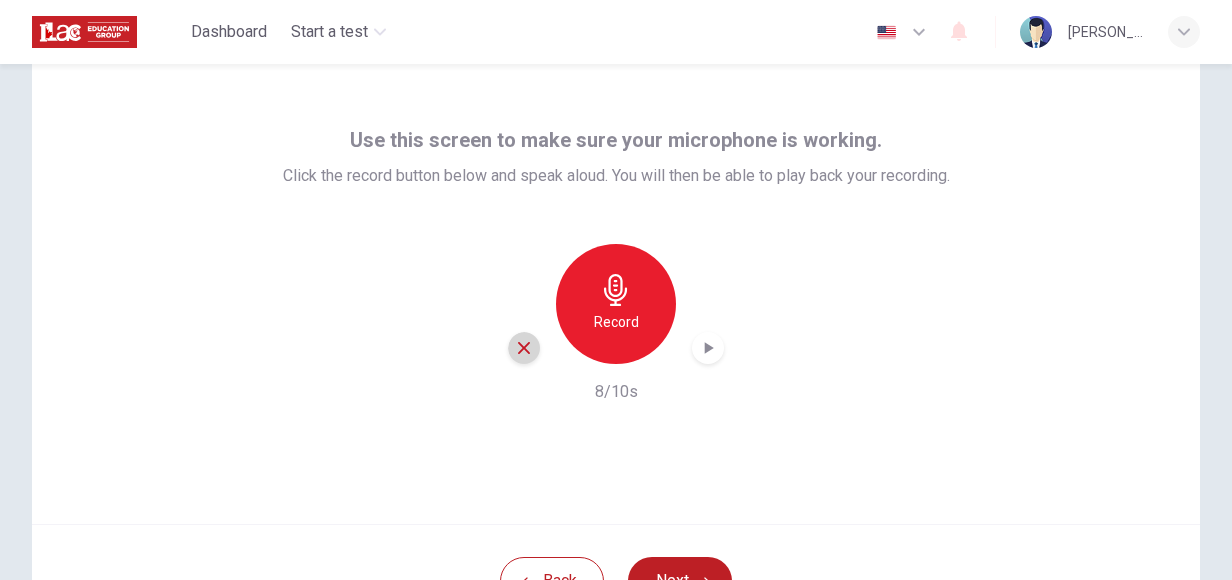 click 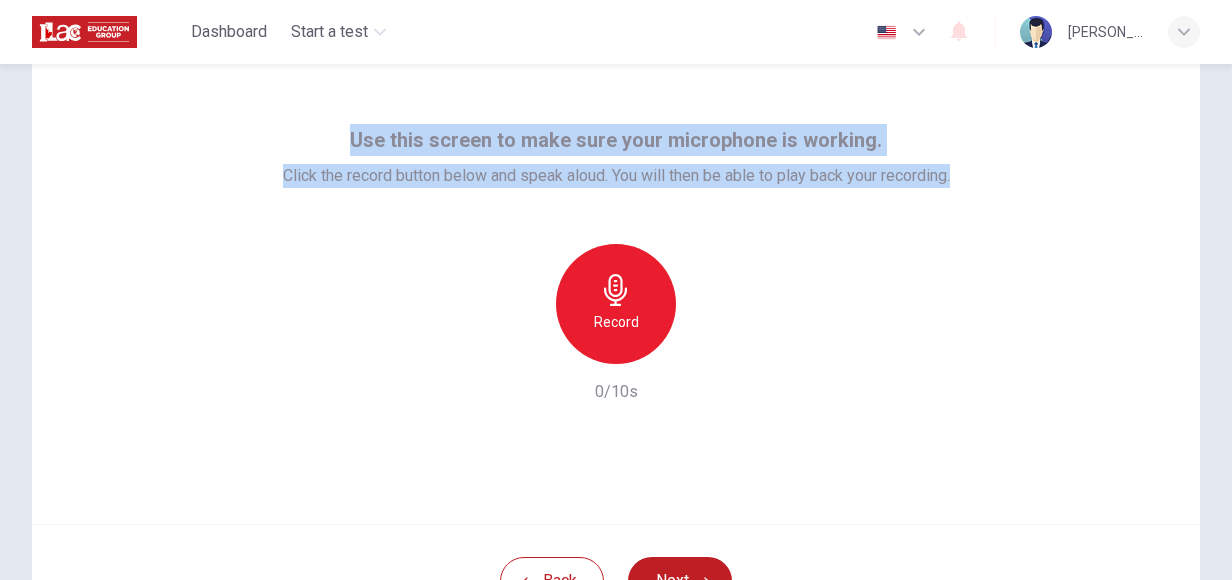 drag, startPoint x: 353, startPoint y: 134, endPoint x: 981, endPoint y: 204, distance: 631.8892 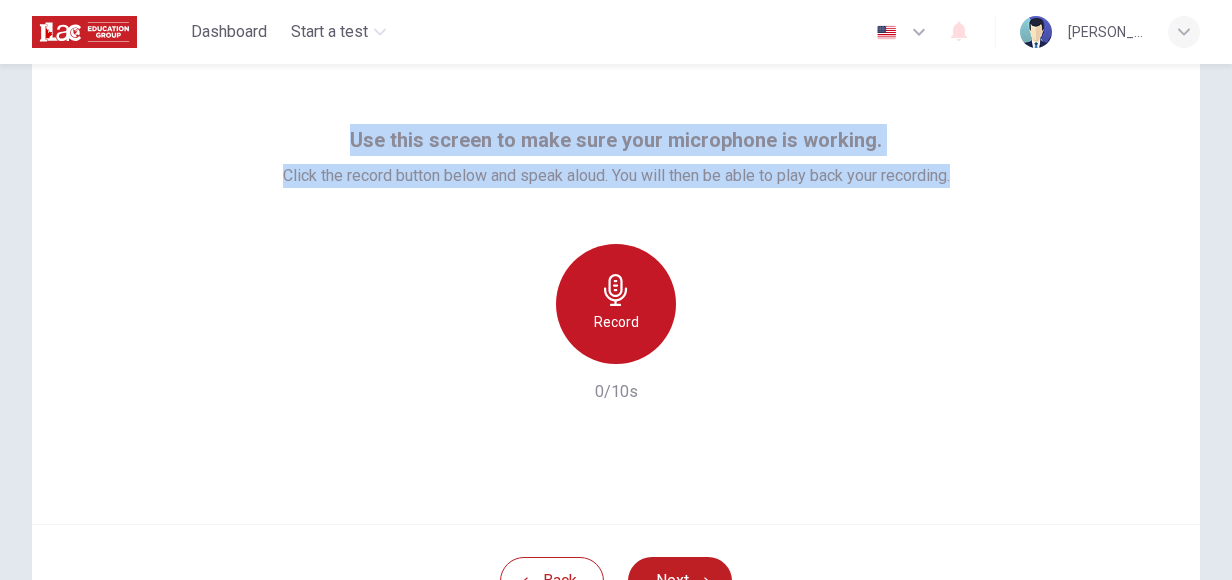 click 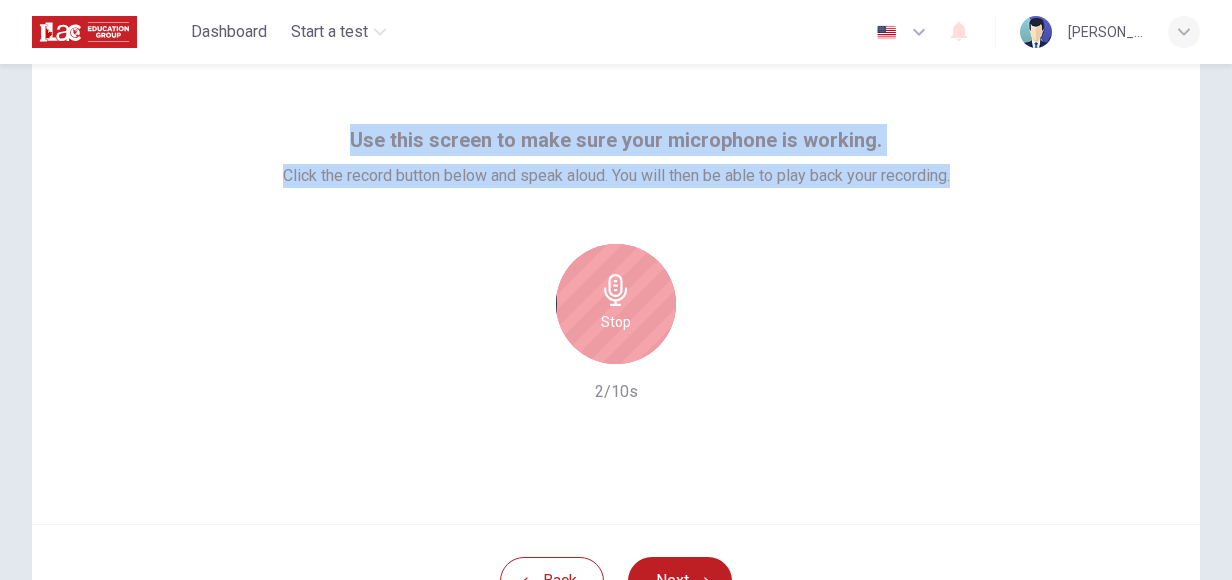 scroll, scrollTop: 148, scrollLeft: 0, axis: vertical 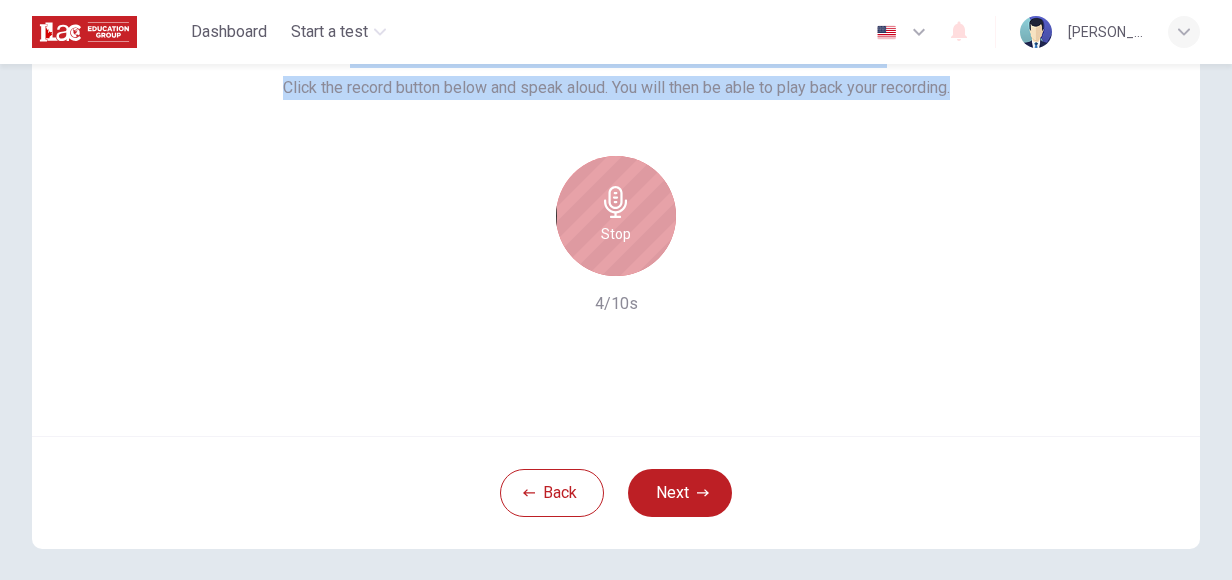 click on "Stop" at bounding box center [616, 234] 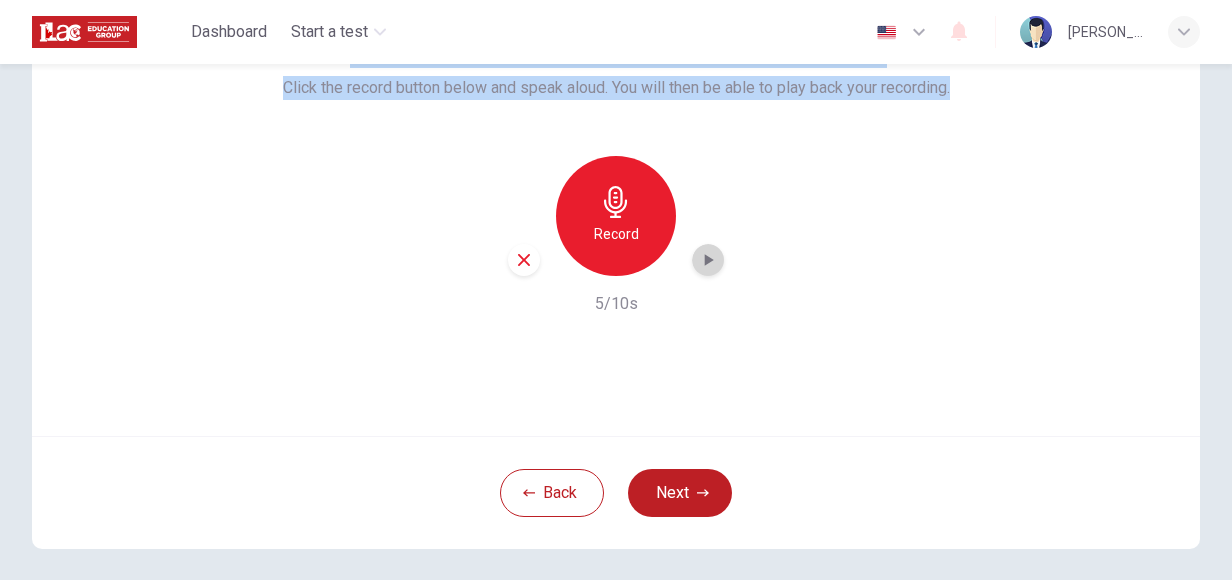 click 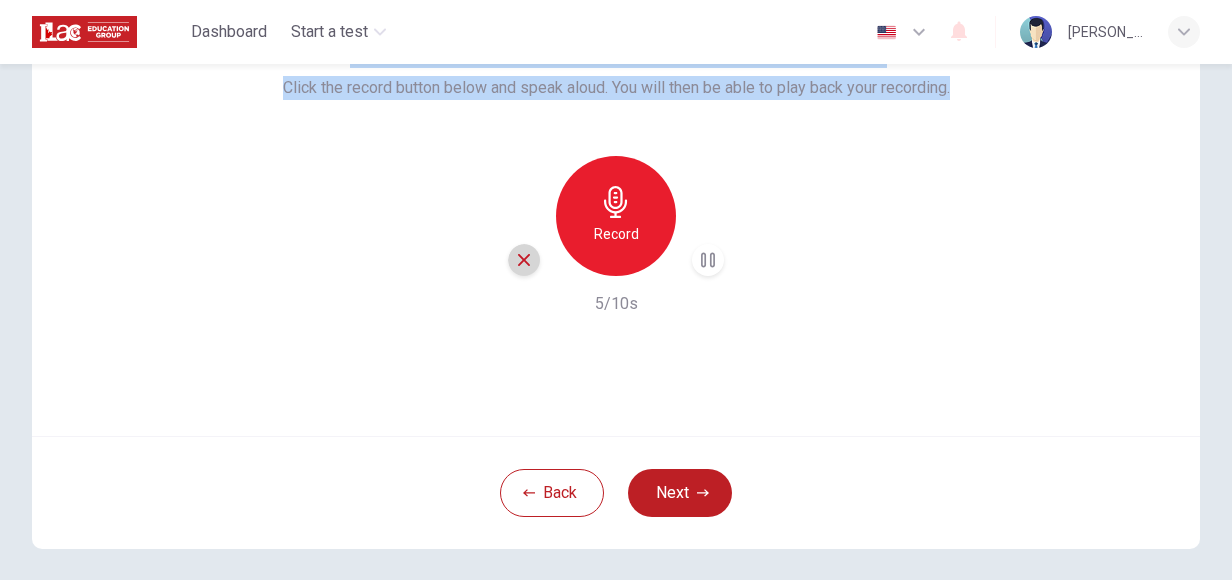 click 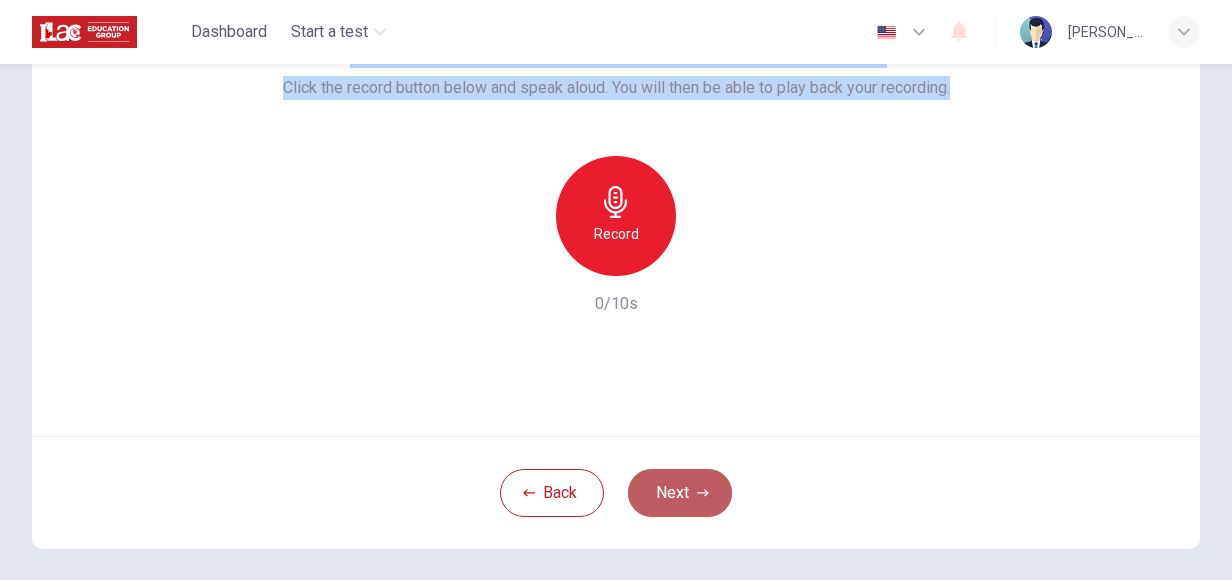 click on "Next" at bounding box center (680, 493) 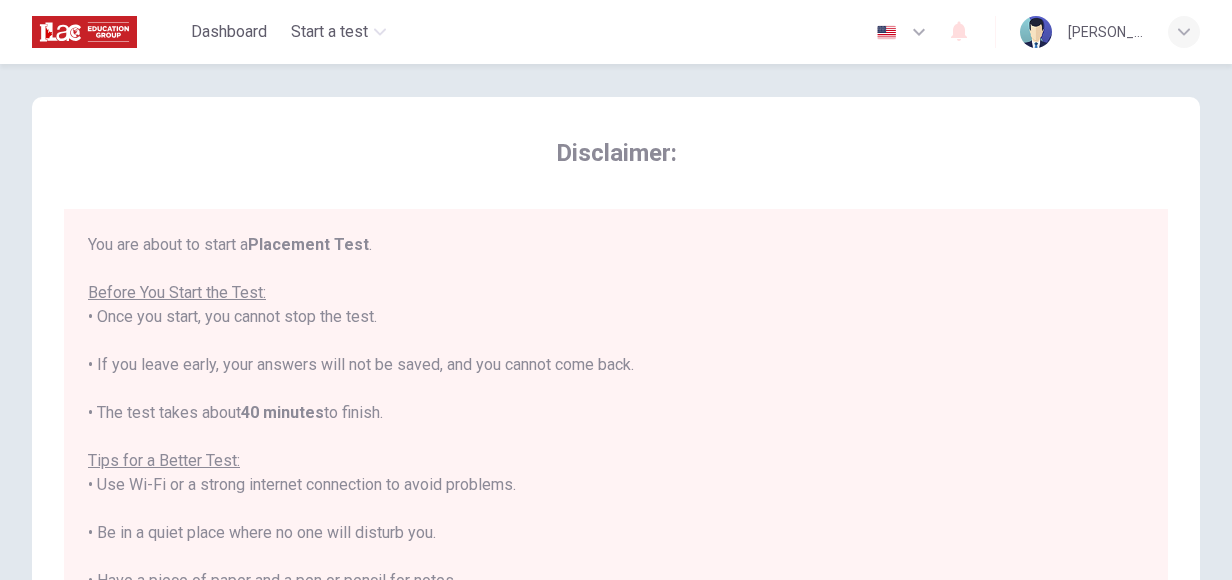 scroll, scrollTop: 9, scrollLeft: 0, axis: vertical 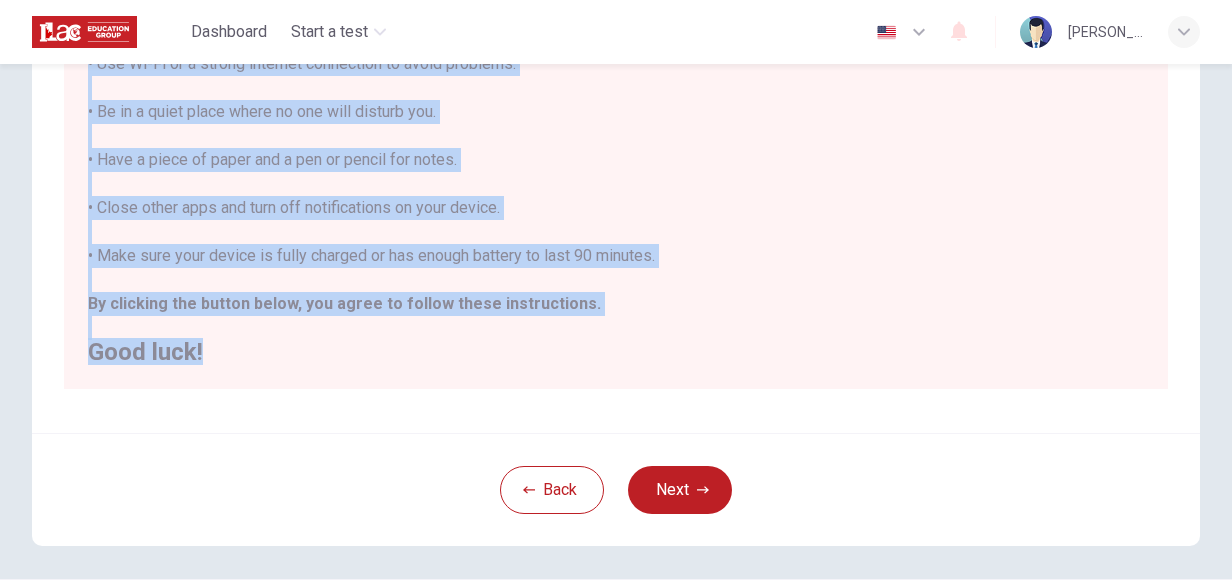 drag, startPoint x: 84, startPoint y: 260, endPoint x: 280, endPoint y: 371, distance: 225.24875 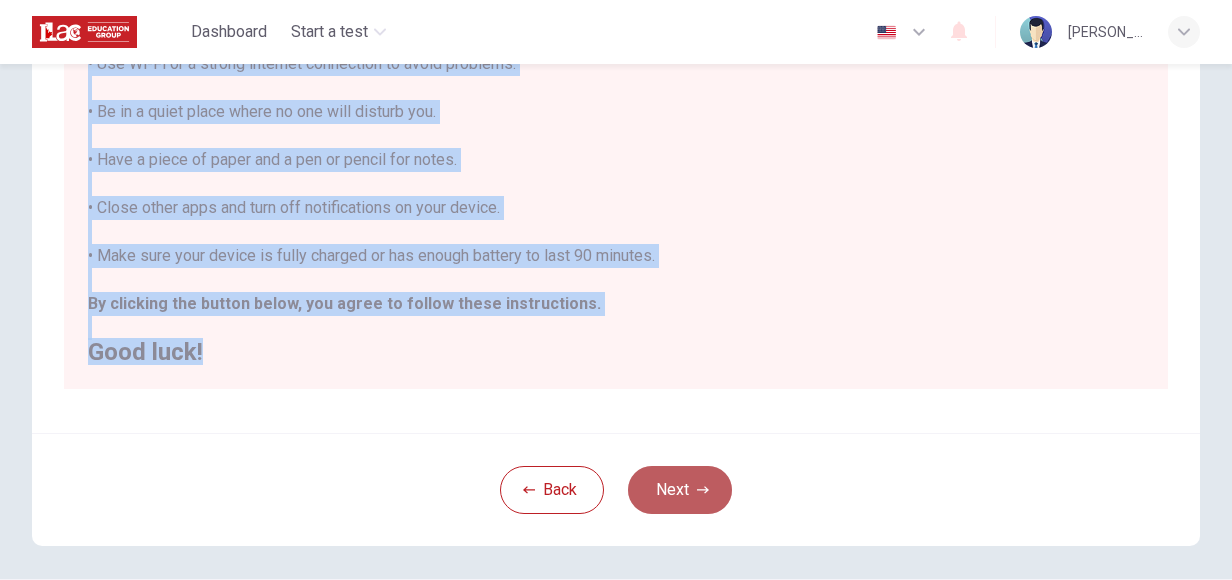 click on "Next" at bounding box center (680, 490) 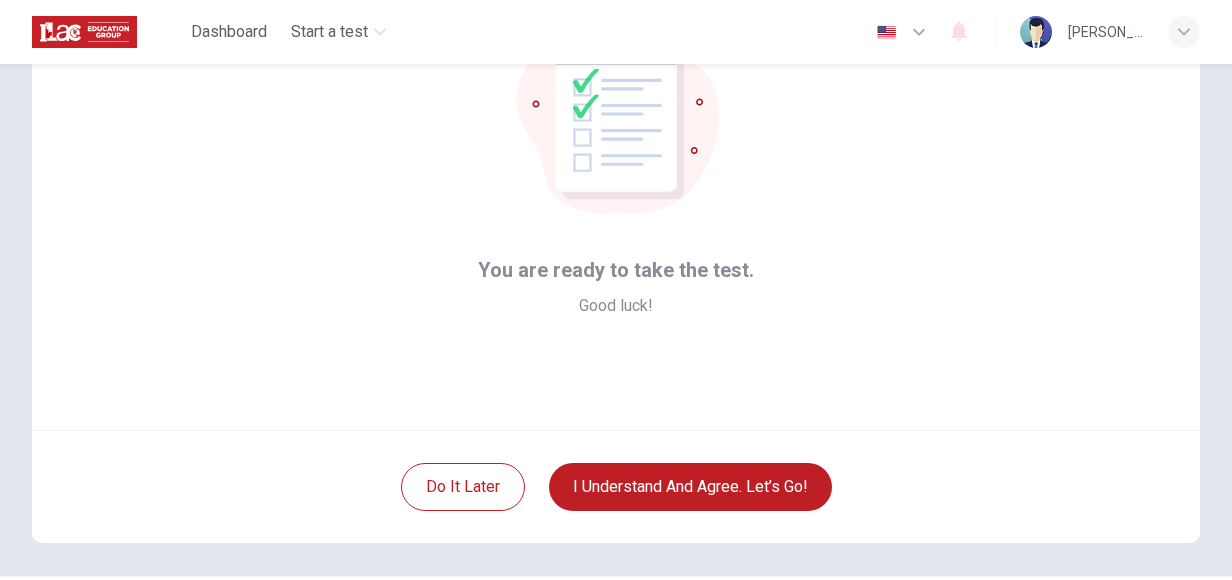 scroll, scrollTop: 172, scrollLeft: 0, axis: vertical 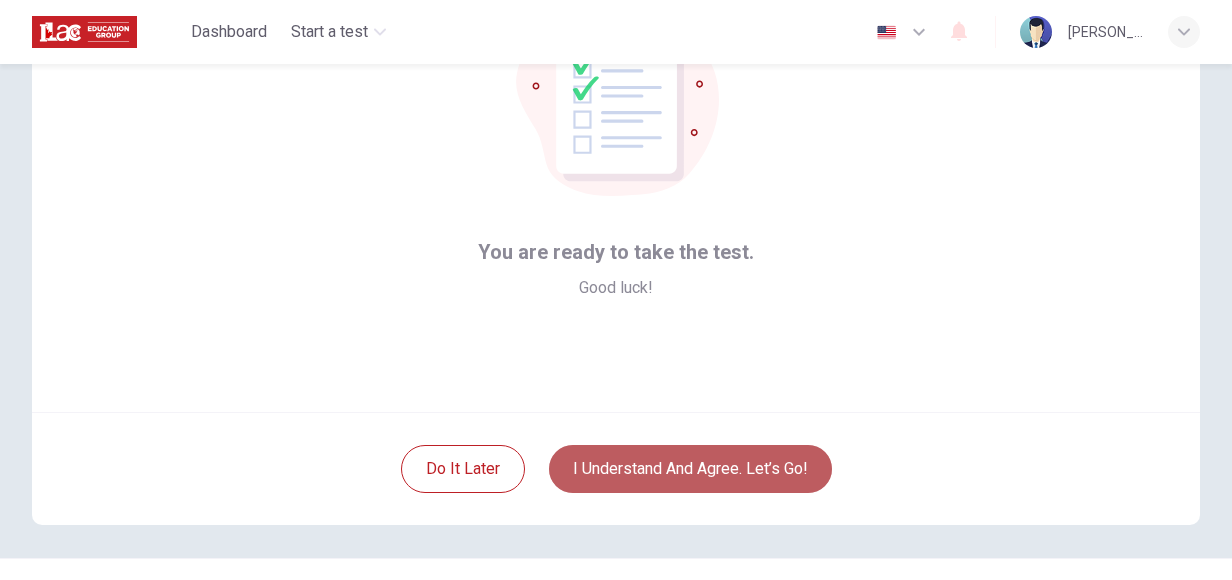 click on "I understand and agree. Let’s go!" at bounding box center [690, 469] 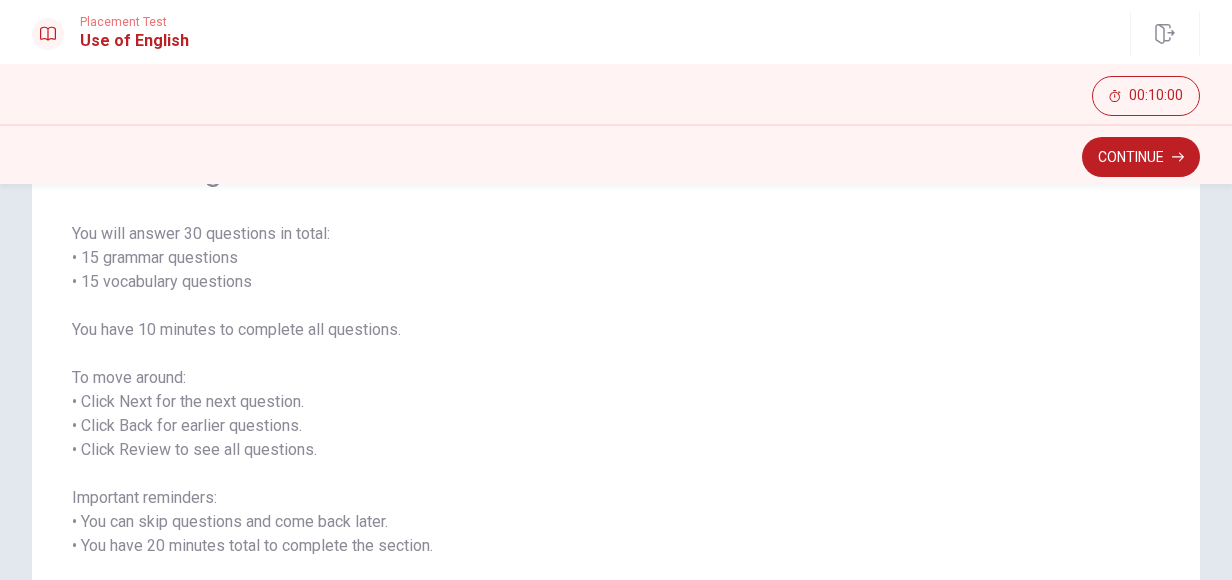 scroll, scrollTop: 130, scrollLeft: 0, axis: vertical 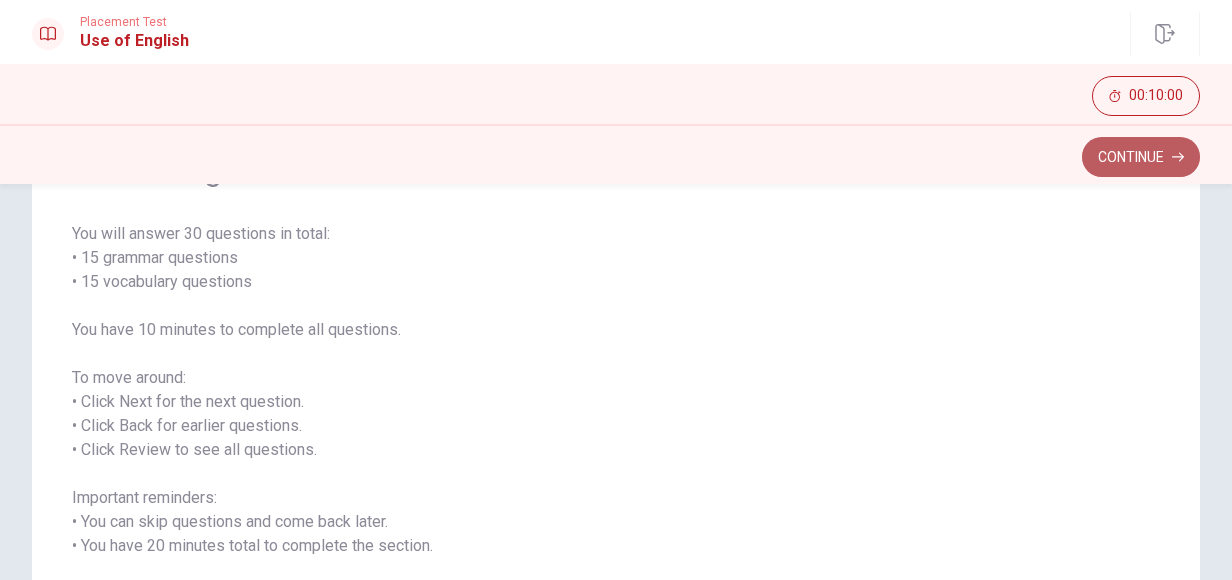 click on "Continue" at bounding box center [1141, 157] 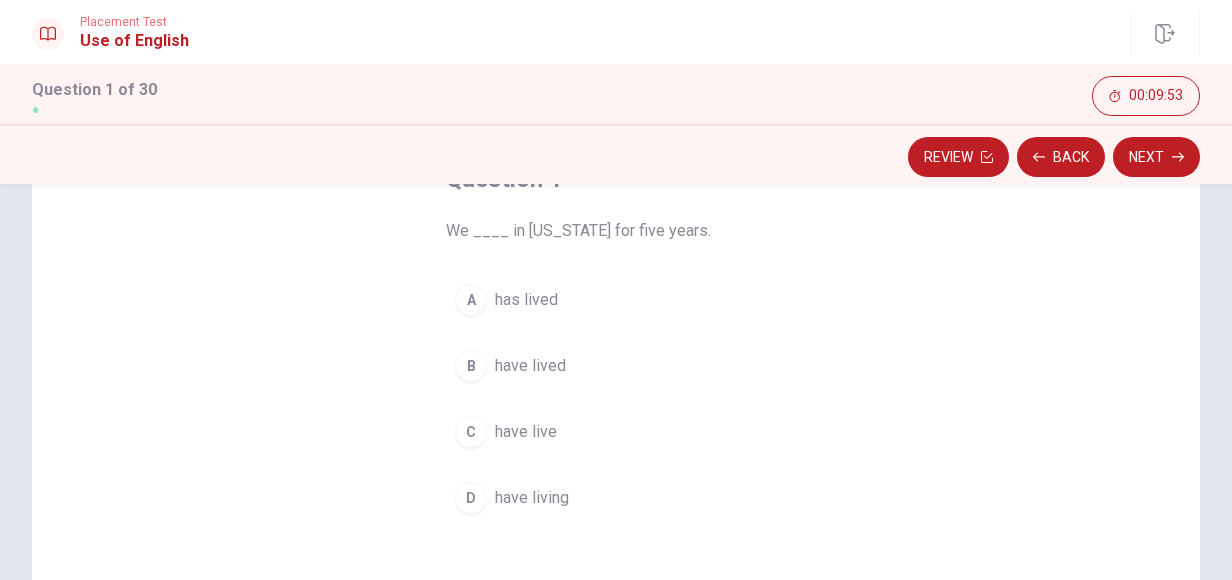scroll, scrollTop: 142, scrollLeft: 0, axis: vertical 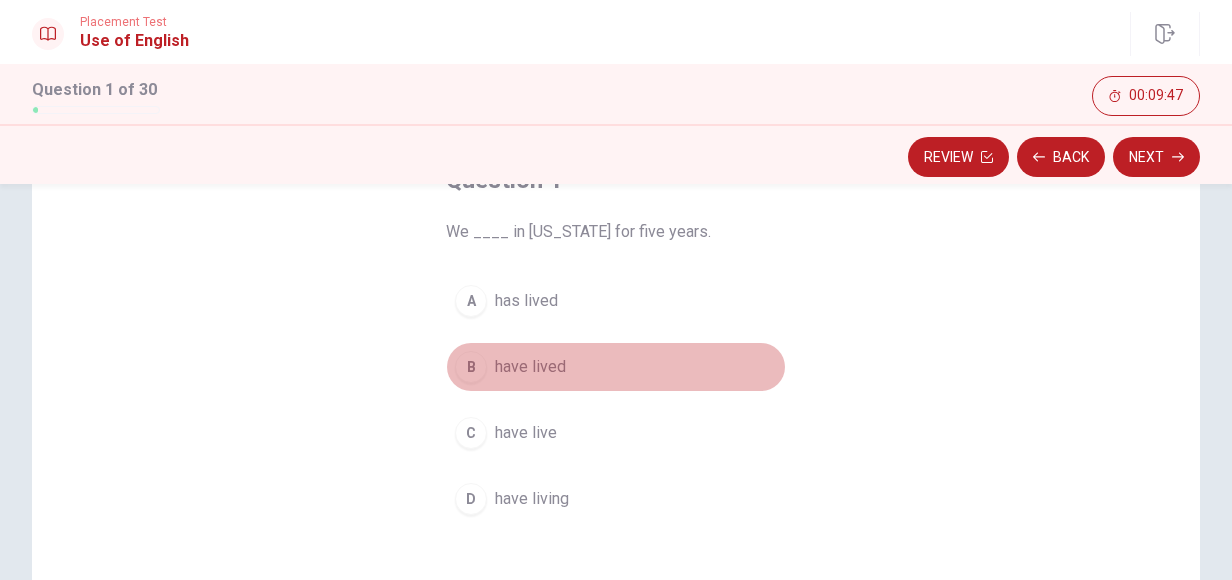click on "B" at bounding box center (471, 367) 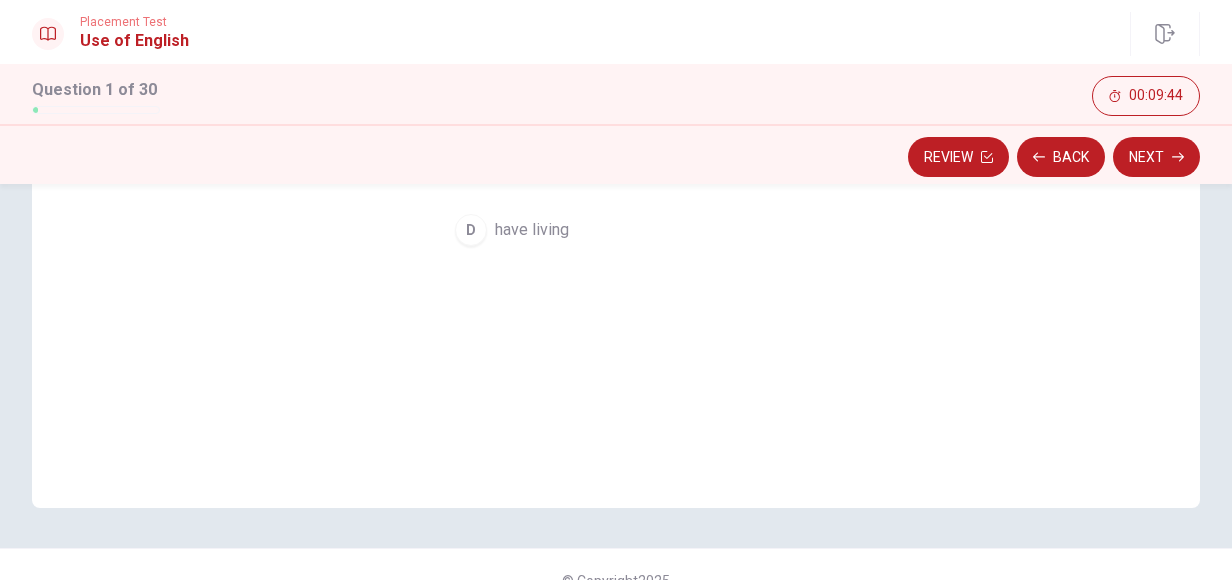 scroll, scrollTop: 443, scrollLeft: 0, axis: vertical 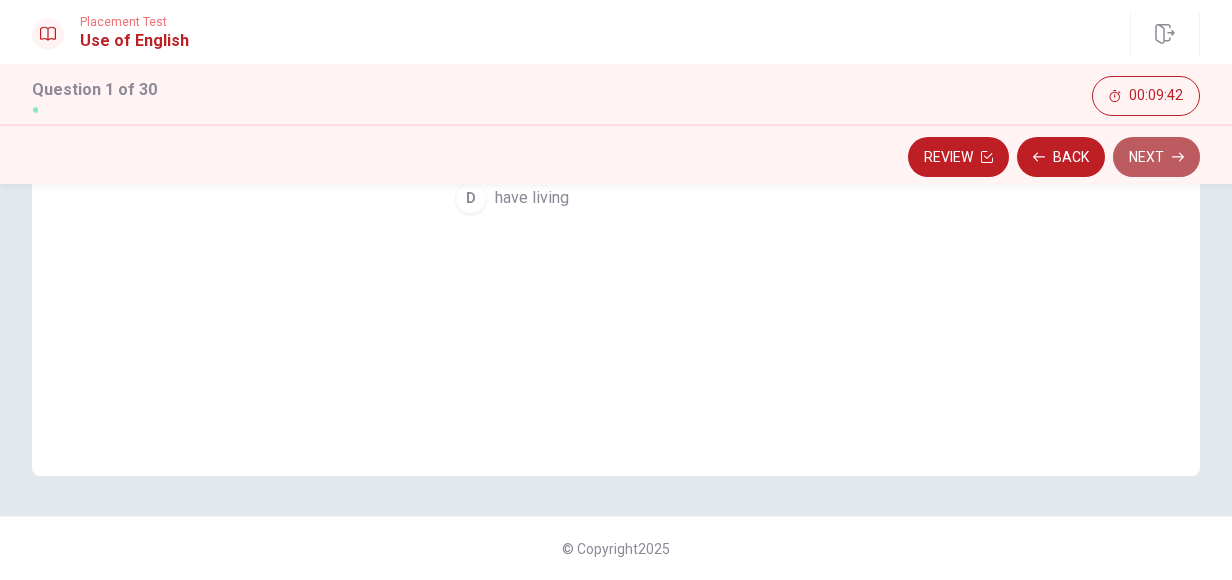 click on "Next" at bounding box center (1156, 157) 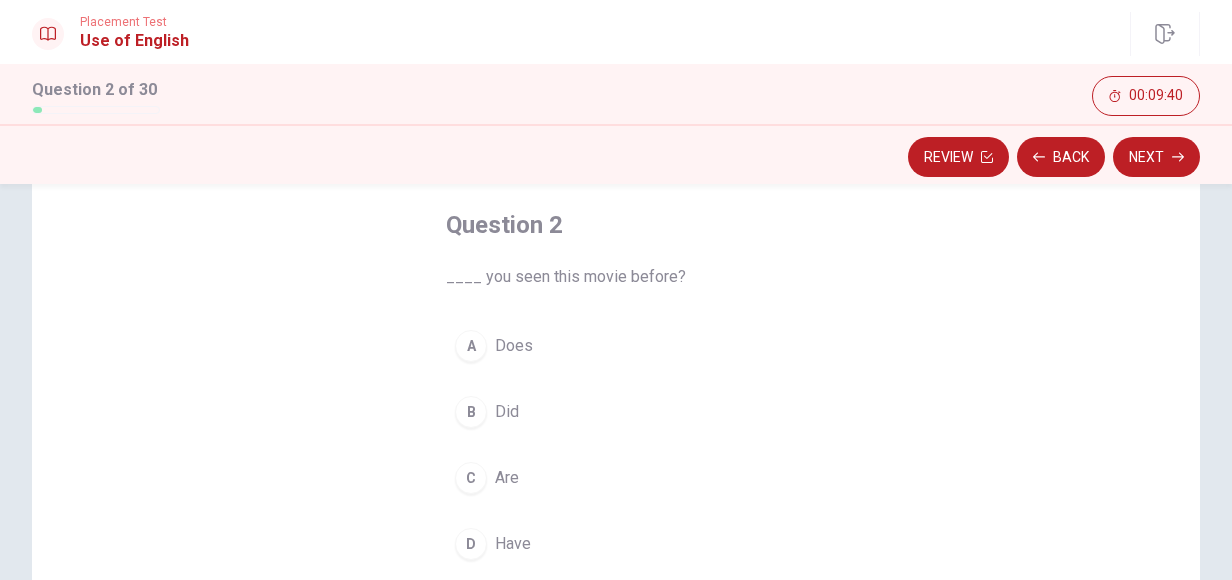 scroll, scrollTop: 97, scrollLeft: 0, axis: vertical 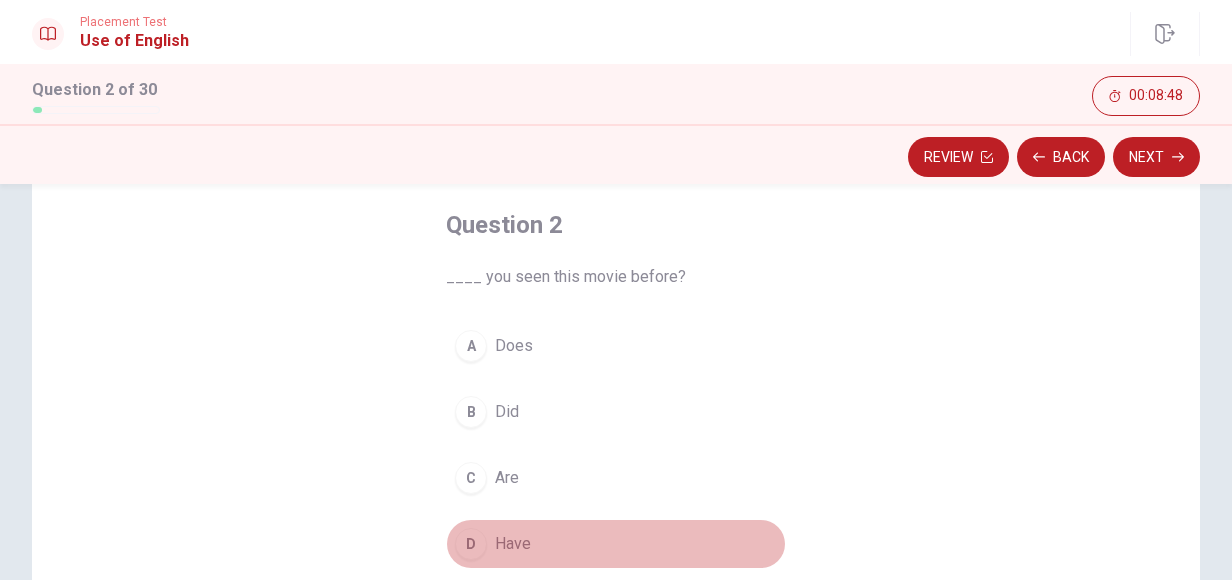 click on "D" at bounding box center [471, 544] 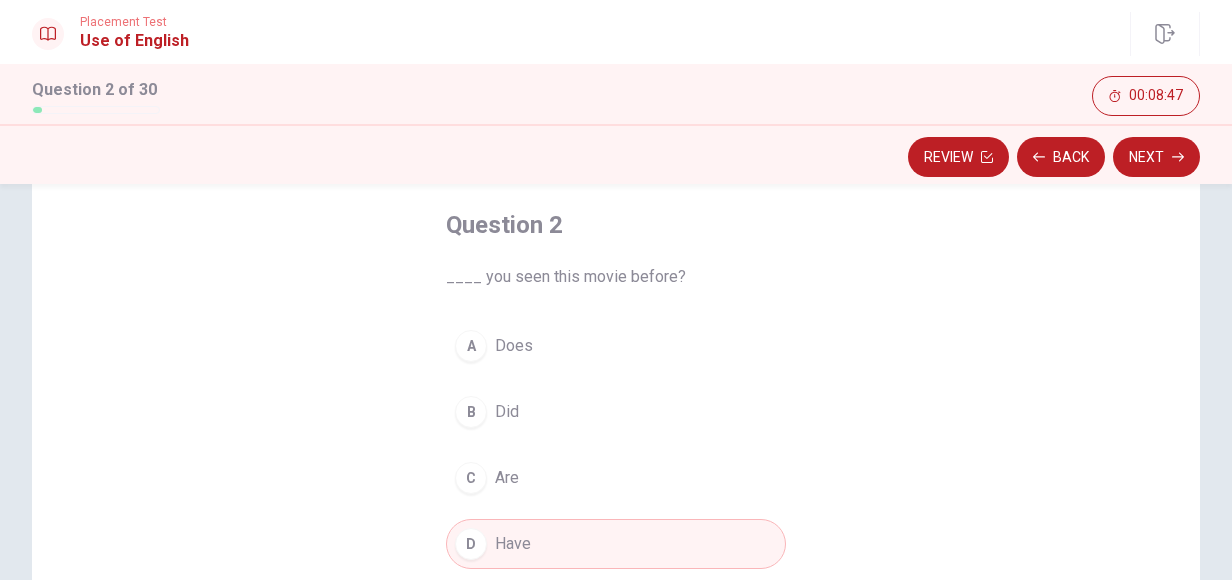 scroll, scrollTop: 244, scrollLeft: 0, axis: vertical 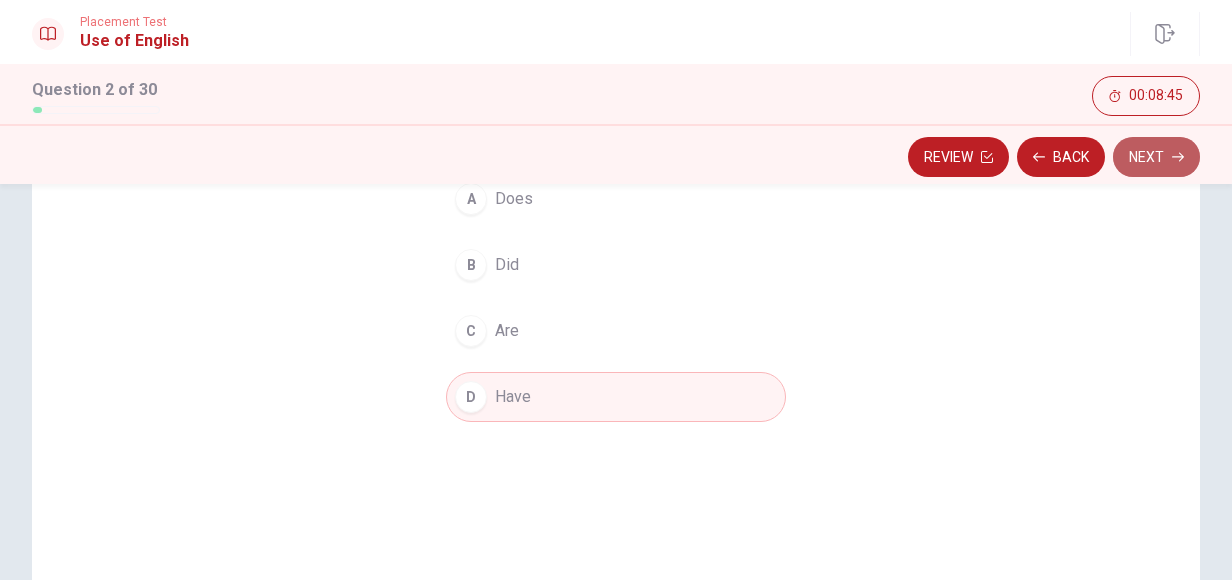 click on "Next" at bounding box center (1156, 157) 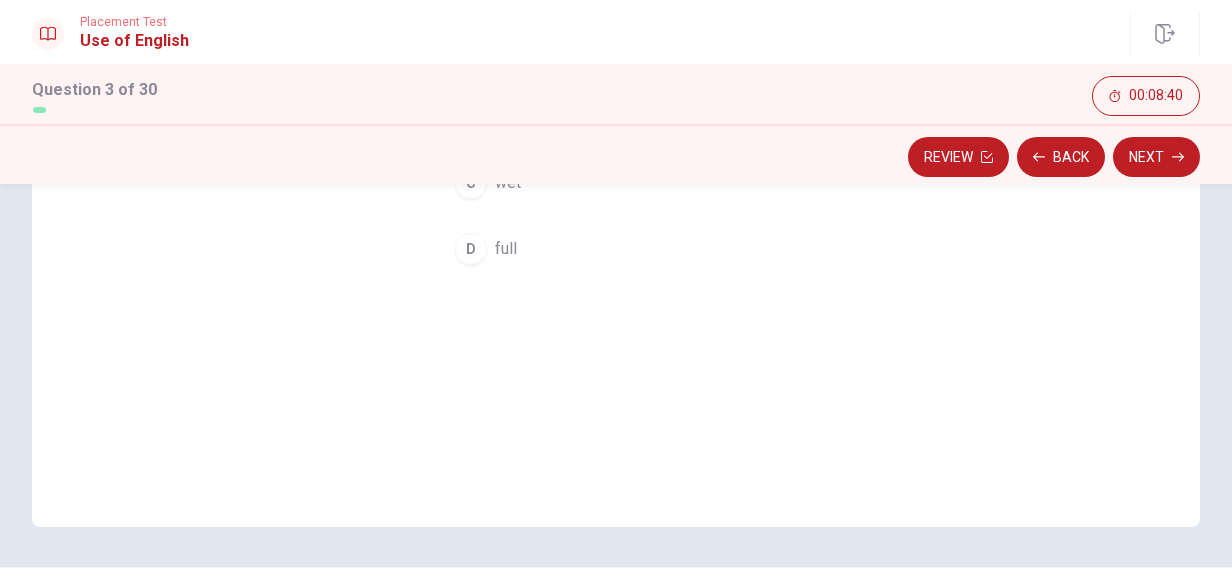 scroll, scrollTop: 443, scrollLeft: 0, axis: vertical 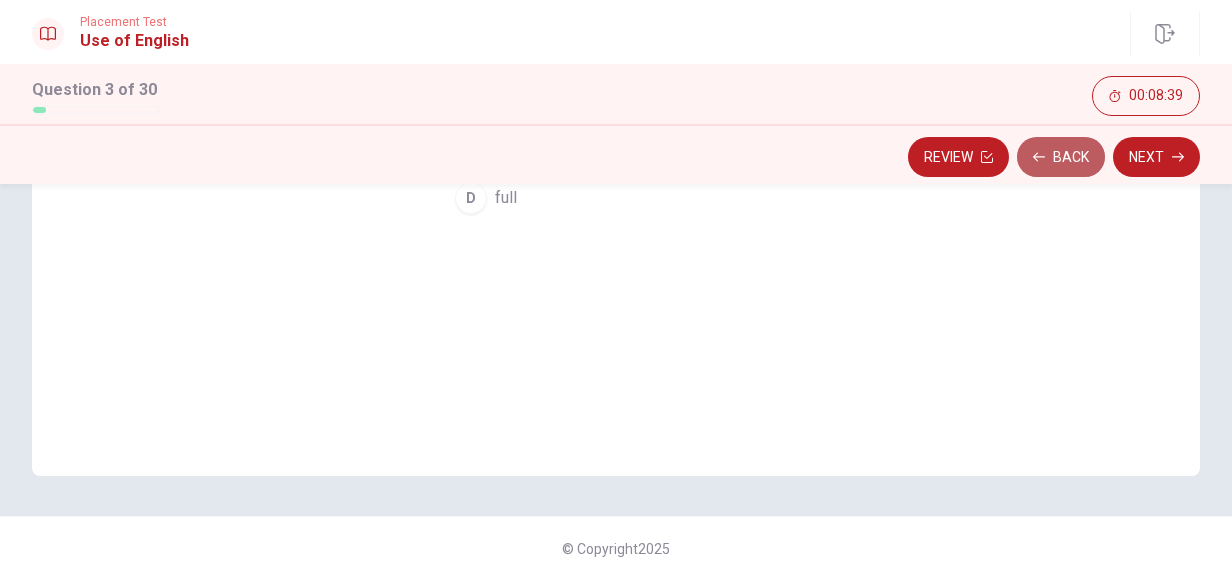click on "Back" at bounding box center [1061, 157] 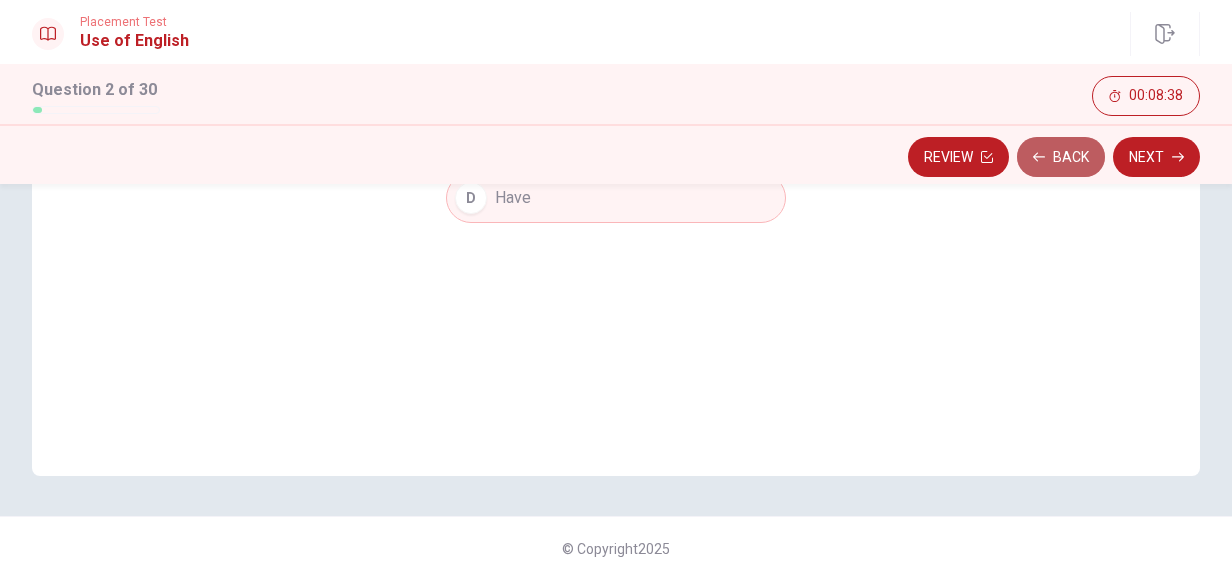 click on "Back" at bounding box center (1061, 157) 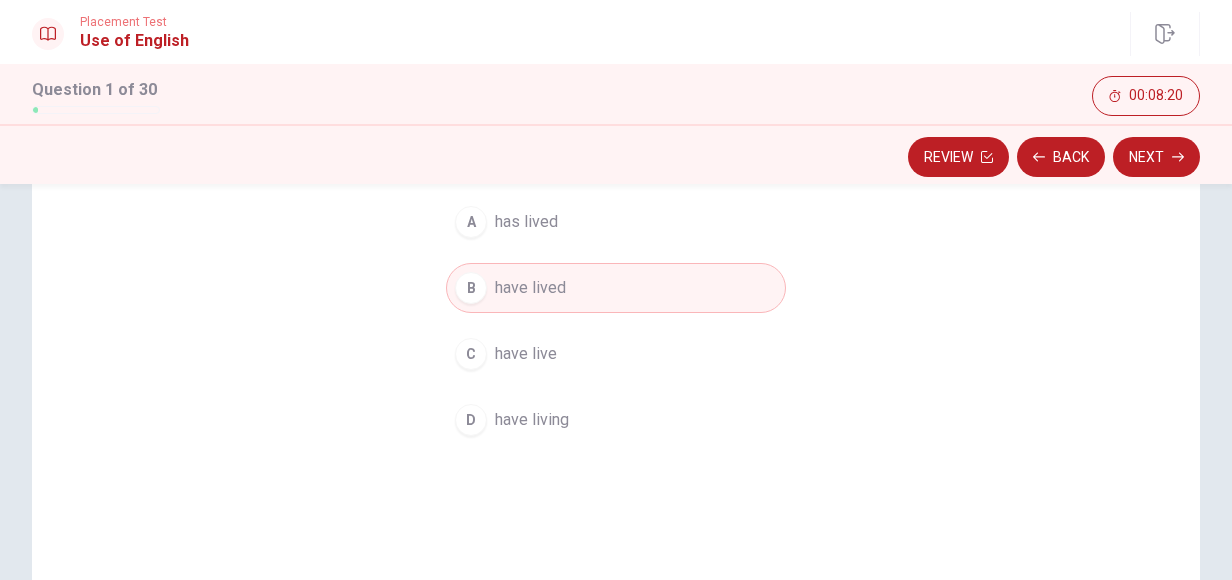 scroll, scrollTop: 260, scrollLeft: 0, axis: vertical 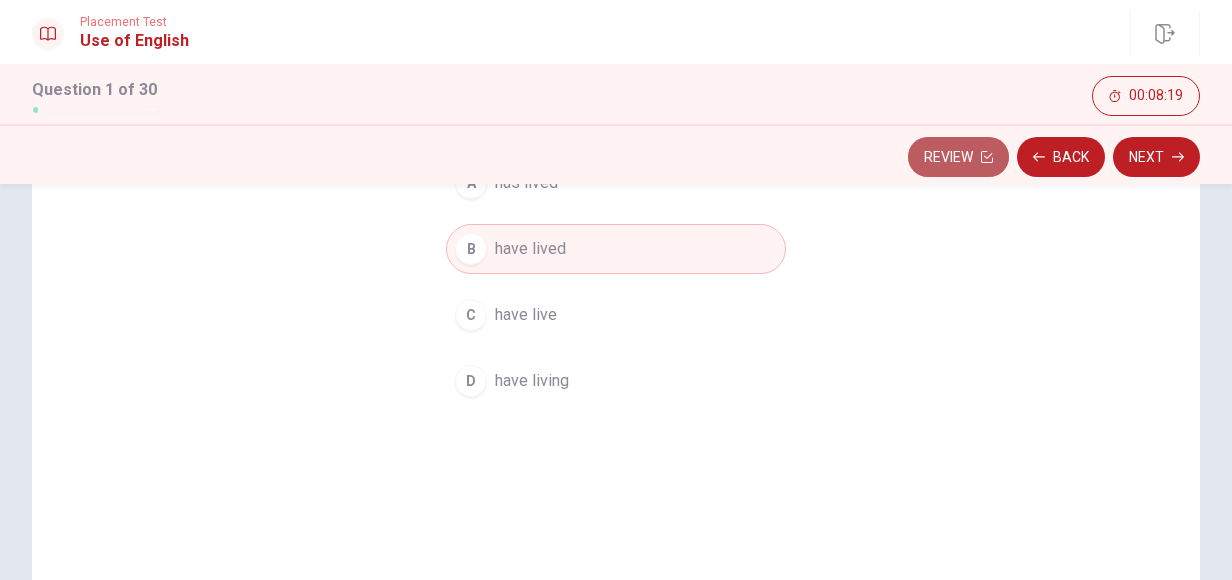 click on "Review" at bounding box center (958, 157) 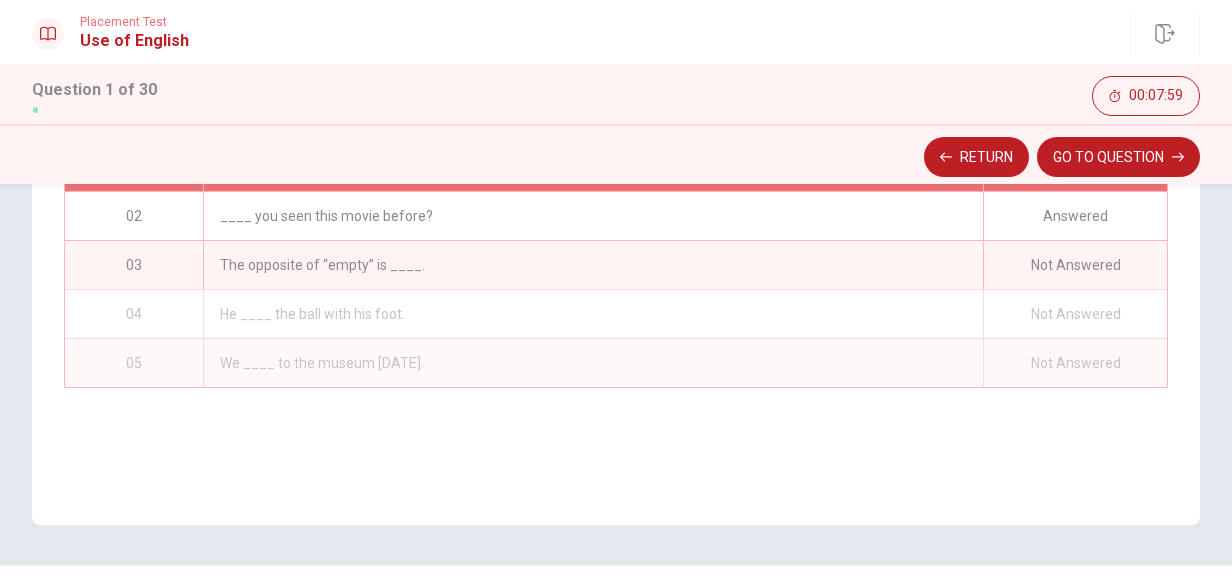 scroll, scrollTop: 398, scrollLeft: 0, axis: vertical 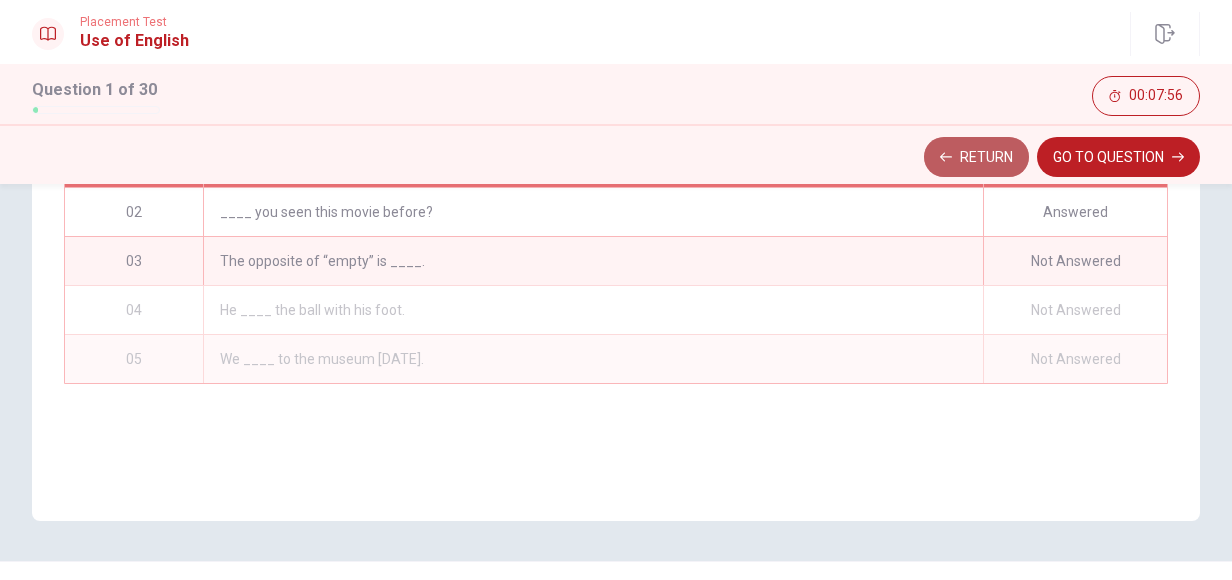 click on "Return" at bounding box center (976, 157) 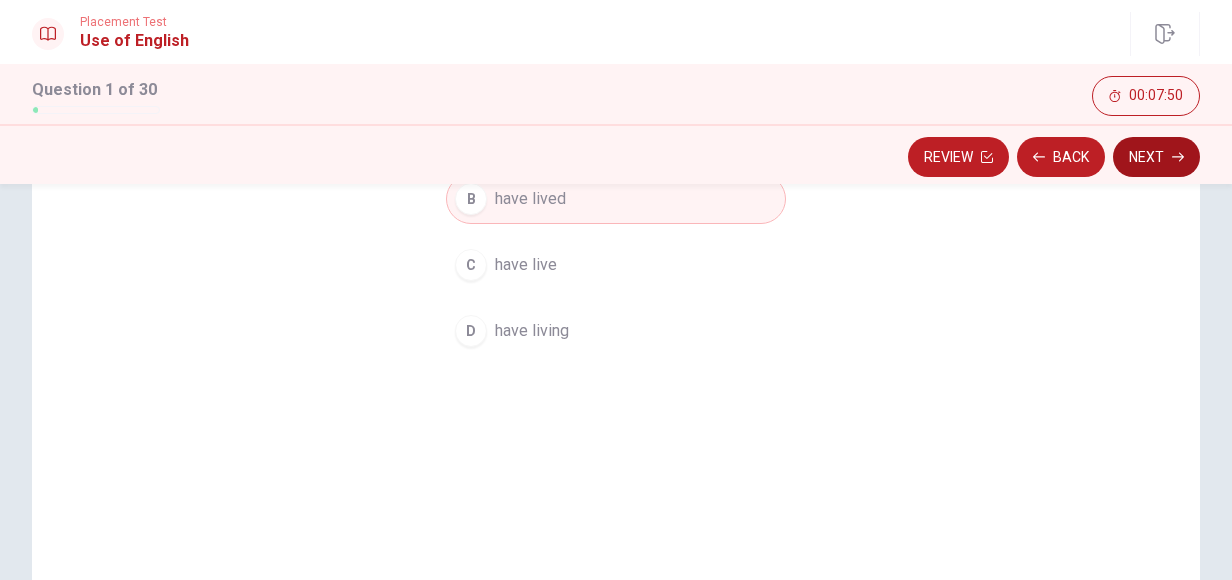 scroll, scrollTop: 312, scrollLeft: 0, axis: vertical 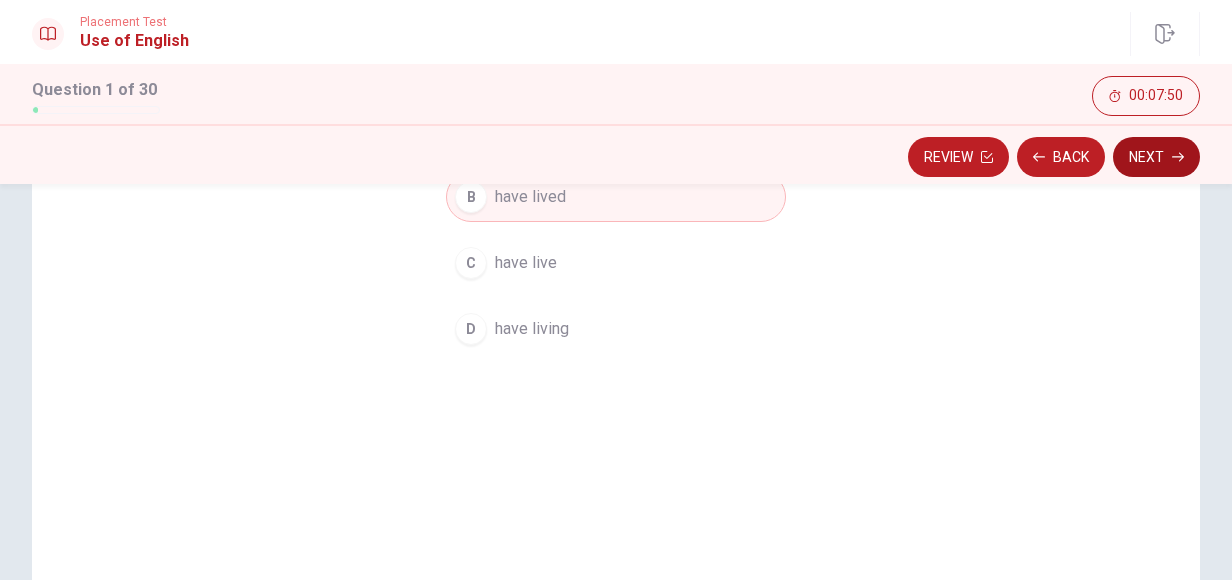 click on "Next" at bounding box center (1156, 157) 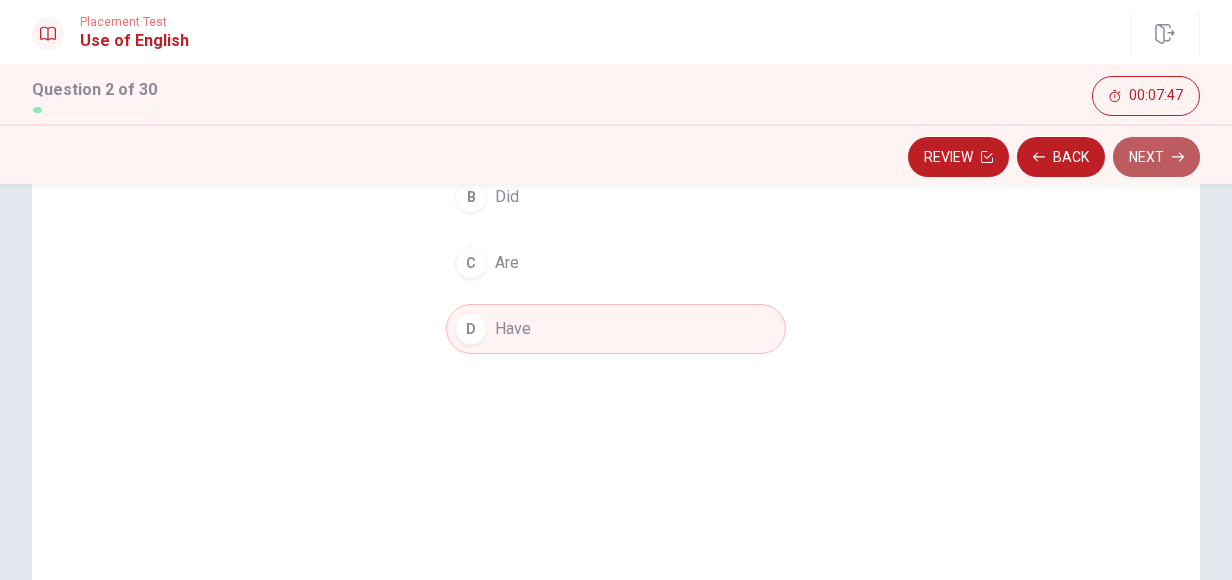 click on "Next" at bounding box center (1156, 157) 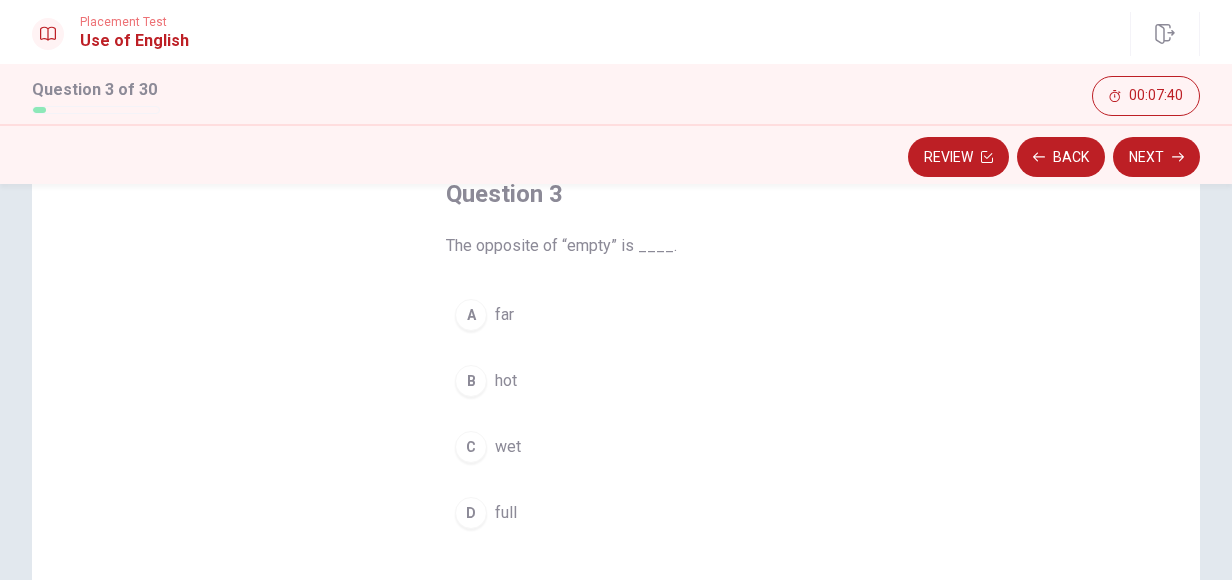 scroll, scrollTop: 132, scrollLeft: 0, axis: vertical 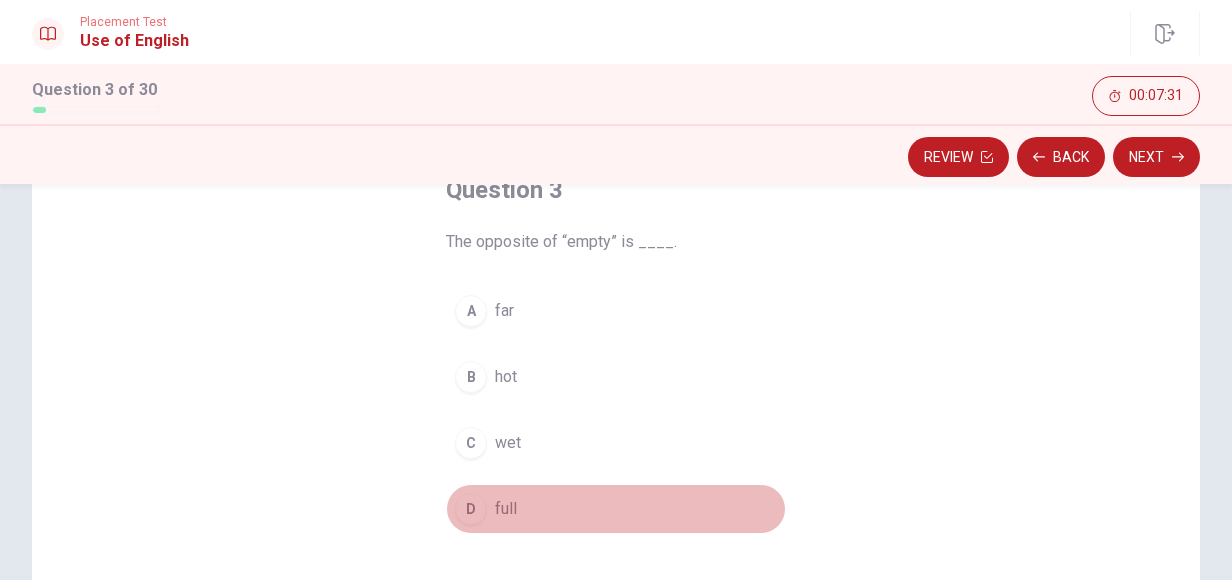 click on "D" at bounding box center [471, 509] 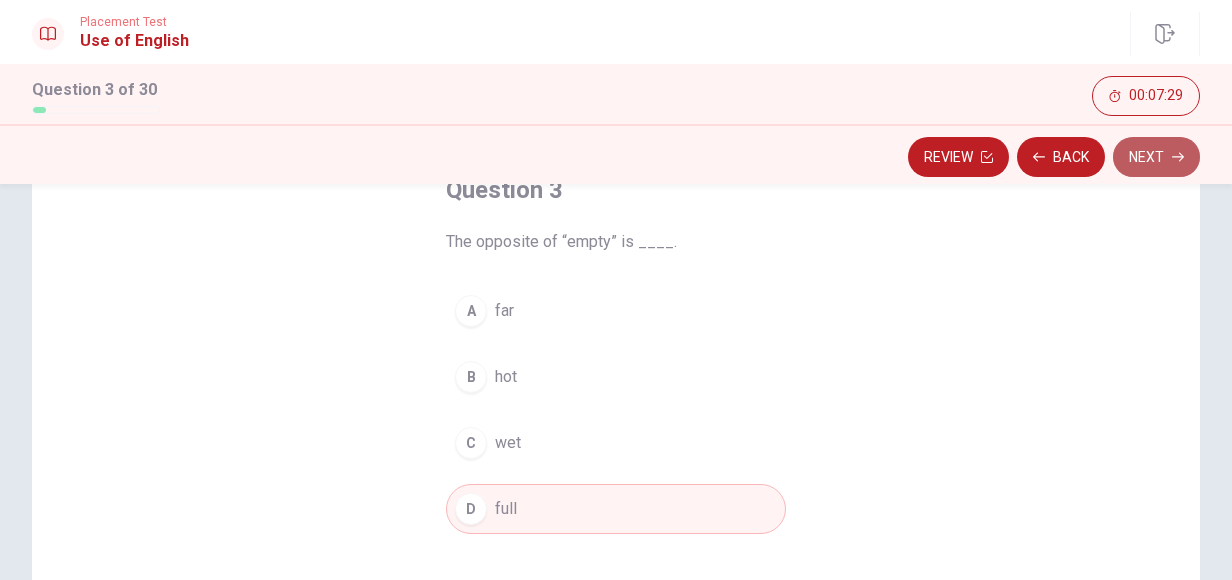 click on "Next" at bounding box center [1156, 157] 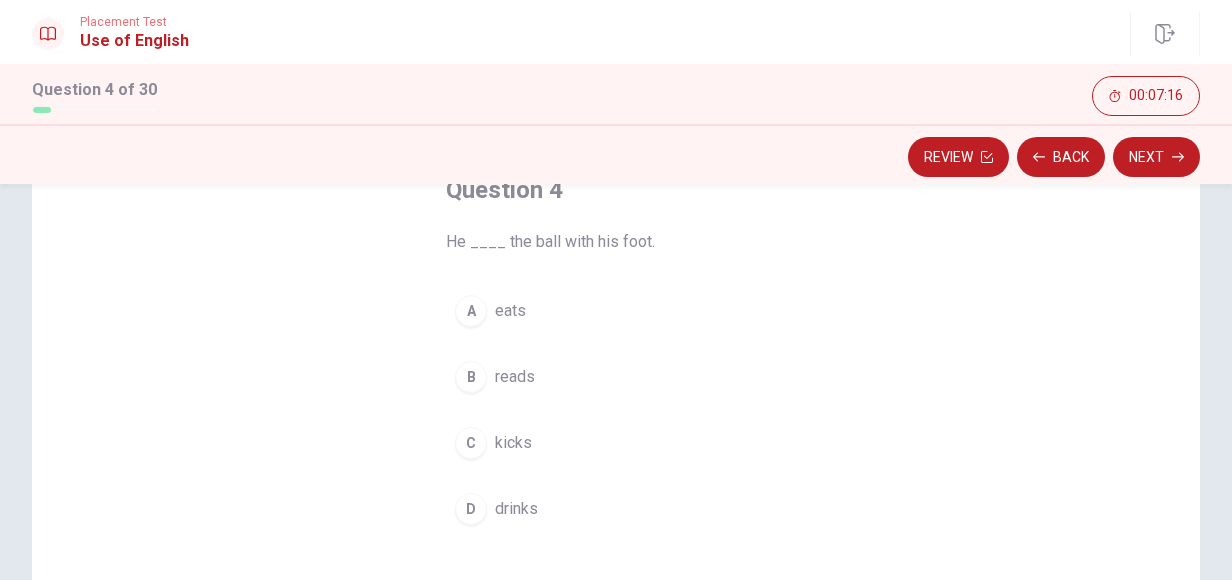 click on "C" at bounding box center [471, 443] 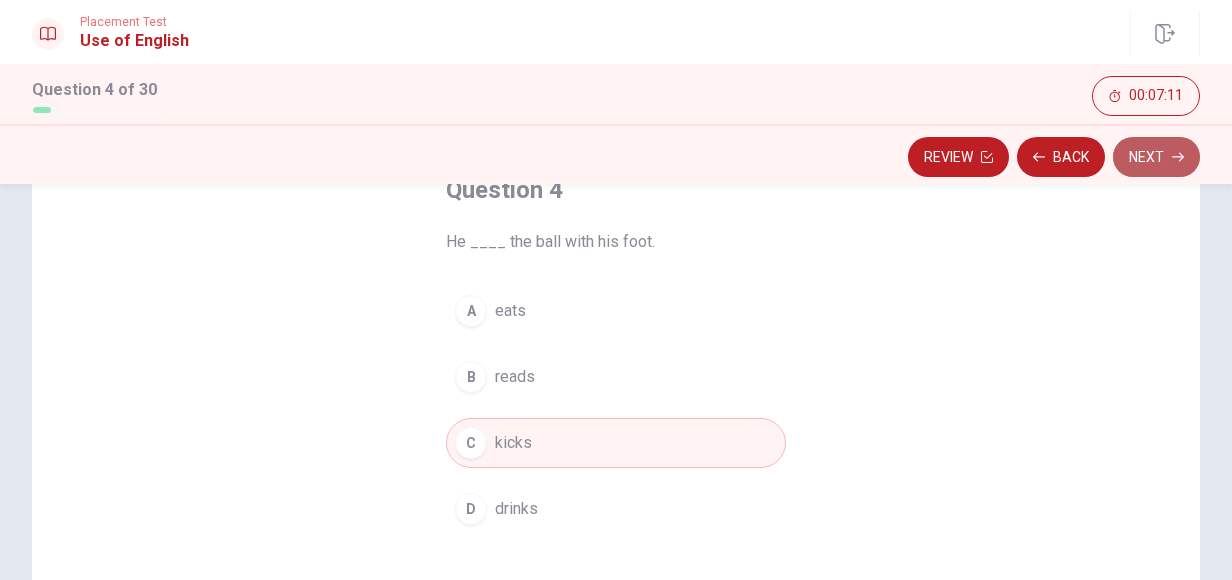 click on "Next" at bounding box center (1156, 157) 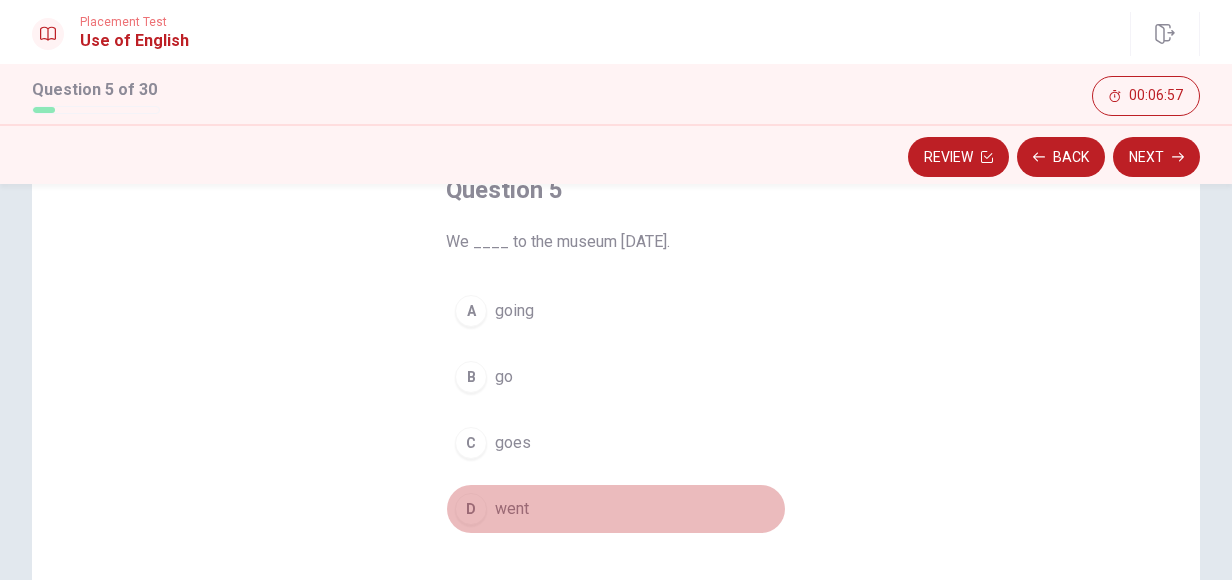 click on "D" at bounding box center (471, 509) 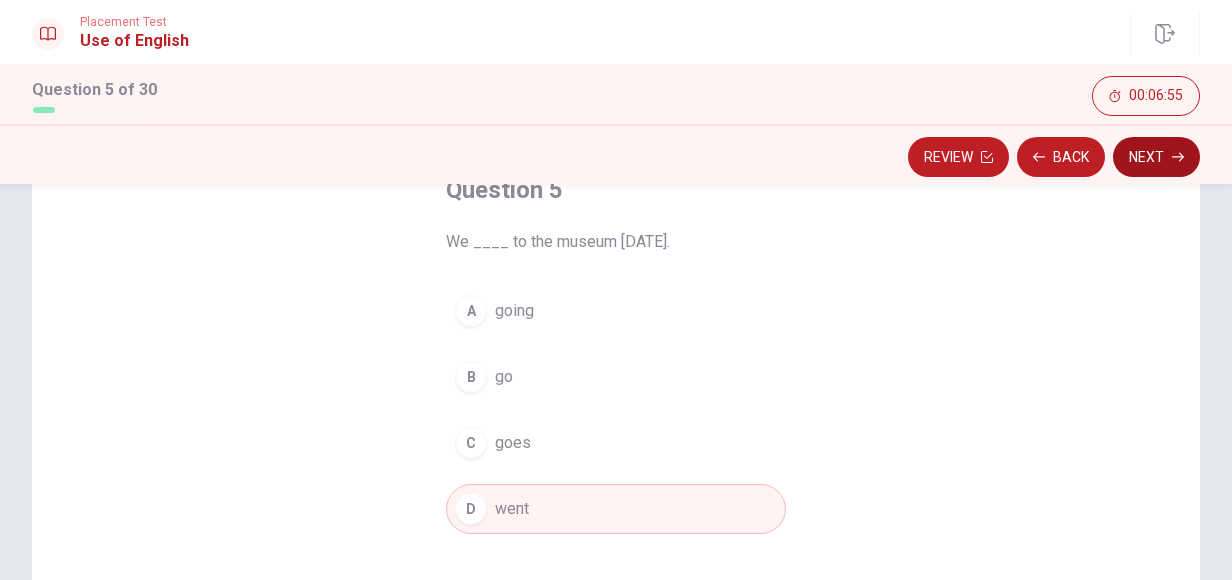 click on "Next" at bounding box center [1156, 157] 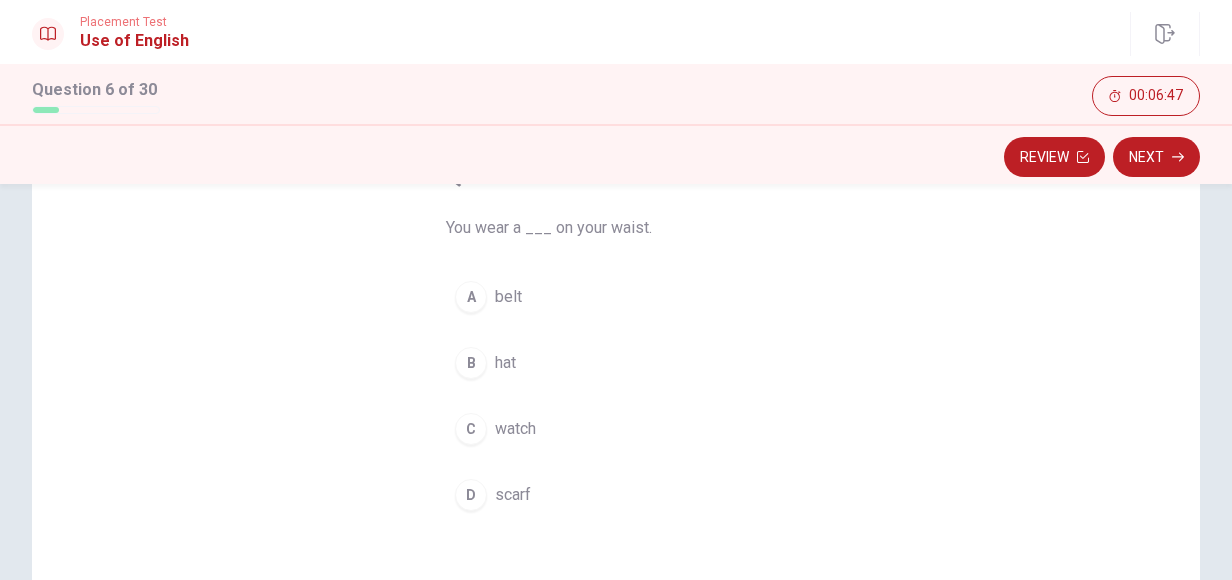 scroll, scrollTop: 148, scrollLeft: 0, axis: vertical 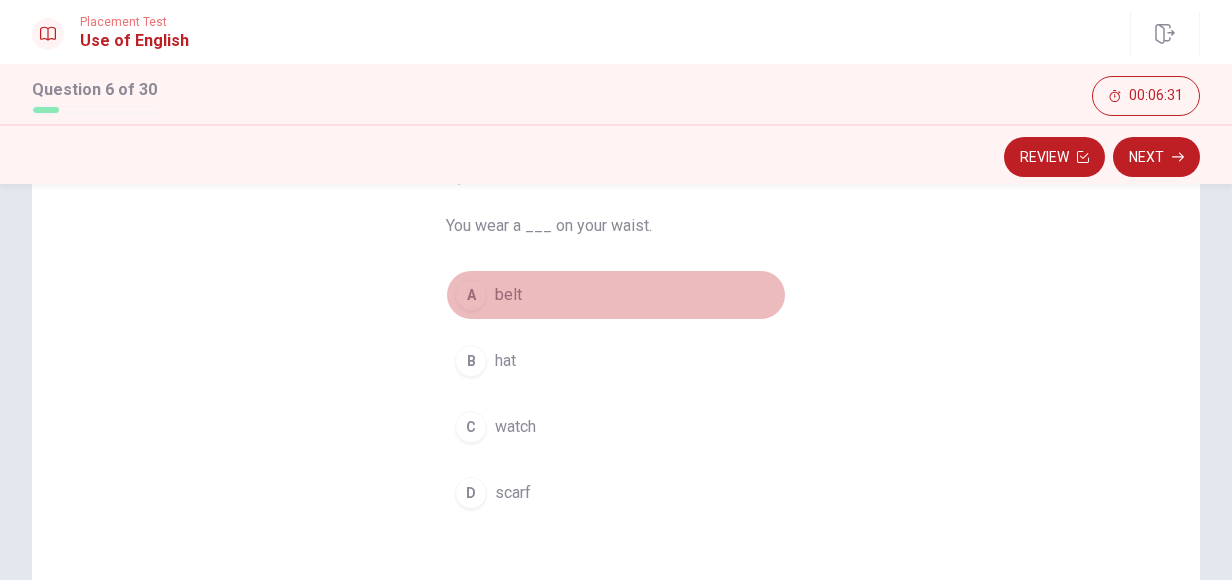 click on "A" at bounding box center [471, 295] 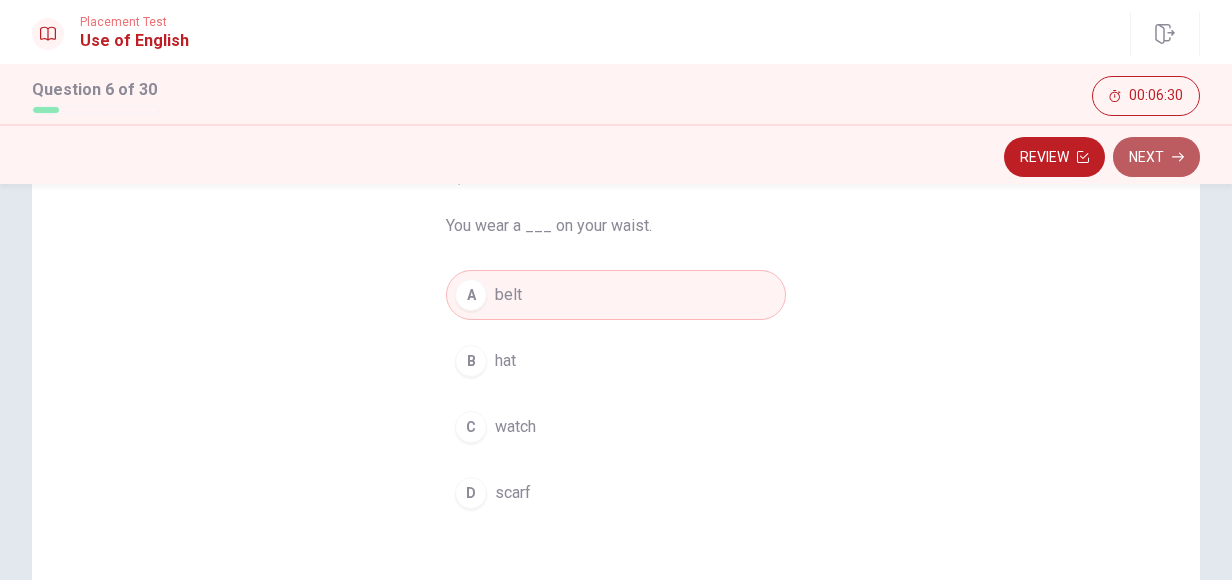 click on "Next" at bounding box center [1156, 157] 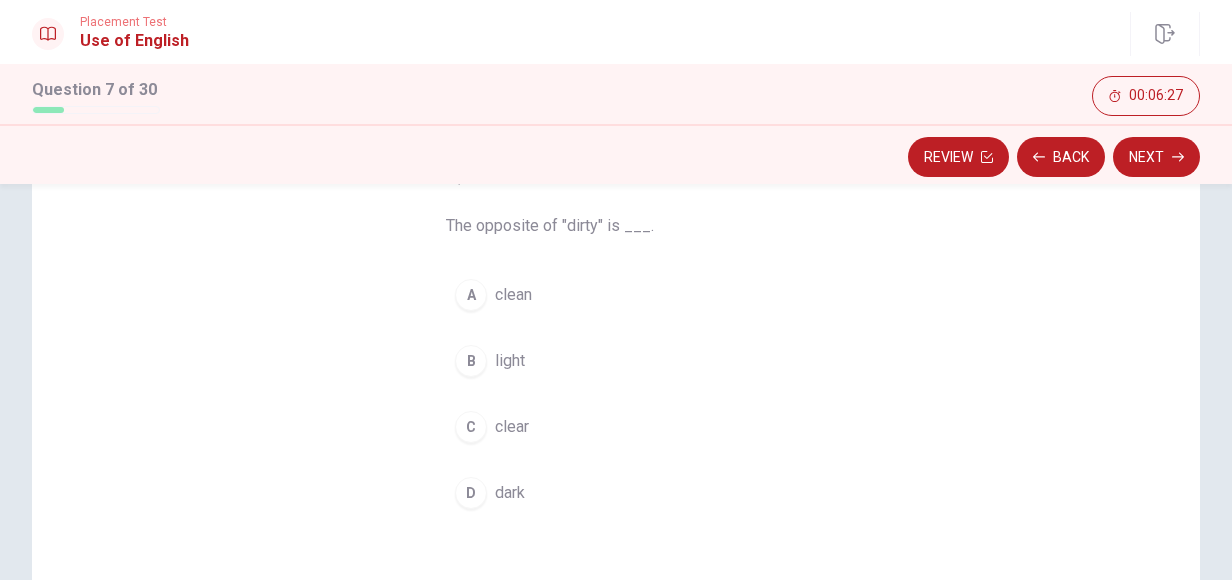 click on "C" at bounding box center [471, 427] 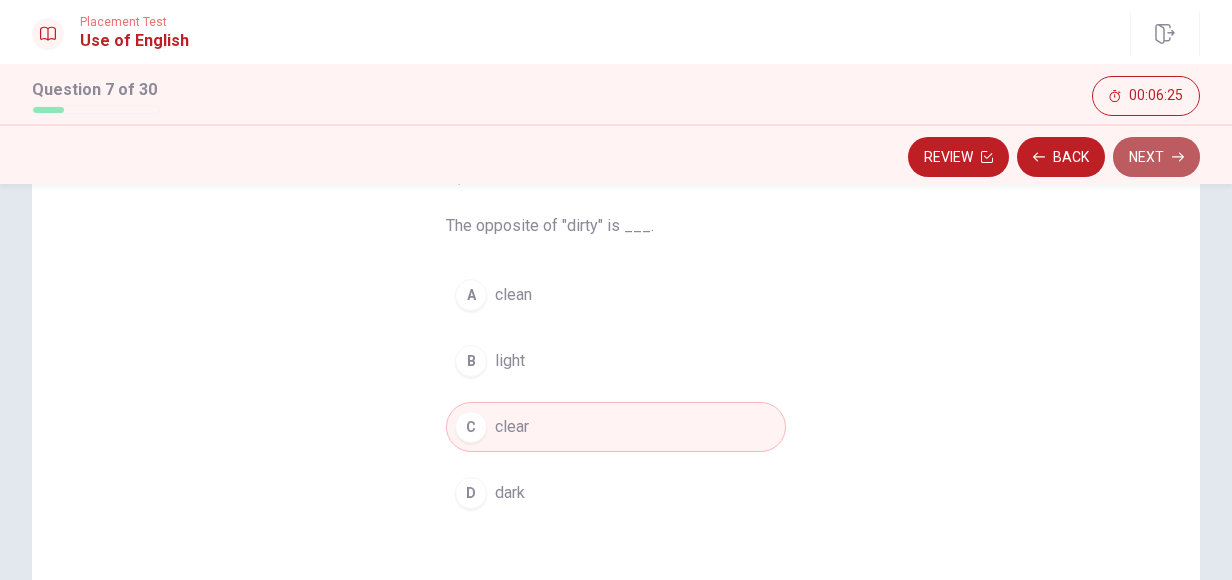 click on "Next" at bounding box center [1156, 157] 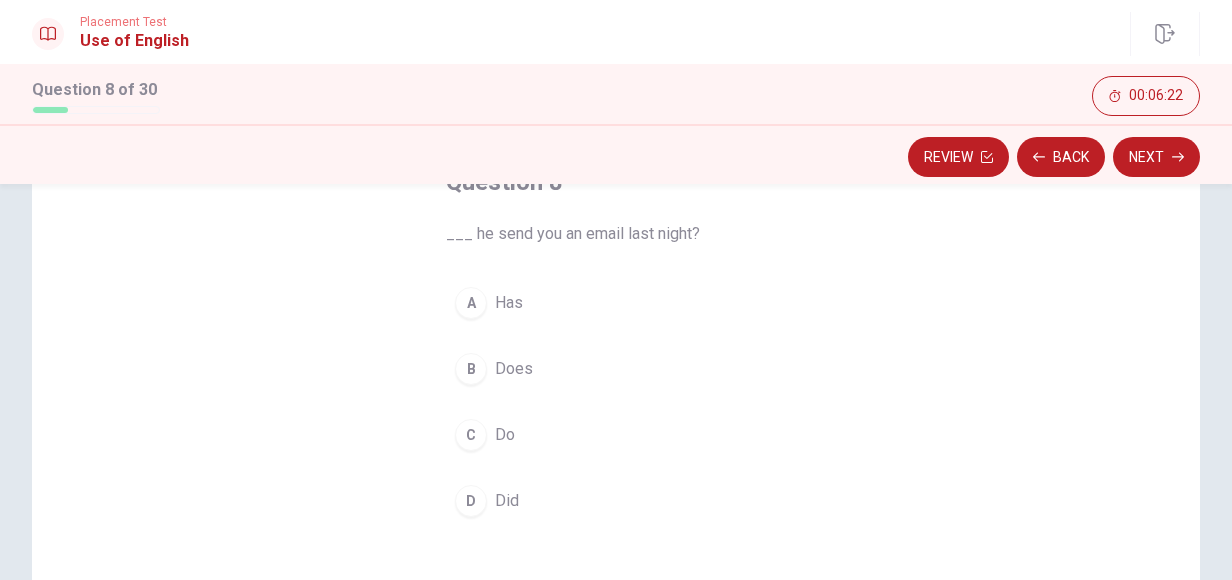 scroll, scrollTop: 142, scrollLeft: 0, axis: vertical 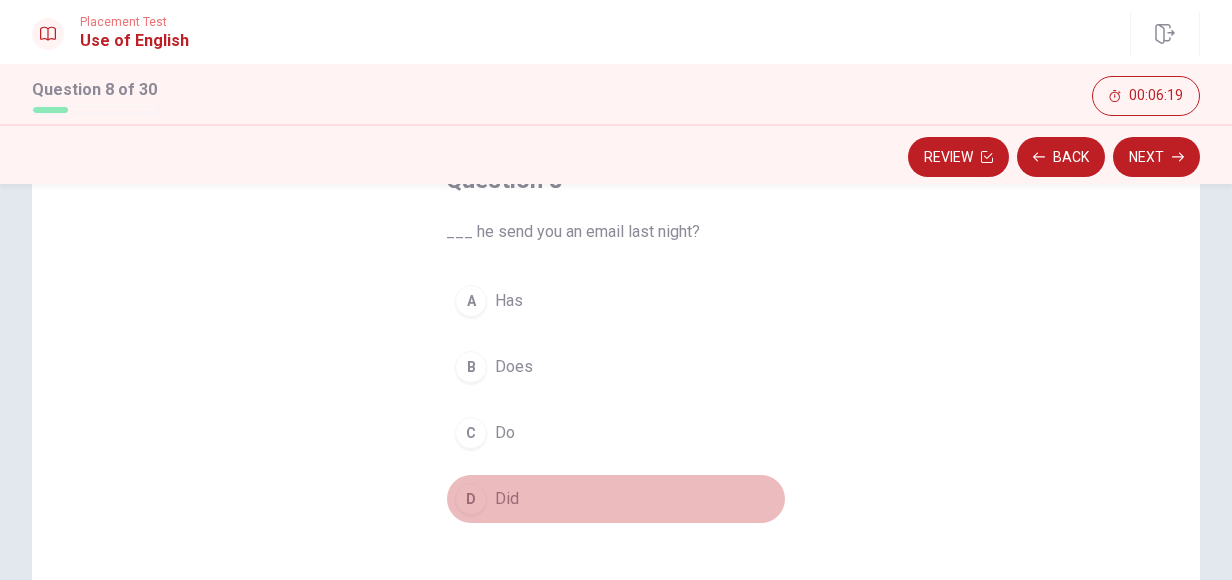 click on "D" at bounding box center [471, 499] 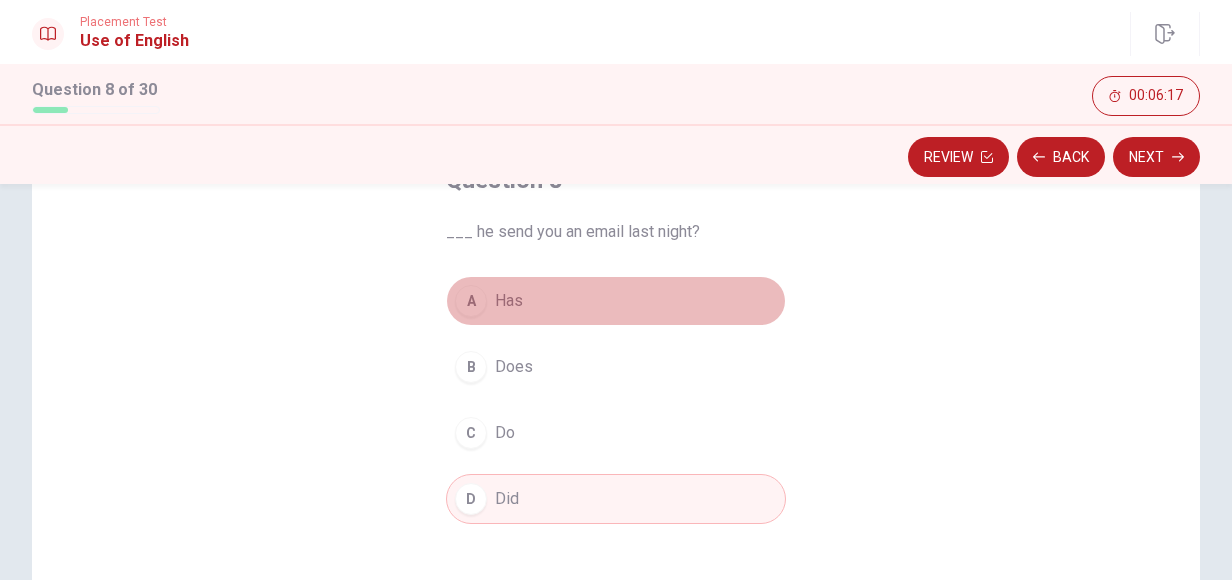 click on "A" at bounding box center (471, 301) 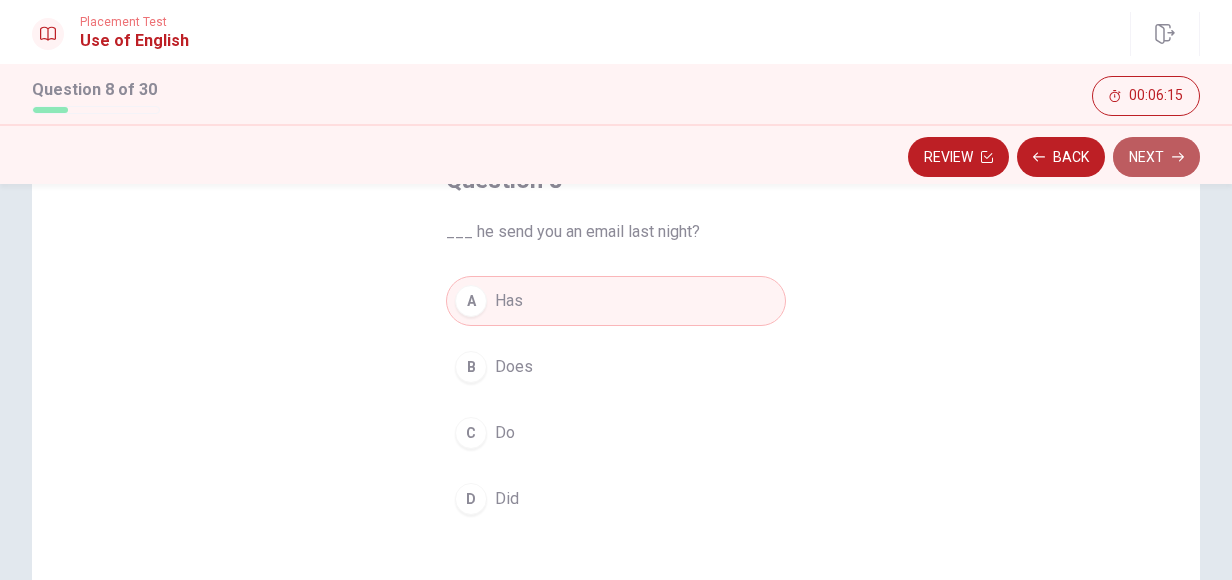 click on "Next" at bounding box center (1156, 157) 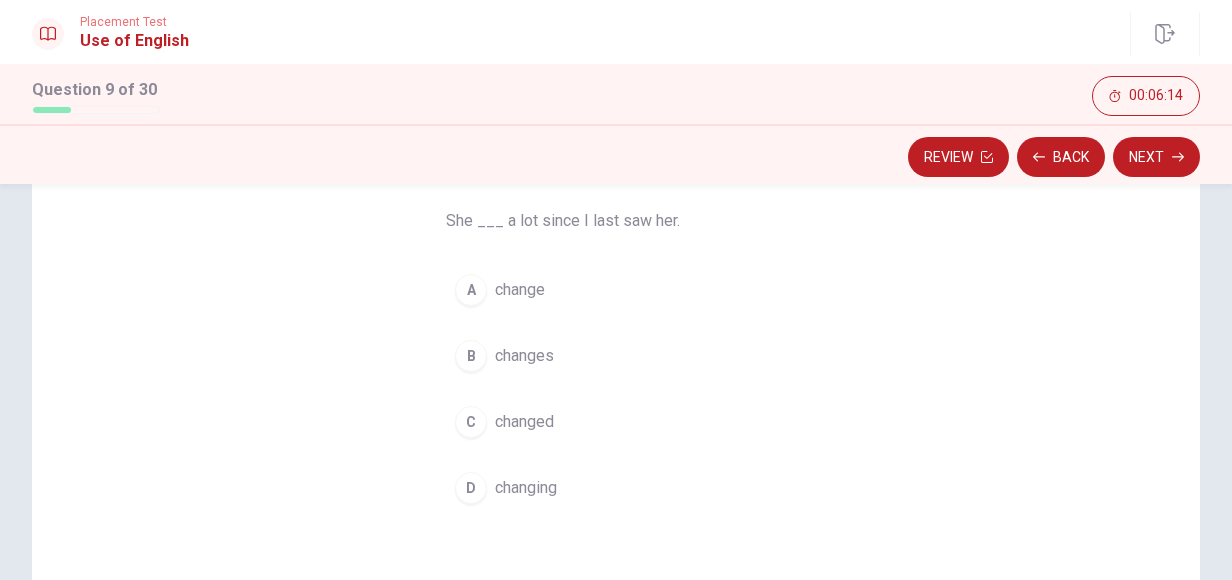 scroll, scrollTop: 155, scrollLeft: 0, axis: vertical 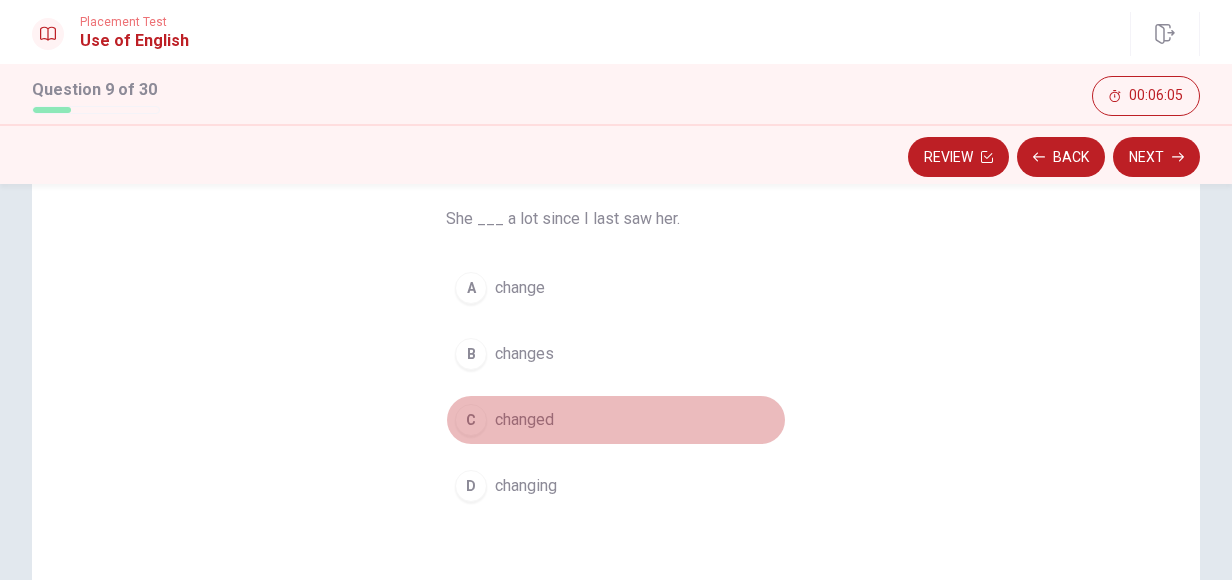 click on "C" at bounding box center [471, 420] 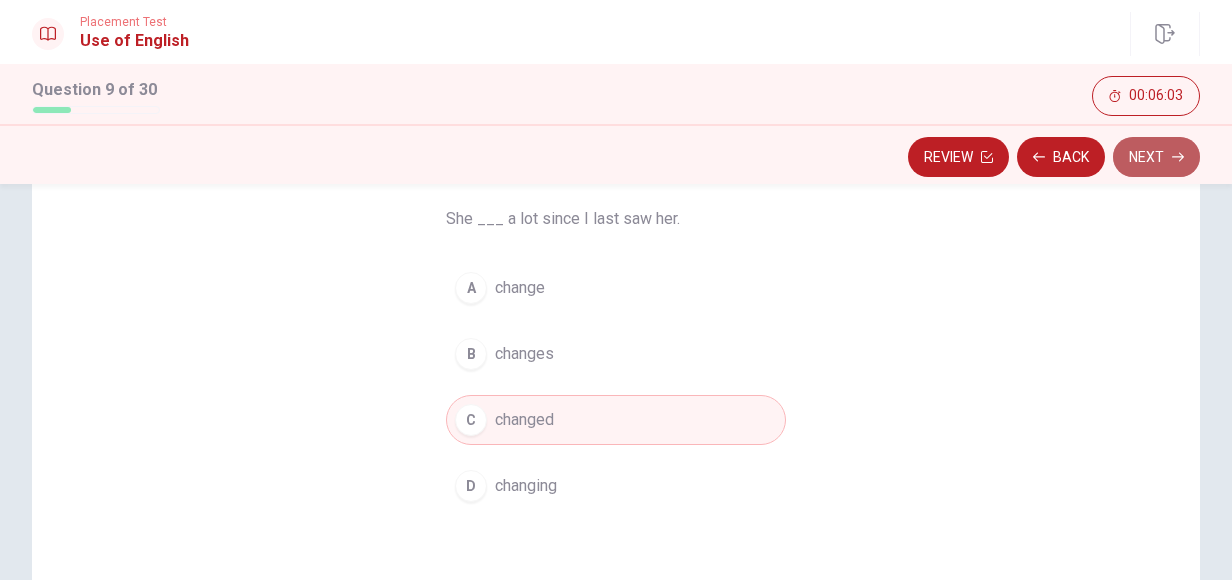 click on "Next" at bounding box center (1156, 157) 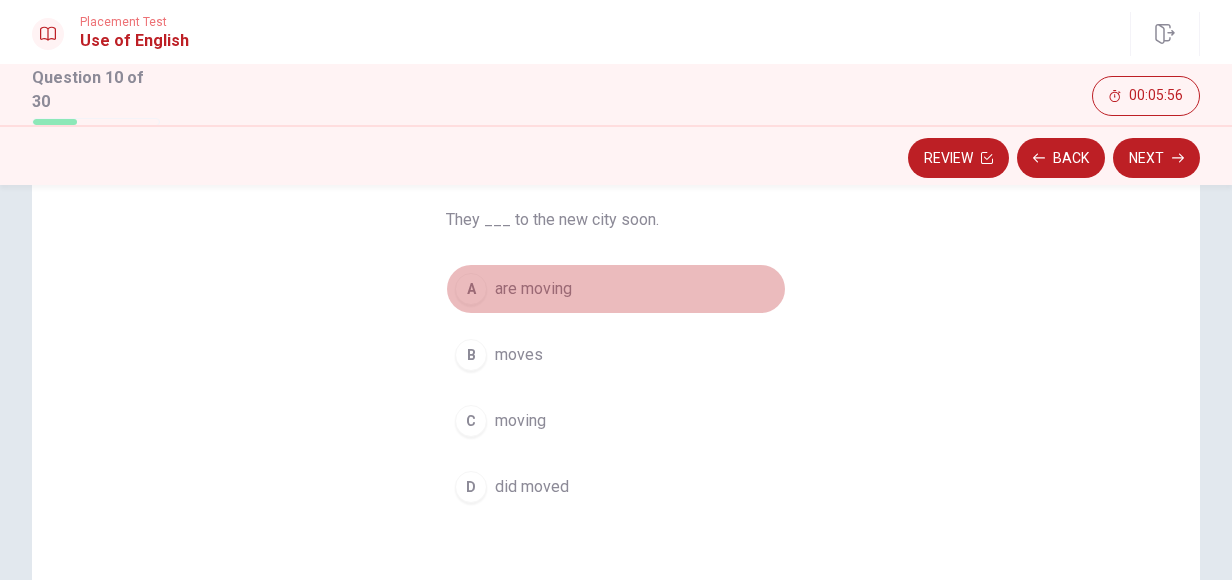 click on "A" at bounding box center [471, 289] 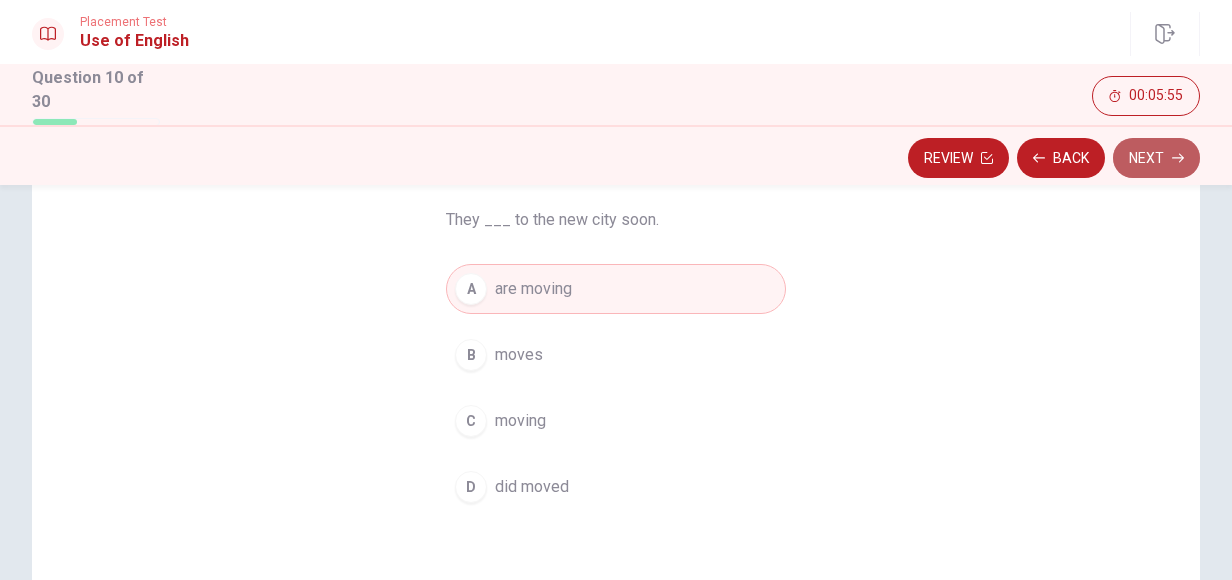 click 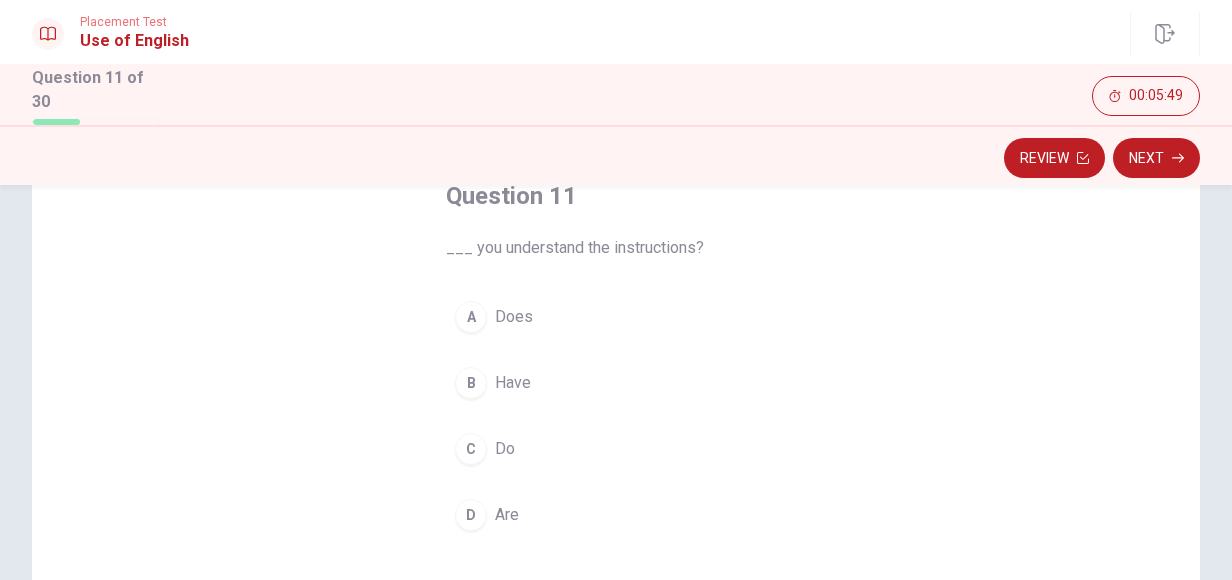 scroll, scrollTop: 134, scrollLeft: 0, axis: vertical 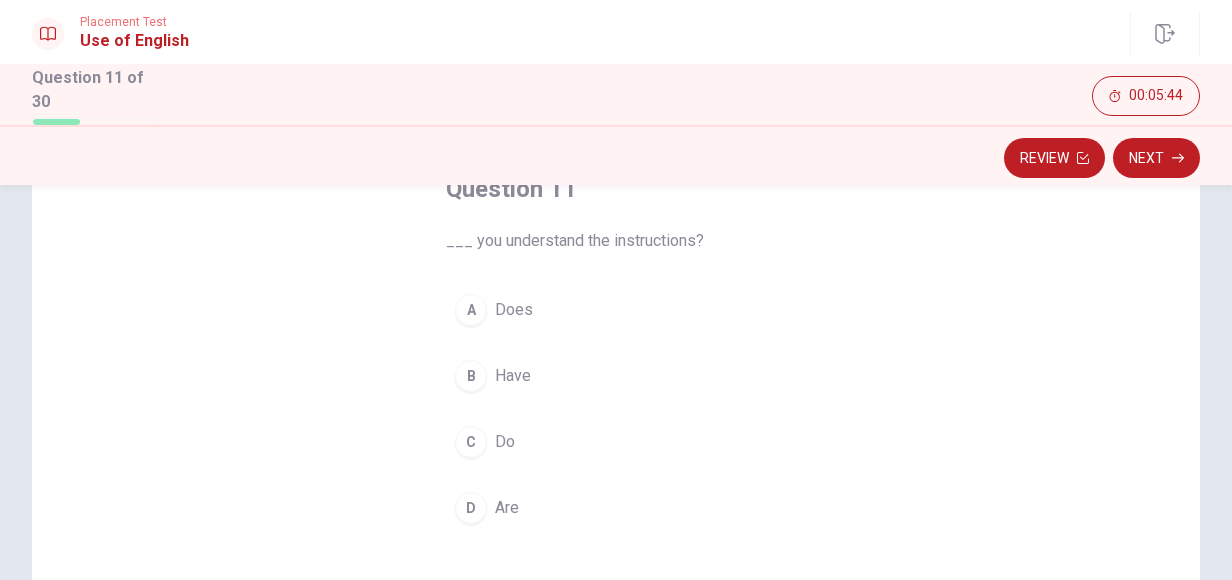 click on "C" at bounding box center [471, 442] 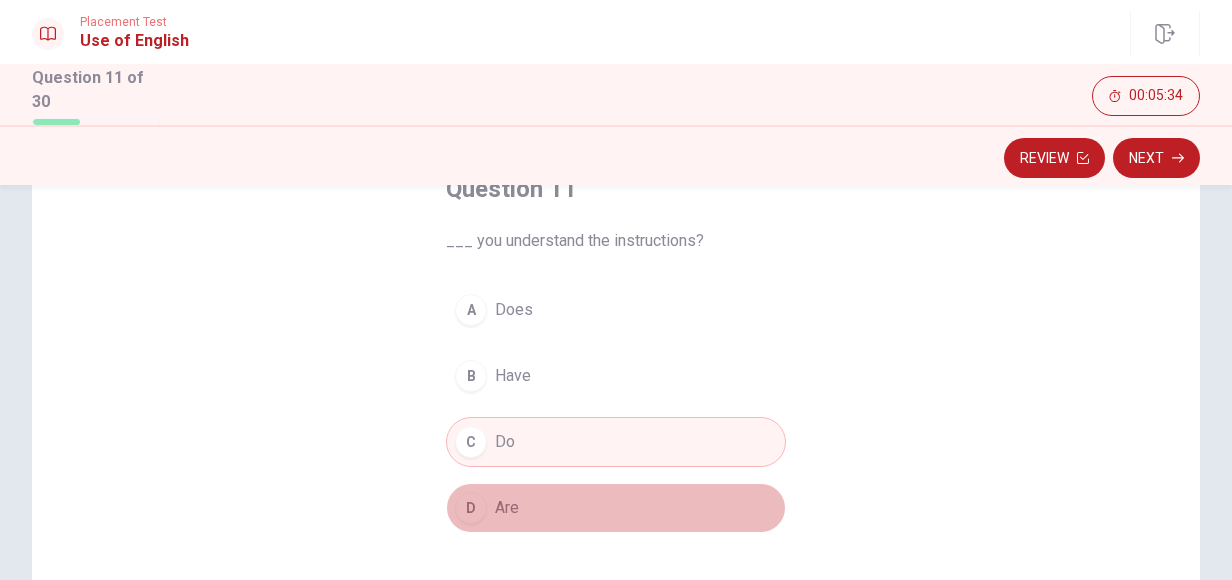 click on "D" at bounding box center (471, 508) 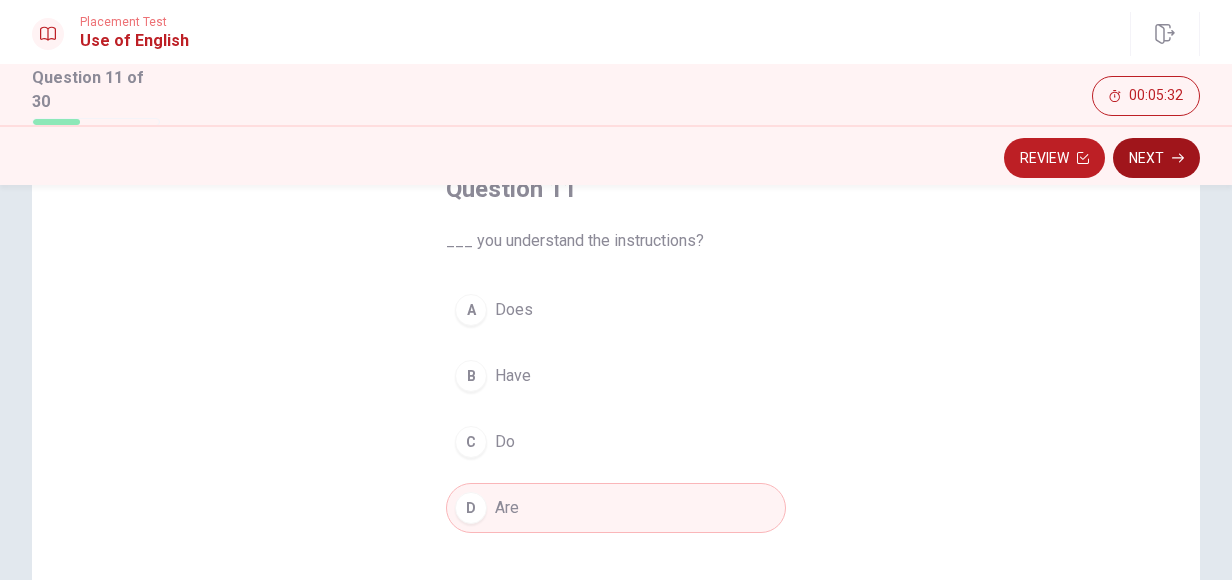 click 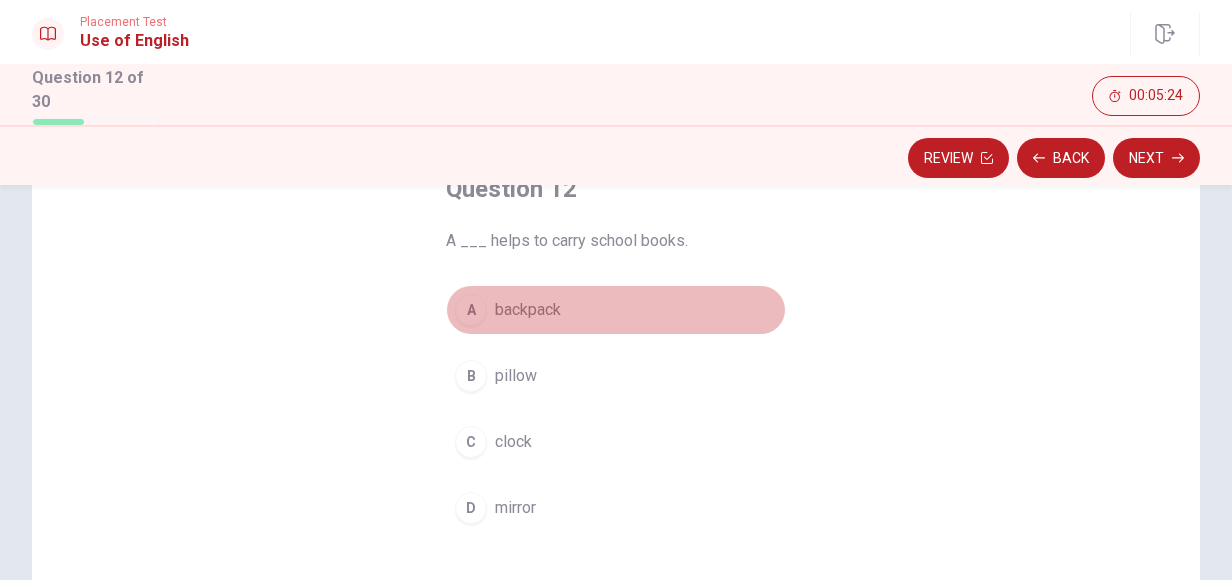 click on "A" at bounding box center (471, 310) 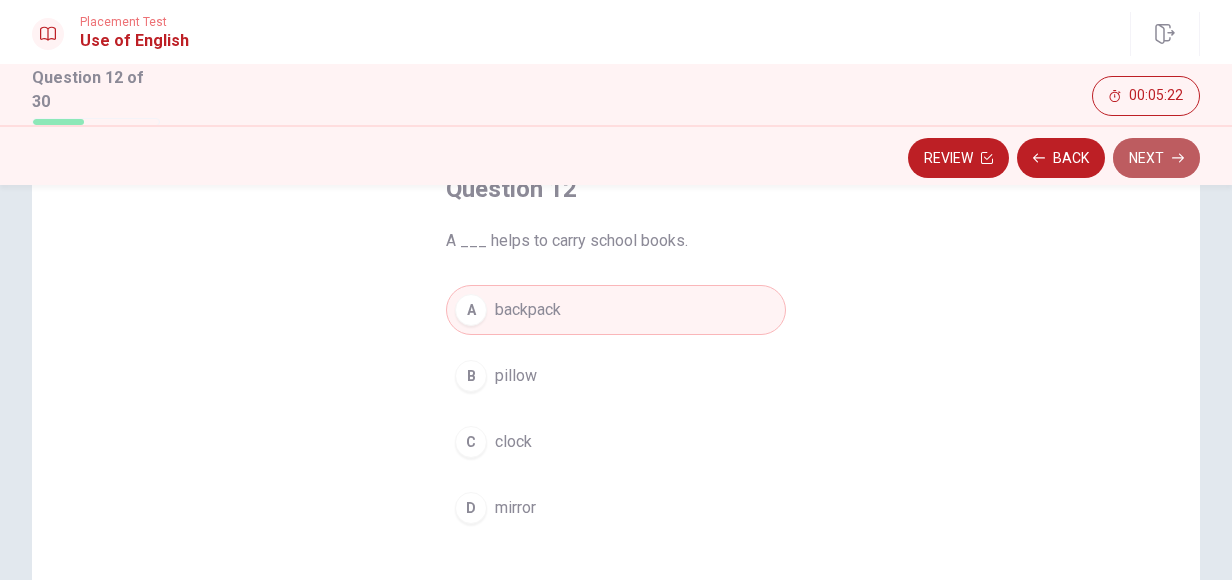 click on "Next" at bounding box center (1156, 158) 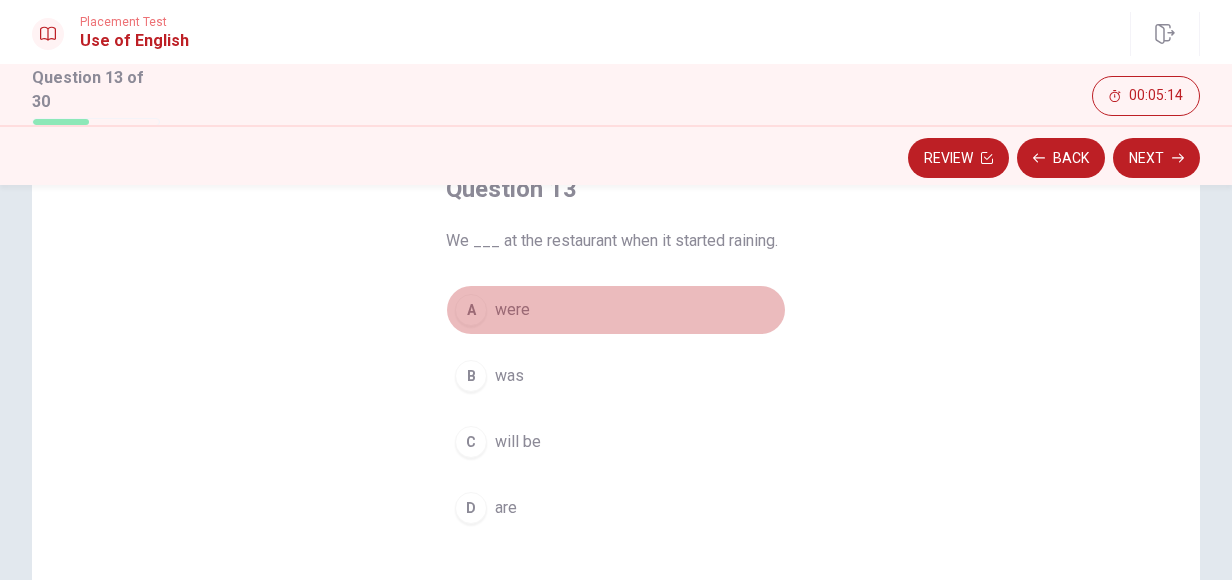 click on "were" at bounding box center (512, 310) 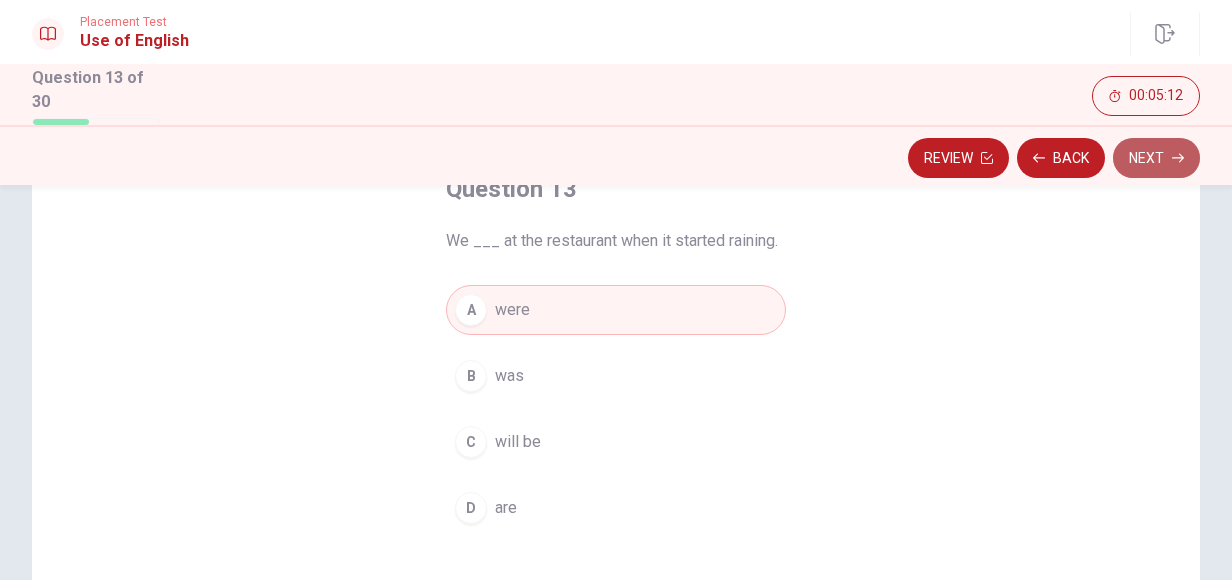 click on "Next" at bounding box center [1156, 158] 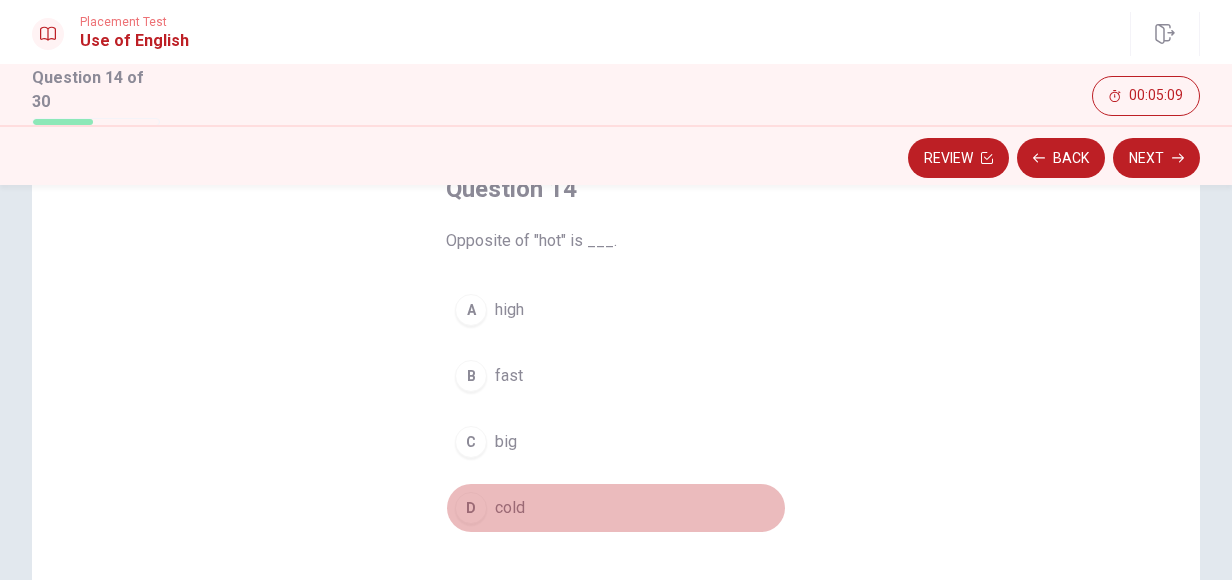 click on "D" at bounding box center (471, 508) 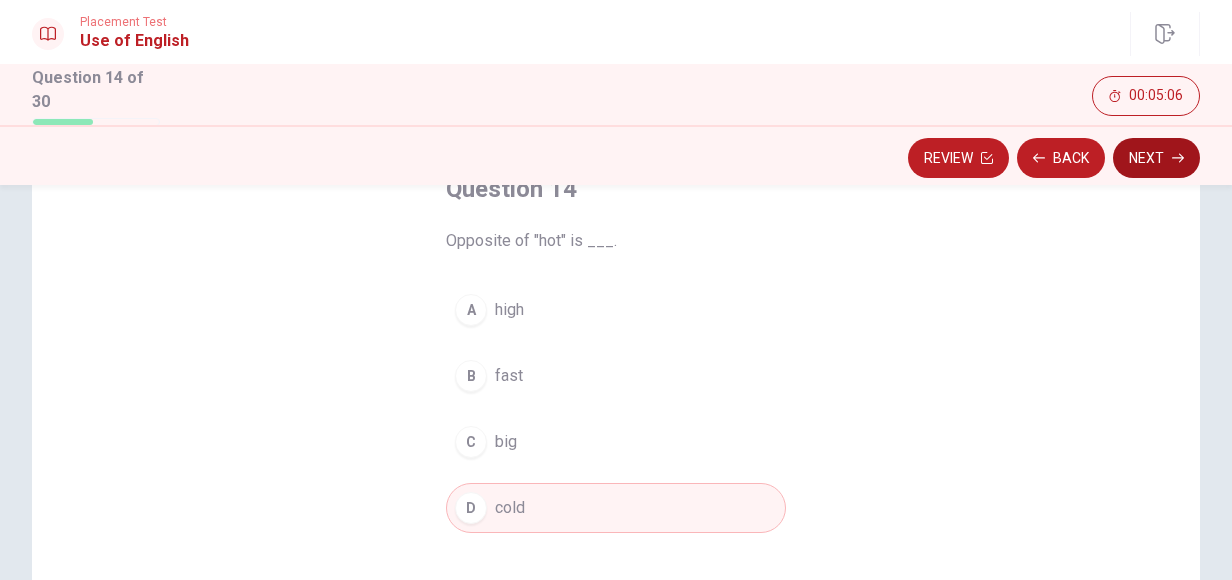 click on "Next" at bounding box center [1156, 158] 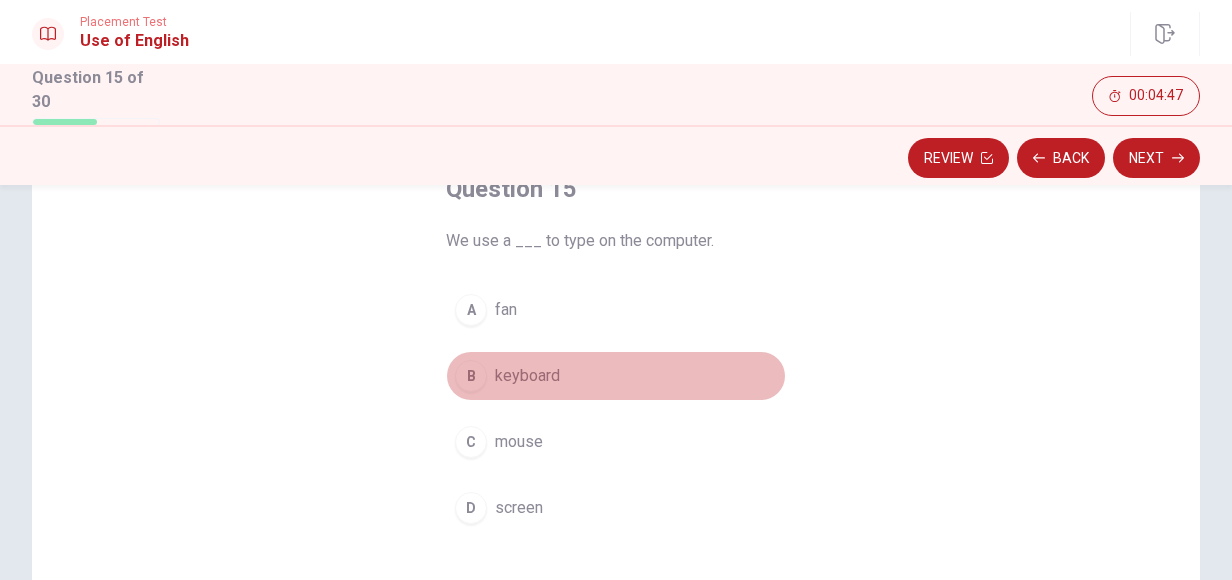 click on "B" at bounding box center [471, 376] 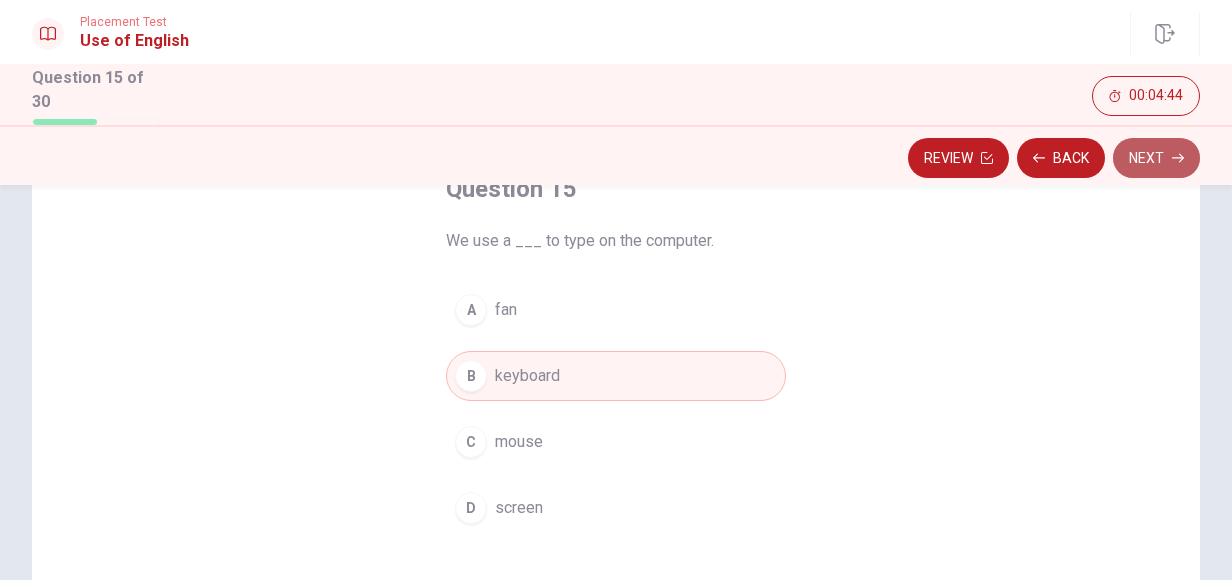 click on "Next" at bounding box center [1156, 158] 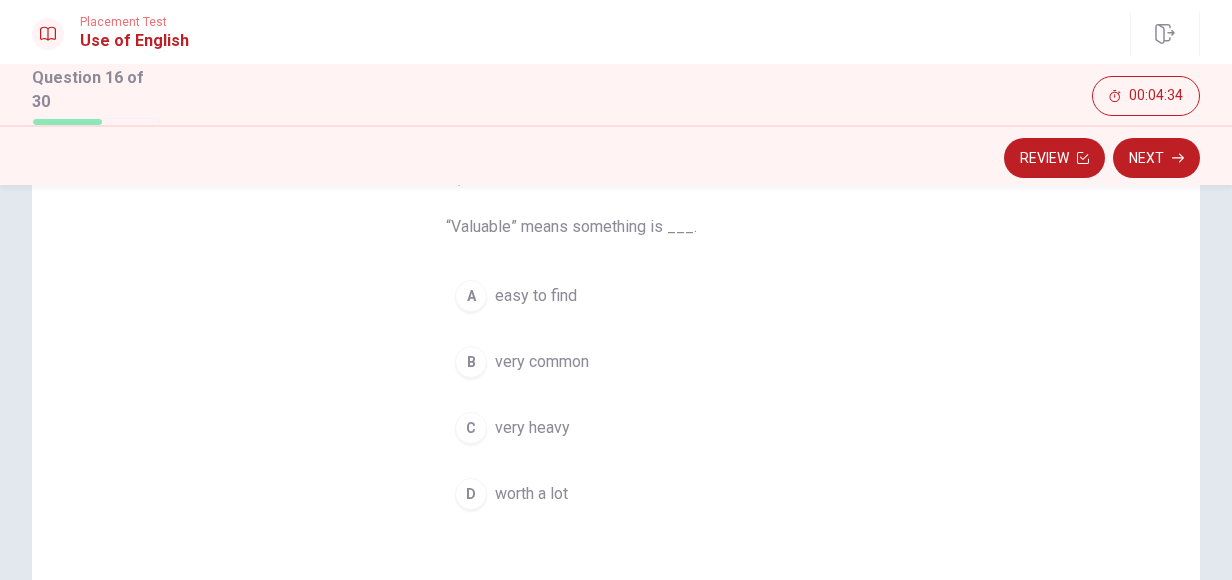 scroll, scrollTop: 147, scrollLeft: 0, axis: vertical 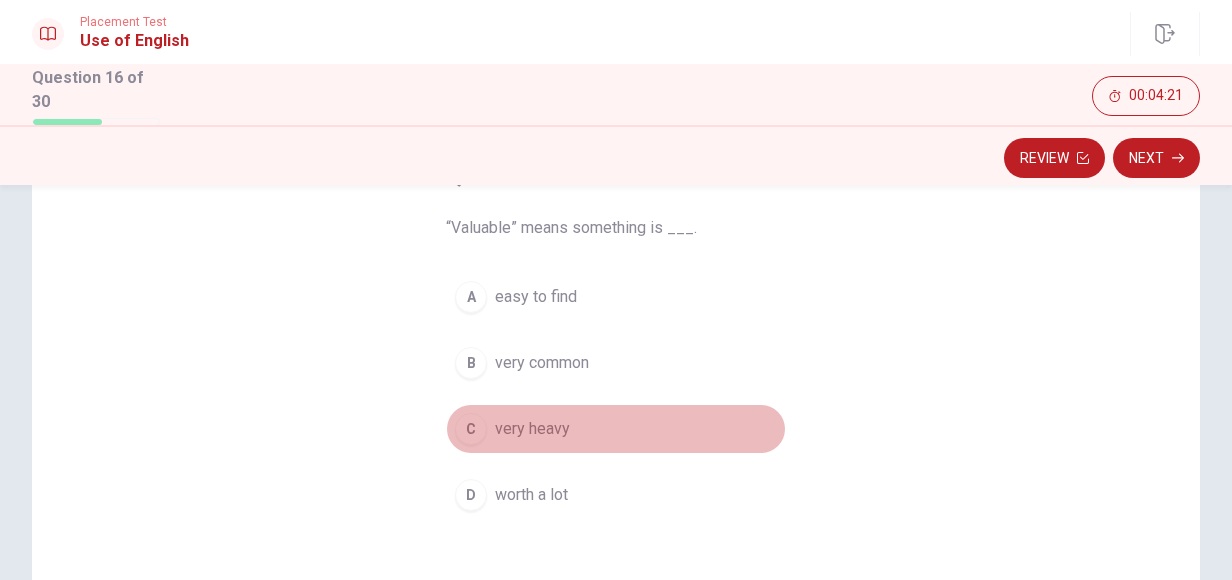 click on "very heavy" at bounding box center (532, 429) 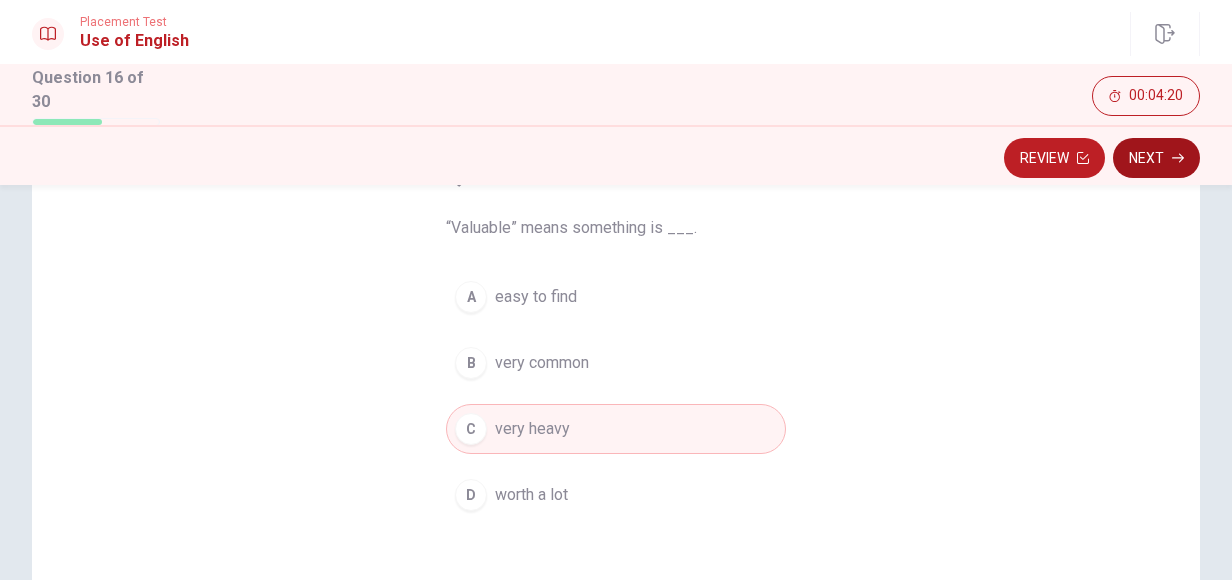 click on "Next" at bounding box center [1156, 158] 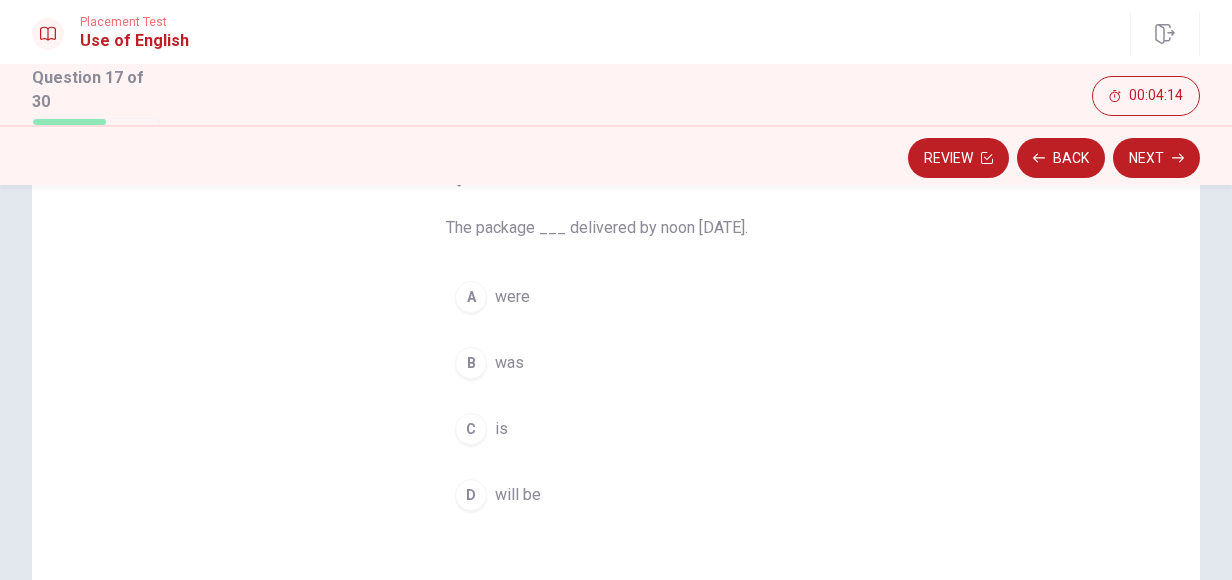 click on "will be" at bounding box center [518, 495] 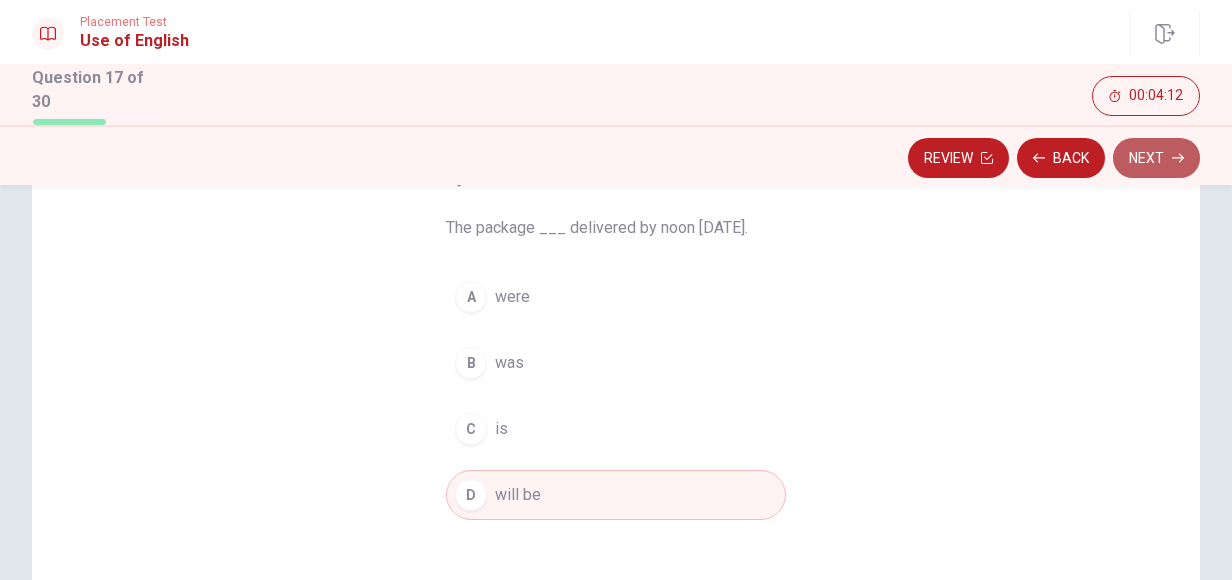 click on "Next" at bounding box center (1156, 158) 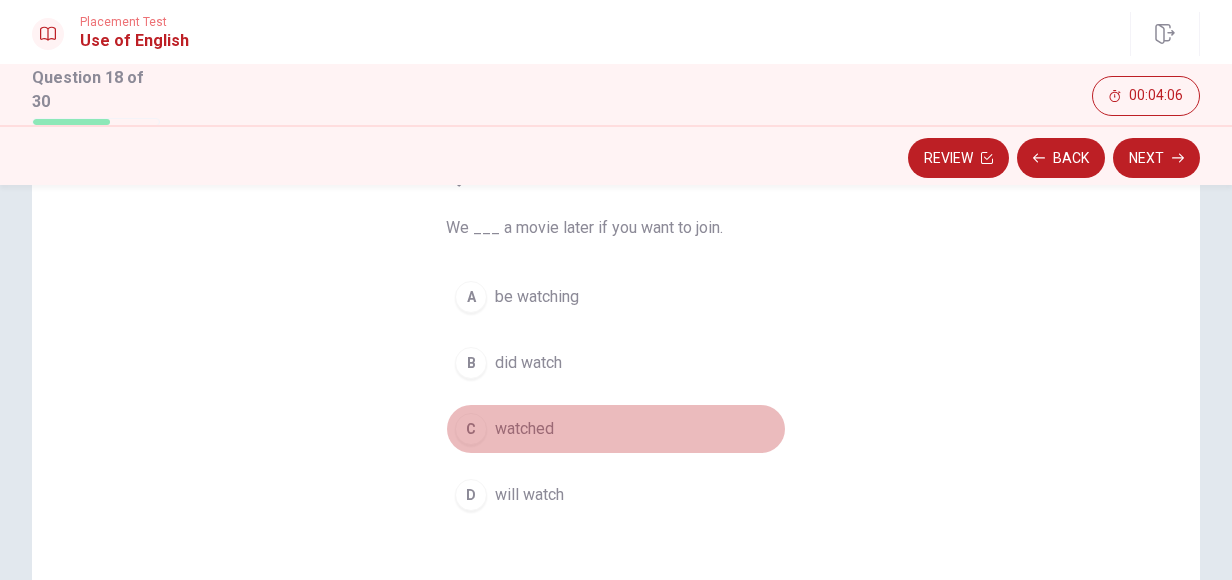 click on "watched" at bounding box center [524, 429] 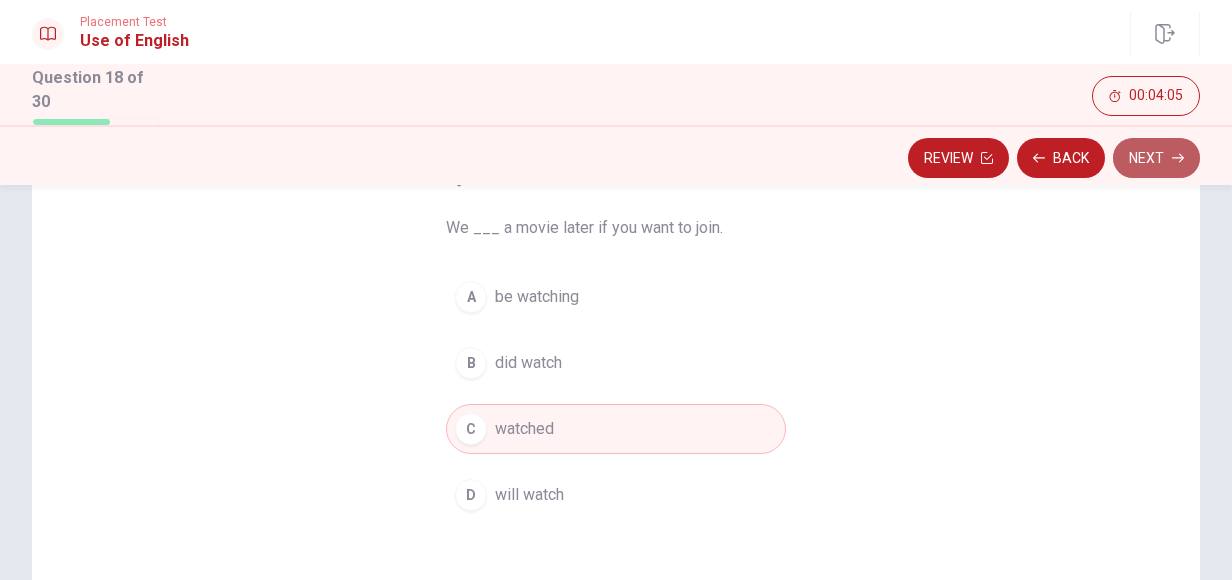 click on "Next" at bounding box center (1156, 158) 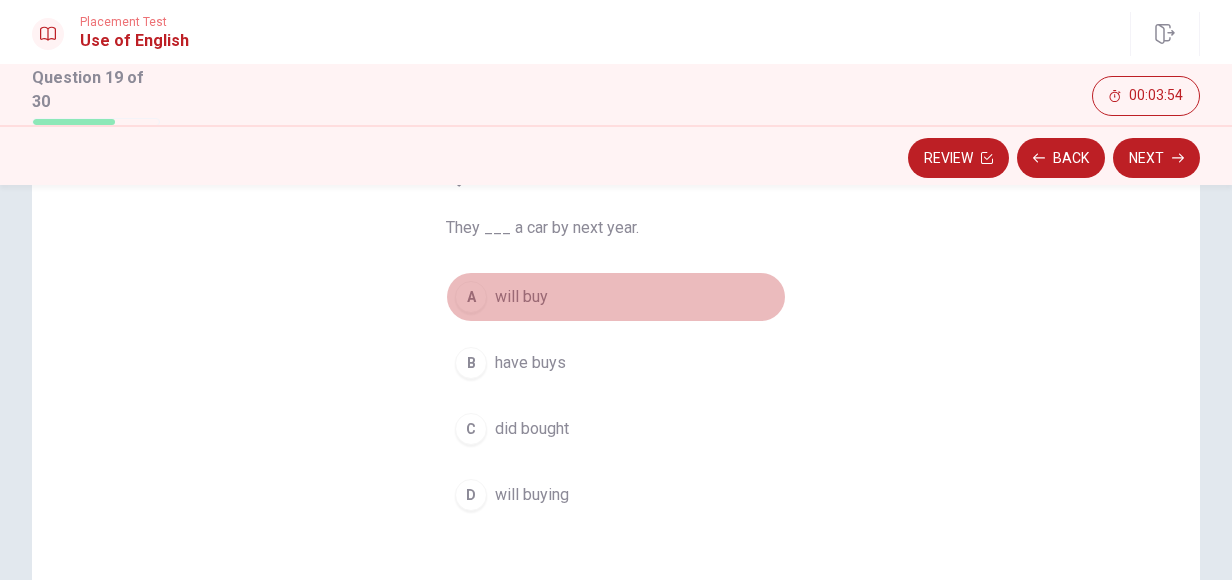 click on "A will buy" at bounding box center (616, 297) 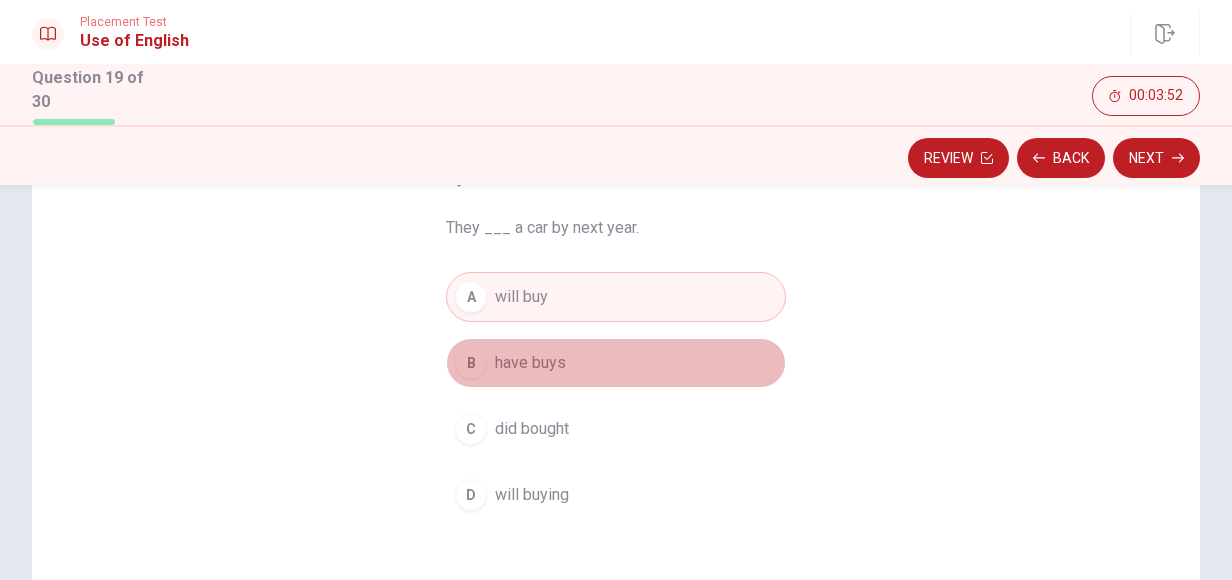 click on "have buys" at bounding box center (530, 363) 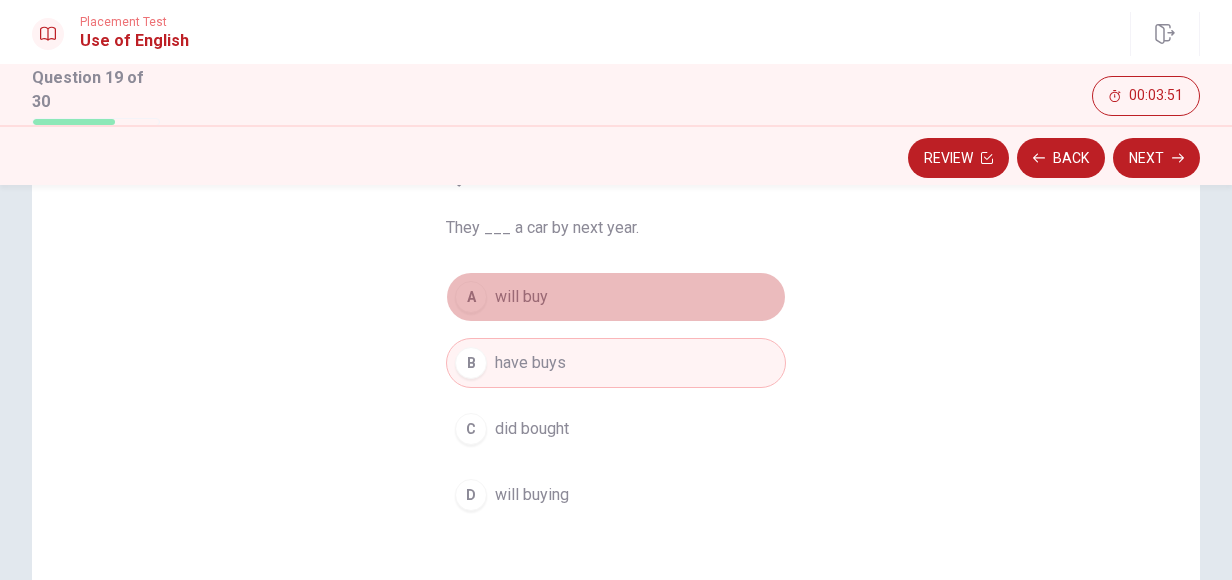 click on "will buy" at bounding box center [521, 297] 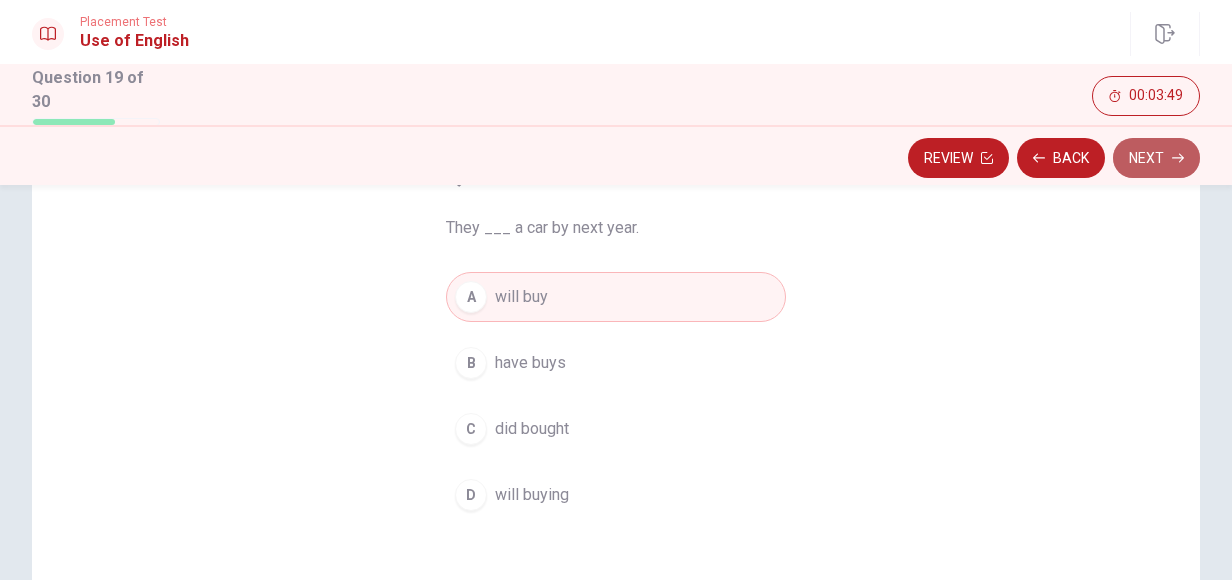click on "Next" at bounding box center (1156, 158) 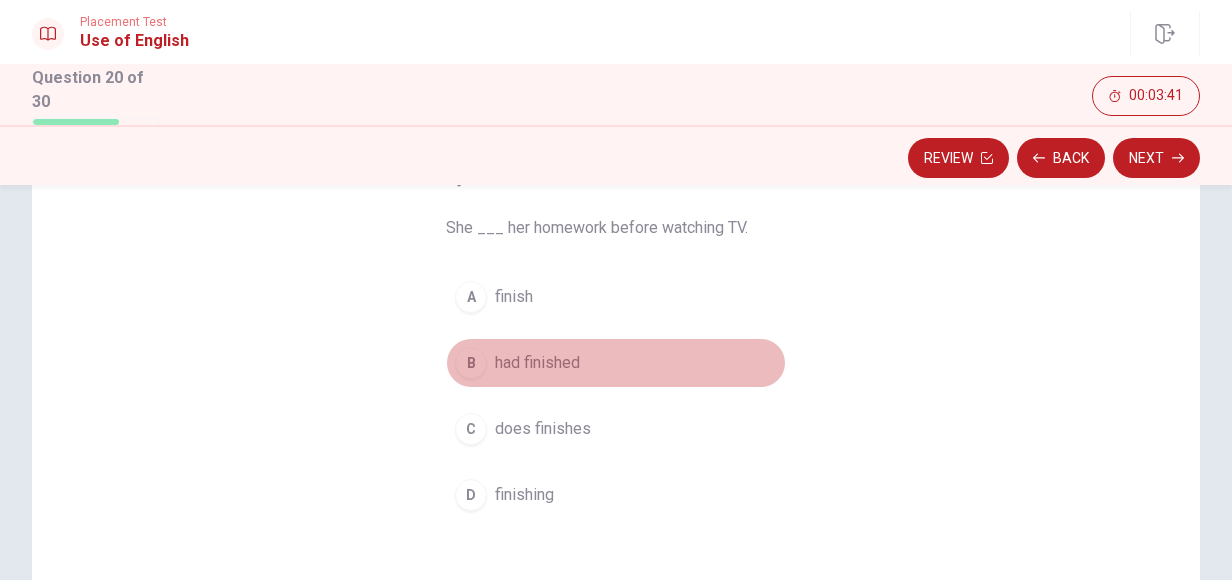 click on "had finished" at bounding box center [537, 363] 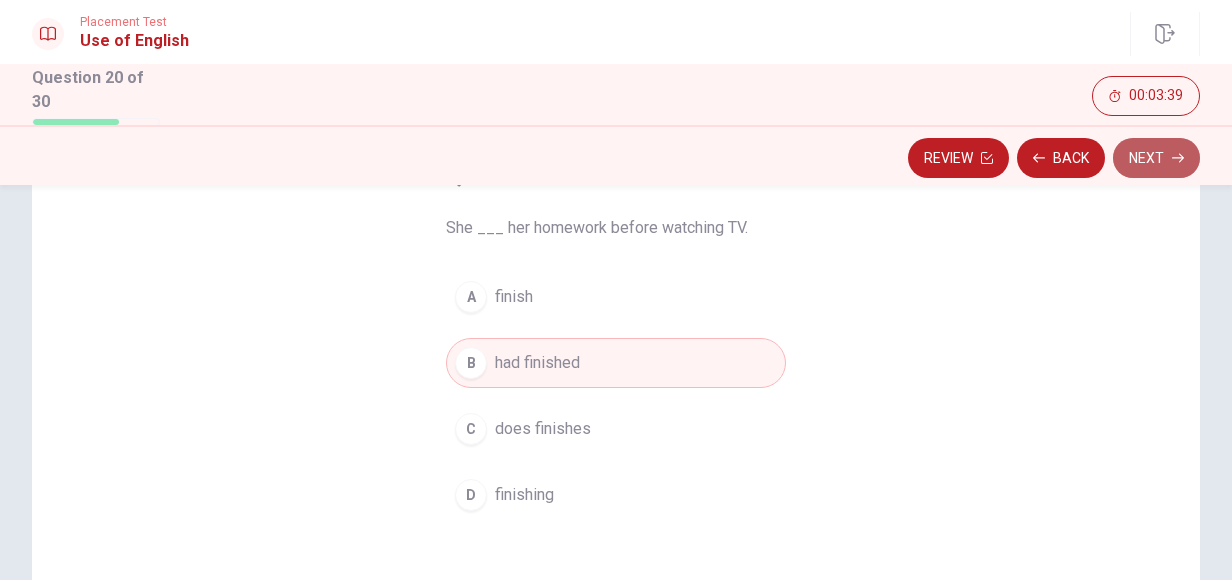 click on "Next" at bounding box center [1156, 158] 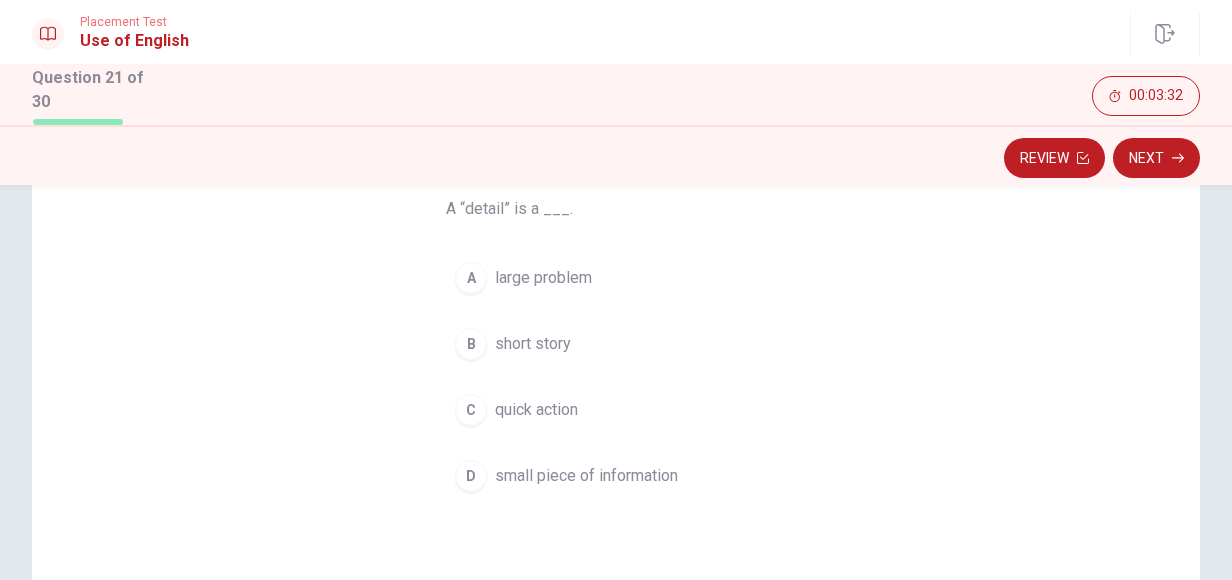 scroll, scrollTop: 171, scrollLeft: 0, axis: vertical 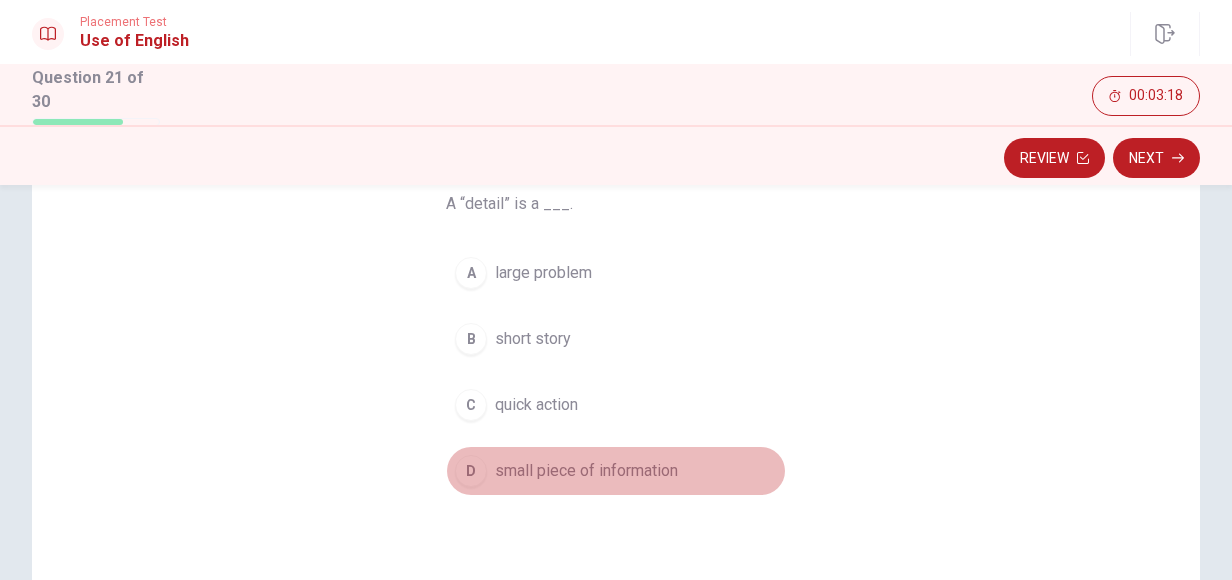click on "small piece of information" at bounding box center (586, 471) 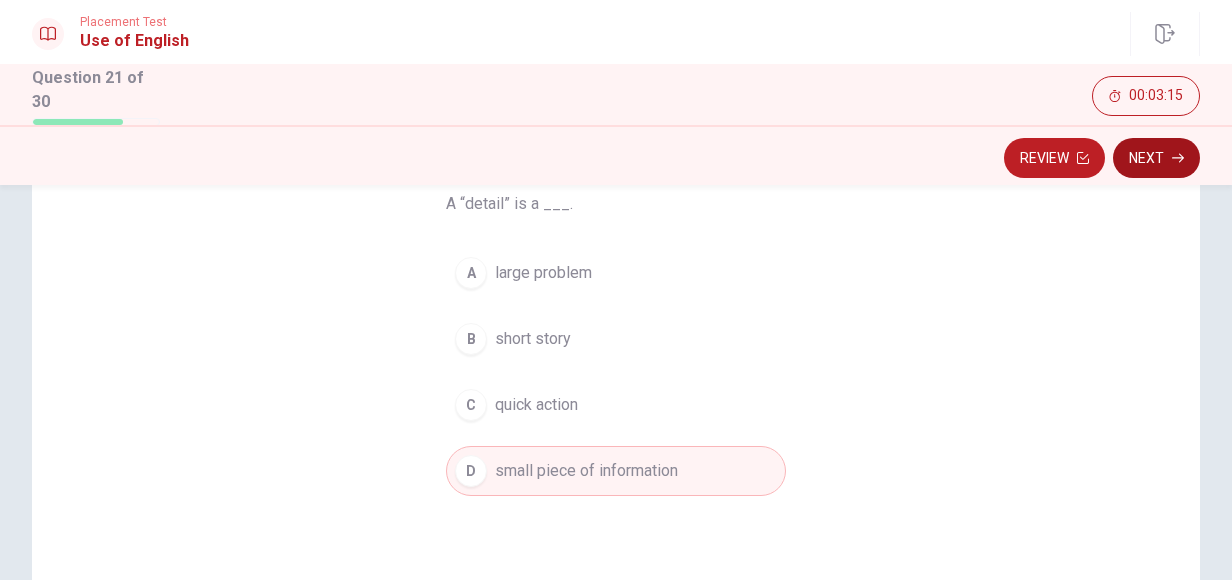 click on "Next" at bounding box center [1156, 158] 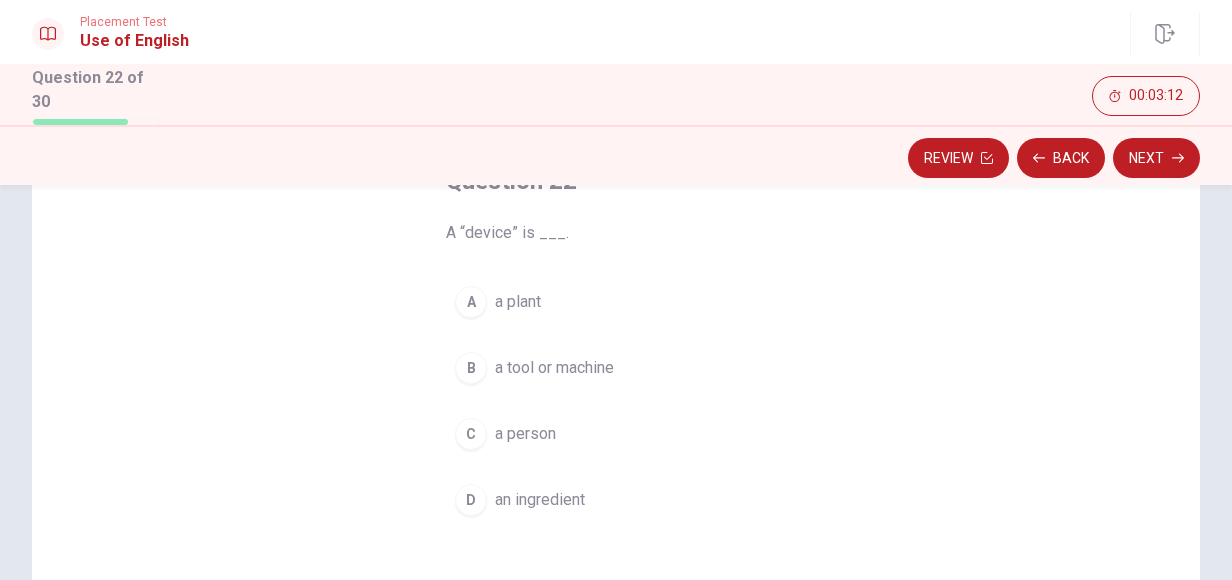 scroll, scrollTop: 143, scrollLeft: 0, axis: vertical 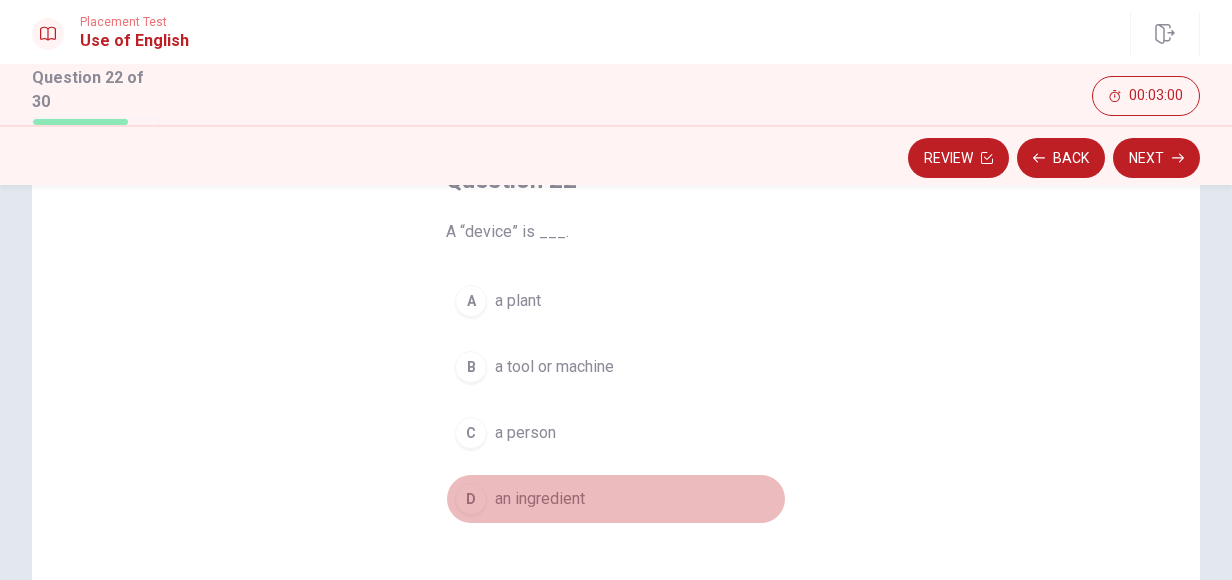 click on "an ingredient" at bounding box center (540, 499) 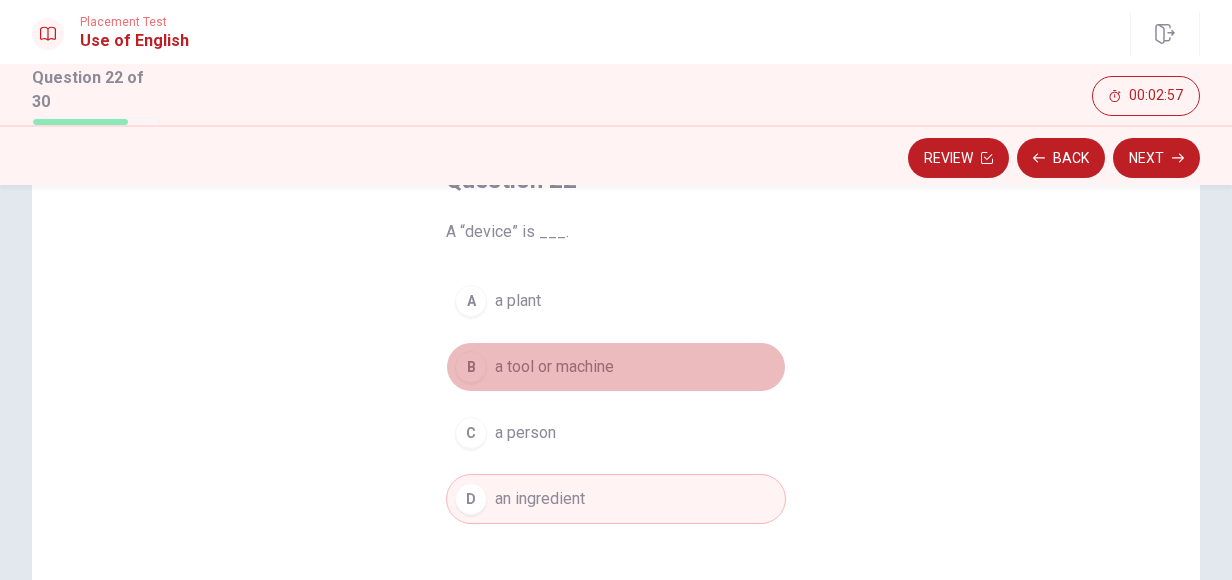 click on "a tool or machine" at bounding box center (554, 367) 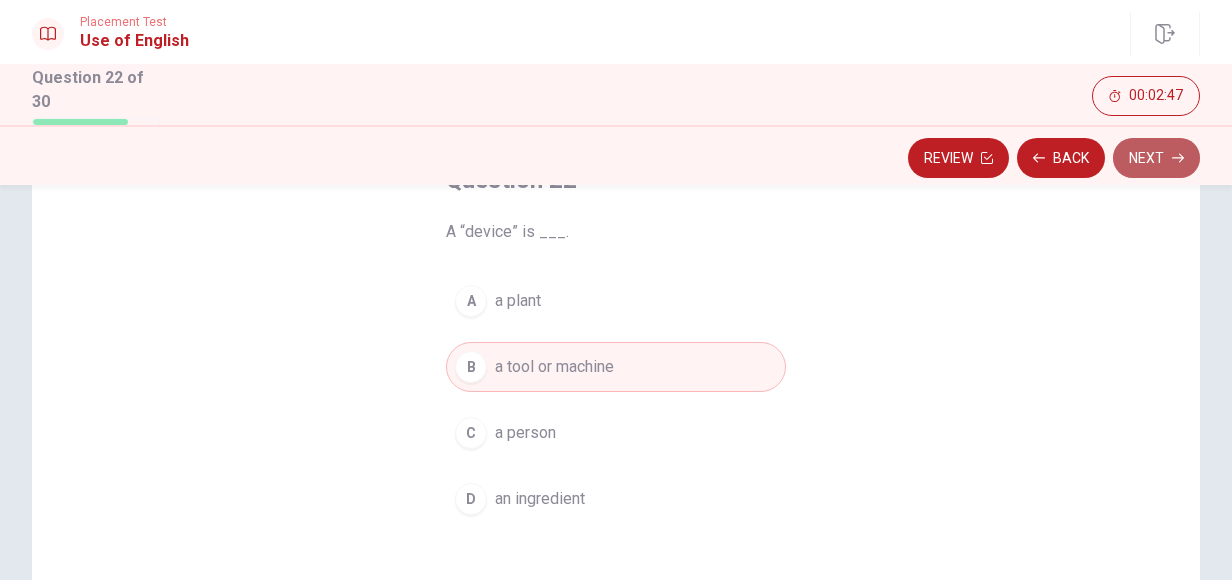 click 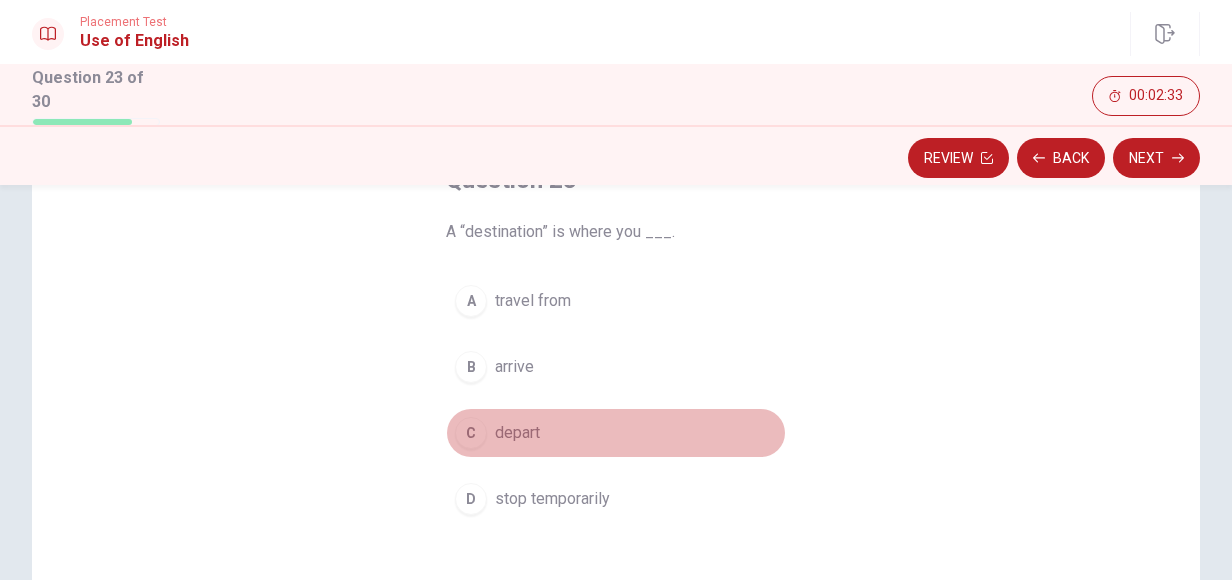 click on "depart" at bounding box center [517, 433] 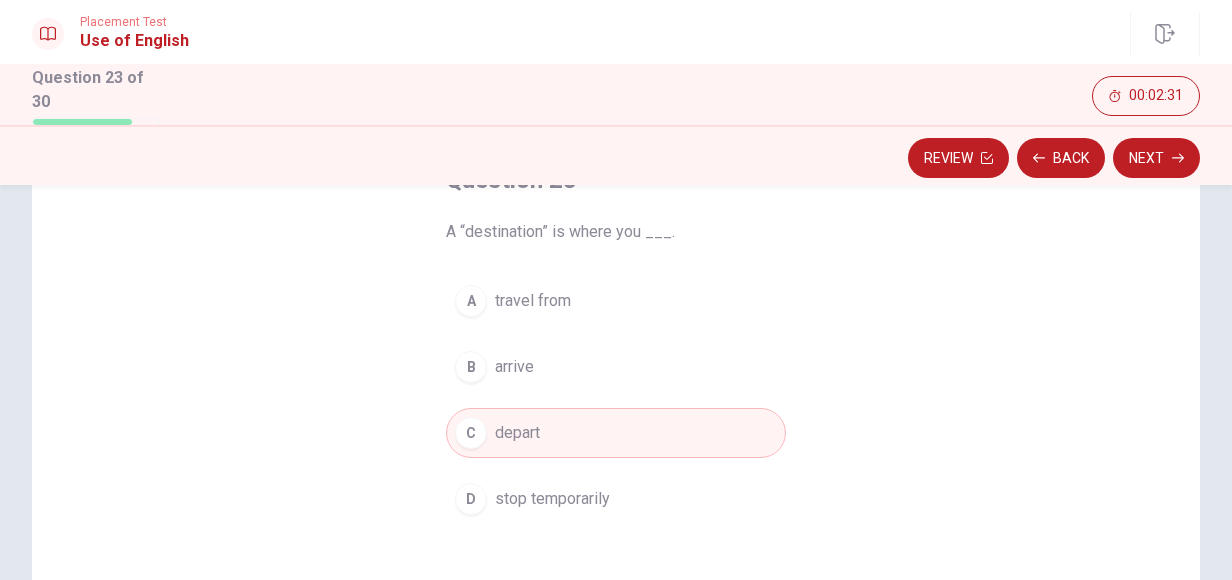 click on "Review Back Next" at bounding box center [616, 155] 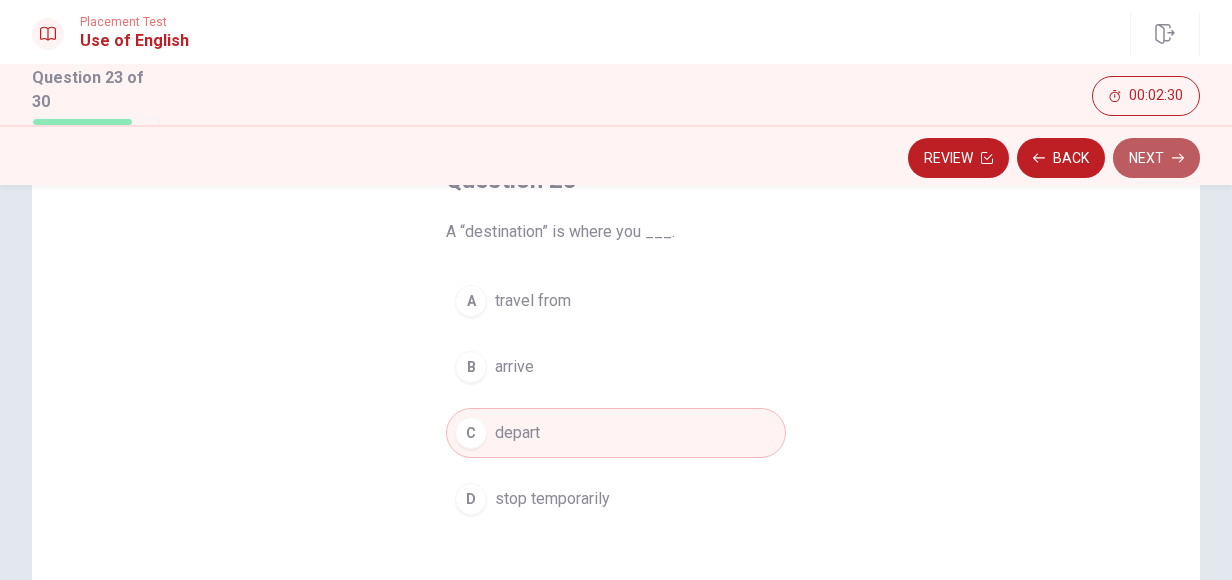 click on "Next" at bounding box center [1156, 158] 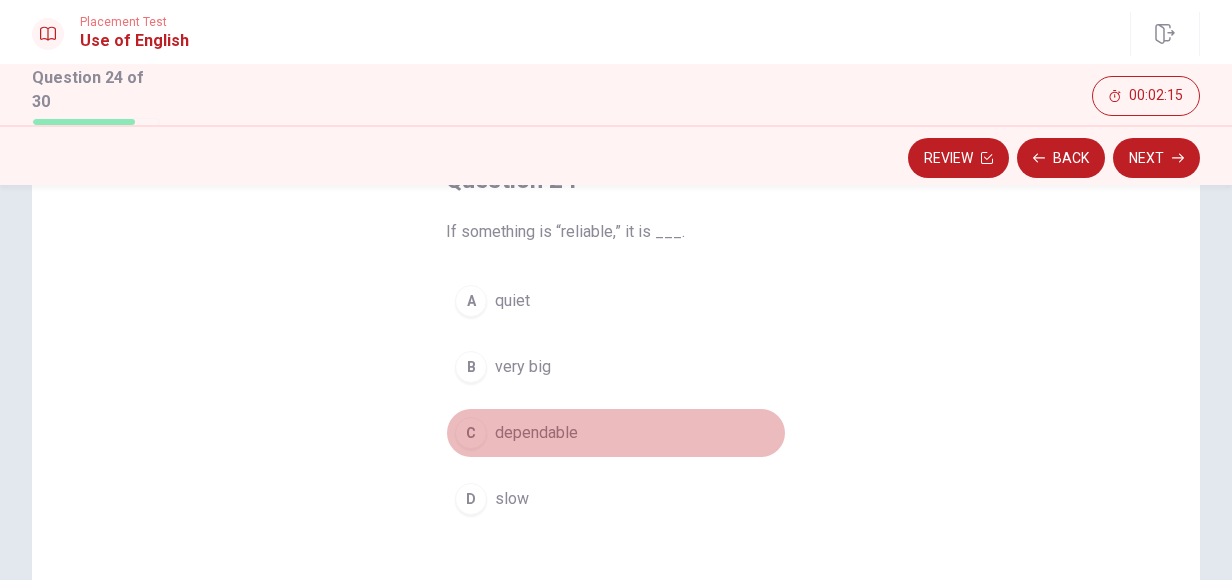 click on "dependable" at bounding box center (536, 433) 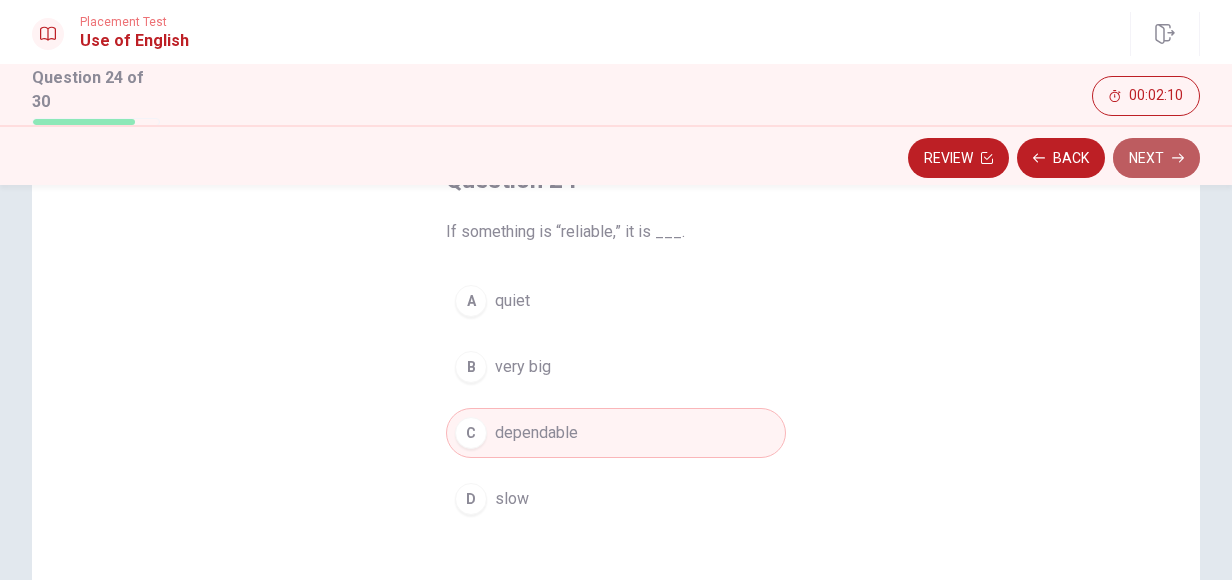 click on "Next" at bounding box center (1156, 158) 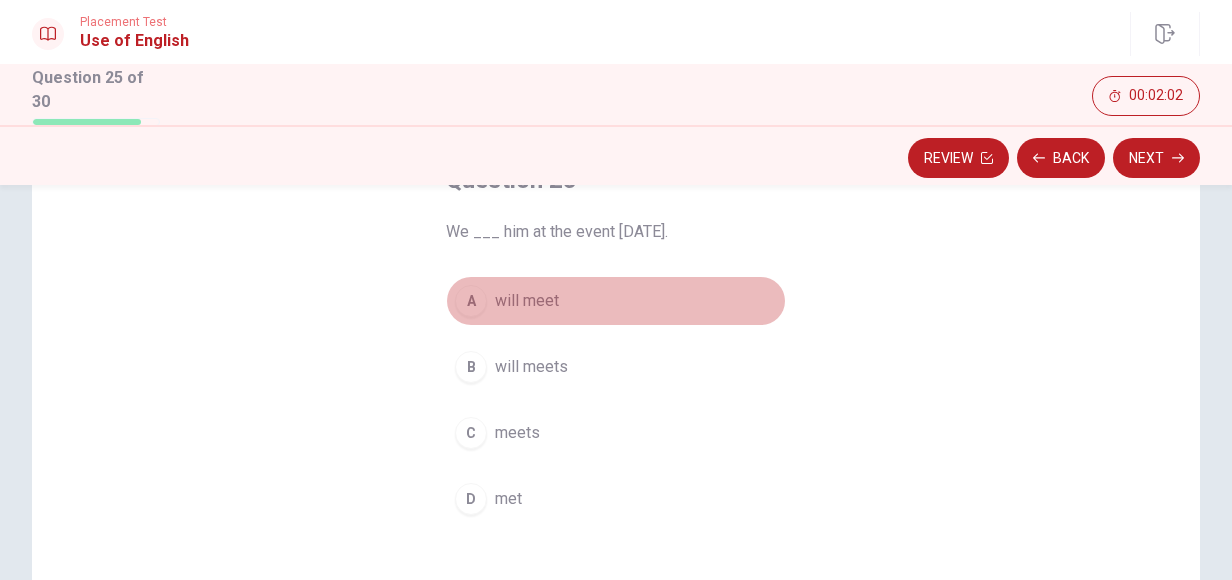 click on "will meet" at bounding box center (527, 301) 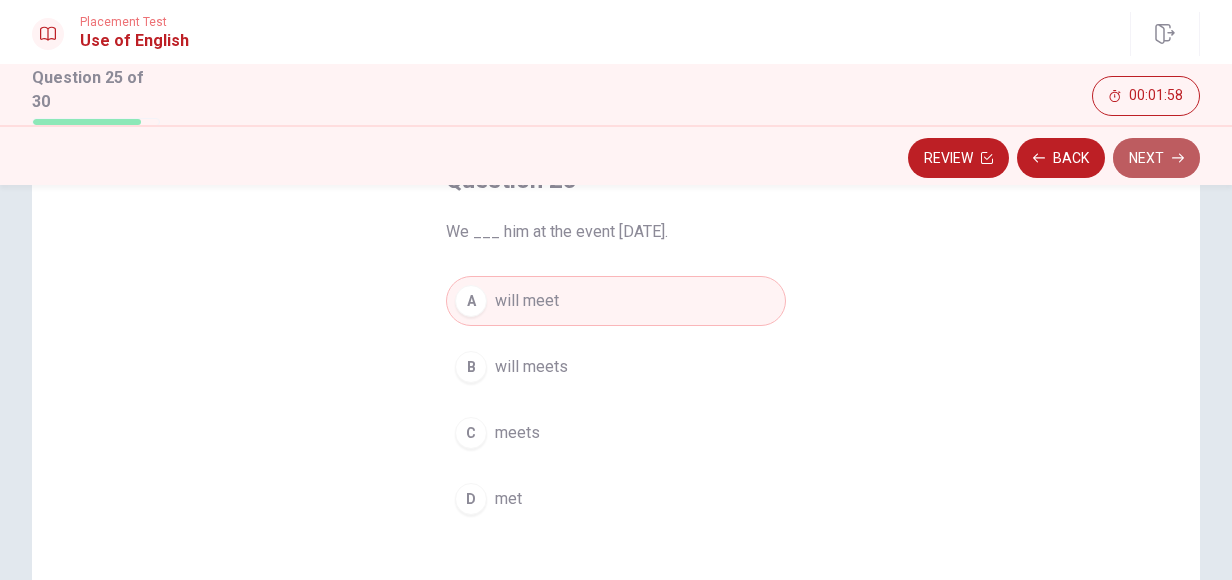 click on "Next" at bounding box center (1156, 158) 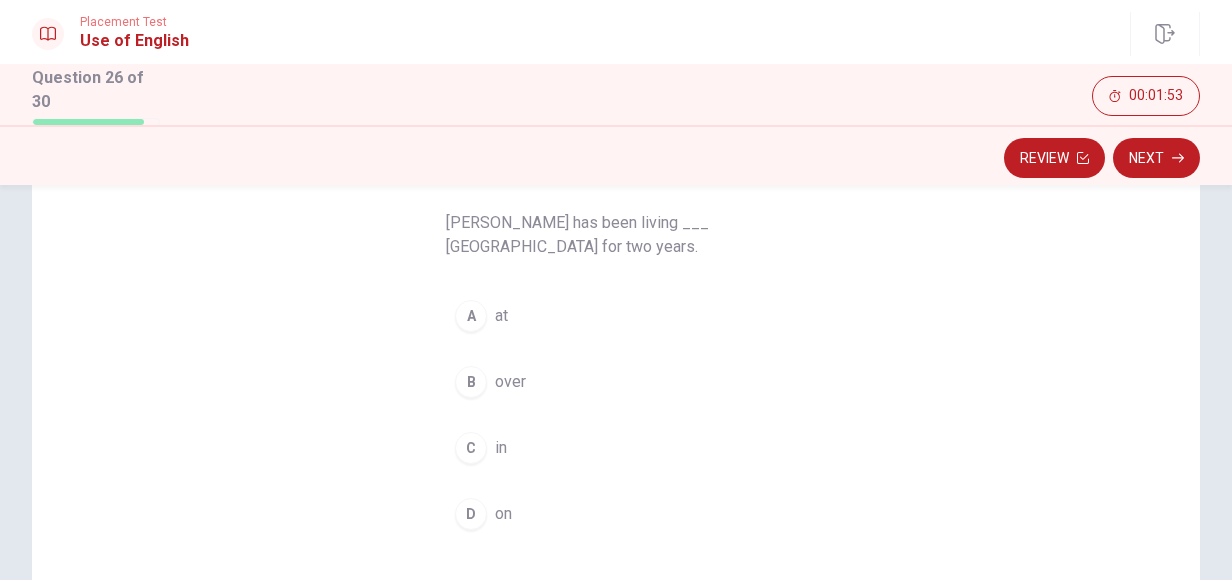 scroll, scrollTop: 154, scrollLeft: 0, axis: vertical 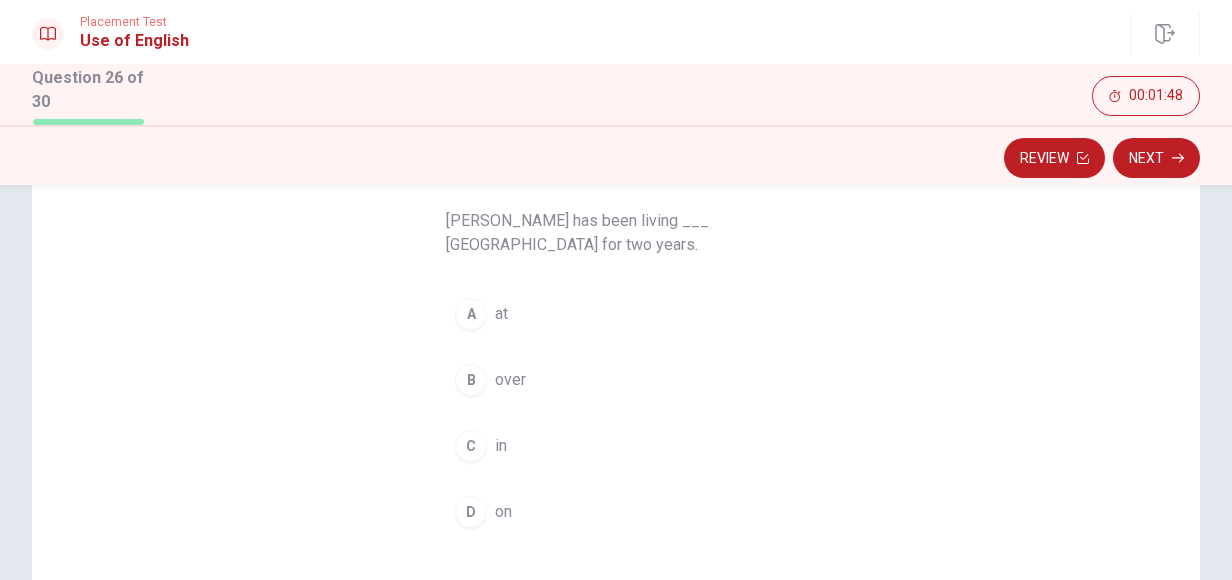 click on "C" at bounding box center [471, 446] 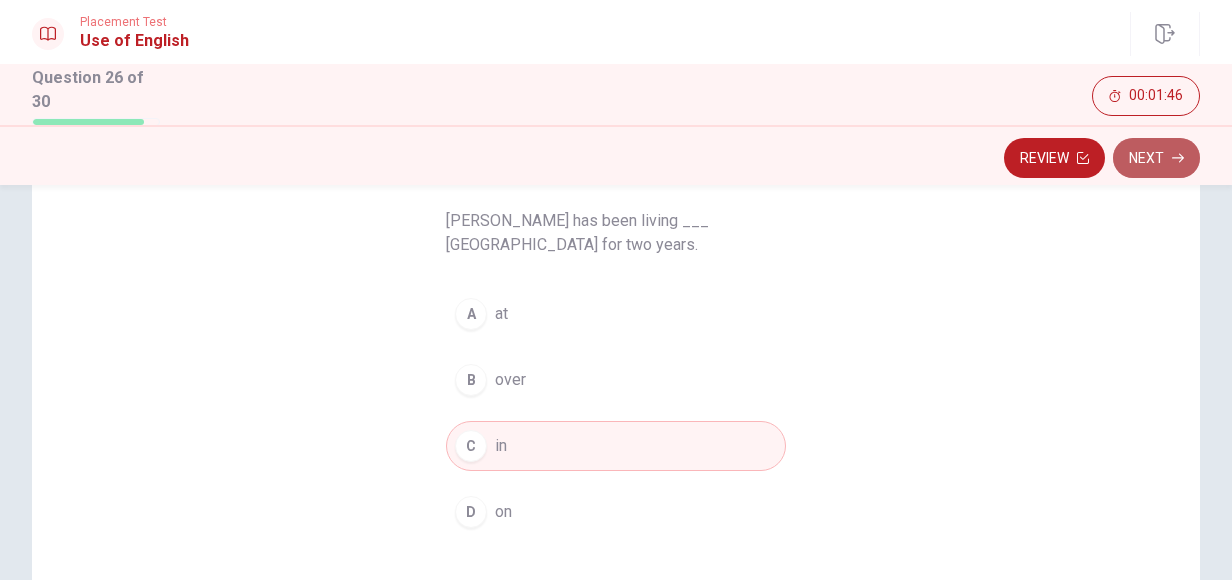 click on "Next" at bounding box center [1156, 158] 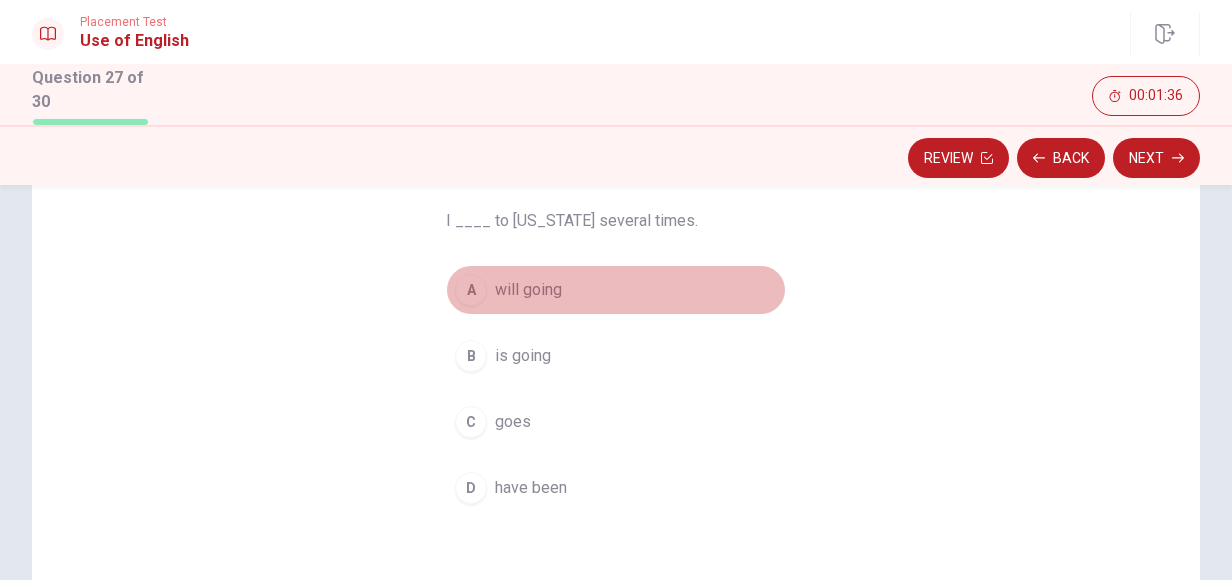 click on "will going" at bounding box center (528, 290) 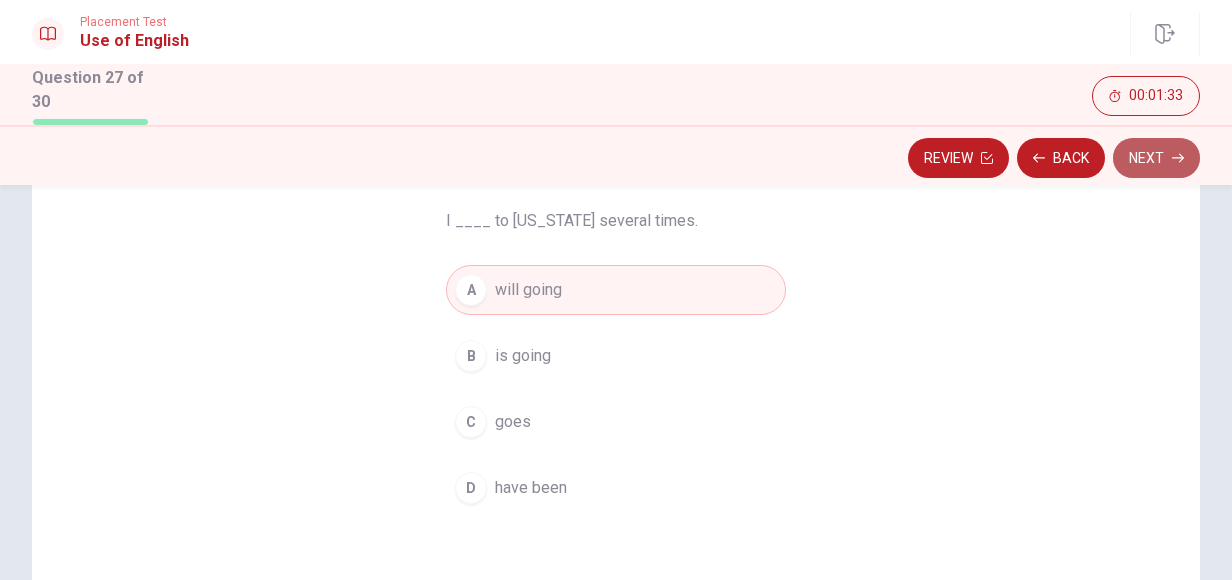 click on "Next" at bounding box center (1156, 158) 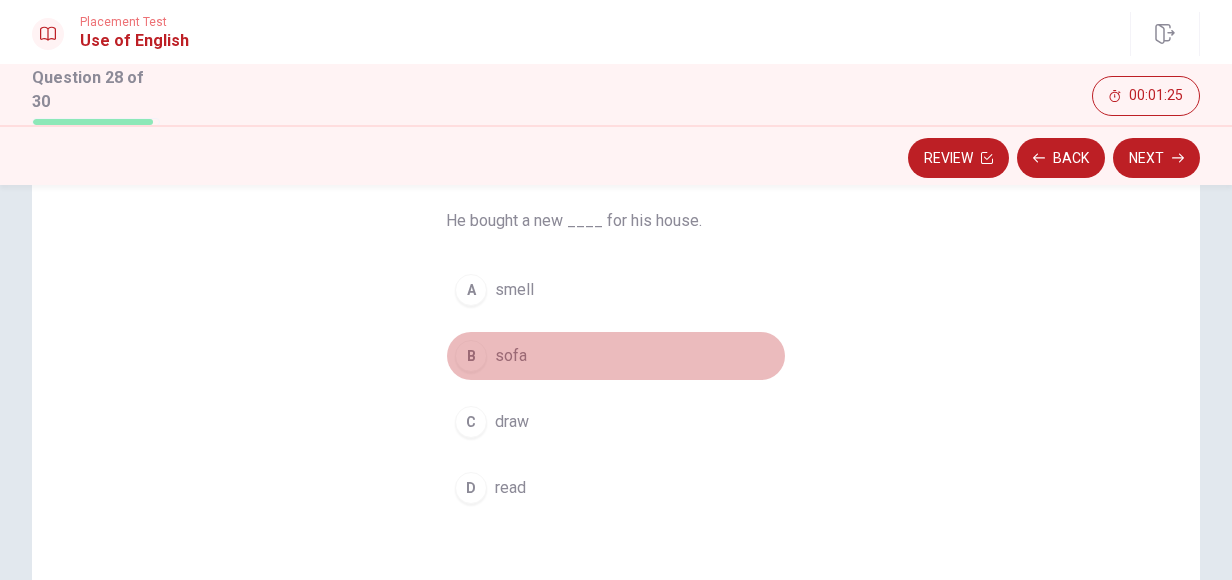 click on "sofa" at bounding box center [511, 356] 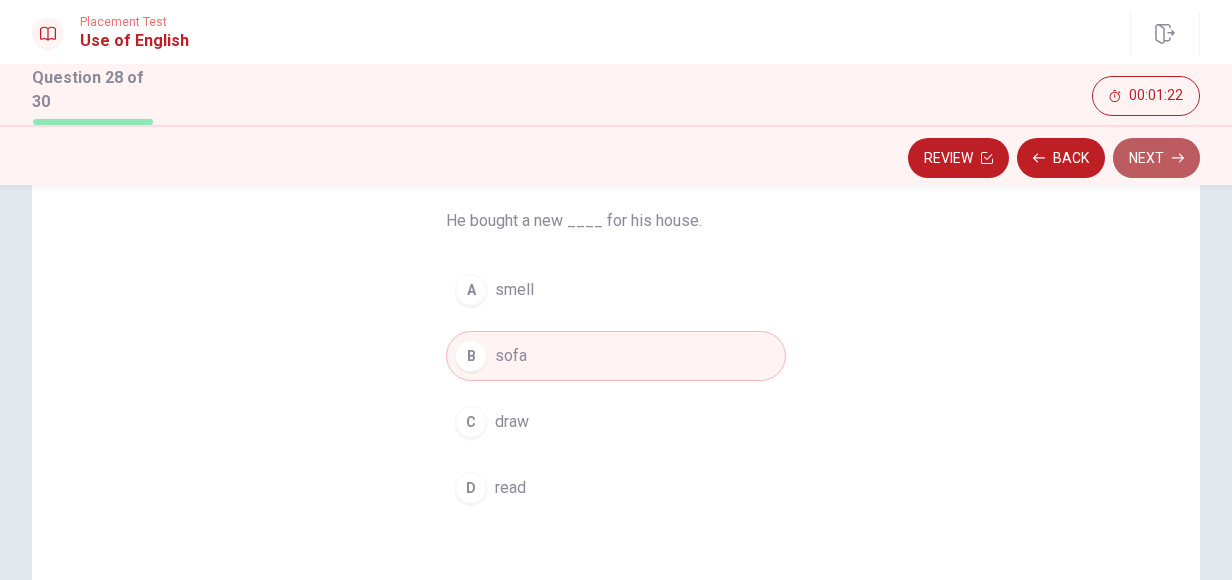 click on "Next" at bounding box center [1156, 158] 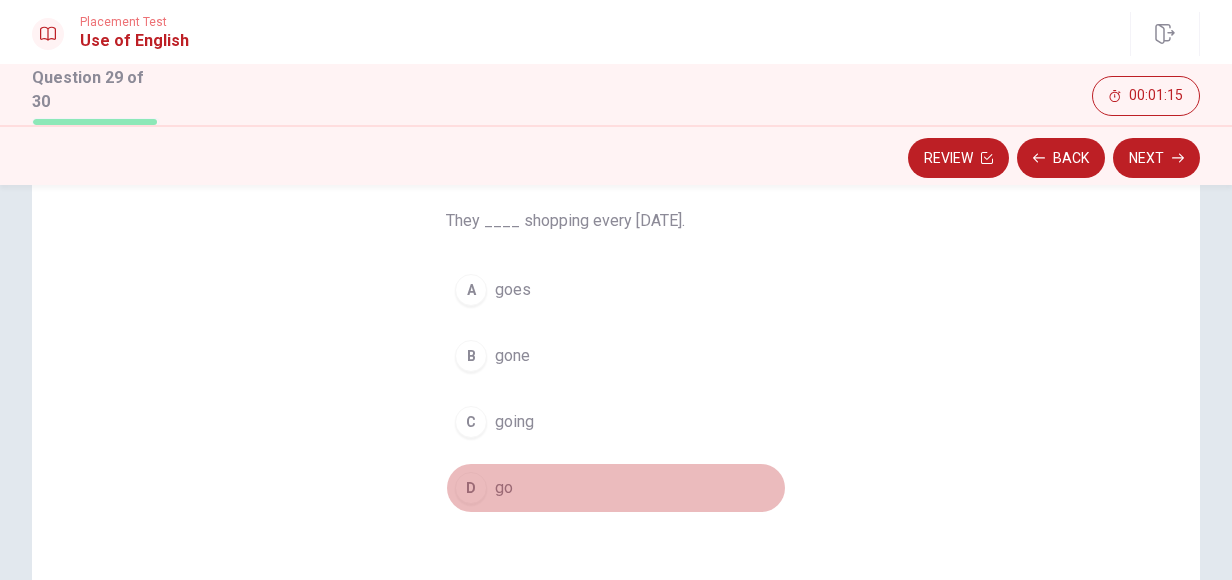 click on "go" at bounding box center [504, 488] 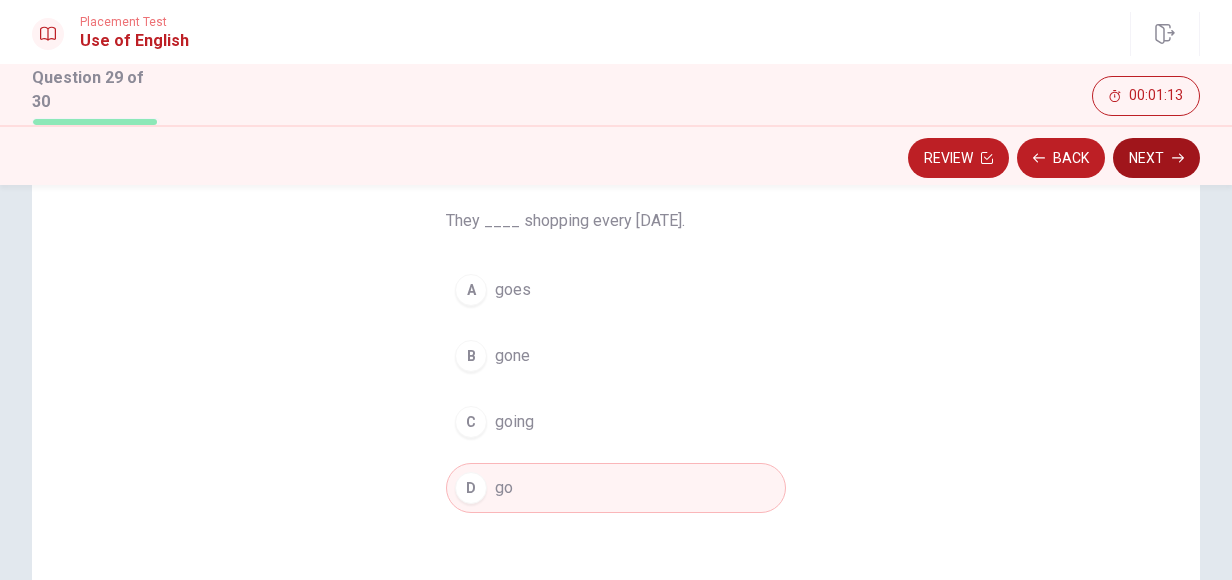 click on "Next" at bounding box center (1156, 158) 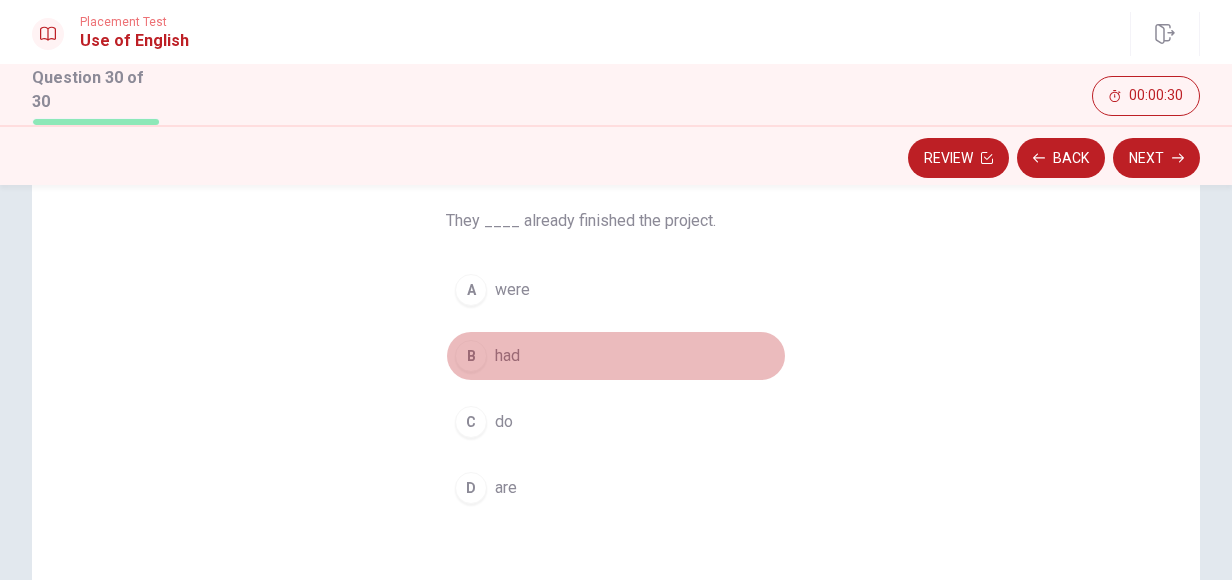 click on "B" at bounding box center [471, 356] 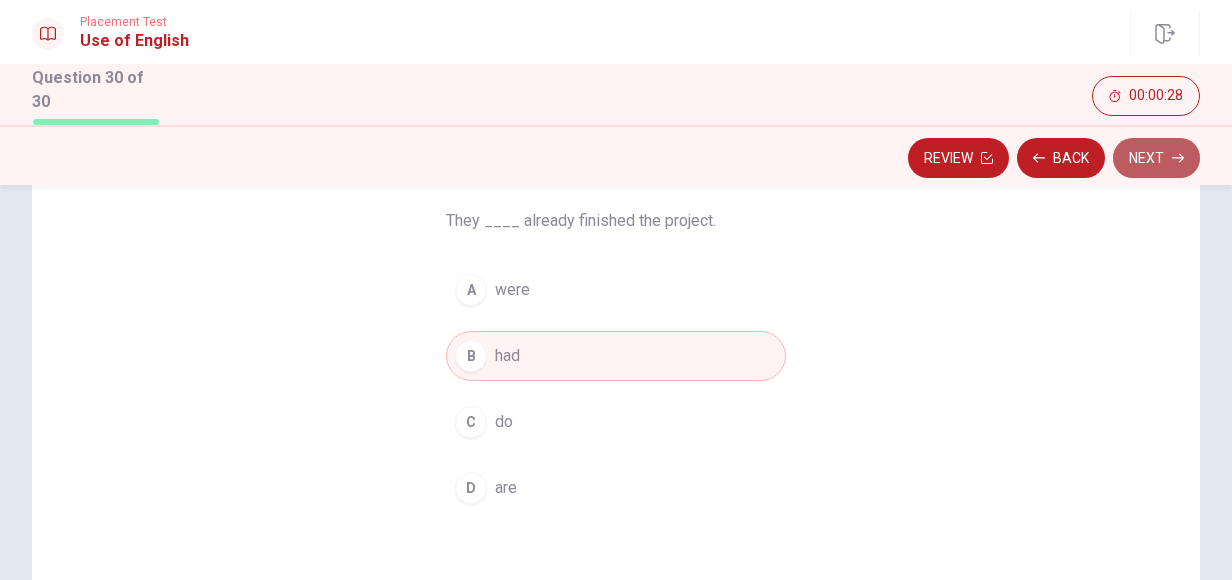 click on "Next" at bounding box center (1156, 158) 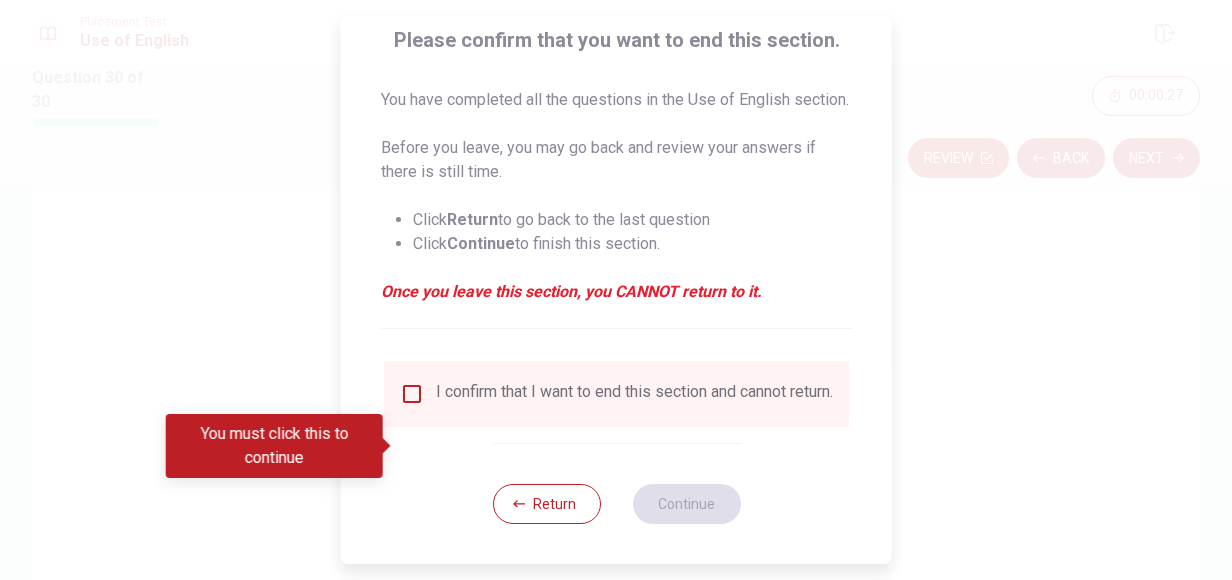 scroll, scrollTop: 190, scrollLeft: 0, axis: vertical 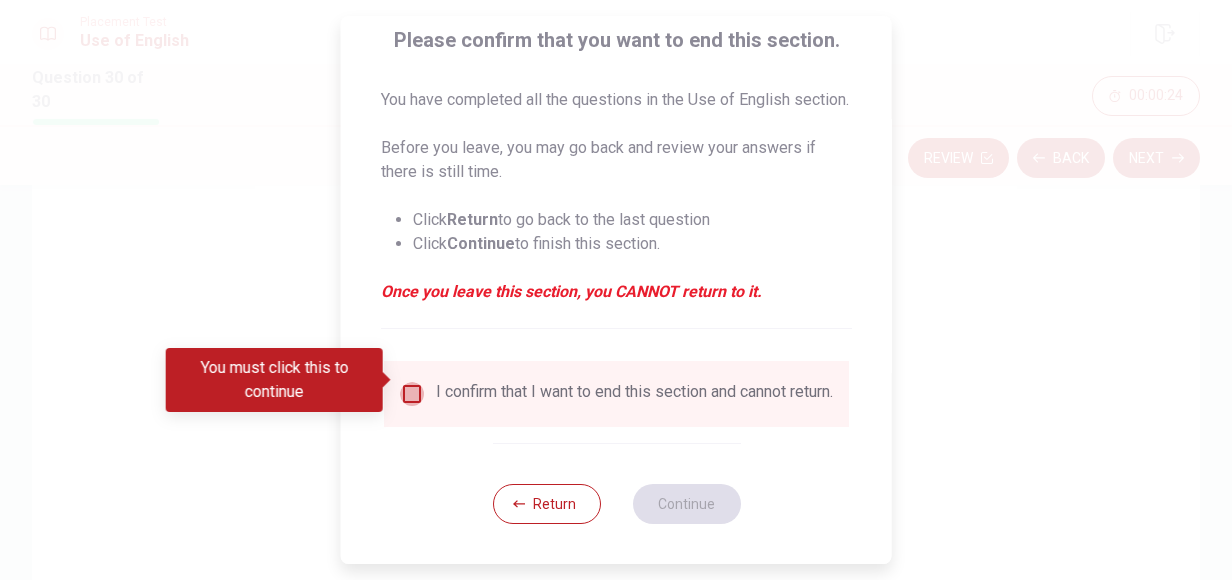 click at bounding box center (412, 394) 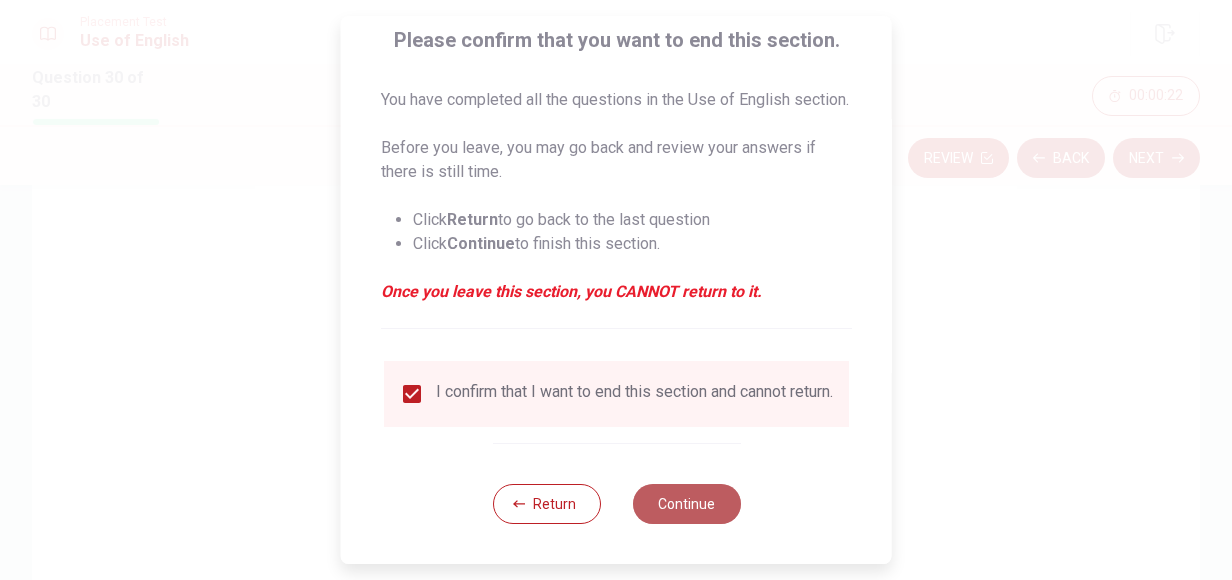 click on "Continue" at bounding box center [686, 504] 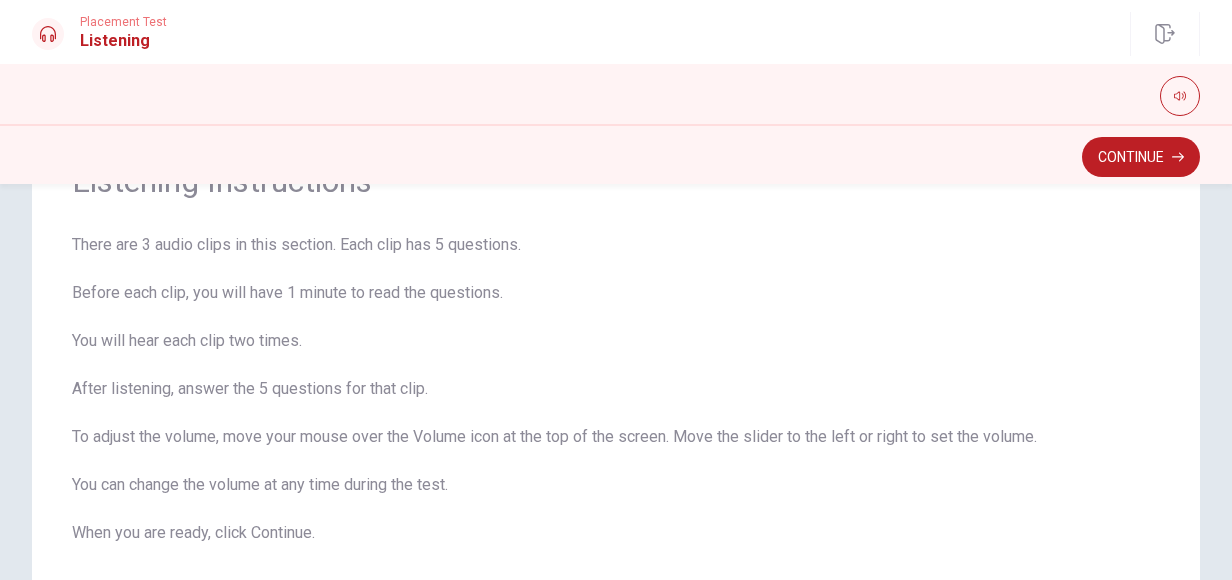 scroll, scrollTop: 98, scrollLeft: 0, axis: vertical 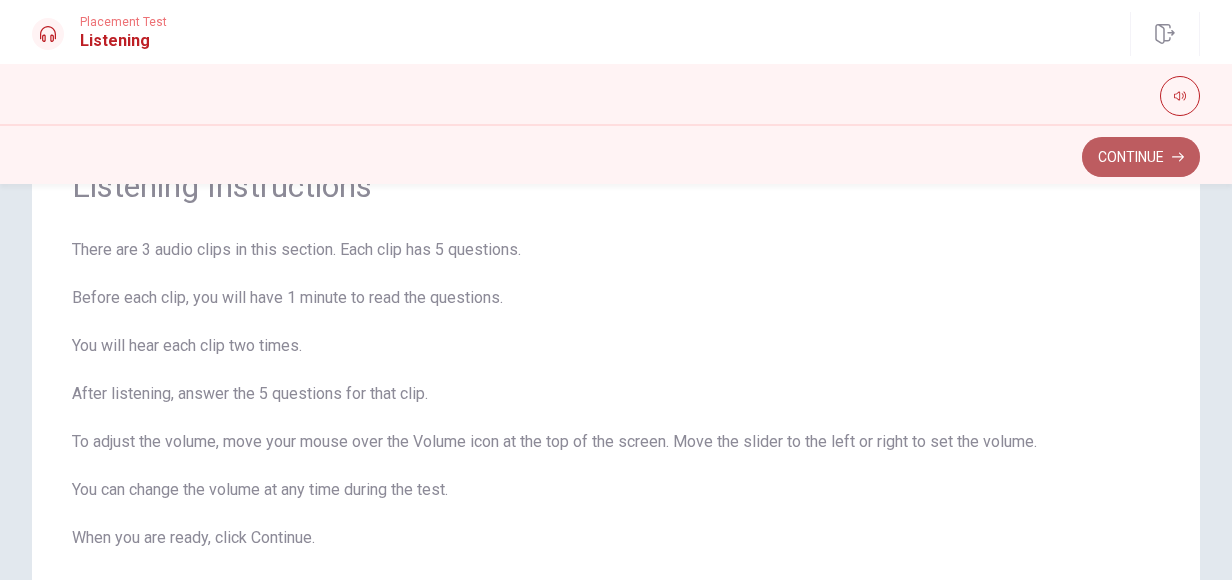 click on "Continue" at bounding box center [1141, 157] 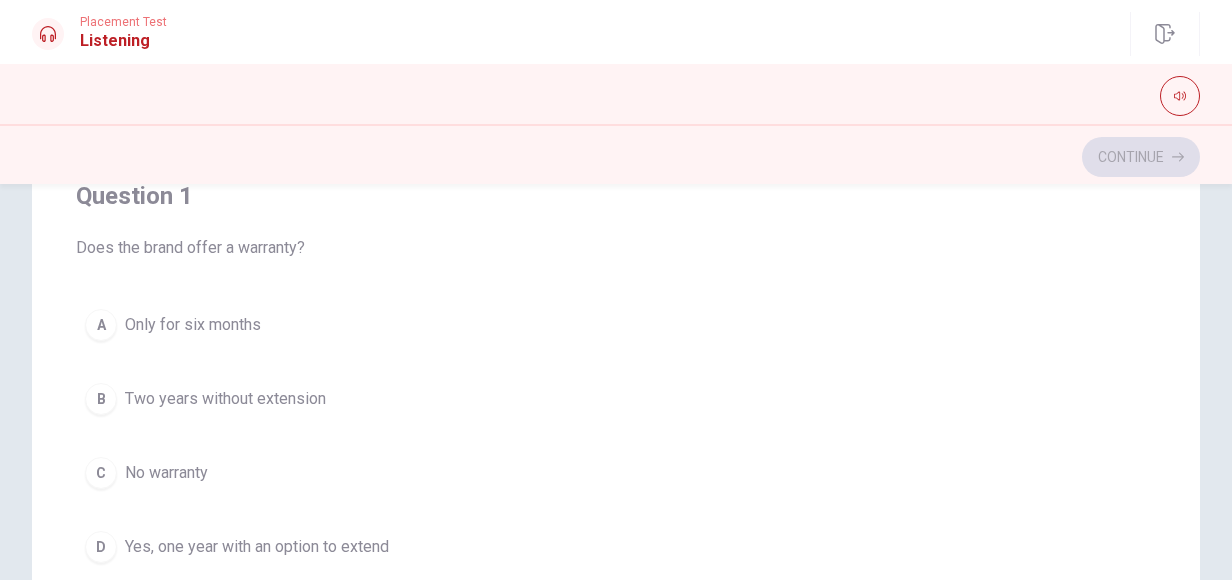 scroll, scrollTop: 179, scrollLeft: 0, axis: vertical 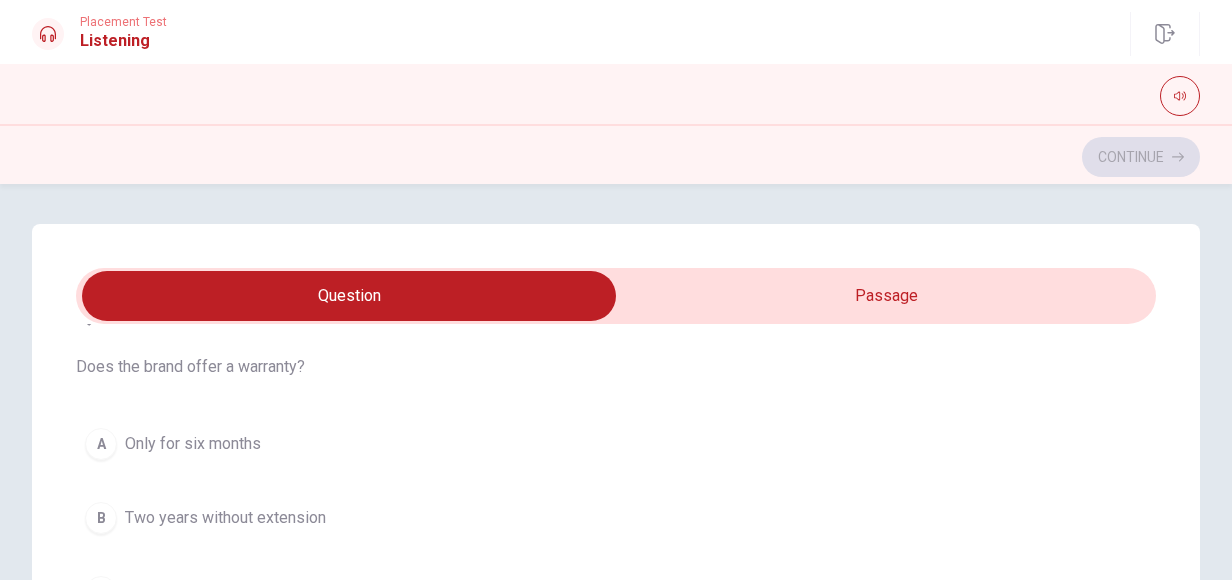 click on "Does the brand offer a warranty?" at bounding box center (616, 367) 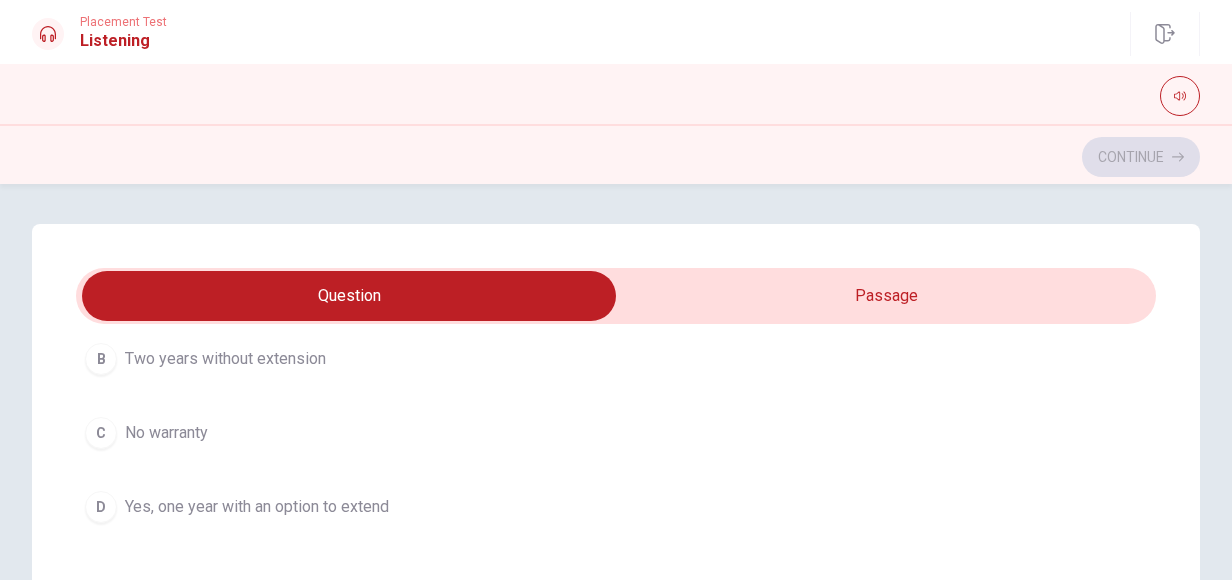 scroll, scrollTop: 238, scrollLeft: 0, axis: vertical 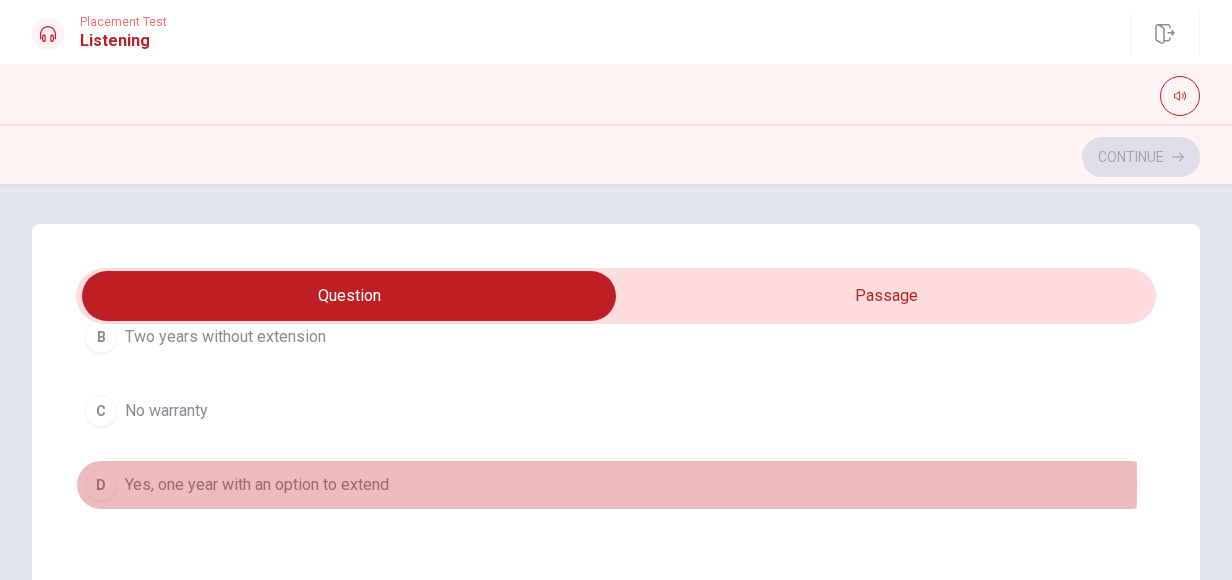 click on "D" at bounding box center (101, 485) 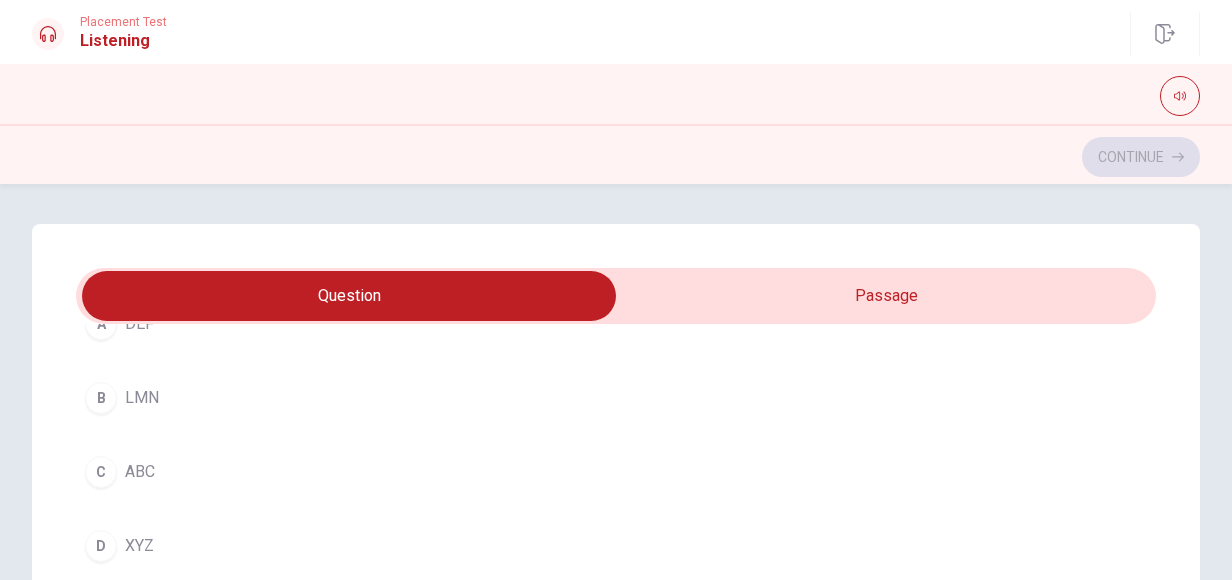 scroll, scrollTop: 1554, scrollLeft: 0, axis: vertical 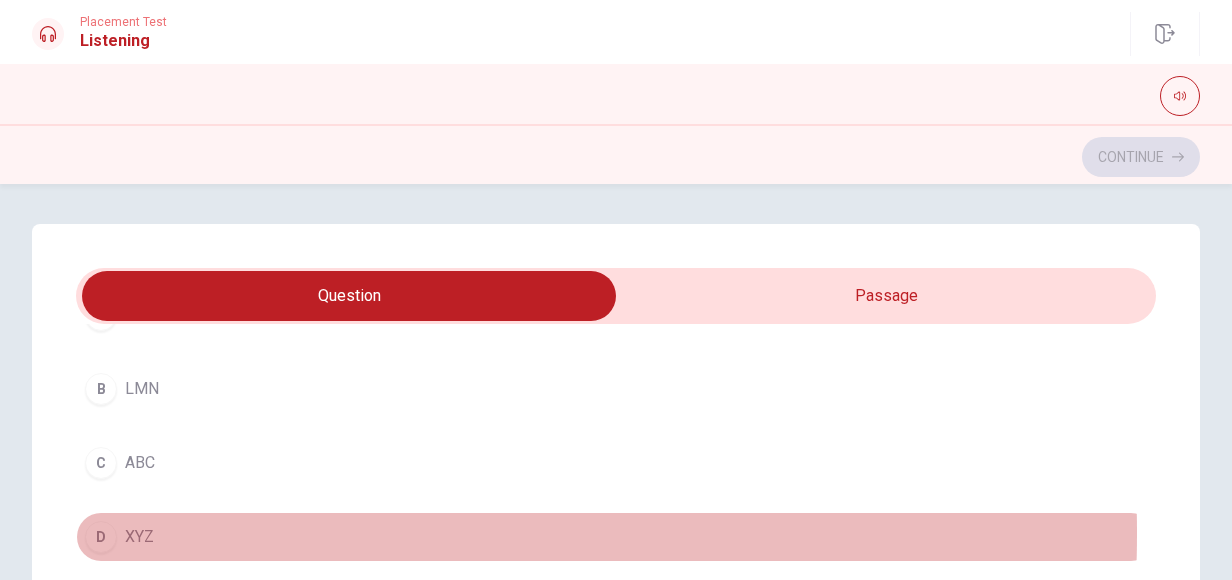 click on "XYZ" at bounding box center [139, 537] 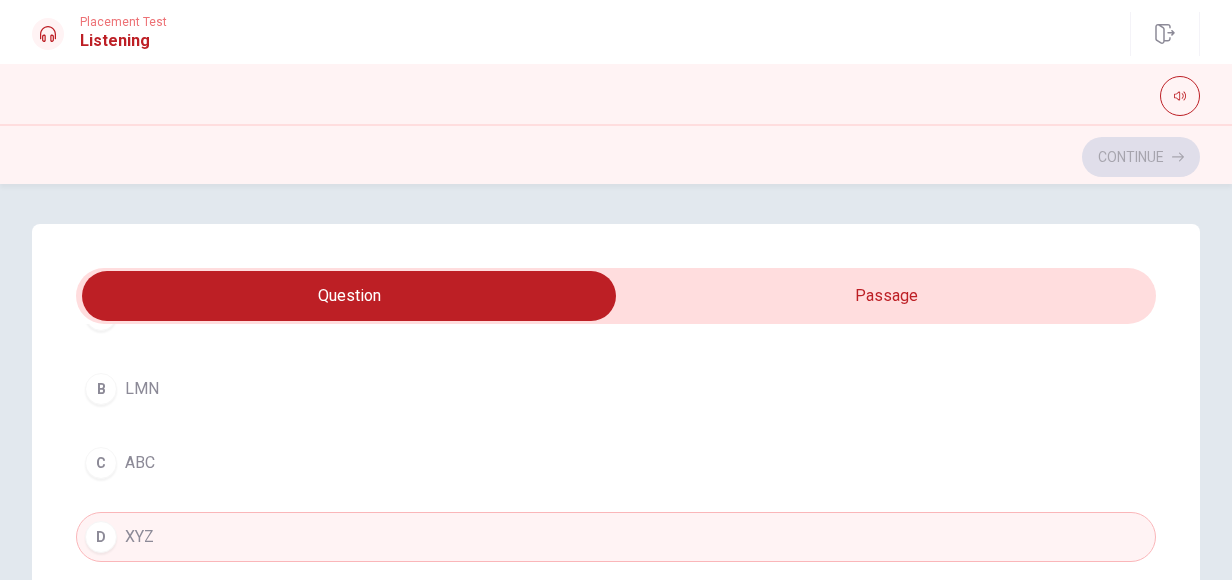 scroll, scrollTop: 1606, scrollLeft: 0, axis: vertical 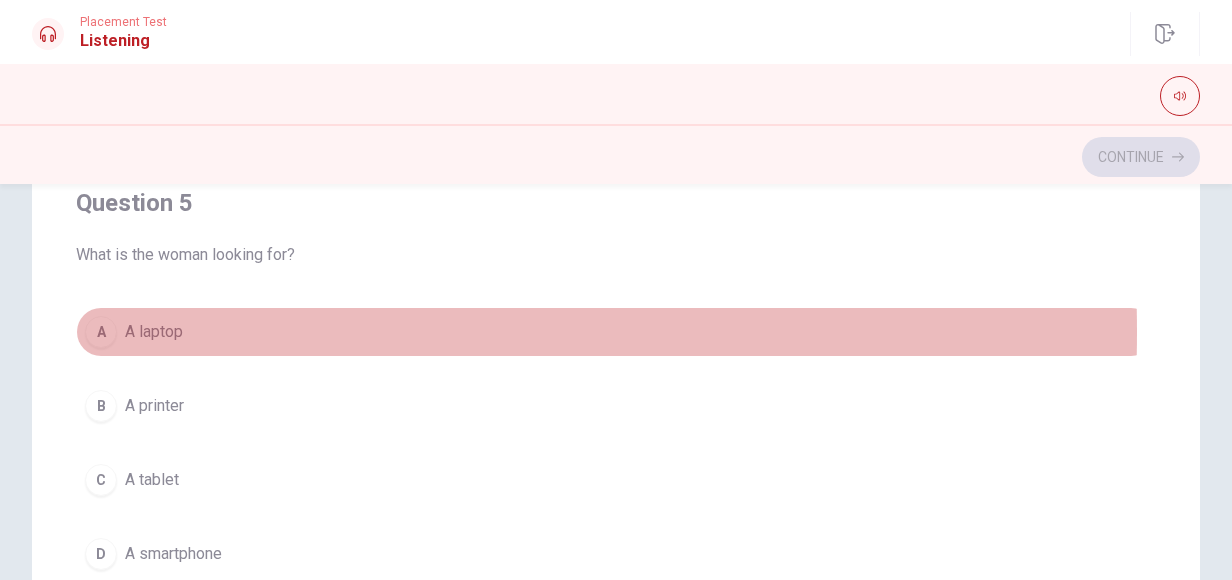 click on "A laptop" at bounding box center (154, 332) 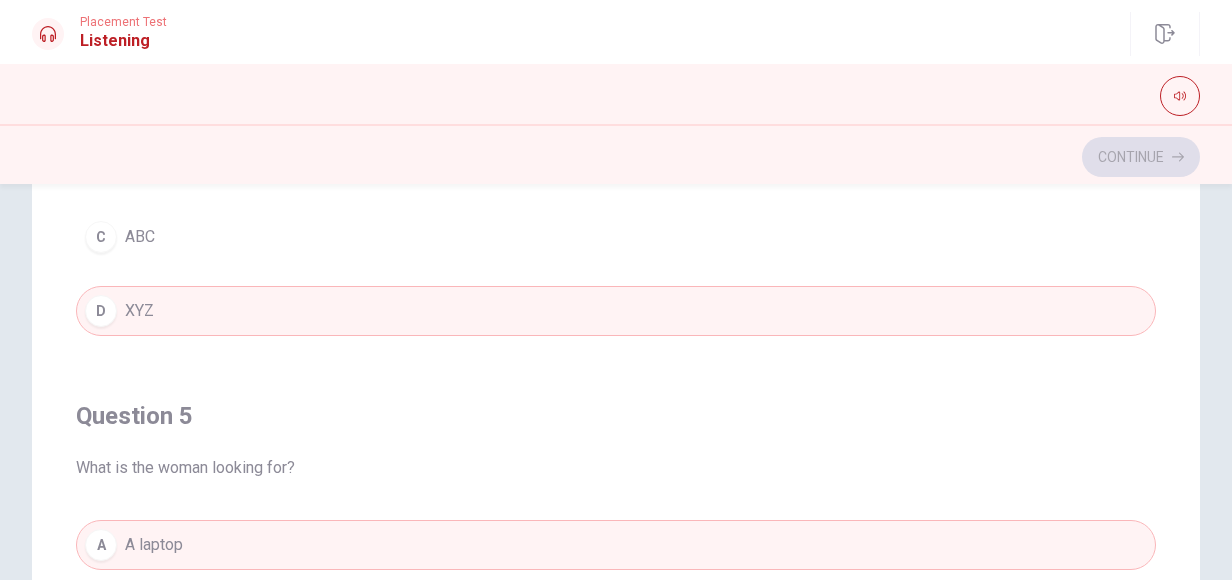 scroll, scrollTop: 132, scrollLeft: 0, axis: vertical 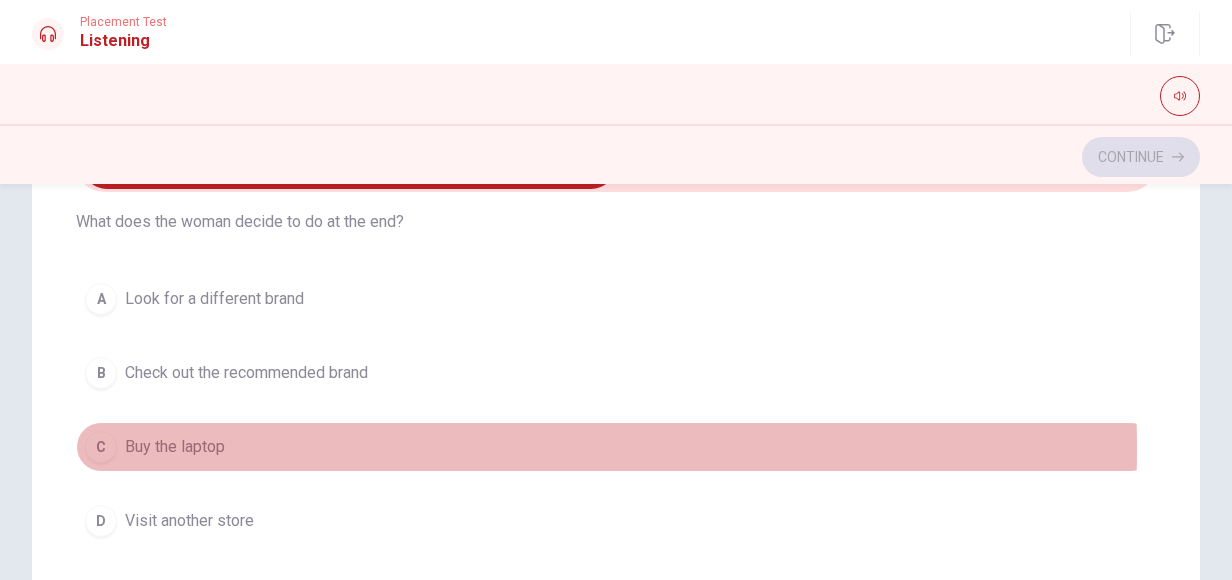 click on "Buy the laptop" at bounding box center (175, 447) 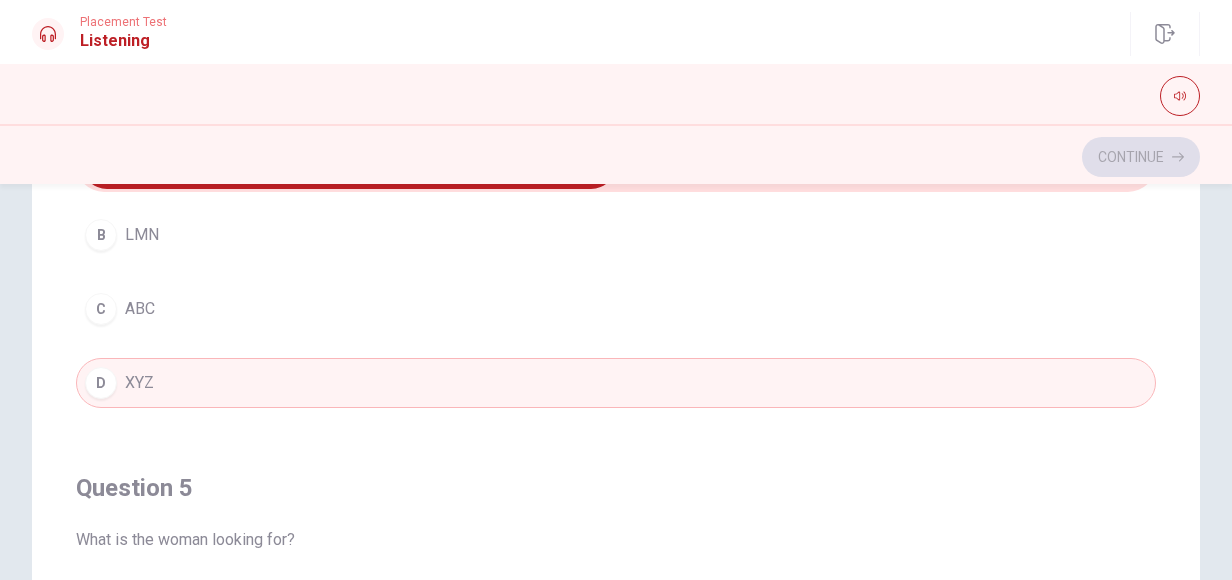 scroll, scrollTop: 1606, scrollLeft: 0, axis: vertical 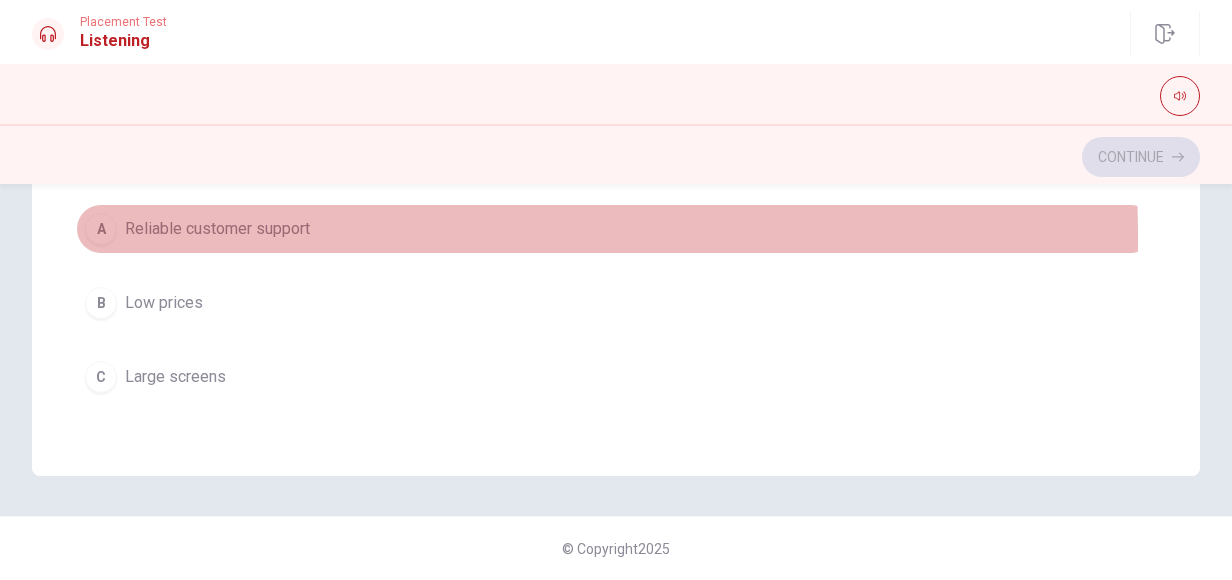 click on "Reliable customer support" at bounding box center (217, 229) 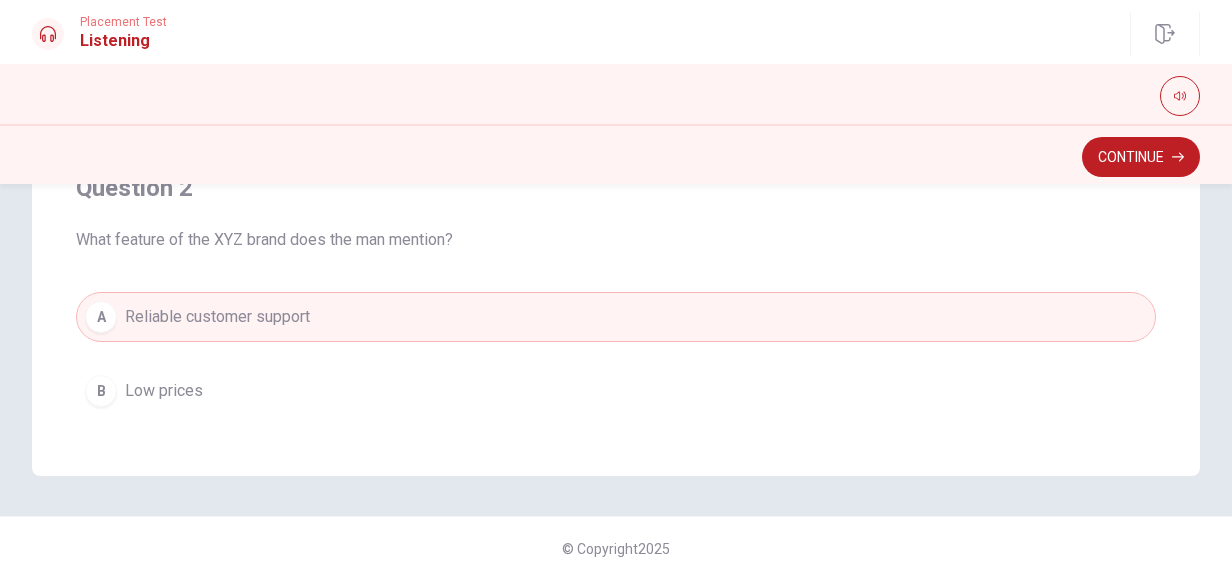 scroll, scrollTop: 0, scrollLeft: 0, axis: both 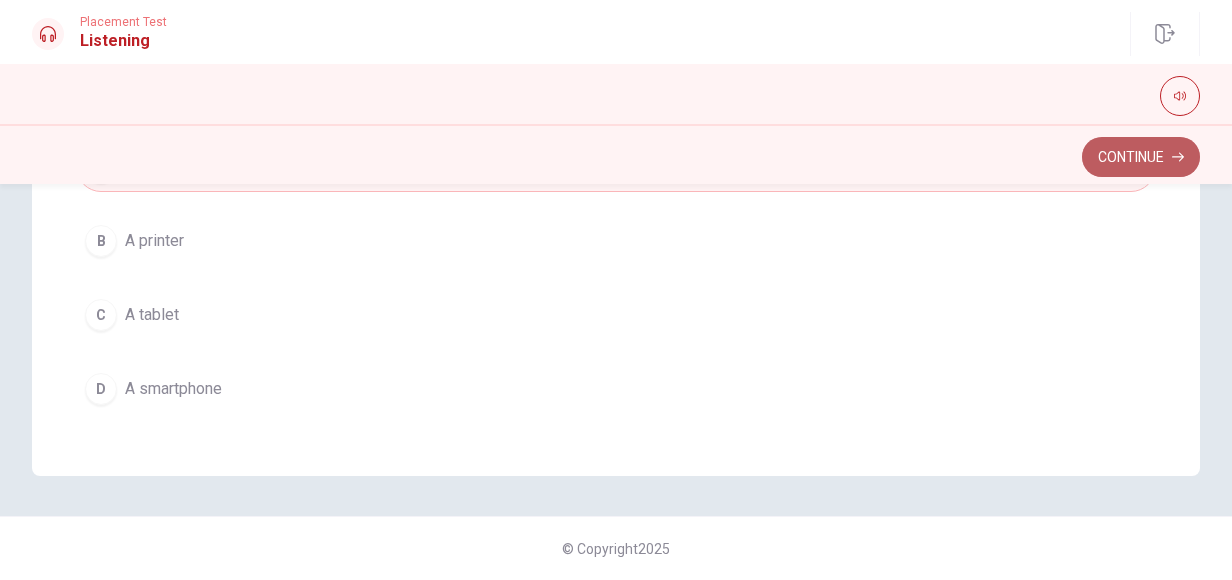 click on "Continue" at bounding box center (1141, 157) 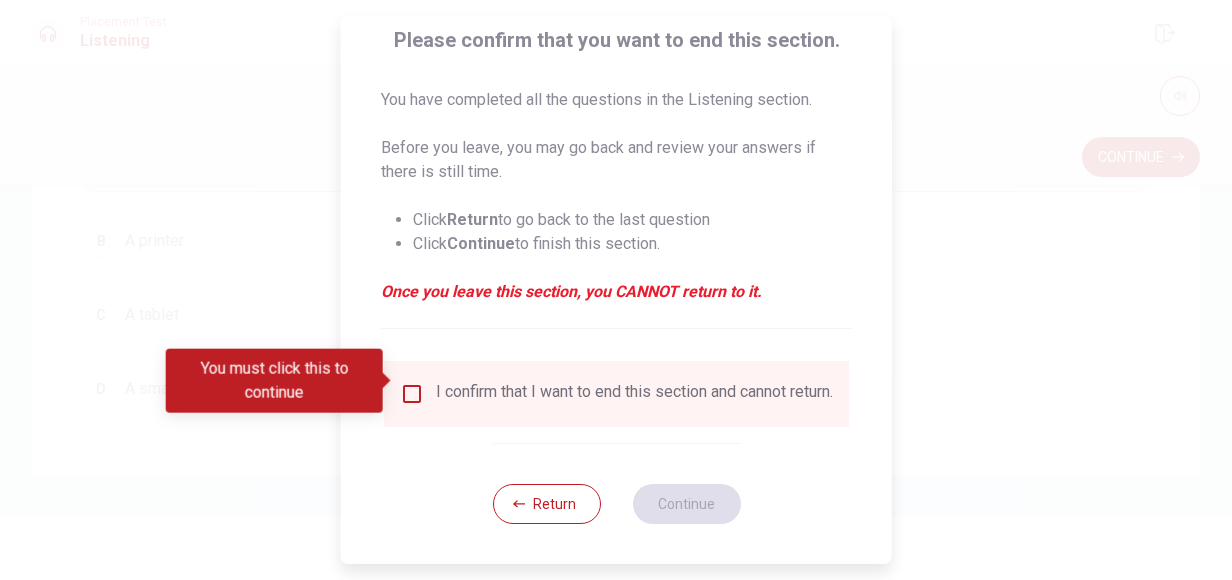 scroll, scrollTop: 165, scrollLeft: 0, axis: vertical 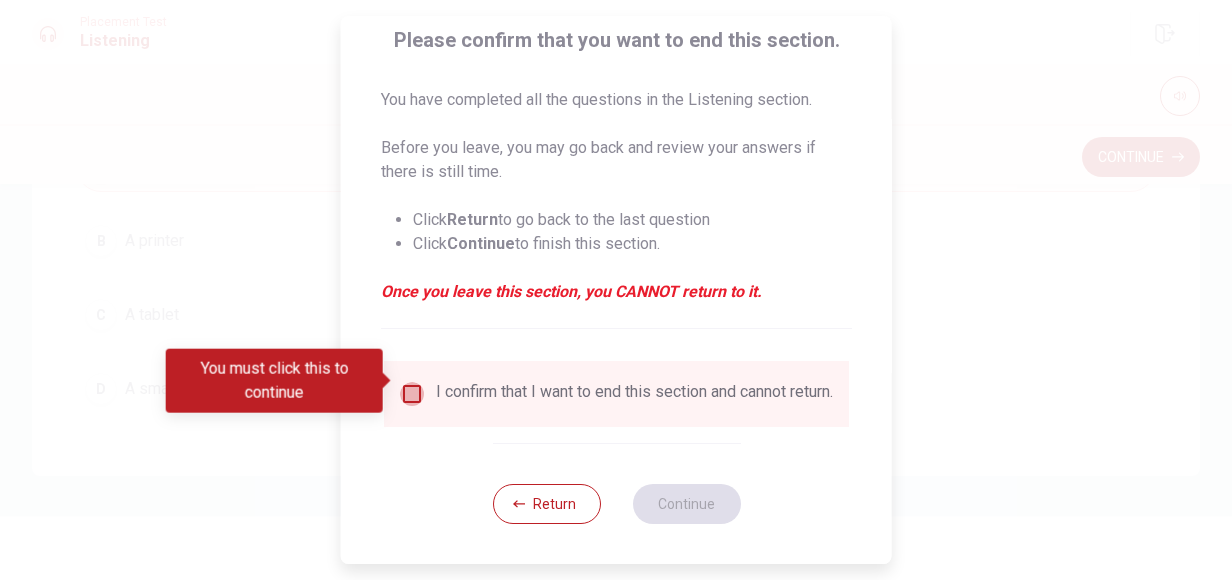 click at bounding box center [412, 394] 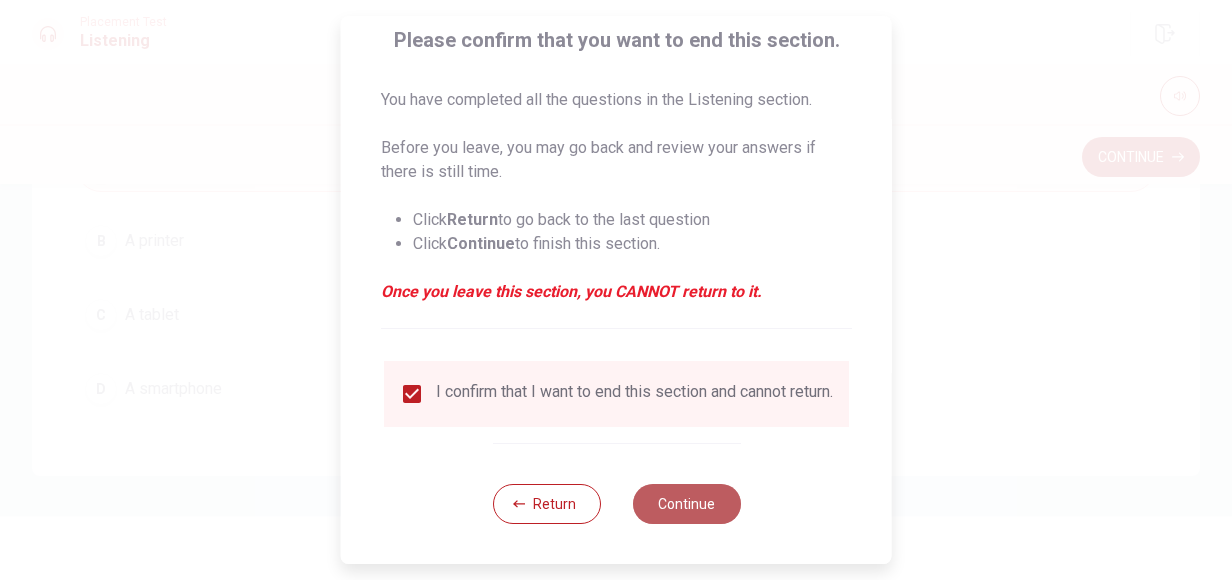 click on "Continue" at bounding box center [686, 504] 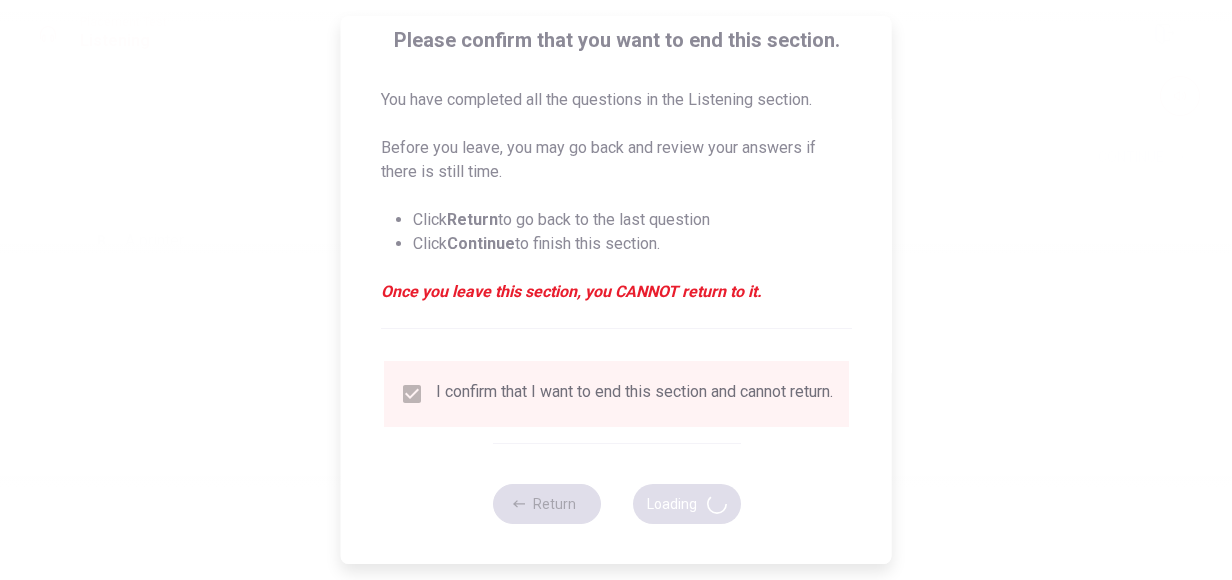 scroll, scrollTop: 0, scrollLeft: 0, axis: both 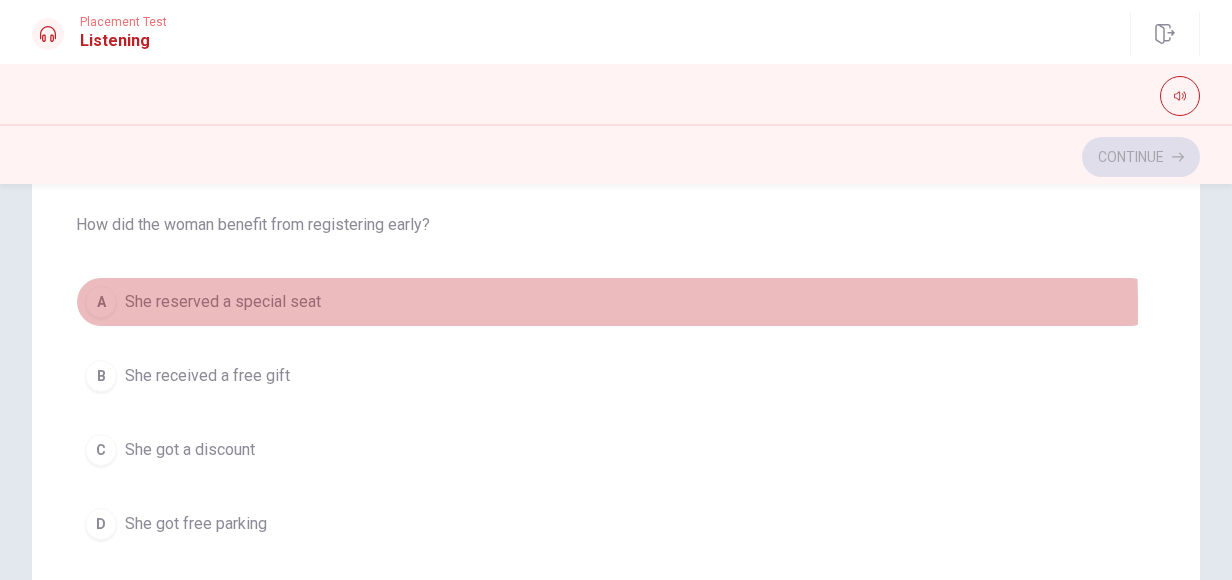 click on "She reserved a special seat" at bounding box center [223, 302] 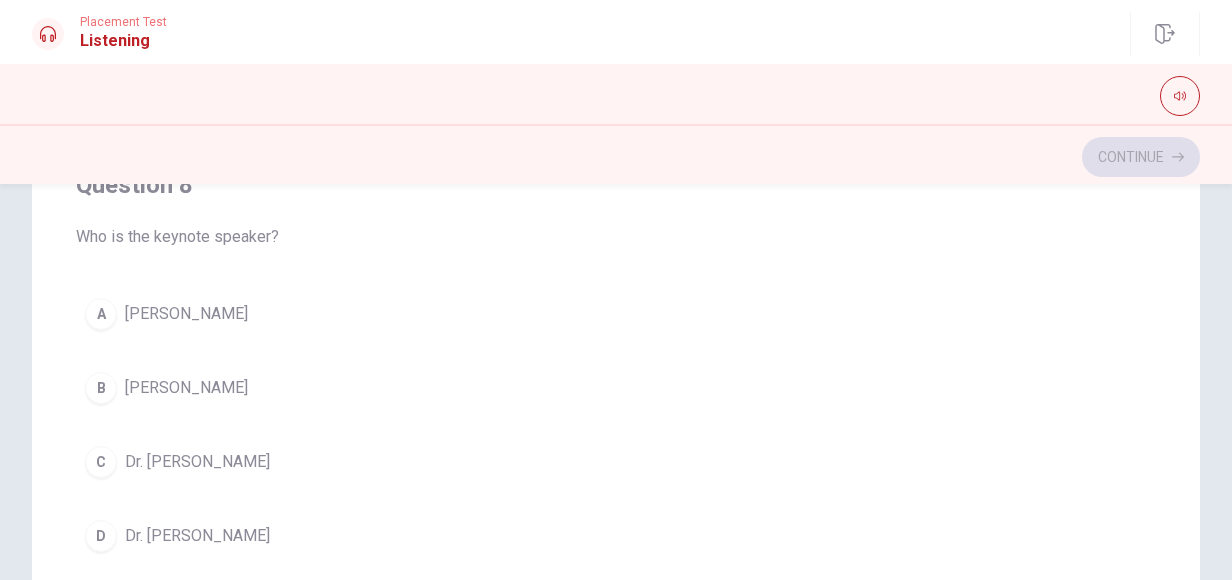 scroll, scrollTop: 852, scrollLeft: 0, axis: vertical 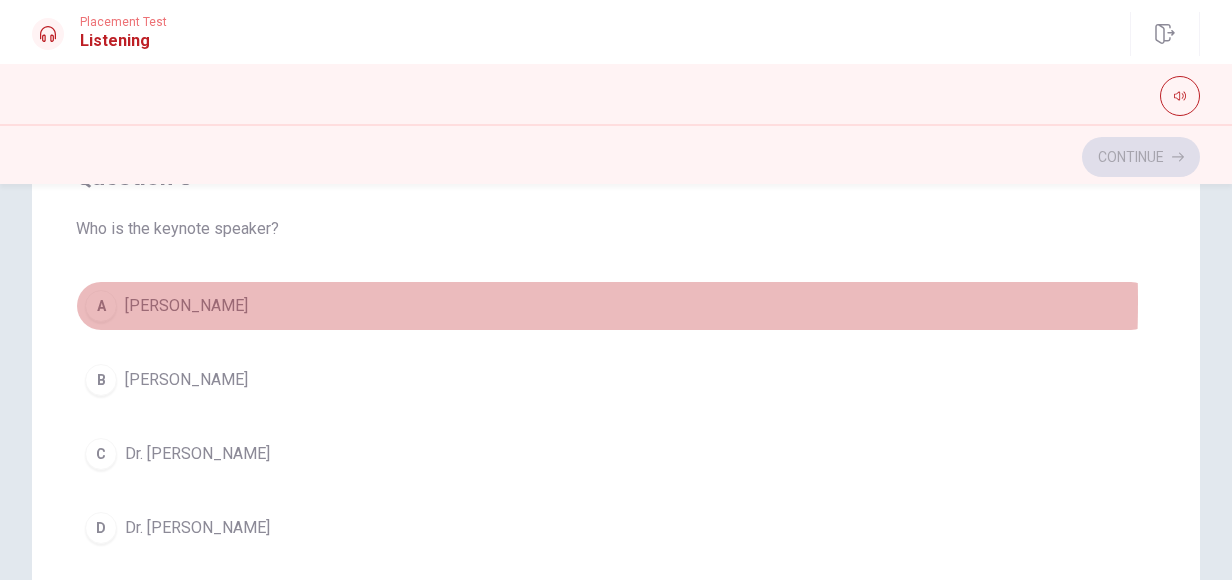 click on "[PERSON_NAME]" at bounding box center [186, 306] 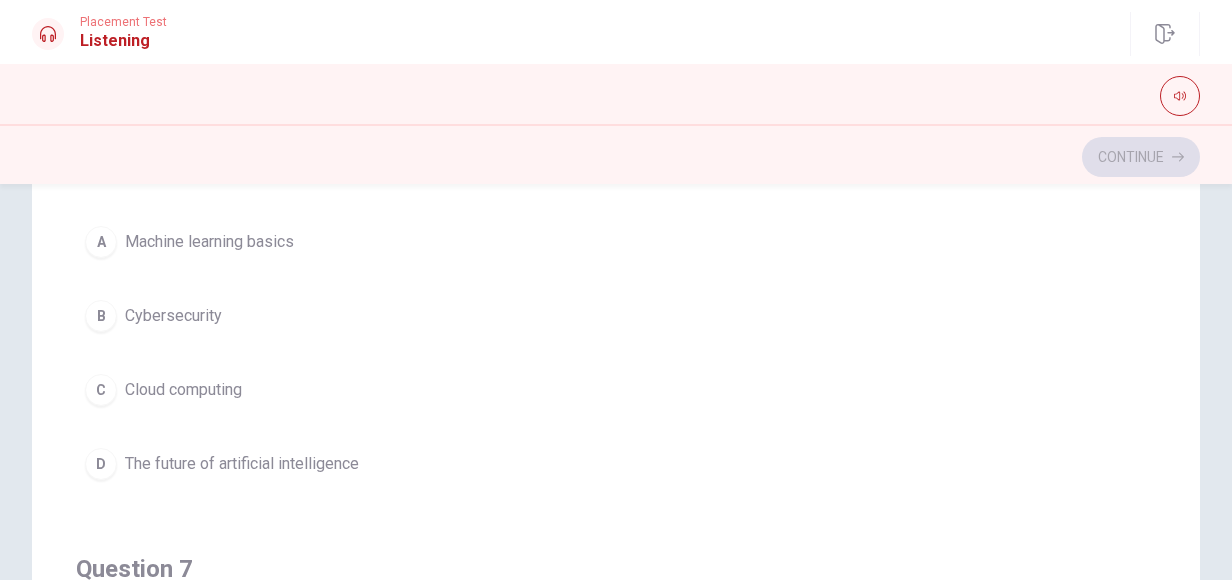 scroll, scrollTop: 2, scrollLeft: 0, axis: vertical 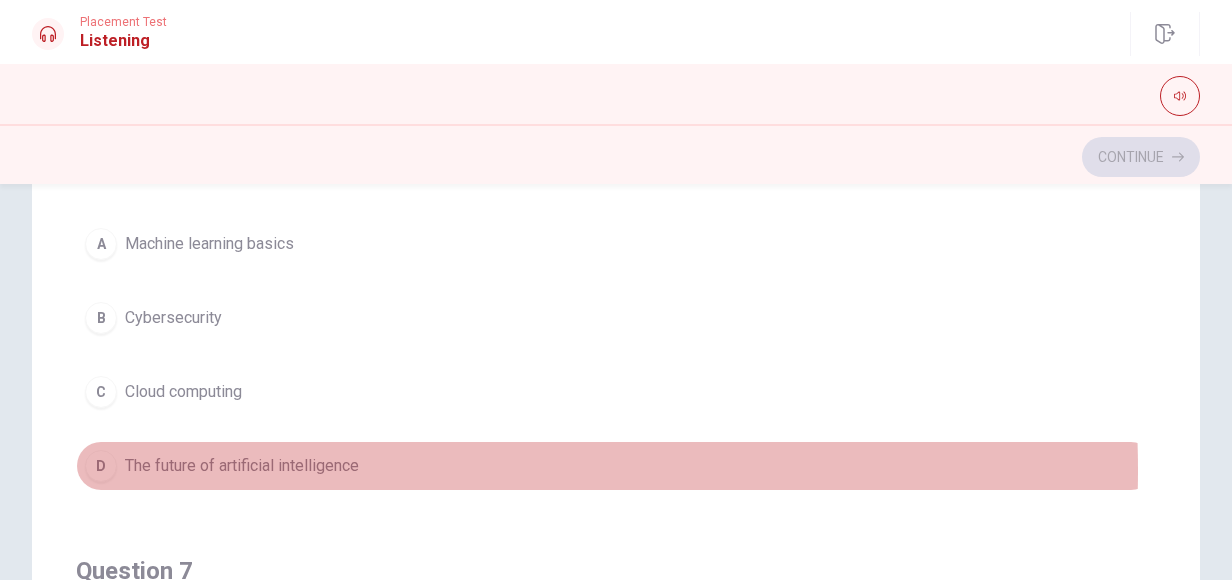 click on "The future of artificial intelligence" at bounding box center [242, 466] 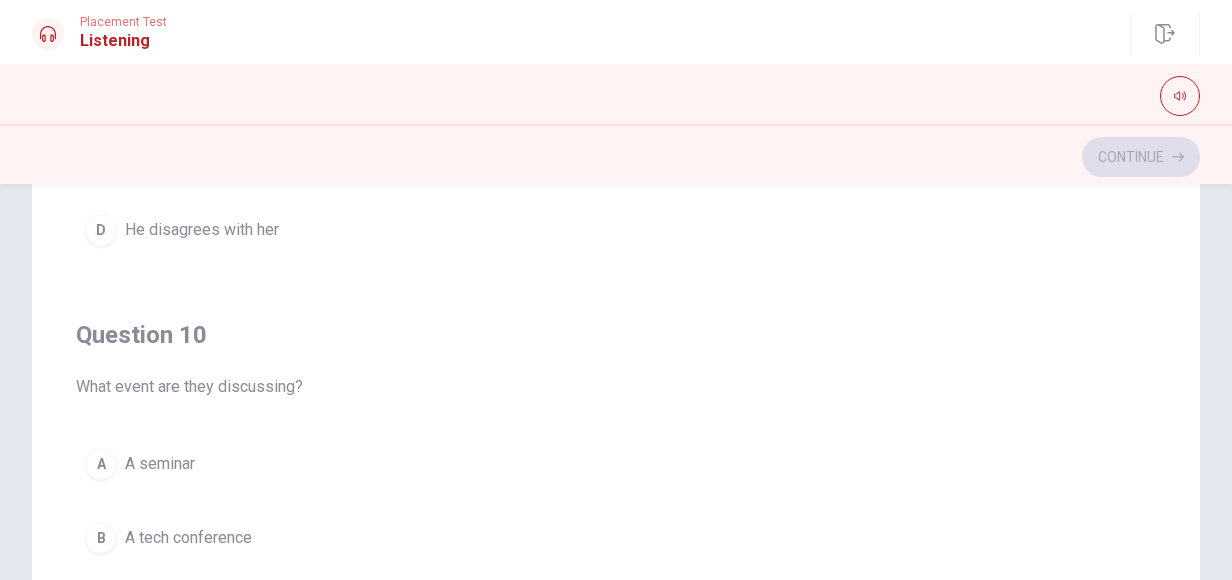 scroll, scrollTop: 1606, scrollLeft: 0, axis: vertical 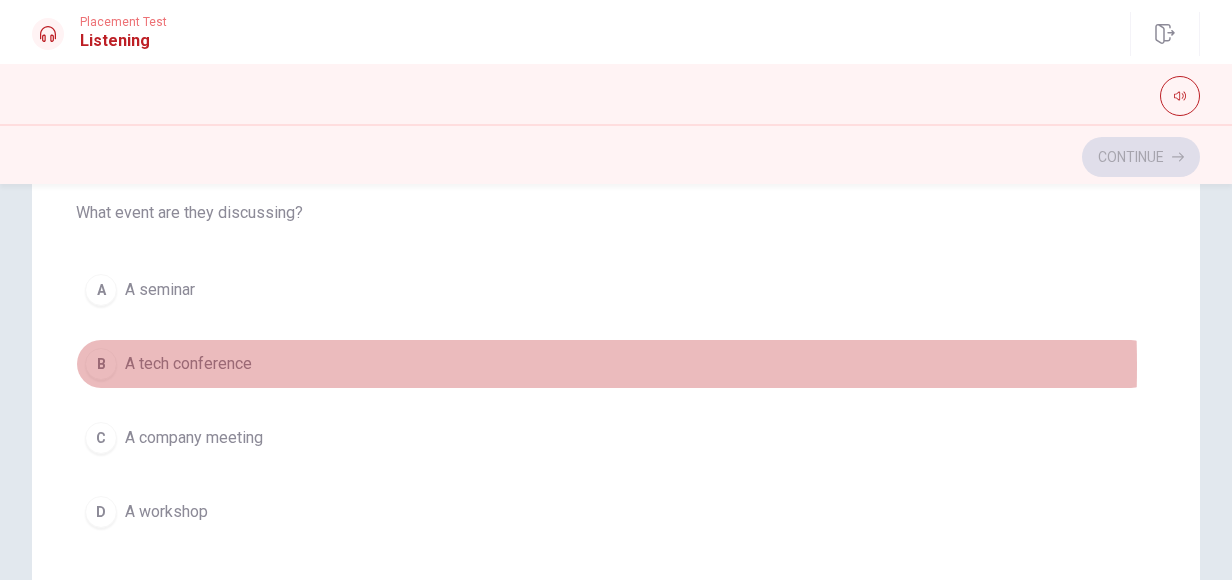 click on "A tech conference" at bounding box center [188, 364] 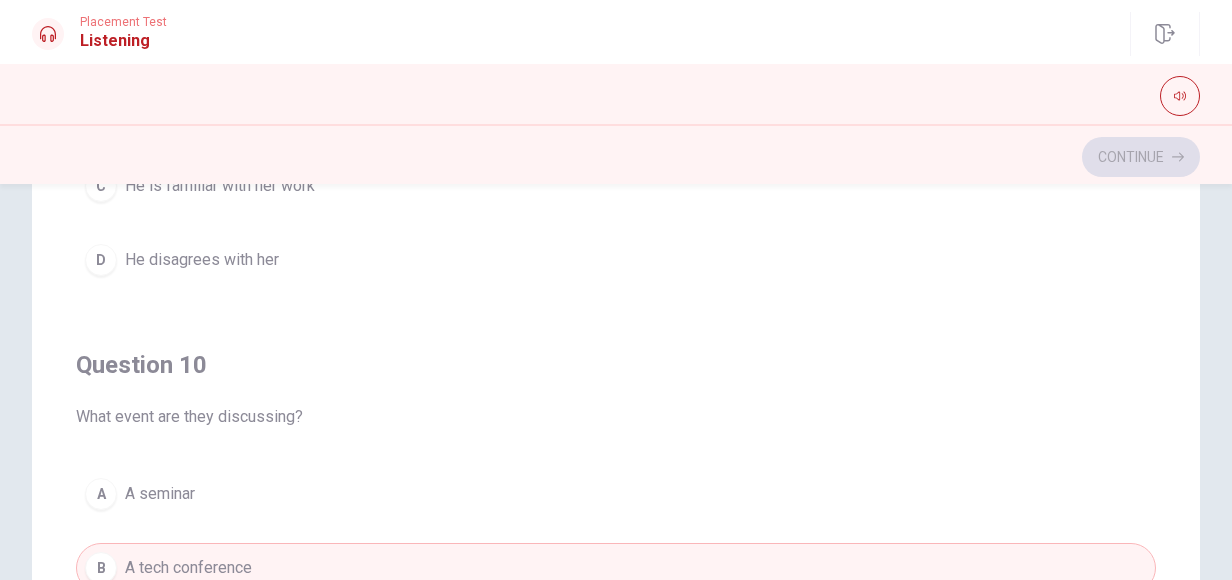 scroll, scrollTop: 221, scrollLeft: 0, axis: vertical 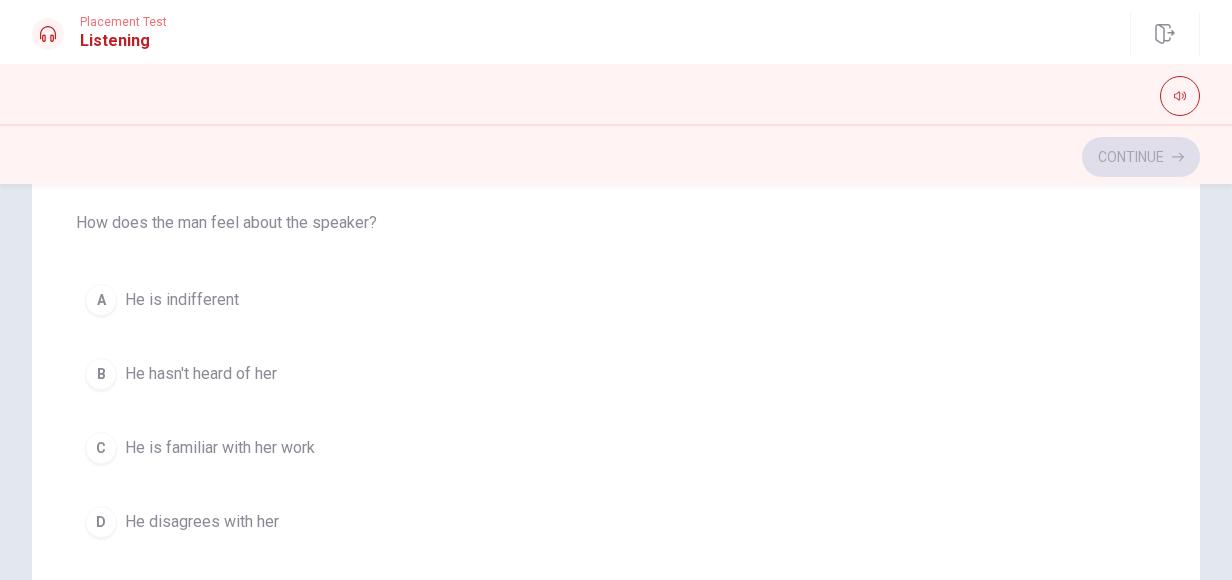 click on "He is familiar with her work" at bounding box center [220, 448] 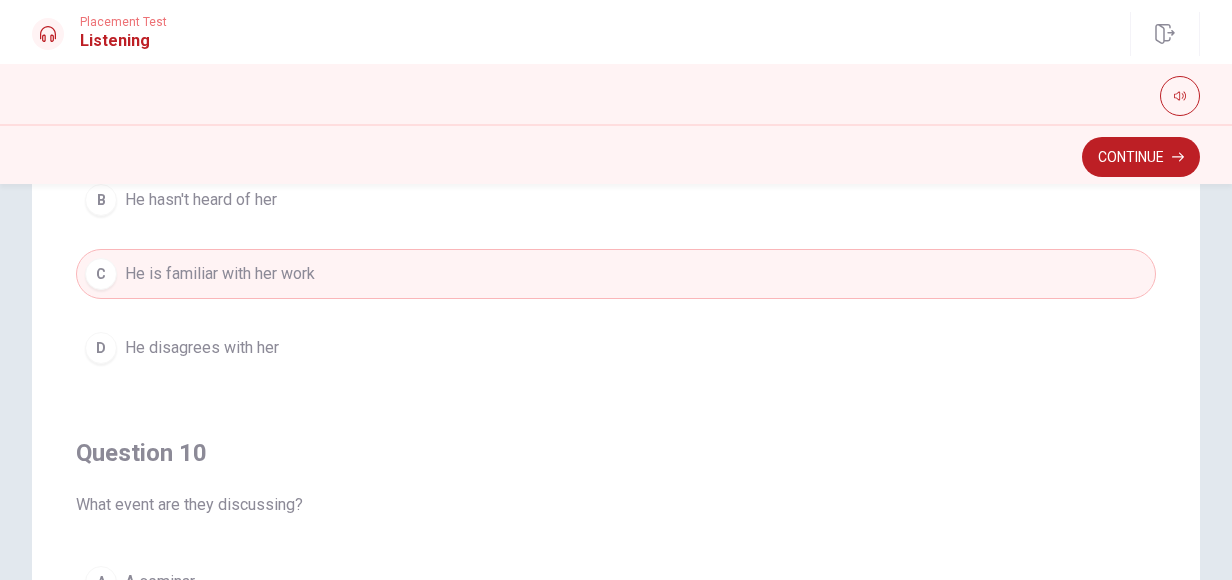 scroll, scrollTop: 1606, scrollLeft: 0, axis: vertical 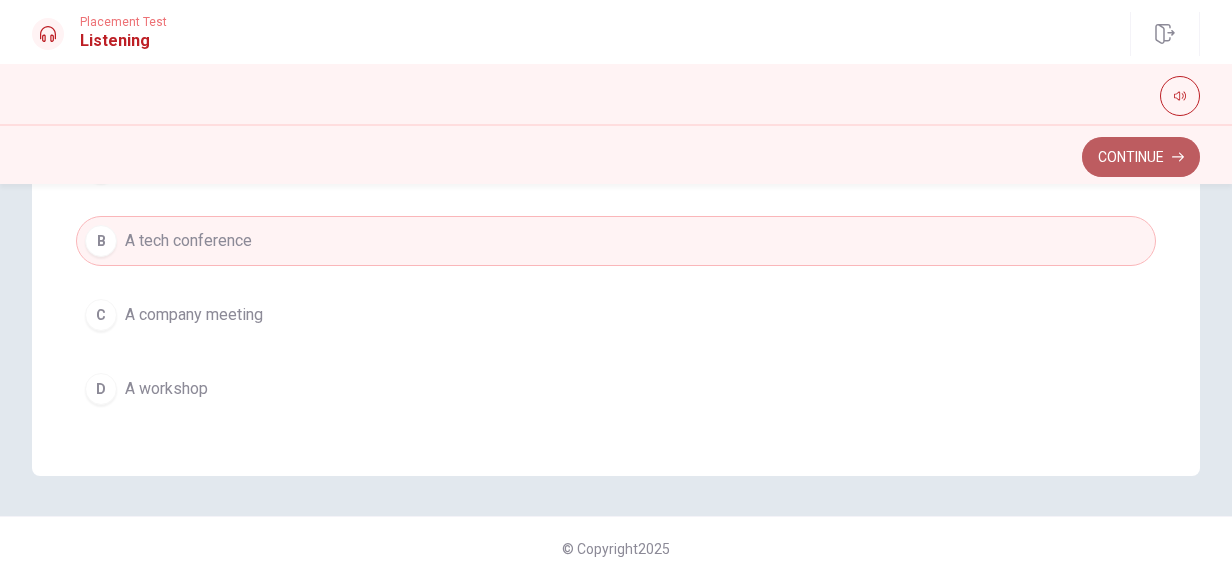 click on "Continue" at bounding box center [1141, 157] 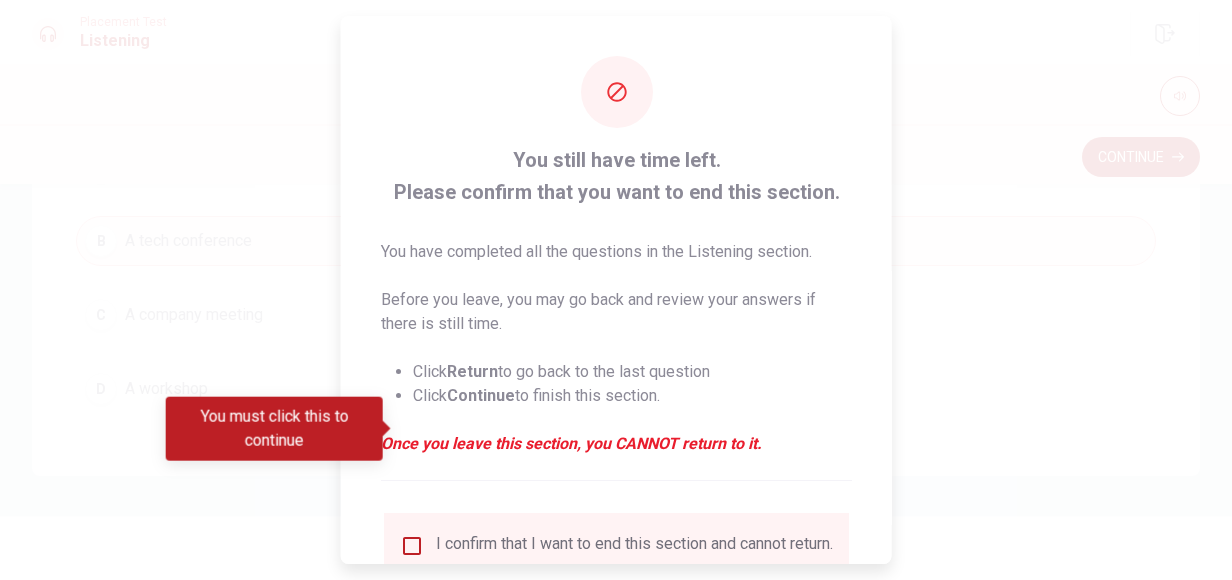 scroll, scrollTop: 166, scrollLeft: 0, axis: vertical 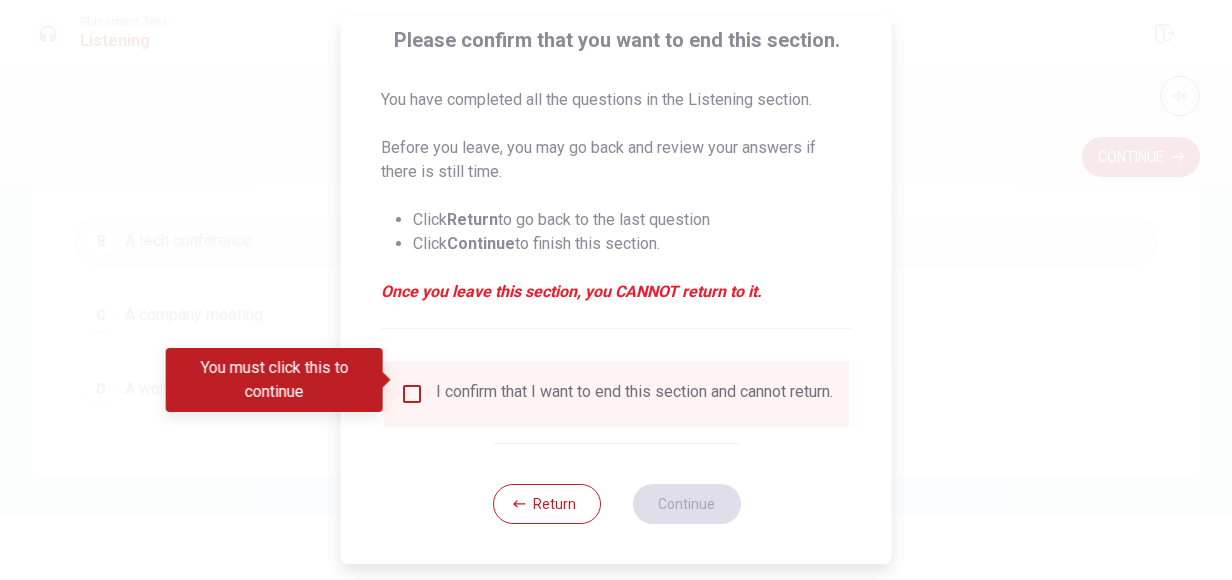 click at bounding box center [412, 394] 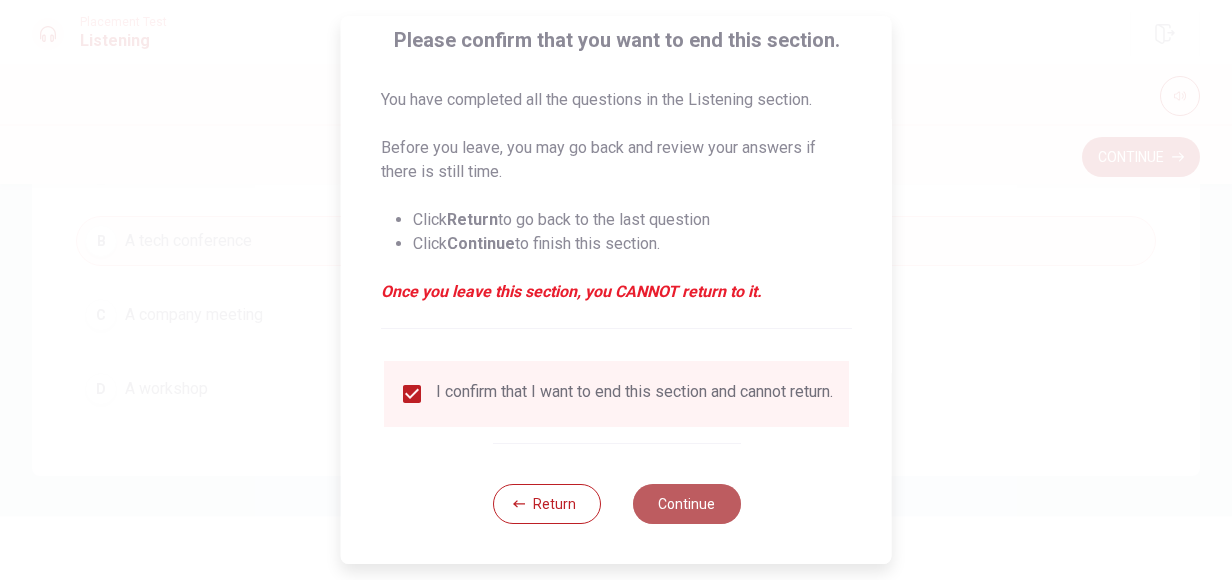 click on "Continue" at bounding box center [686, 504] 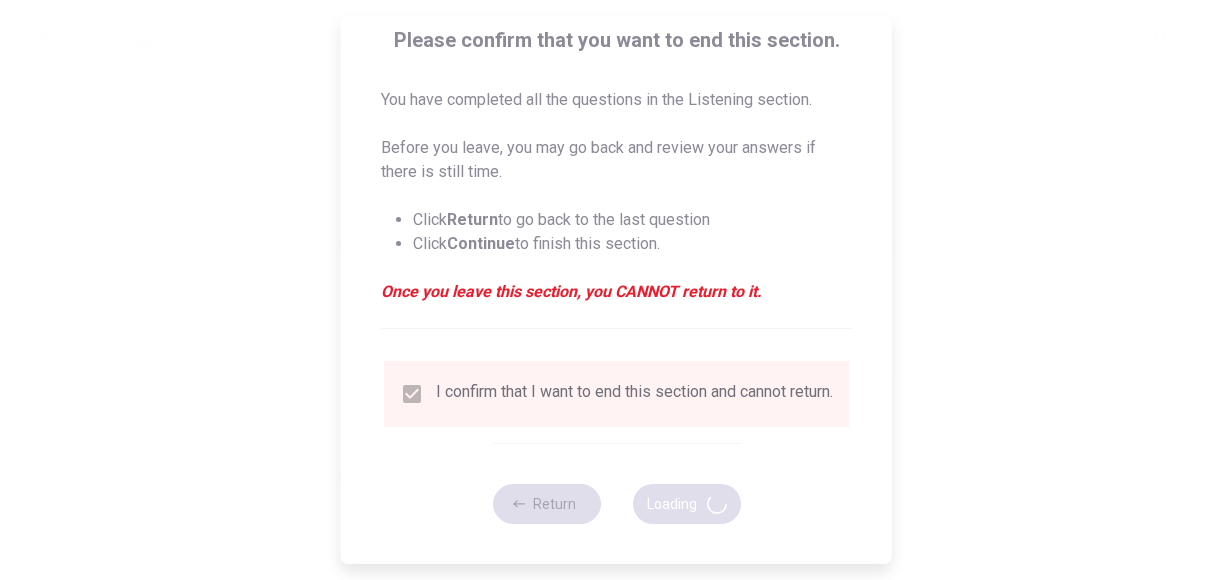 scroll, scrollTop: 0, scrollLeft: 0, axis: both 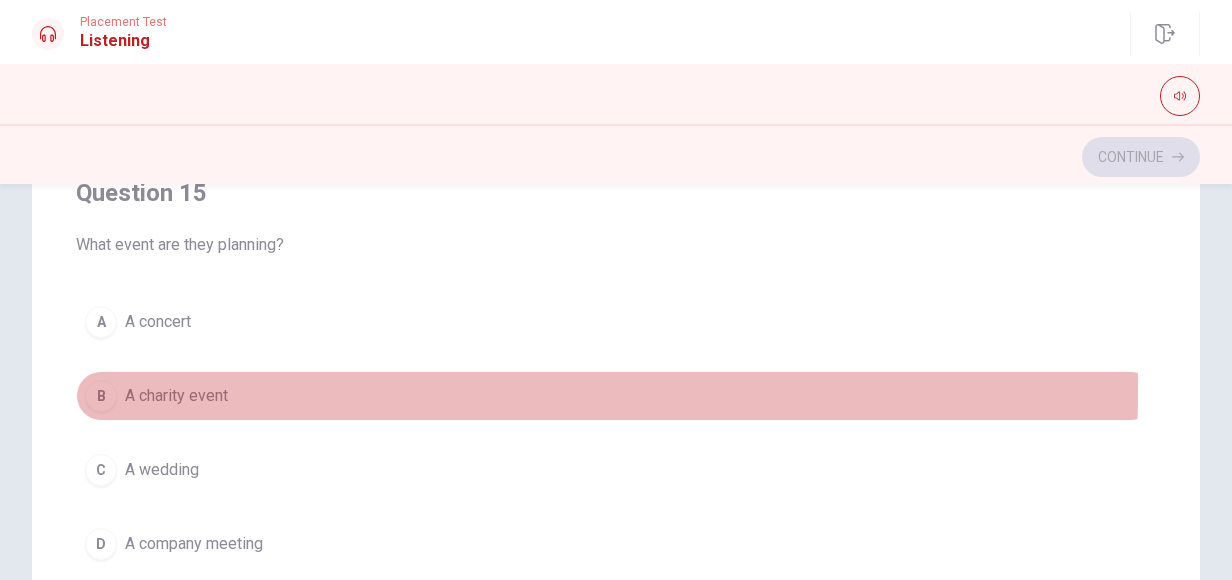 click on "A charity event" at bounding box center (176, 396) 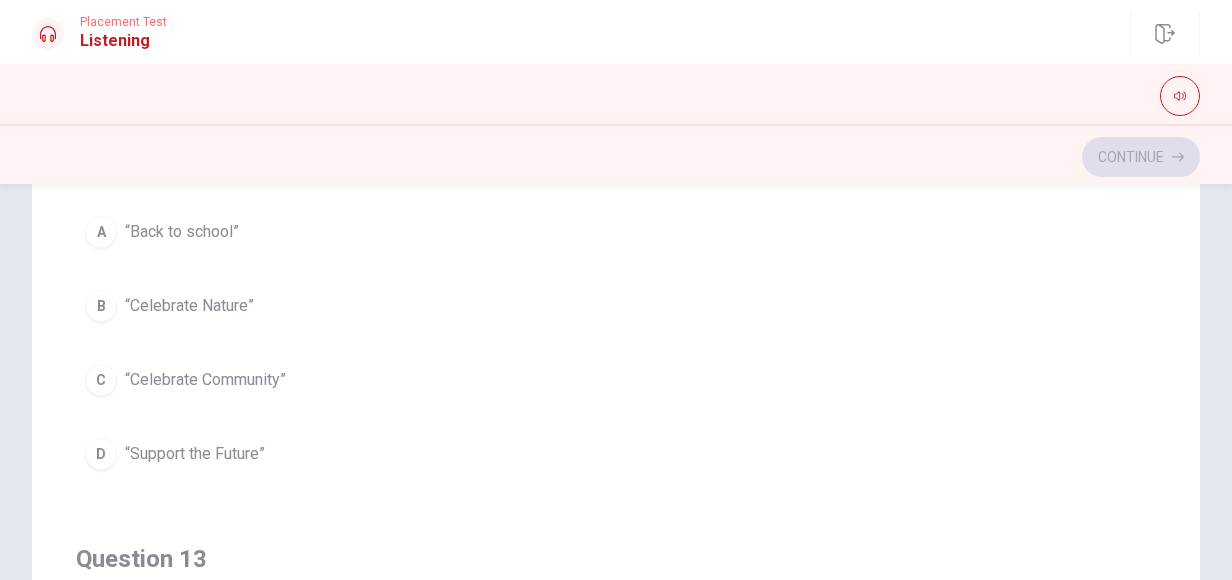 scroll, scrollTop: 0, scrollLeft: 0, axis: both 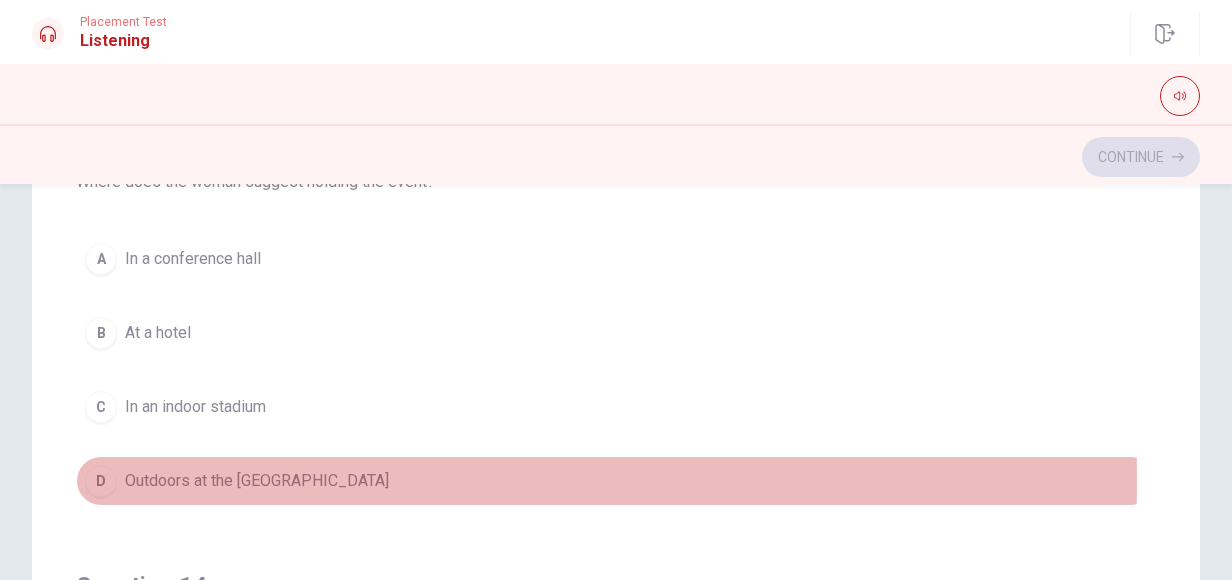 click on "Outdoors at the [GEOGRAPHIC_DATA]" at bounding box center [257, 481] 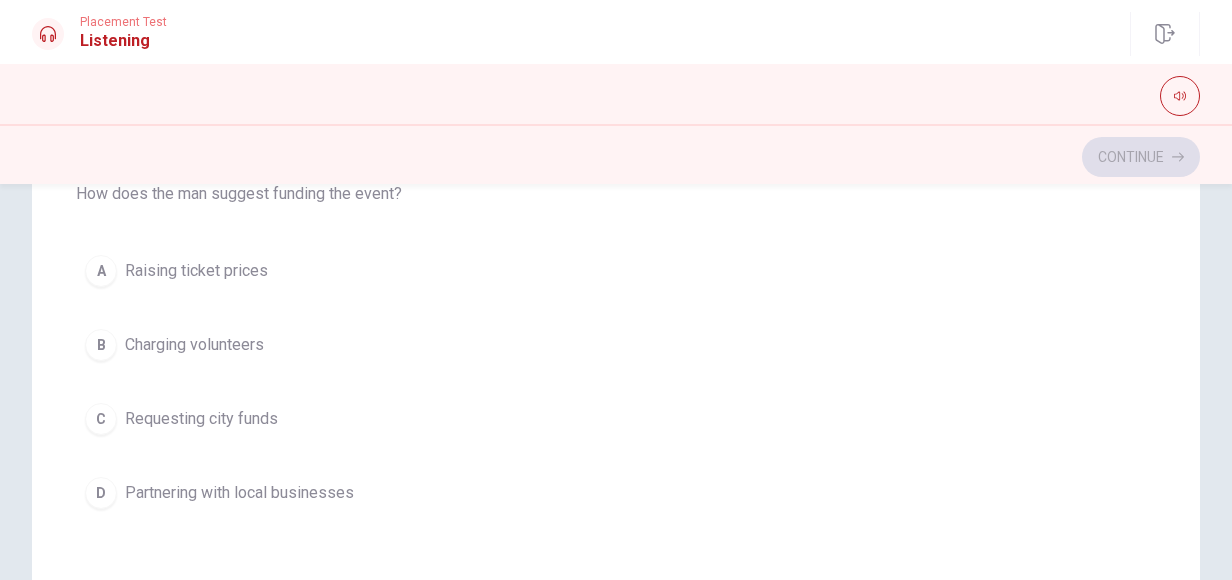 scroll, scrollTop: 1379, scrollLeft: 0, axis: vertical 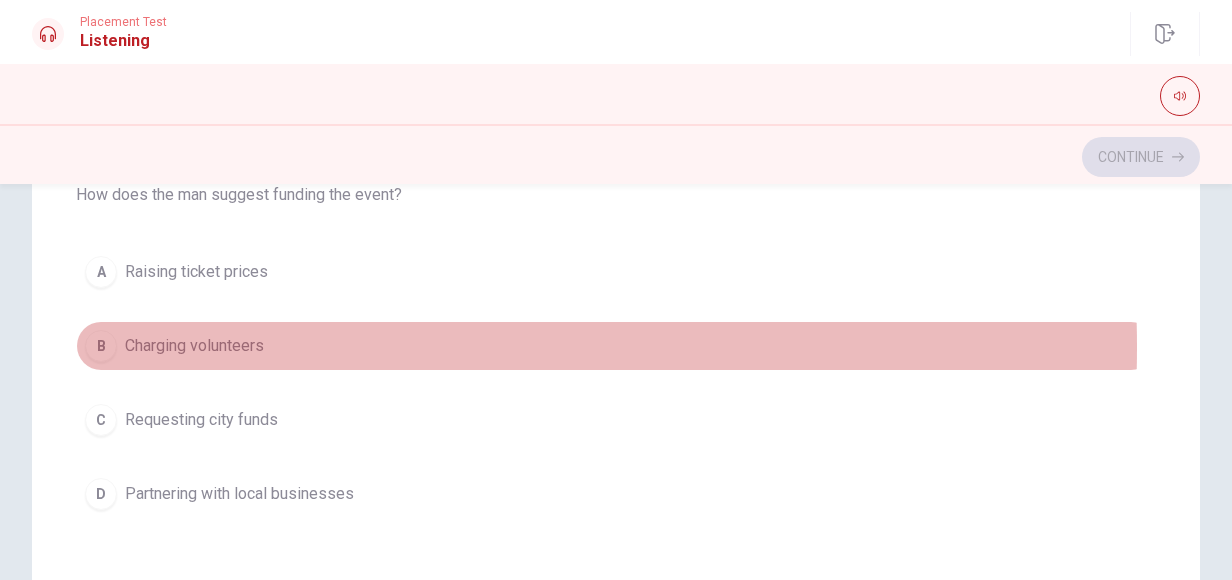 click on "Charging volunteers" at bounding box center (194, 346) 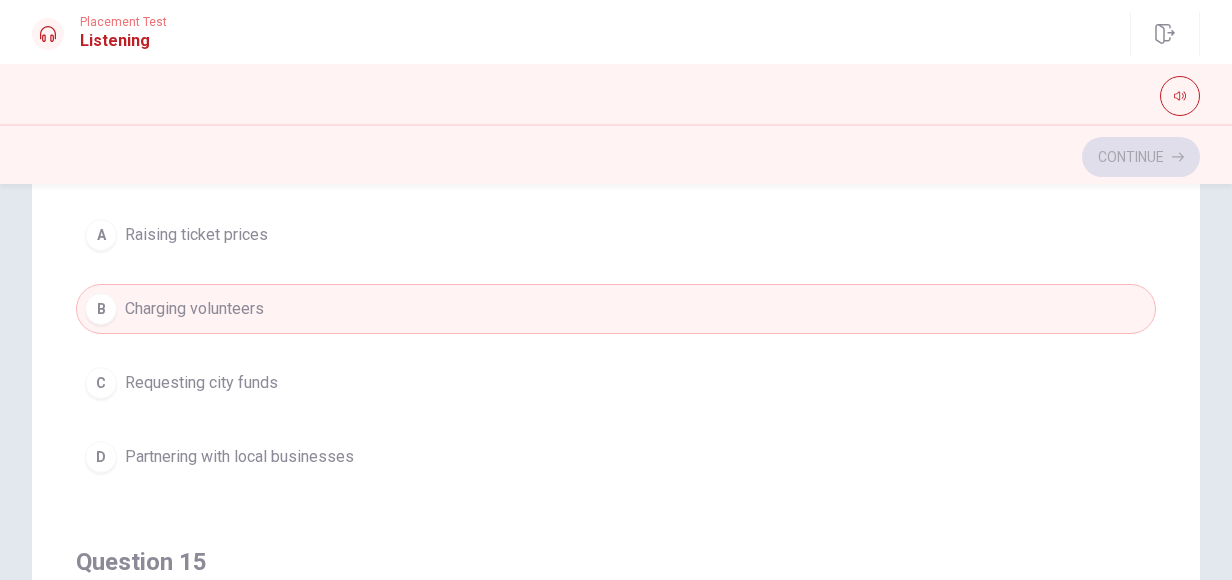 scroll, scrollTop: 1415, scrollLeft: 0, axis: vertical 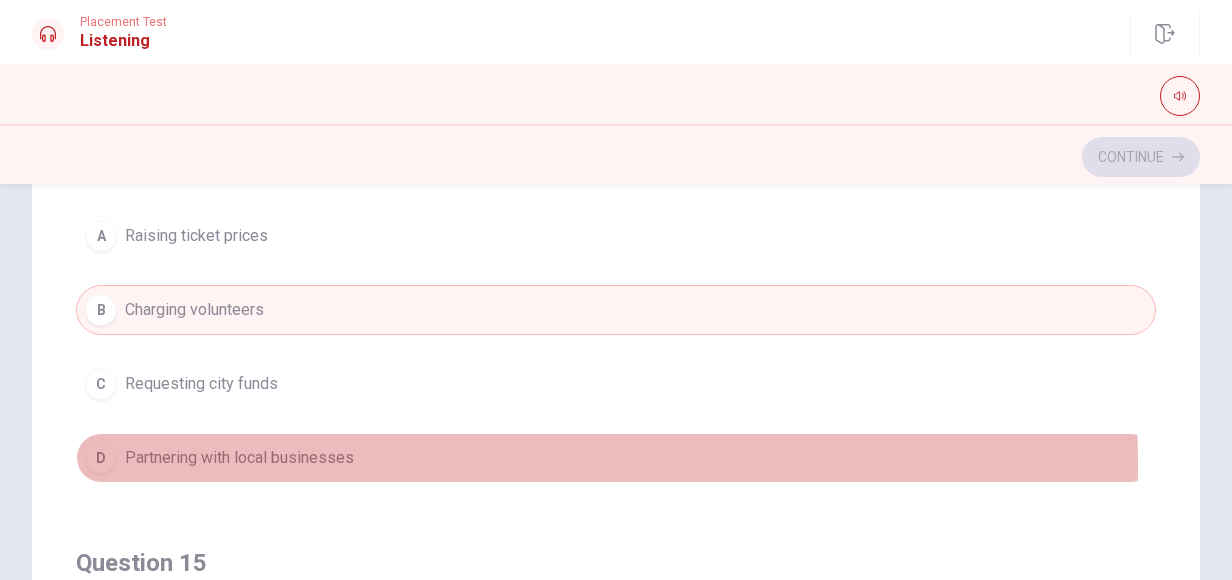 click on "Partnering with local businesses" at bounding box center (239, 458) 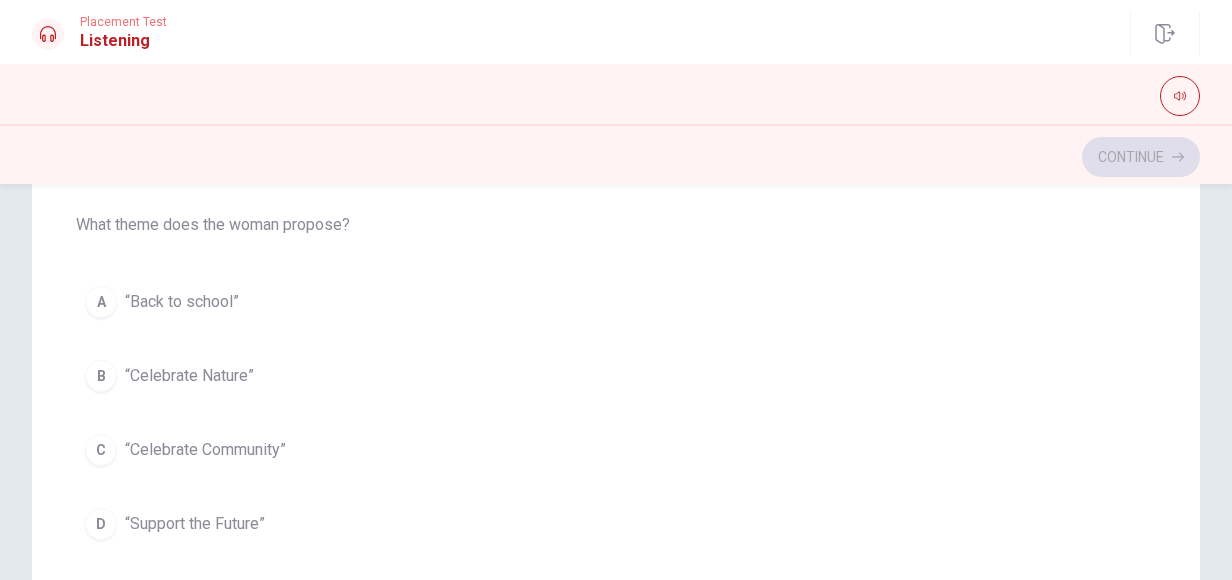 scroll, scrollTop: 438, scrollLeft: 0, axis: vertical 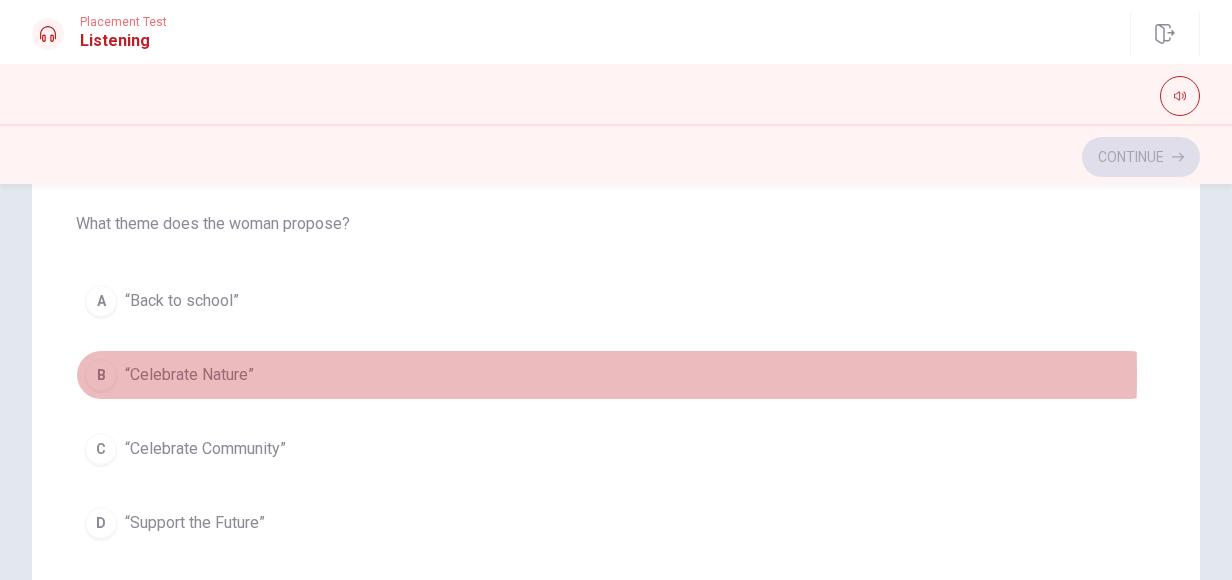 click on "“Celebrate Nature”" at bounding box center [189, 375] 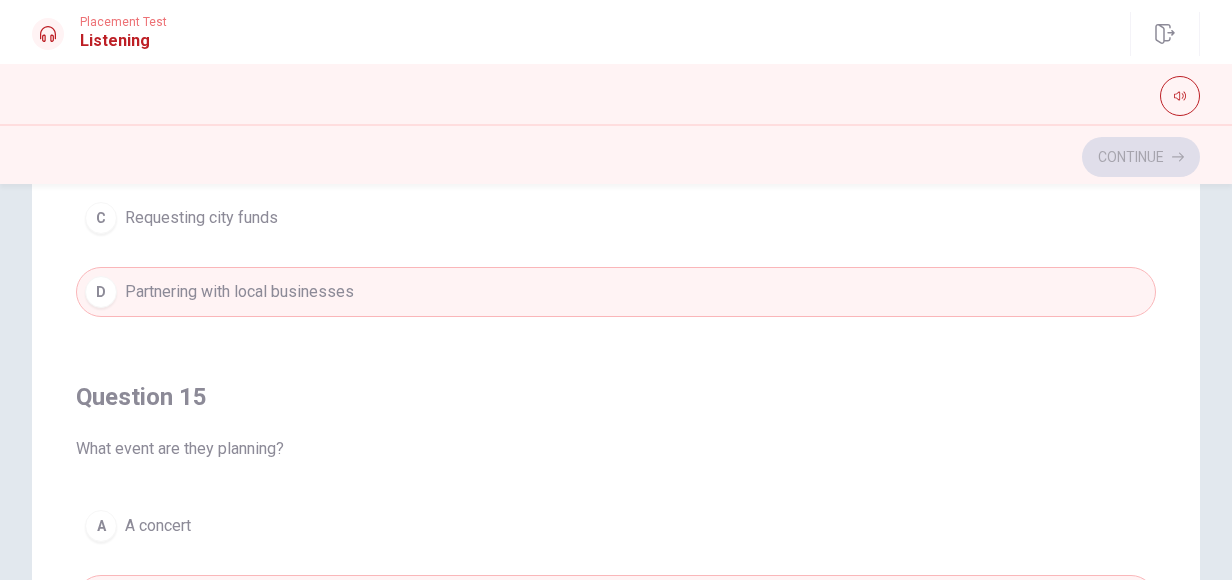 scroll, scrollTop: 1606, scrollLeft: 0, axis: vertical 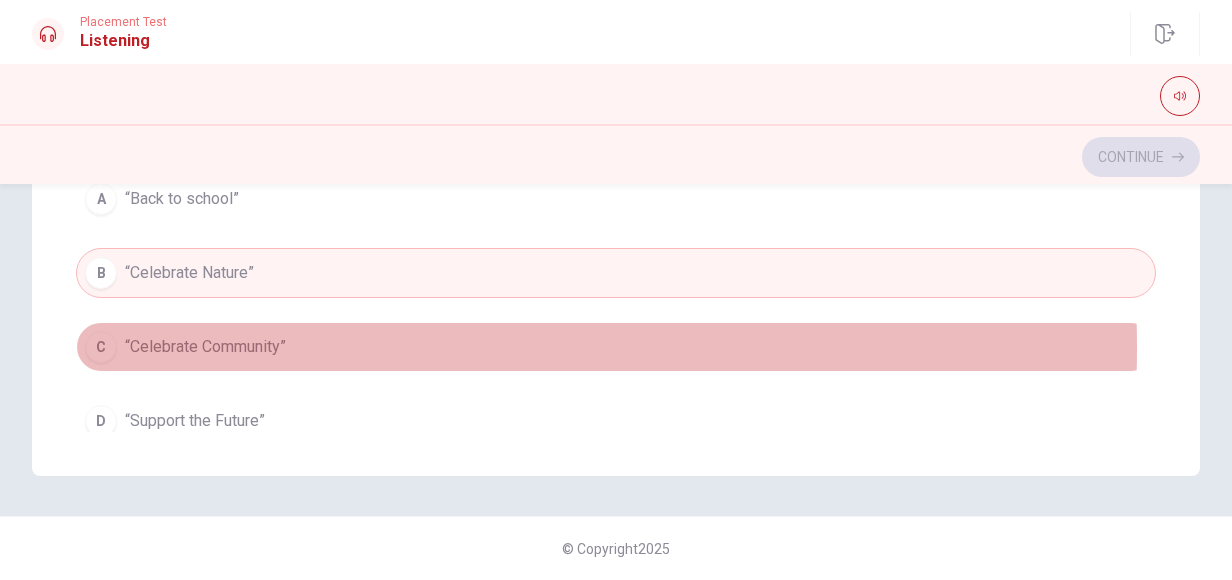 click on "C “Celebrate Community”" at bounding box center [616, 347] 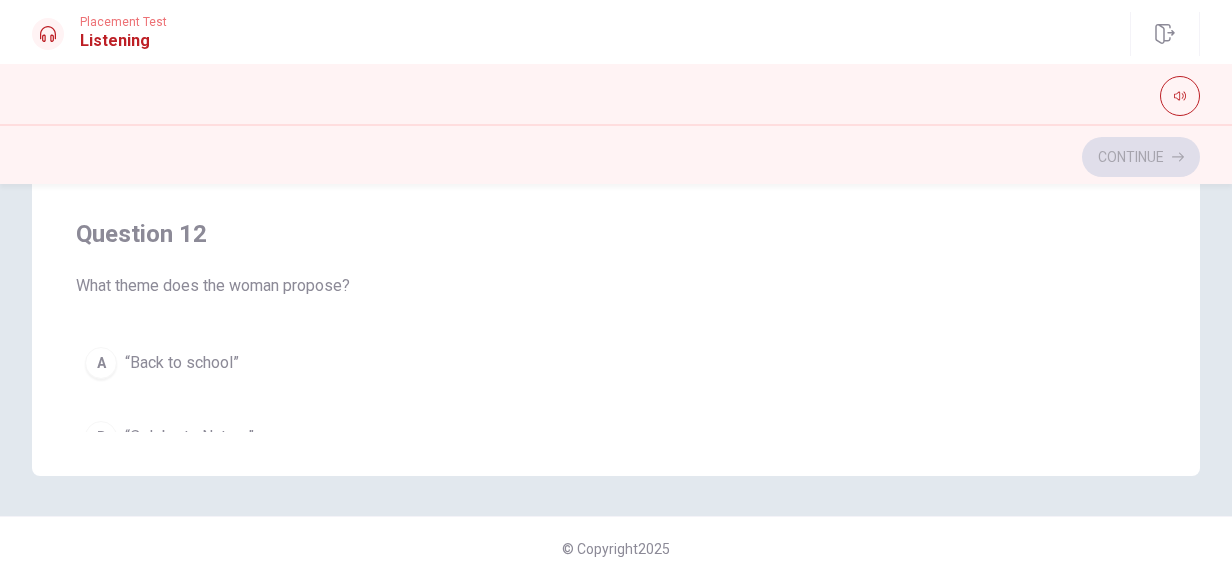 scroll, scrollTop: 0, scrollLeft: 0, axis: both 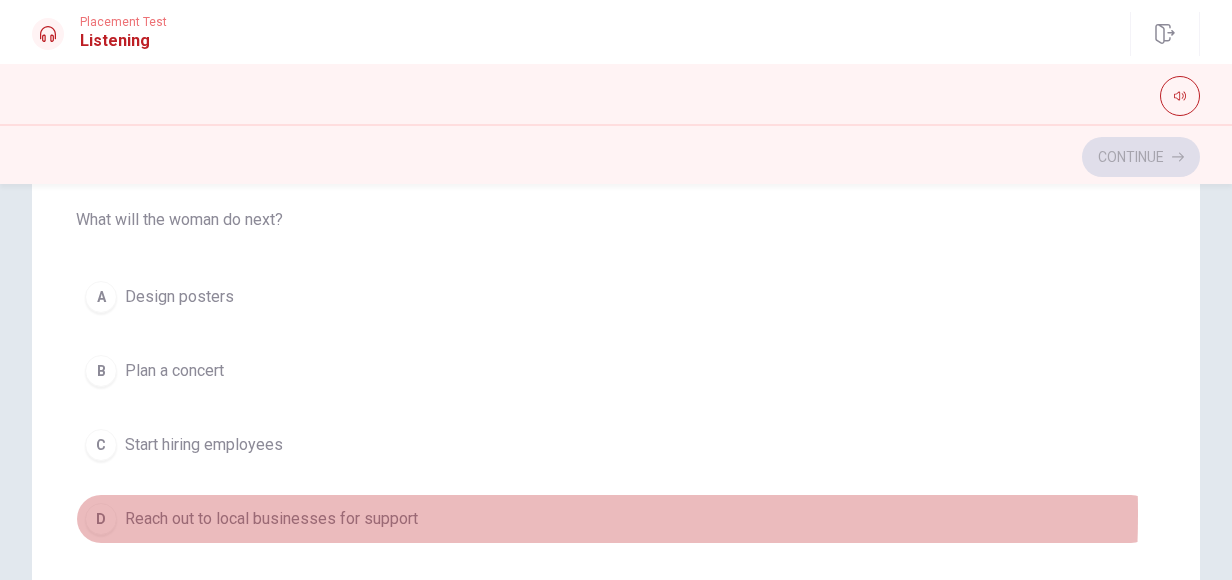 click on "Reach out to local businesses for support" at bounding box center [271, 519] 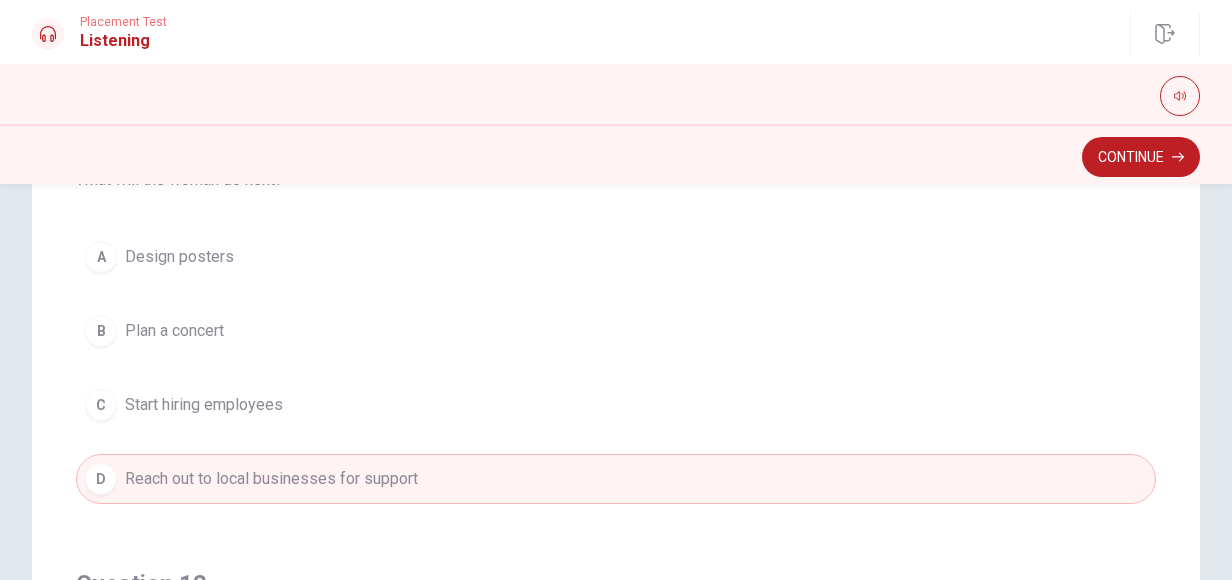 scroll, scrollTop: 0, scrollLeft: 0, axis: both 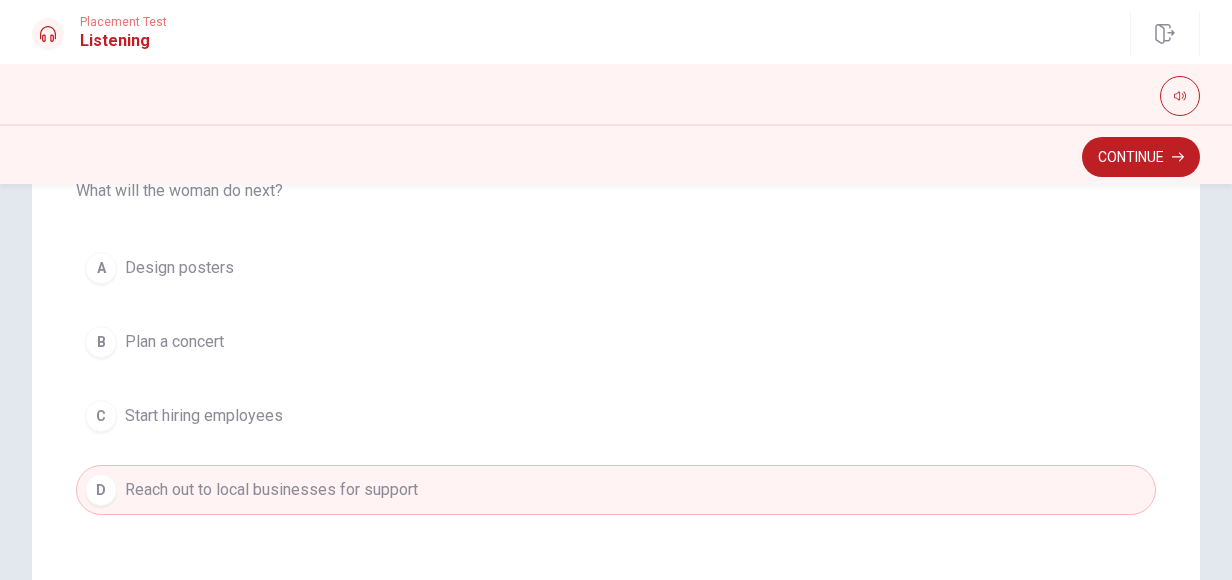 drag, startPoint x: 374, startPoint y: 446, endPoint x: 531, endPoint y: 373, distance: 173.14156 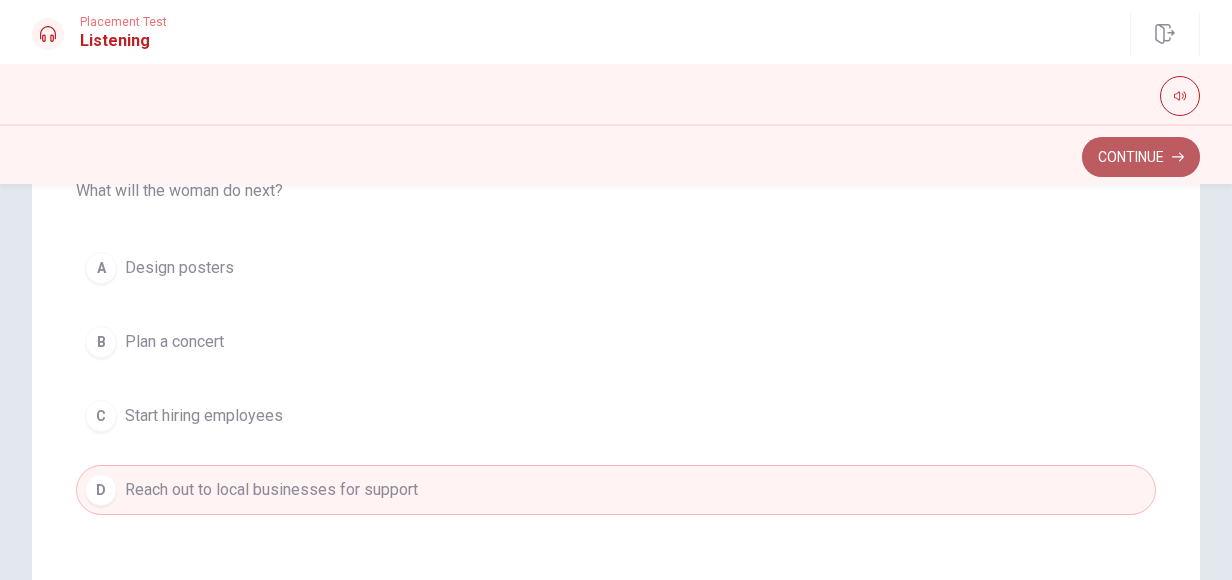 click on "Continue" at bounding box center [1141, 157] 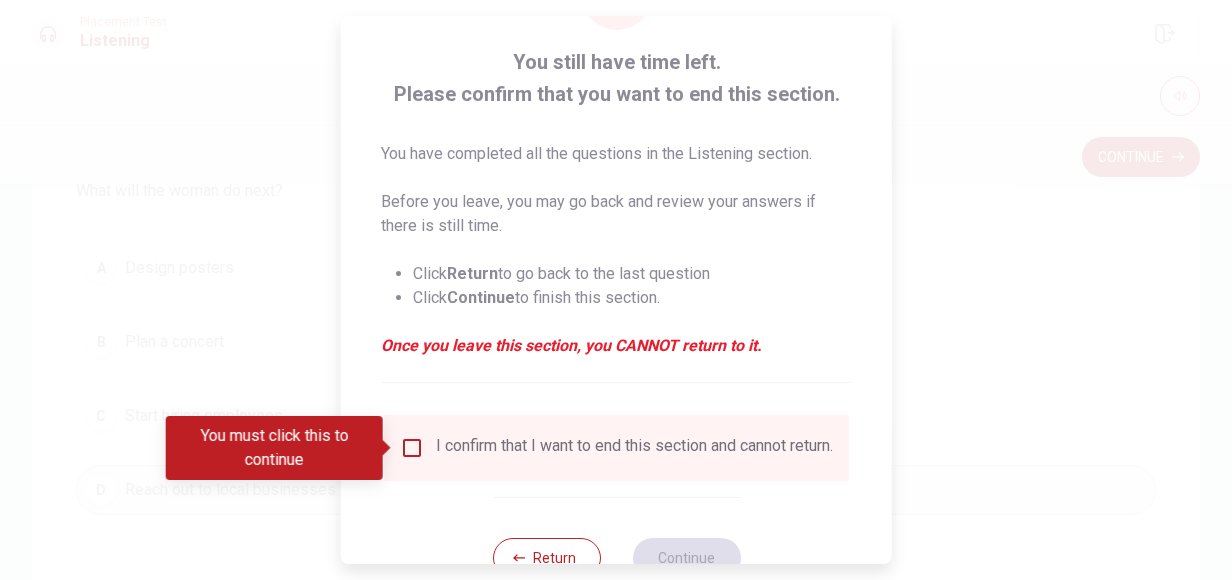 scroll, scrollTop: 100, scrollLeft: 0, axis: vertical 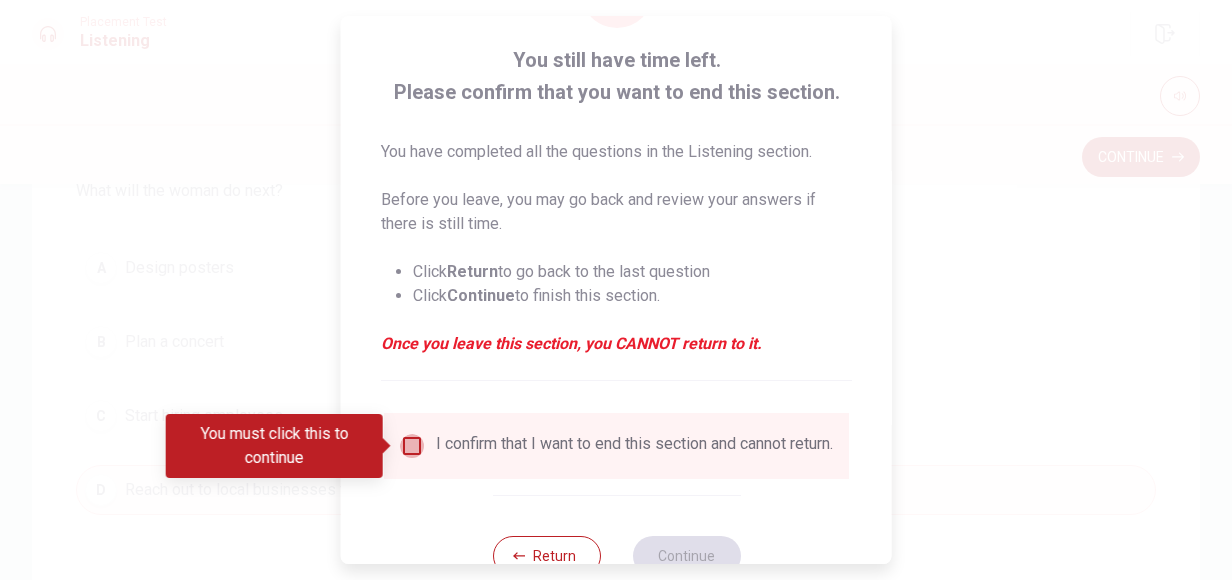 click at bounding box center (412, 446) 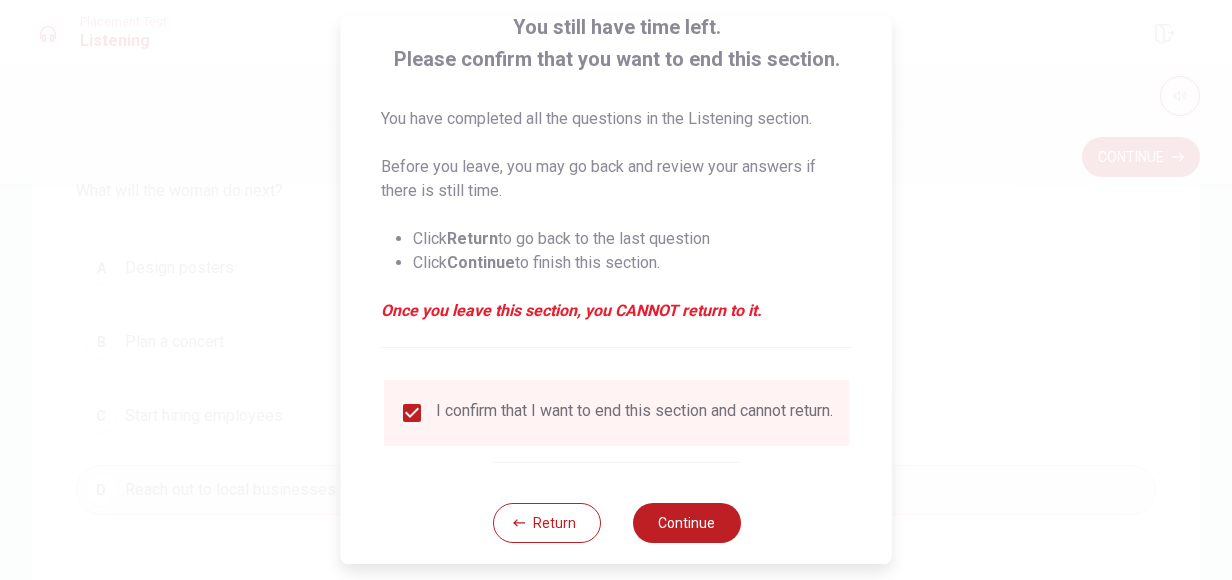 scroll, scrollTop: 134, scrollLeft: 0, axis: vertical 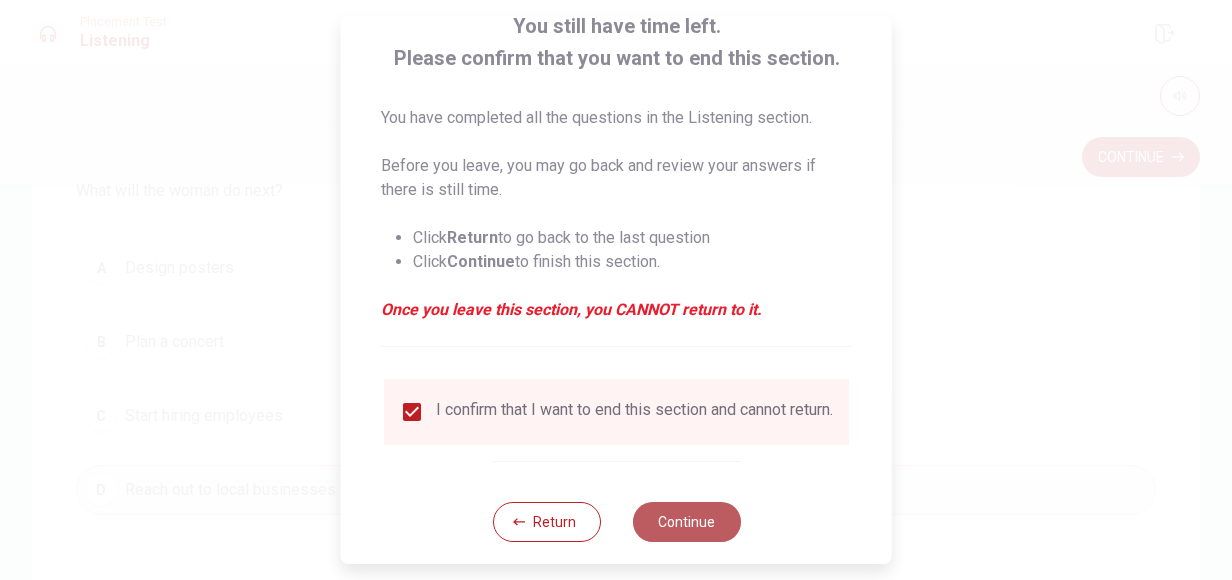 click on "Continue" at bounding box center (686, 522) 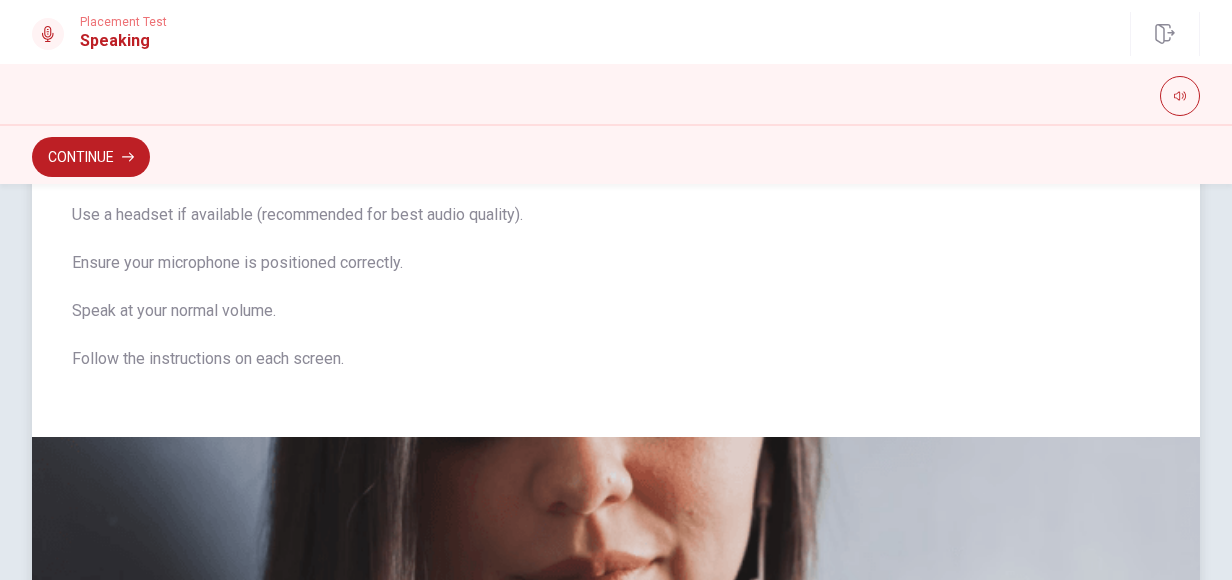 scroll, scrollTop: 118, scrollLeft: 0, axis: vertical 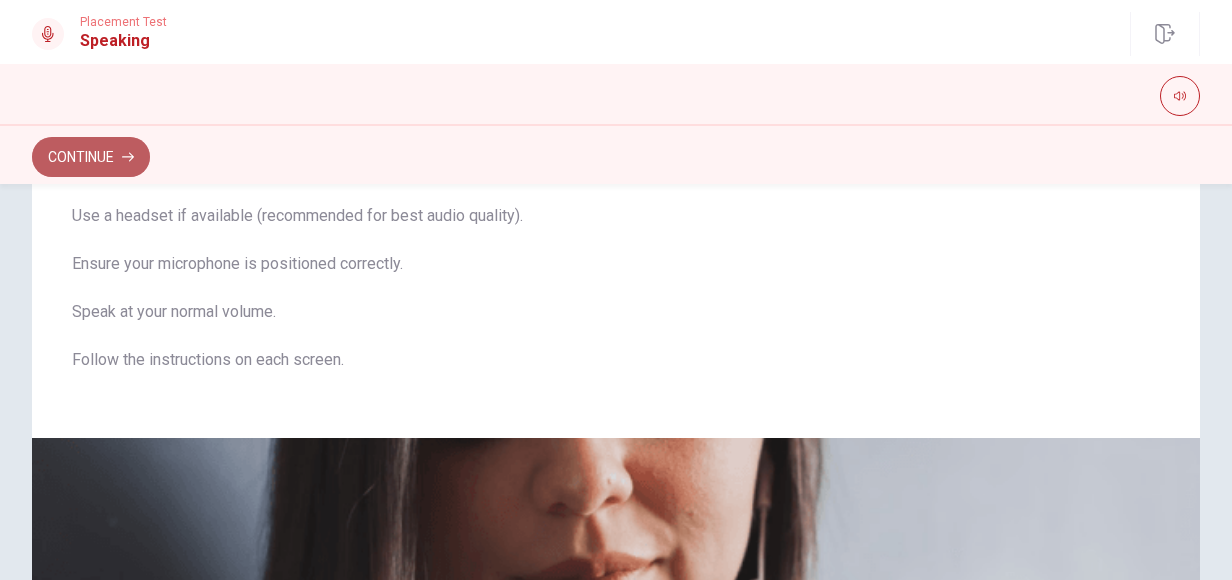 click on "Continue" at bounding box center (91, 157) 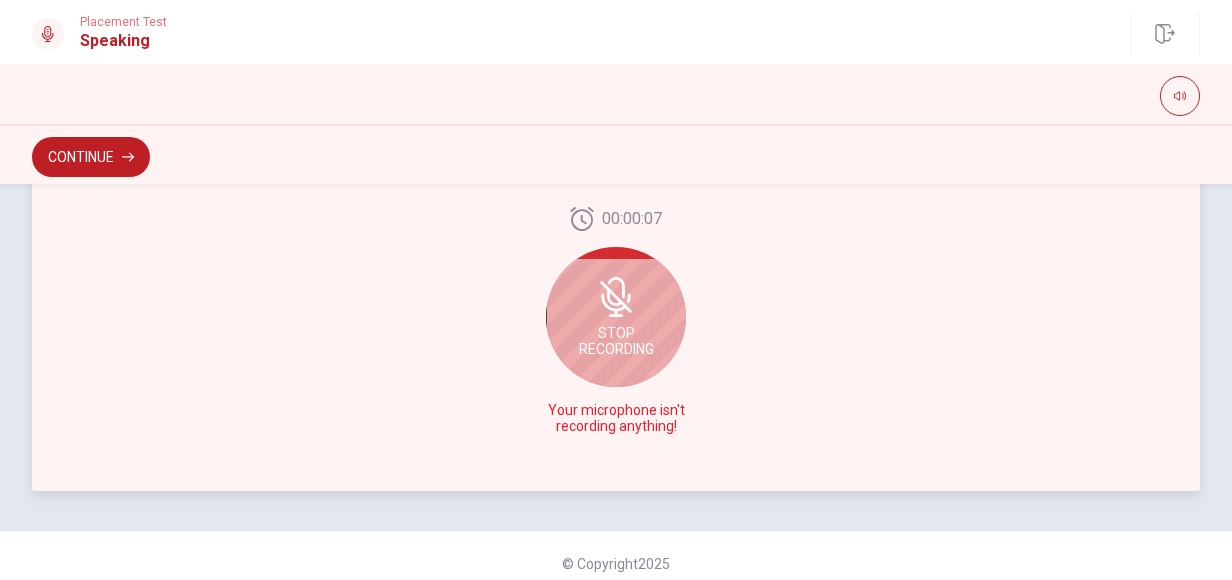 scroll, scrollTop: 606, scrollLeft: 0, axis: vertical 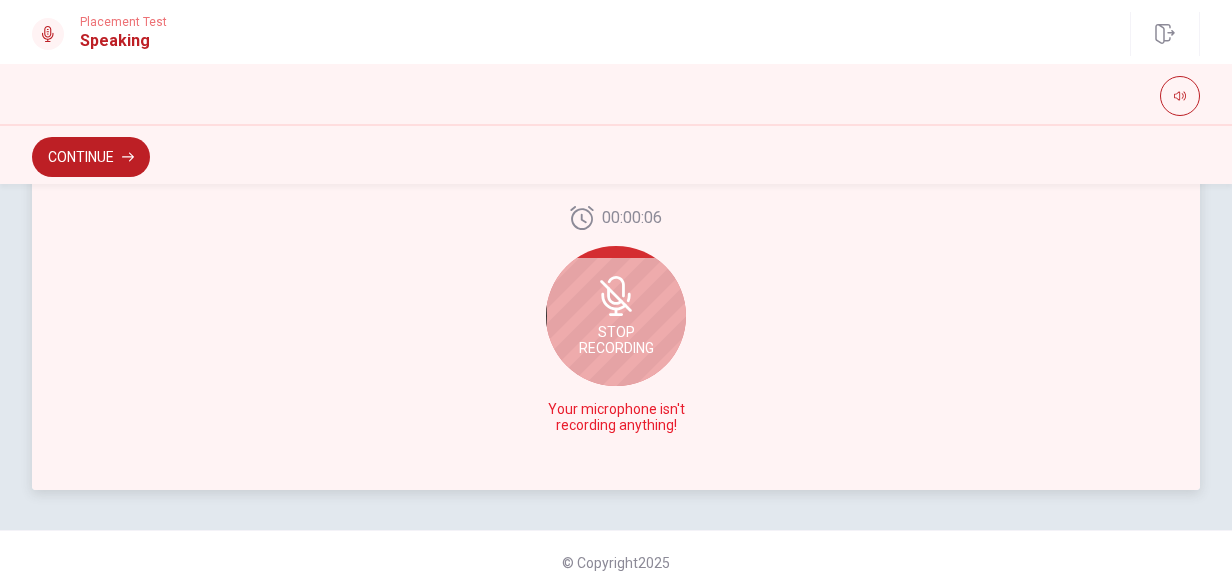 click on "Stop   Recording" at bounding box center (616, 316) 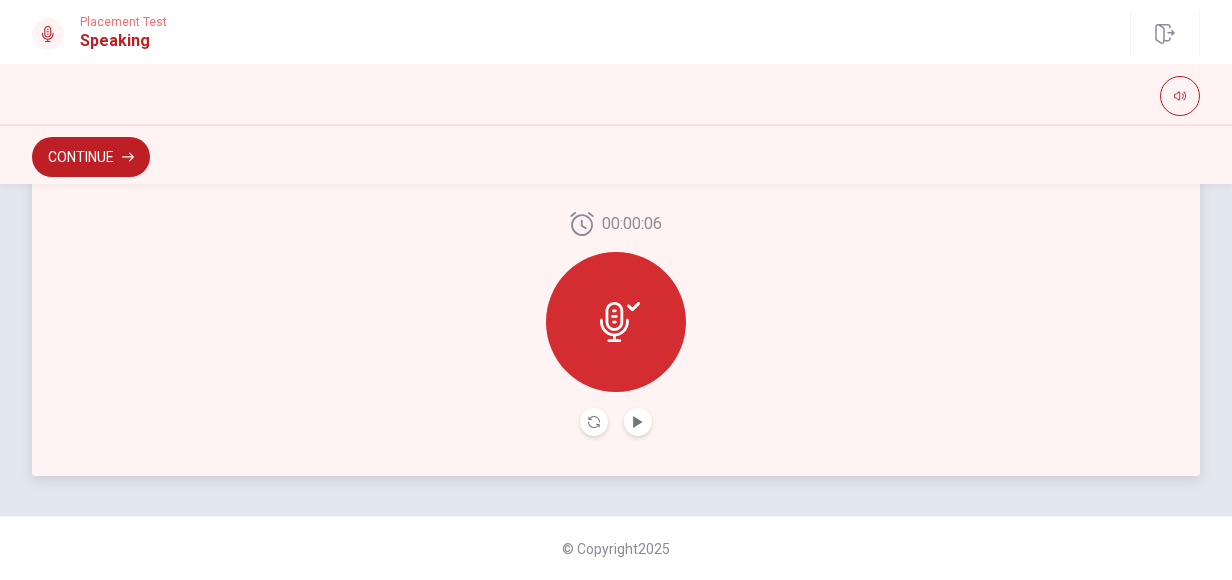 click 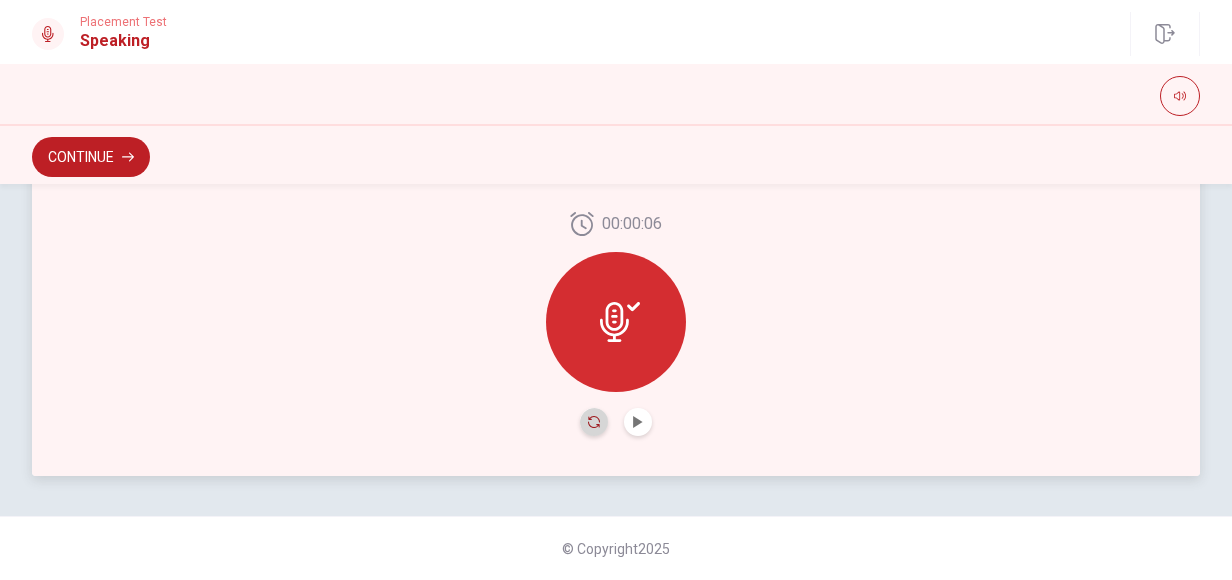 click 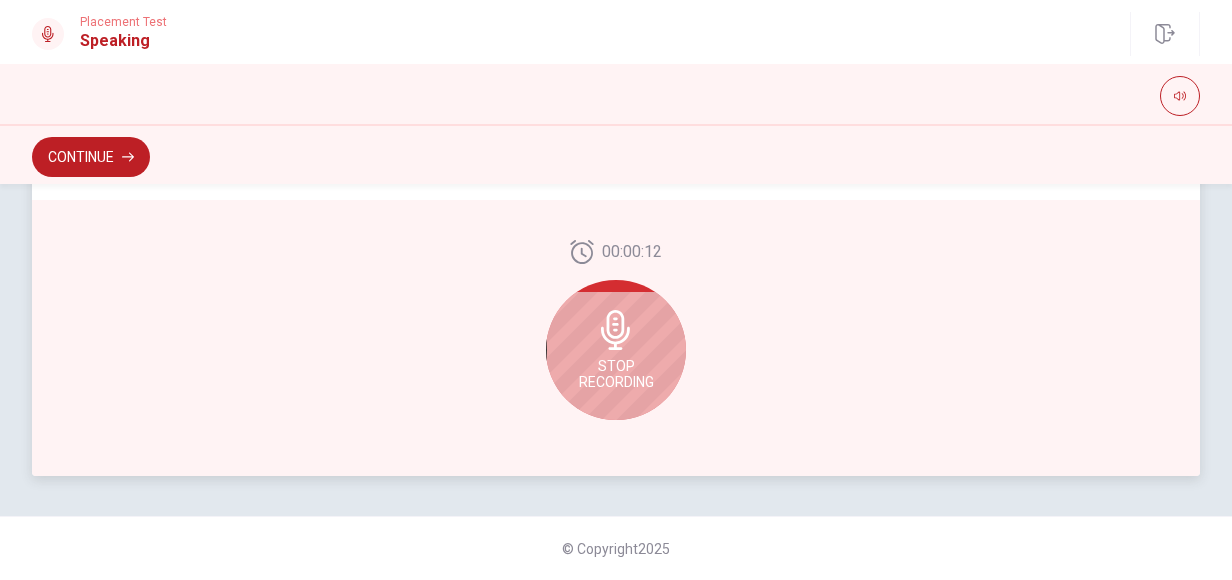 click on "Stop   Recording" at bounding box center (616, 350) 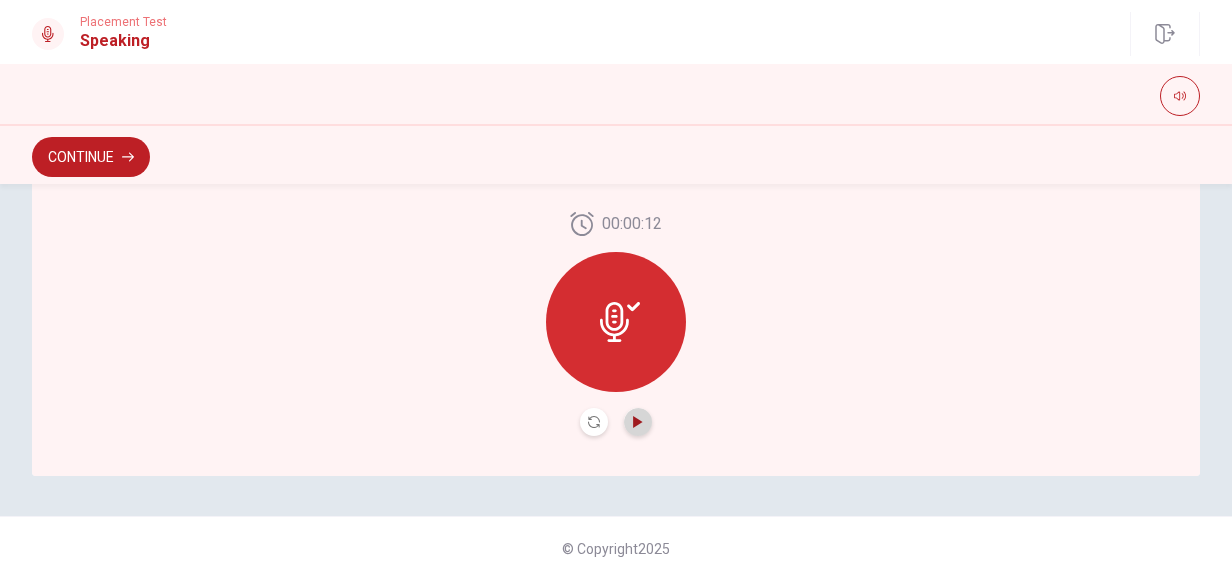 click 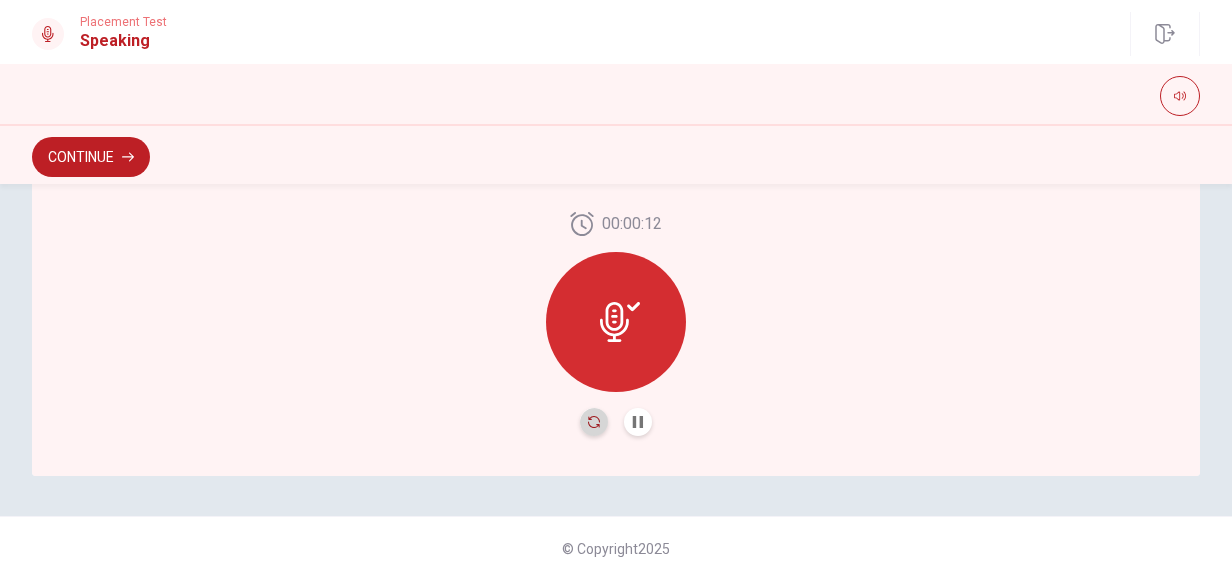 click 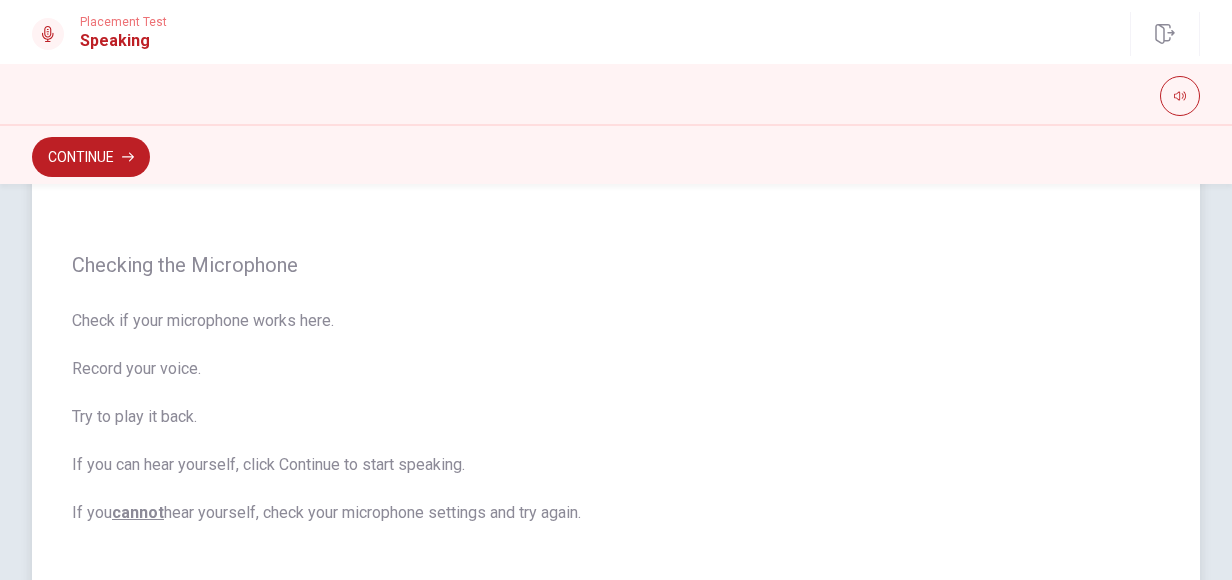 scroll, scrollTop: 132, scrollLeft: 0, axis: vertical 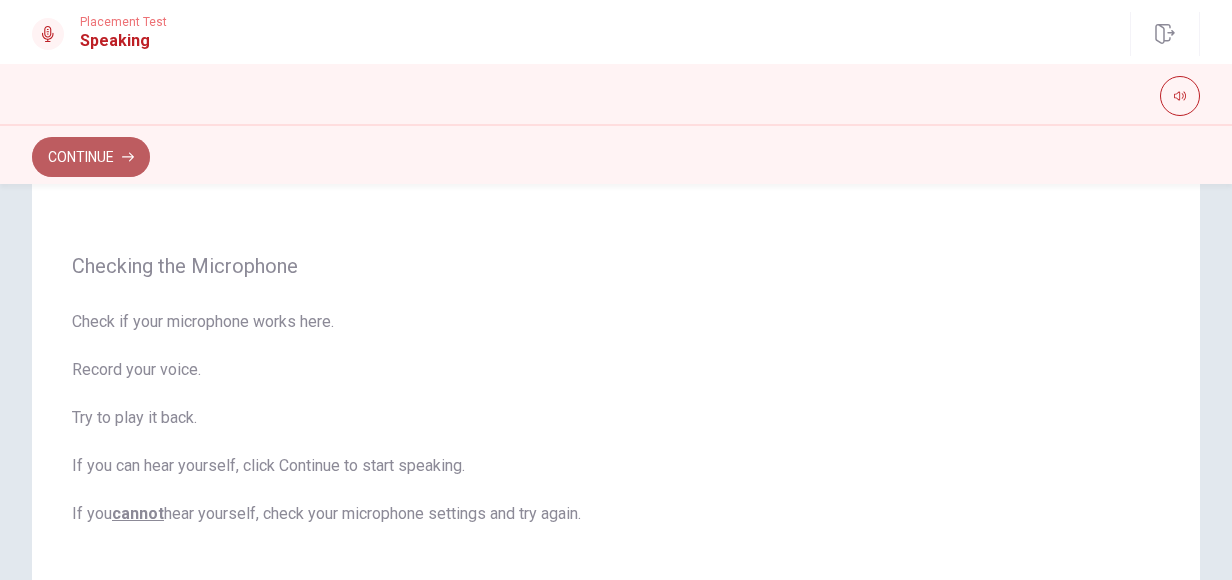 click on "Continue" at bounding box center [91, 157] 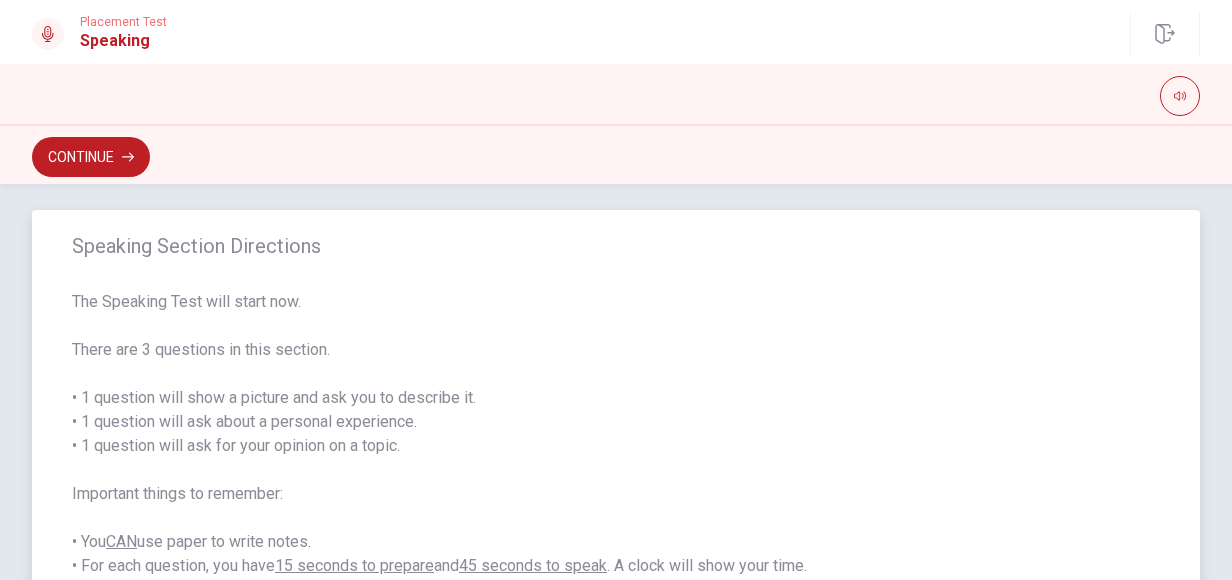 scroll, scrollTop: 0, scrollLeft: 0, axis: both 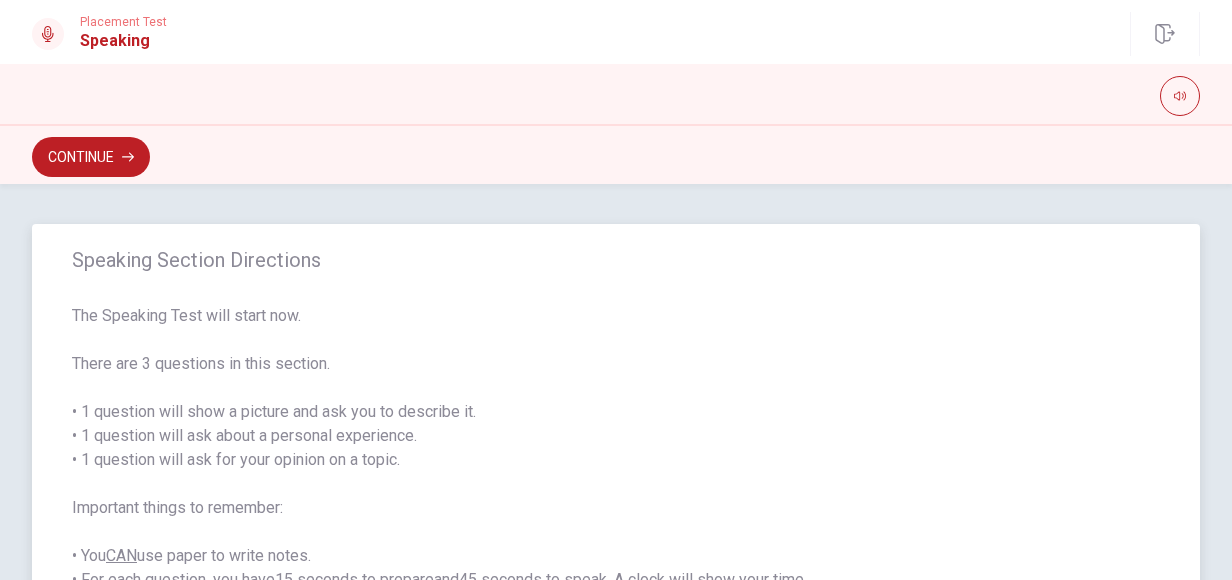 drag, startPoint x: 74, startPoint y: 254, endPoint x: 270, endPoint y: 379, distance: 232.46721 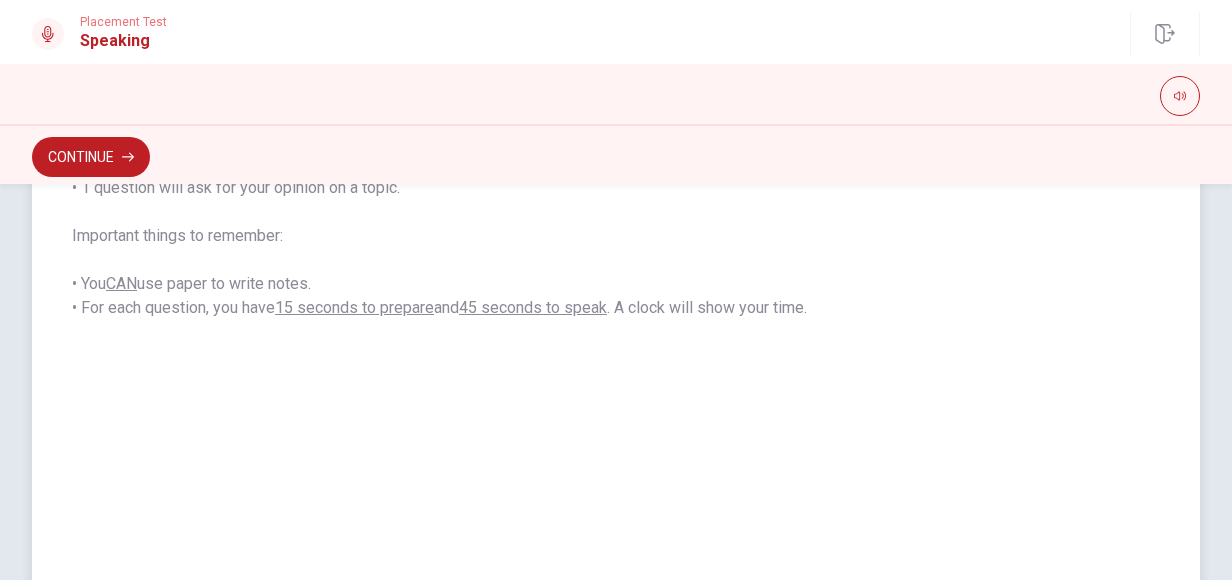 scroll, scrollTop: 174, scrollLeft: 0, axis: vertical 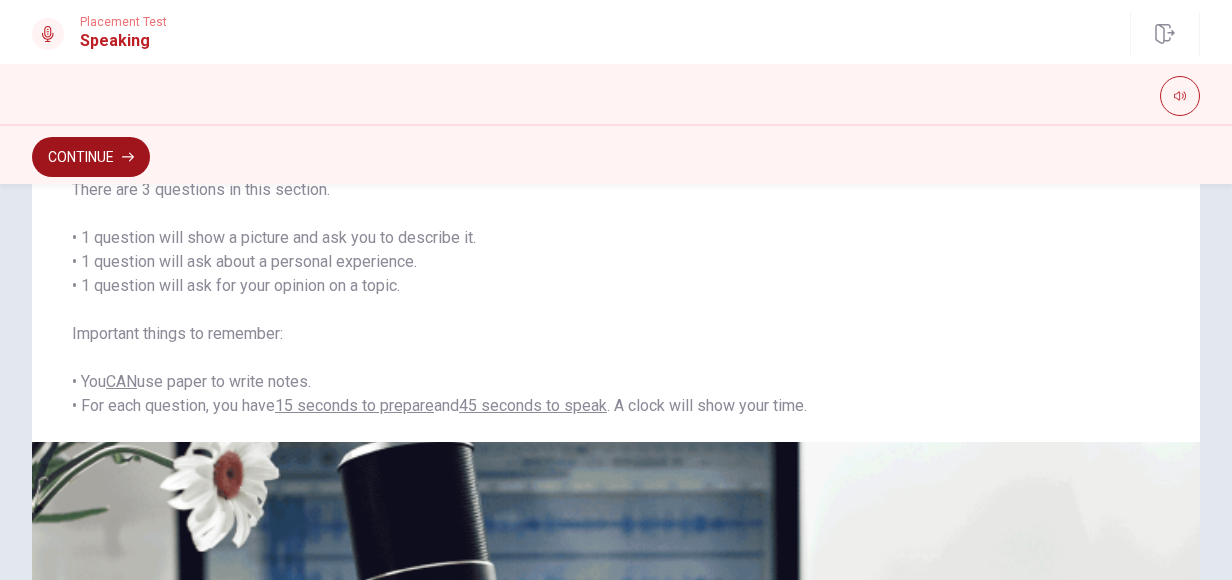 click on "Continue" at bounding box center (91, 157) 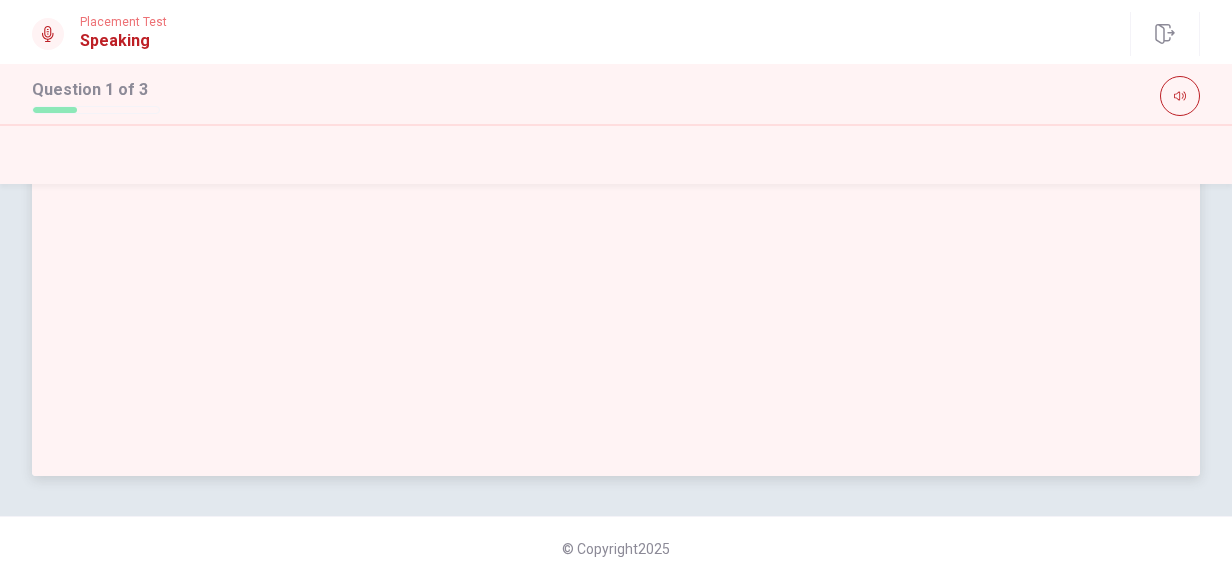scroll, scrollTop: 0, scrollLeft: 0, axis: both 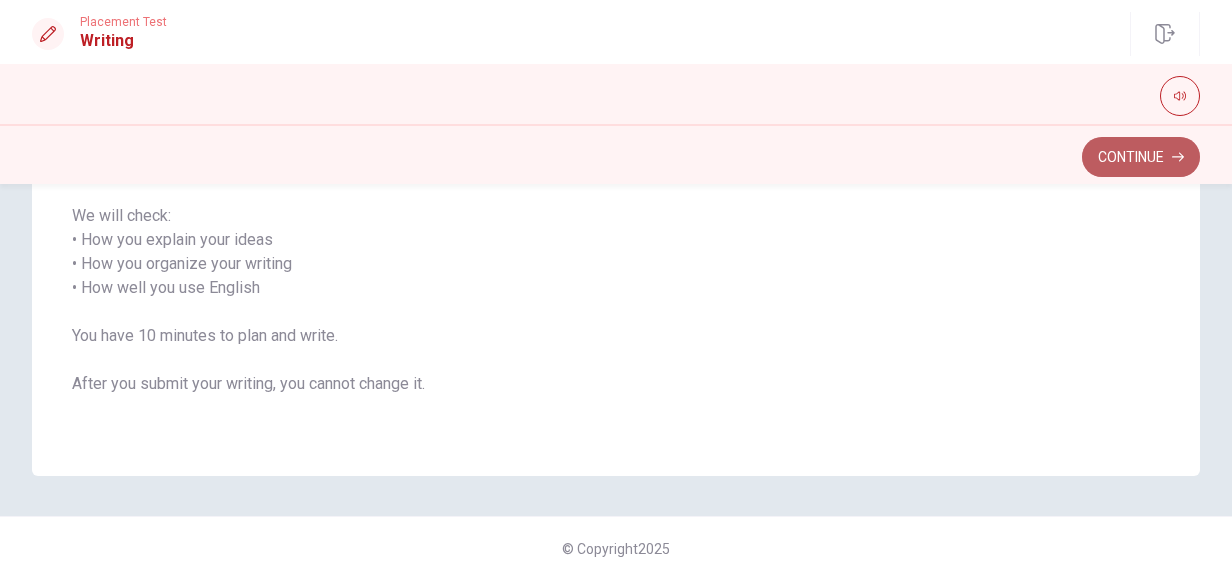 click on "Continue" at bounding box center [1141, 157] 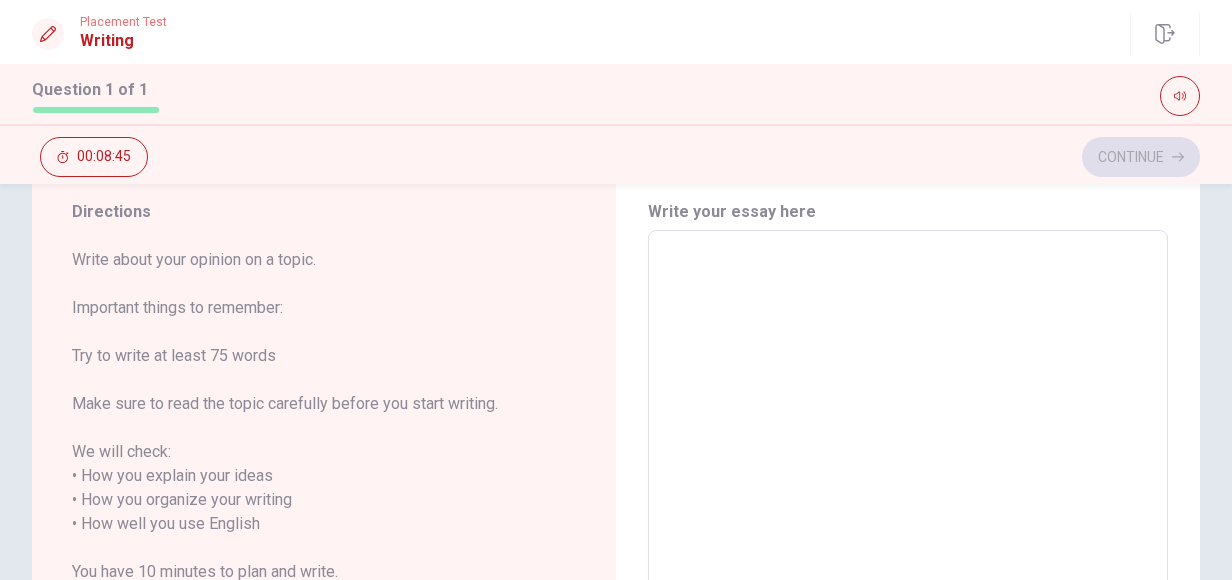 scroll, scrollTop: 62, scrollLeft: 0, axis: vertical 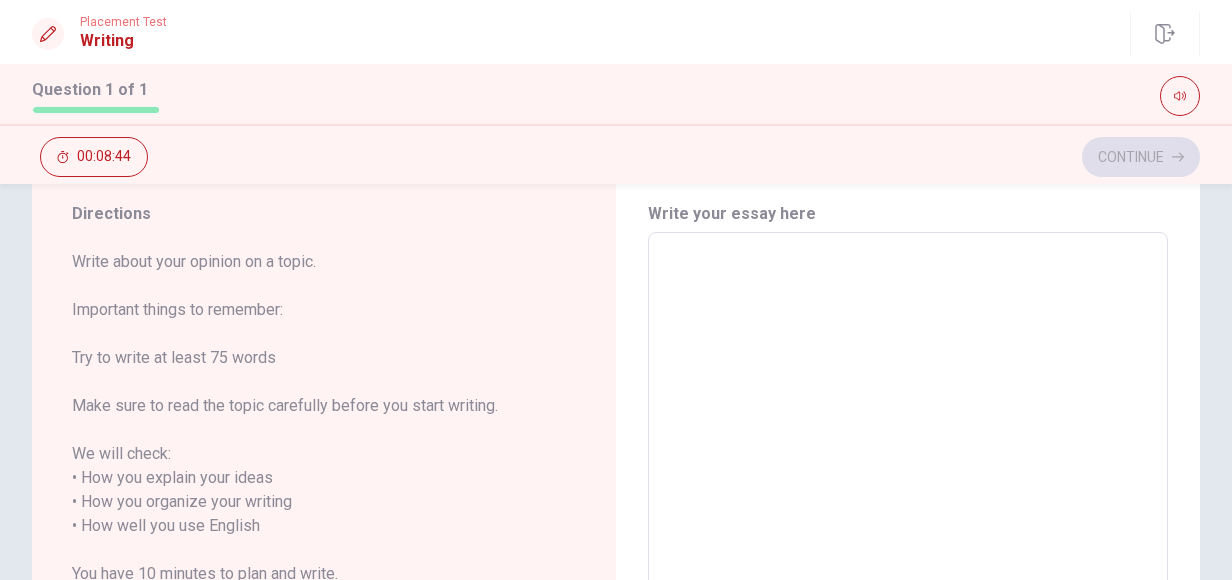 click at bounding box center [908, 514] 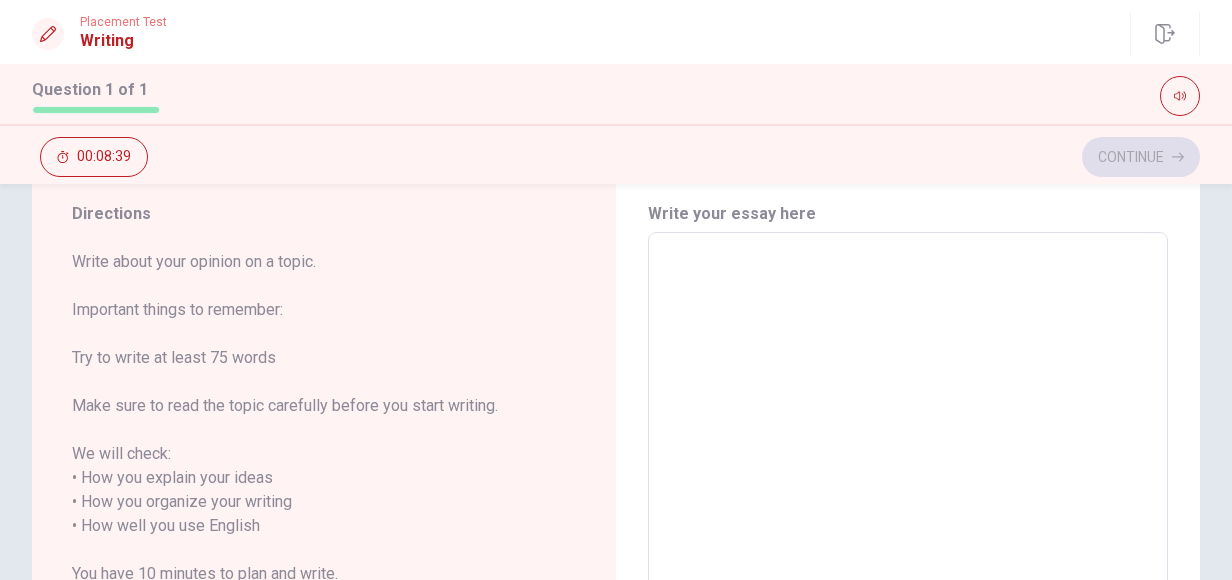 type on "Ф" 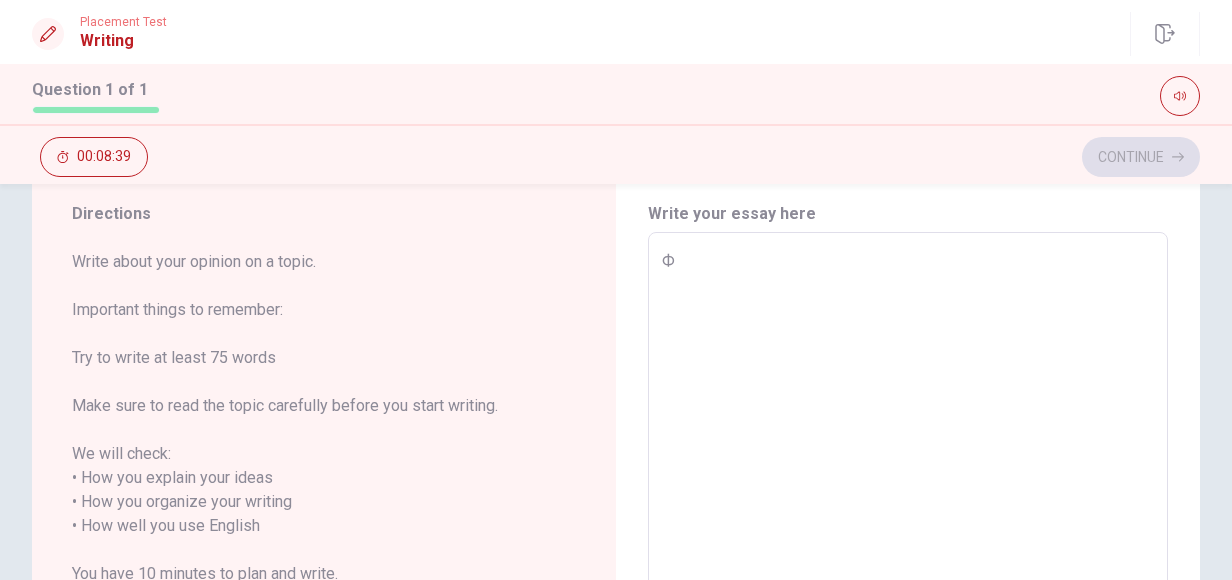 type on "x" 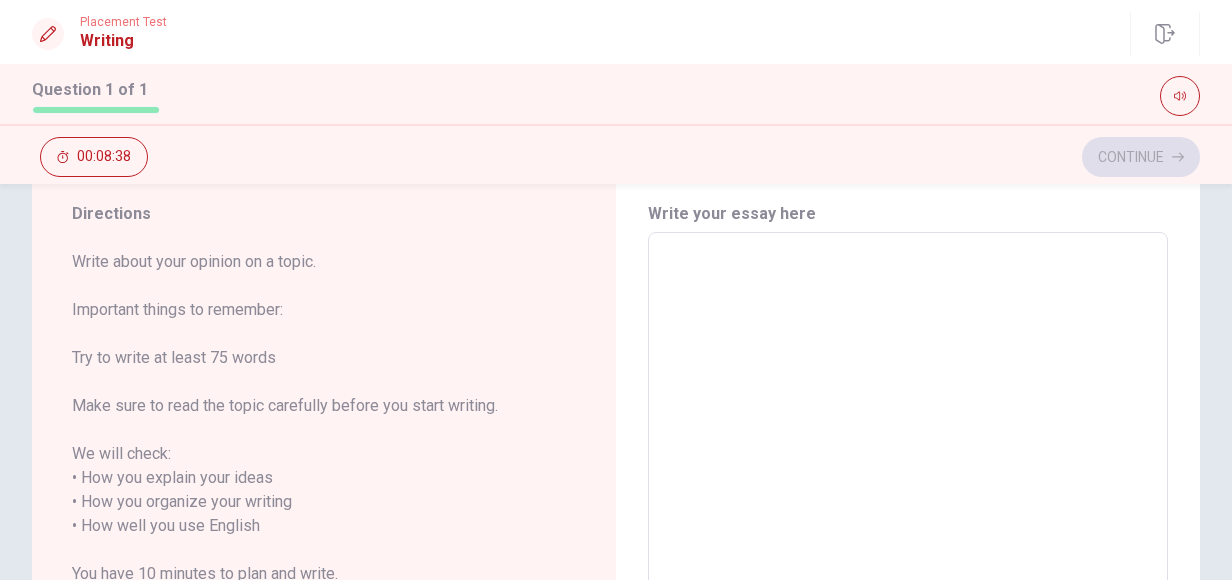 type on "a" 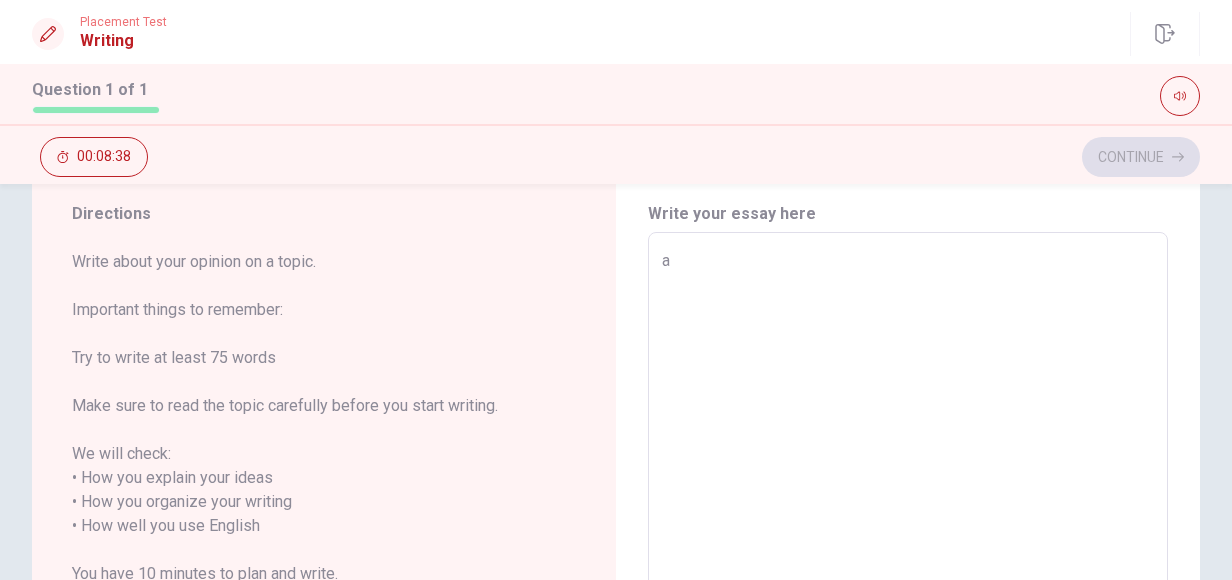 type on "x" 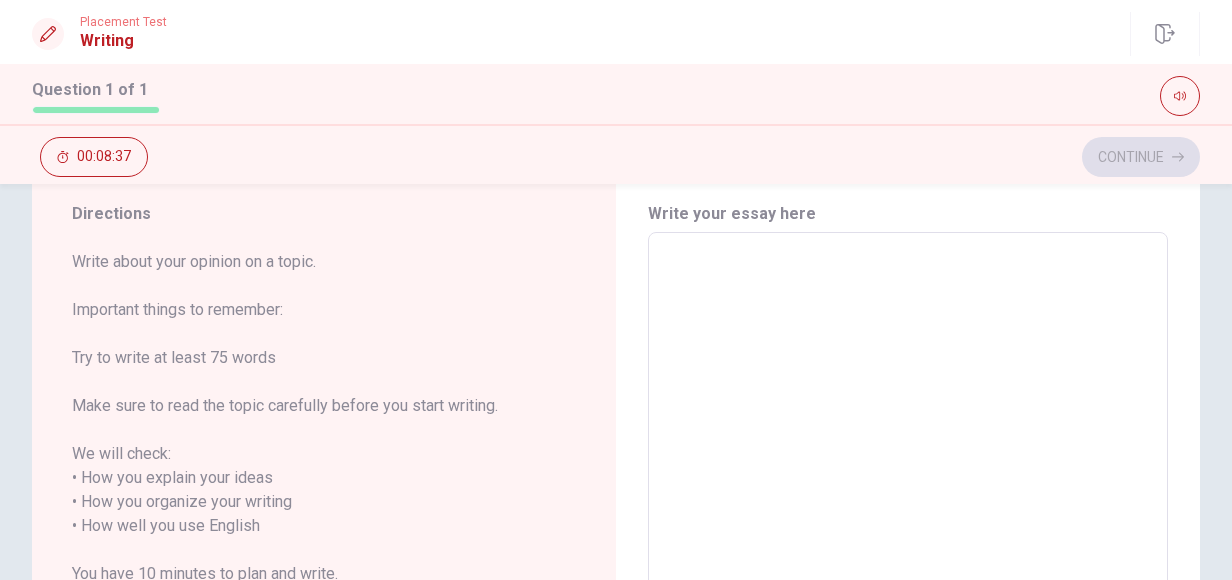 type on "A" 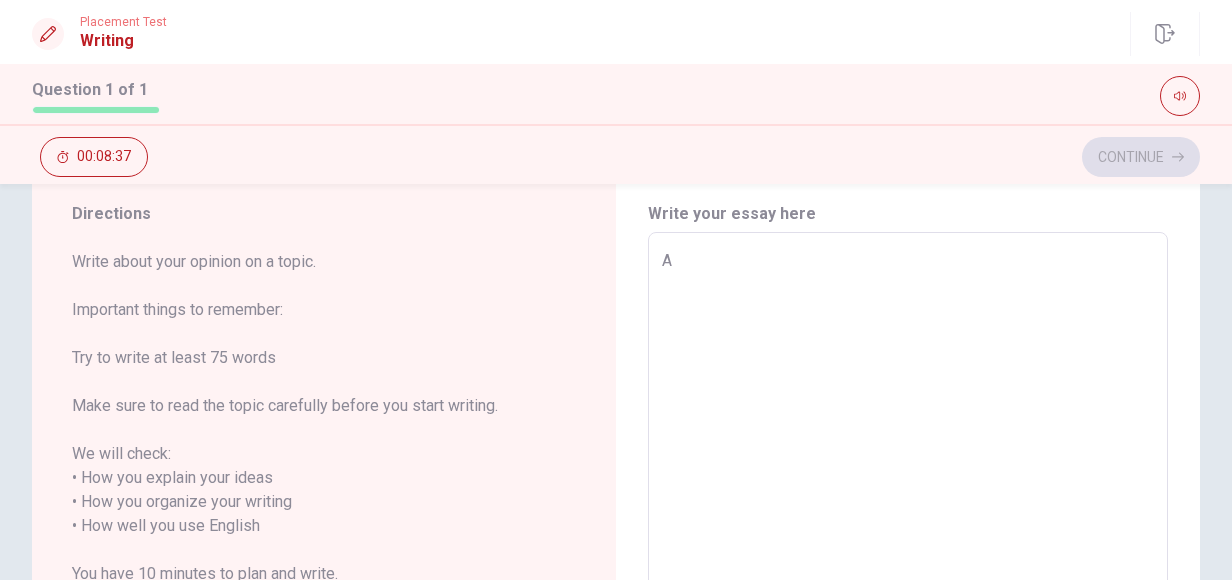 type on "x" 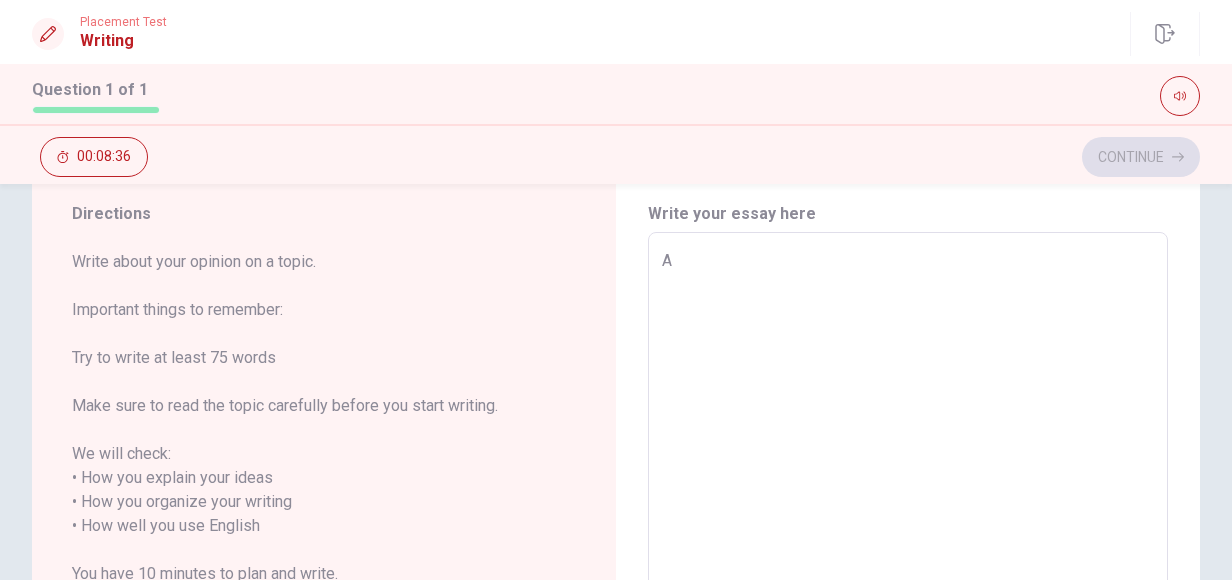 type on "A" 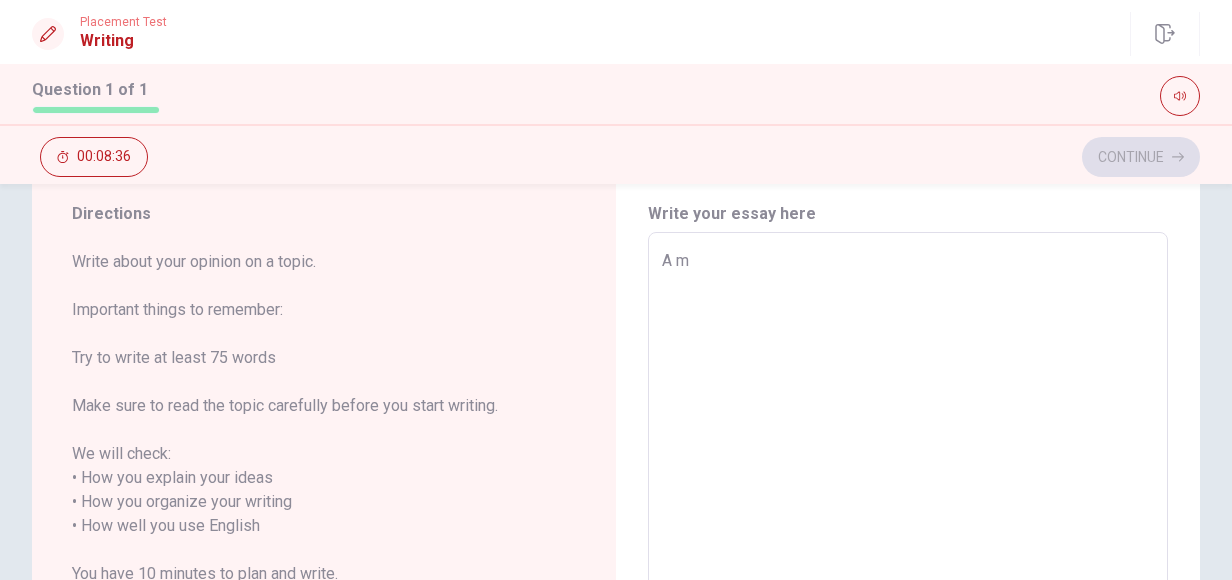 type on "x" 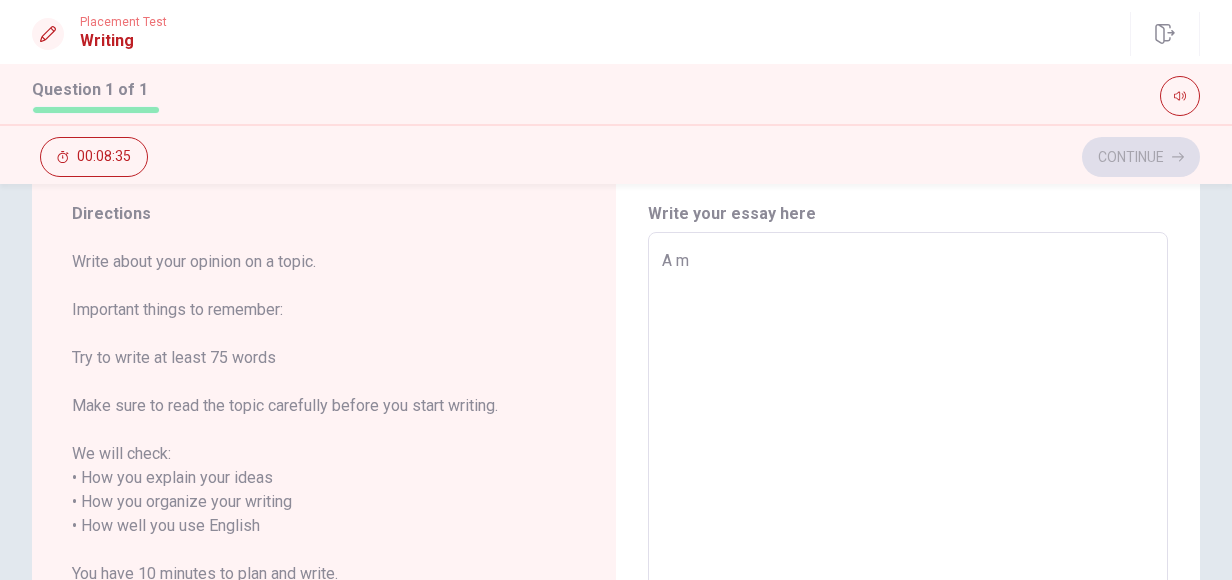 type on "A mo" 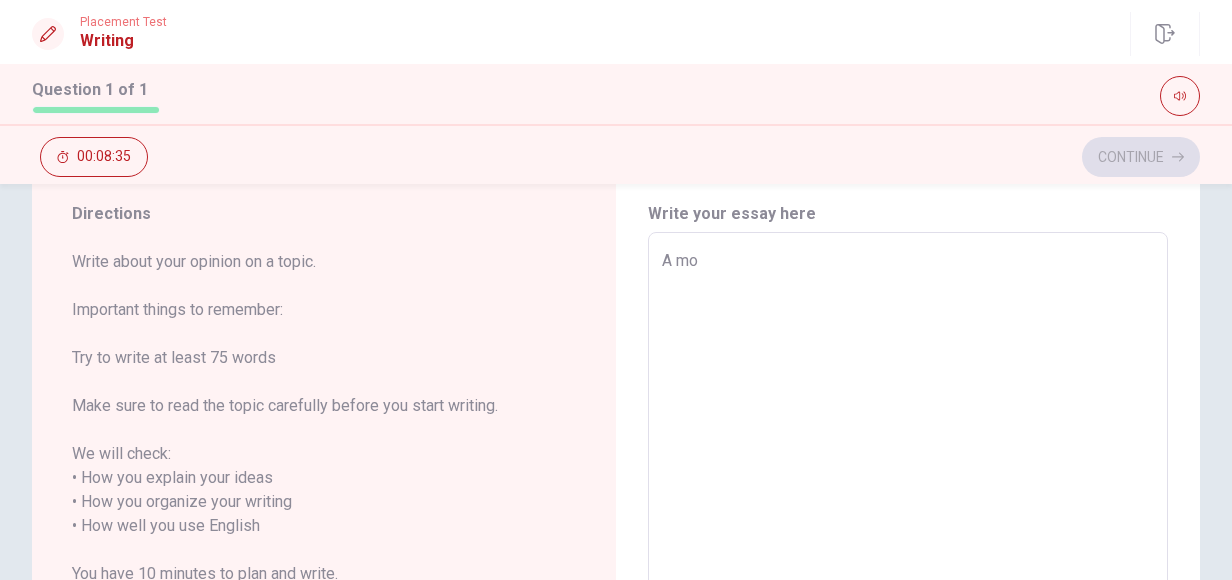 type on "x" 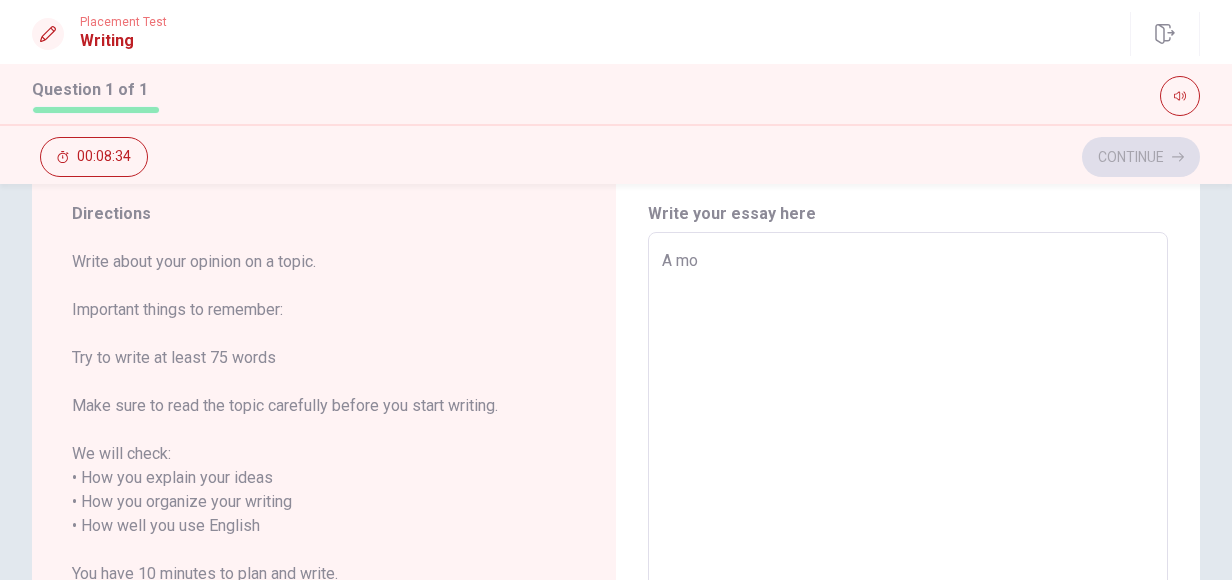 type on "A mov" 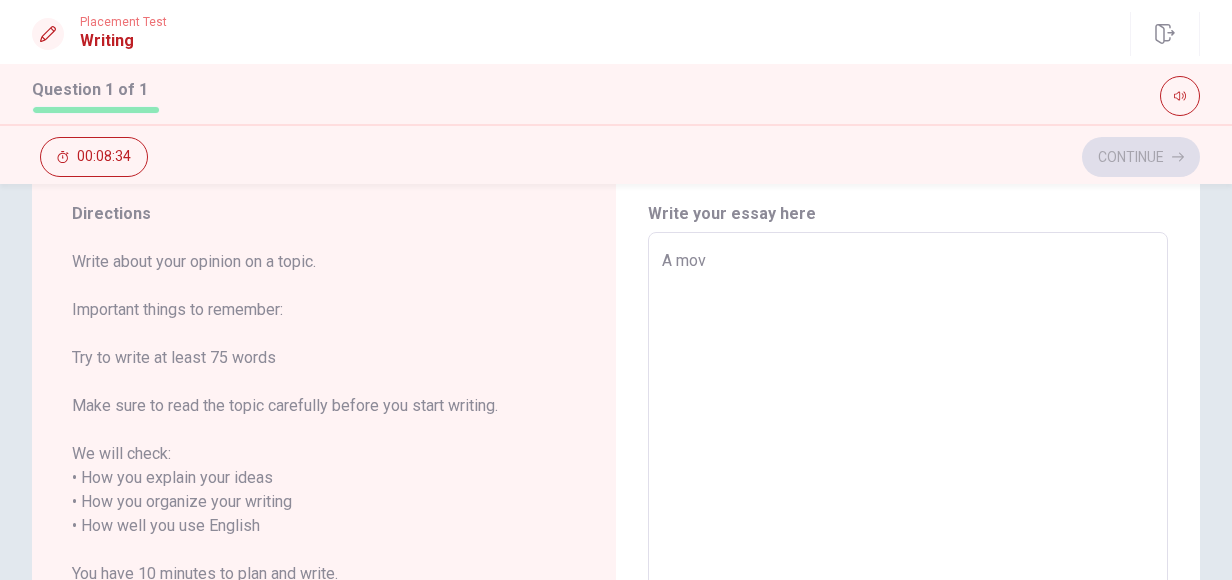 type on "x" 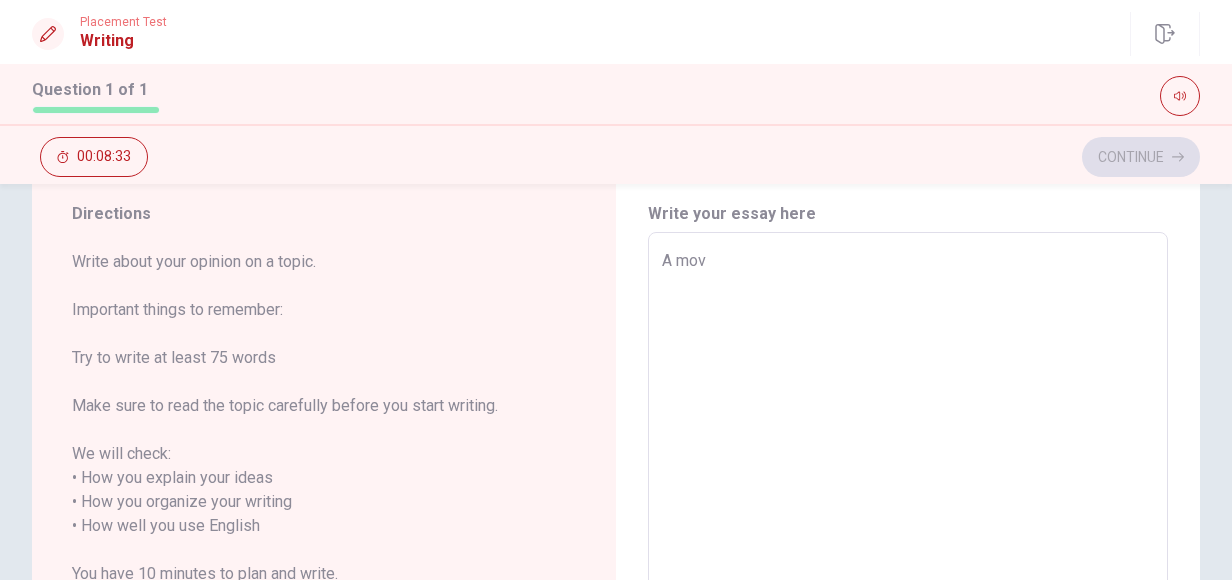 type on "A movi" 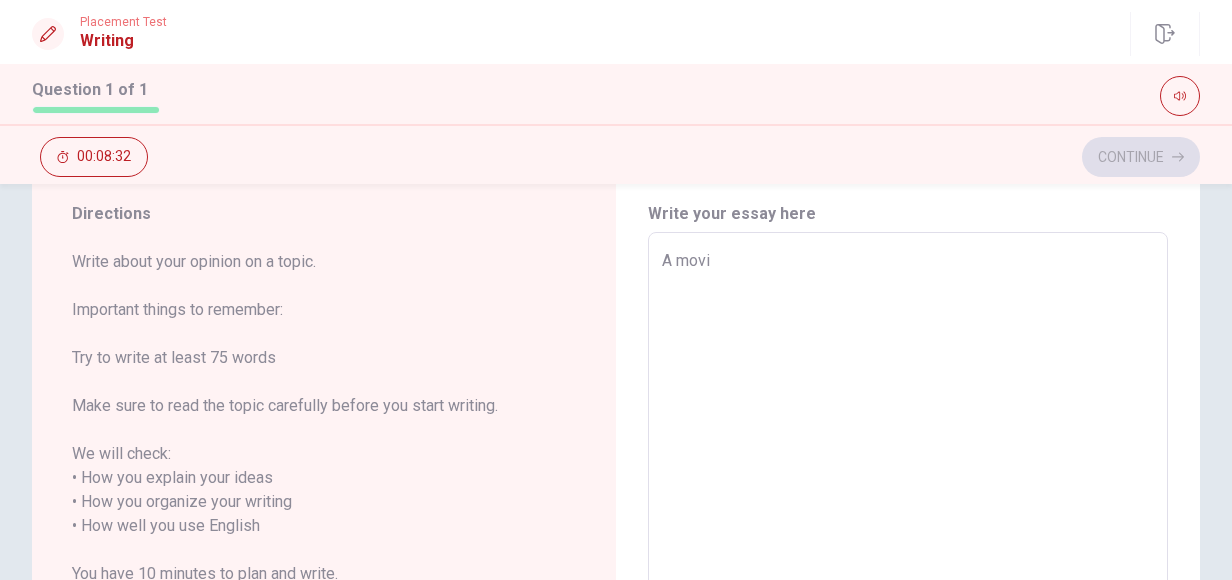 type on "x" 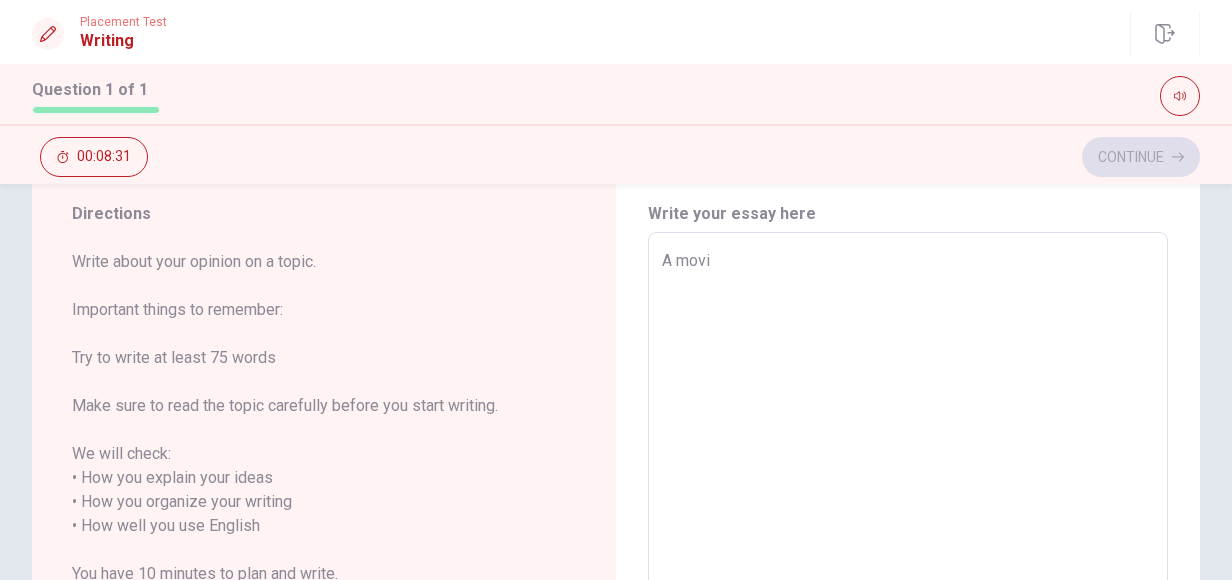 type on "A movie" 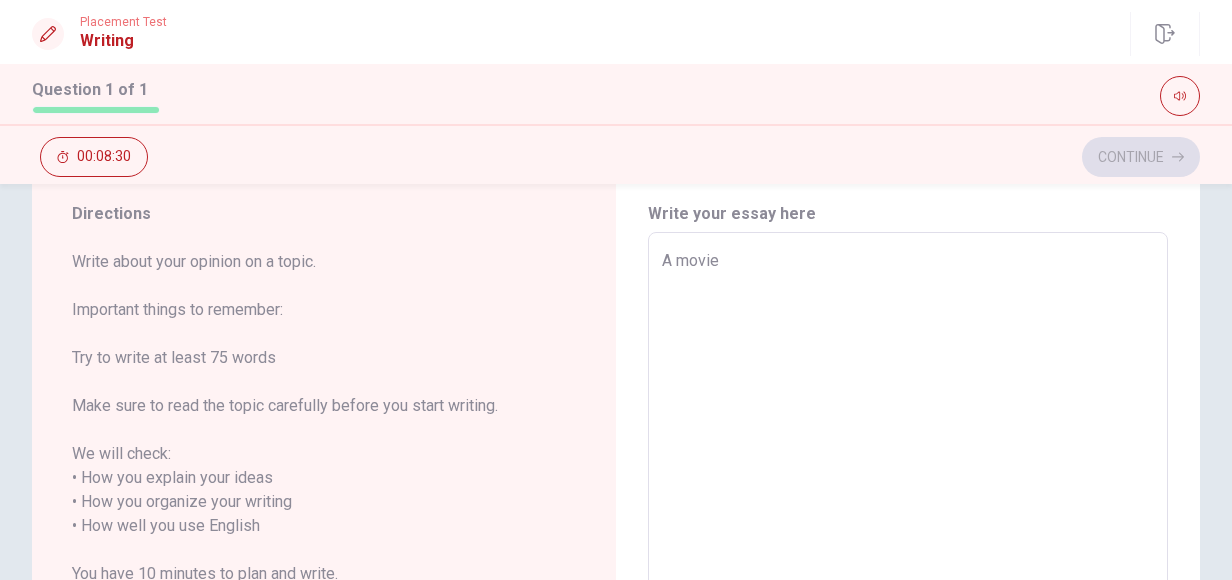 type on "x" 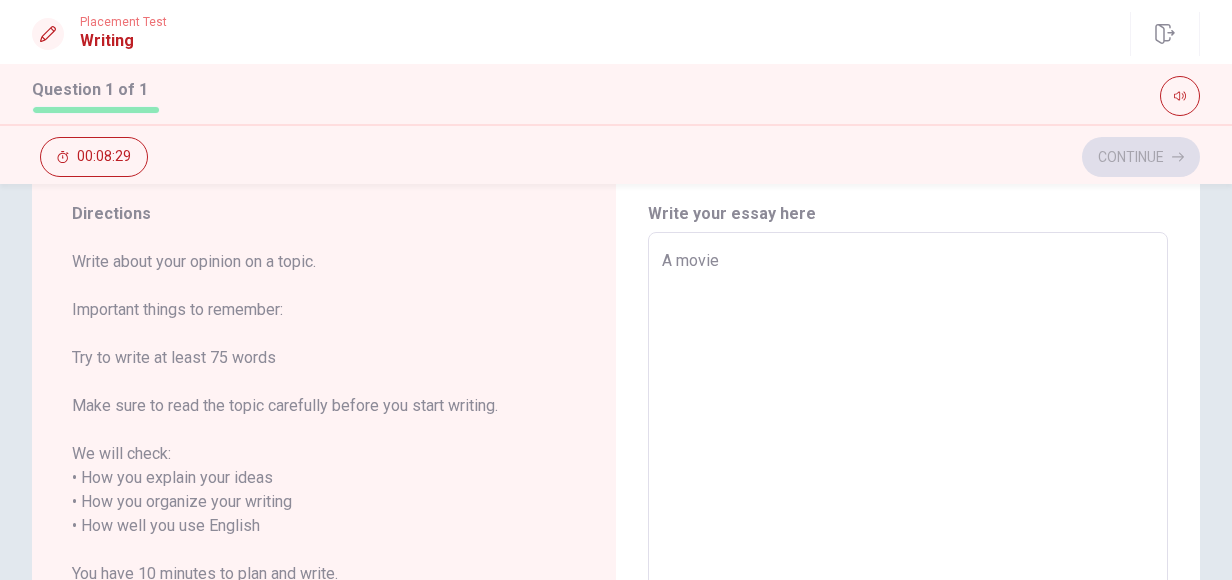 type on "A movie" 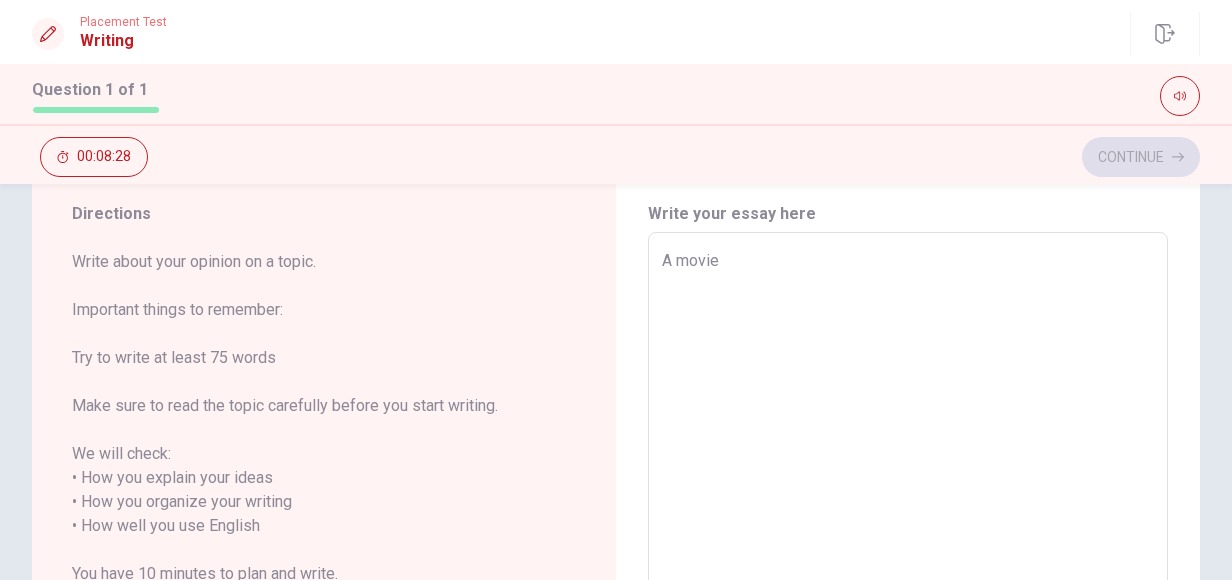 type on "A movie t" 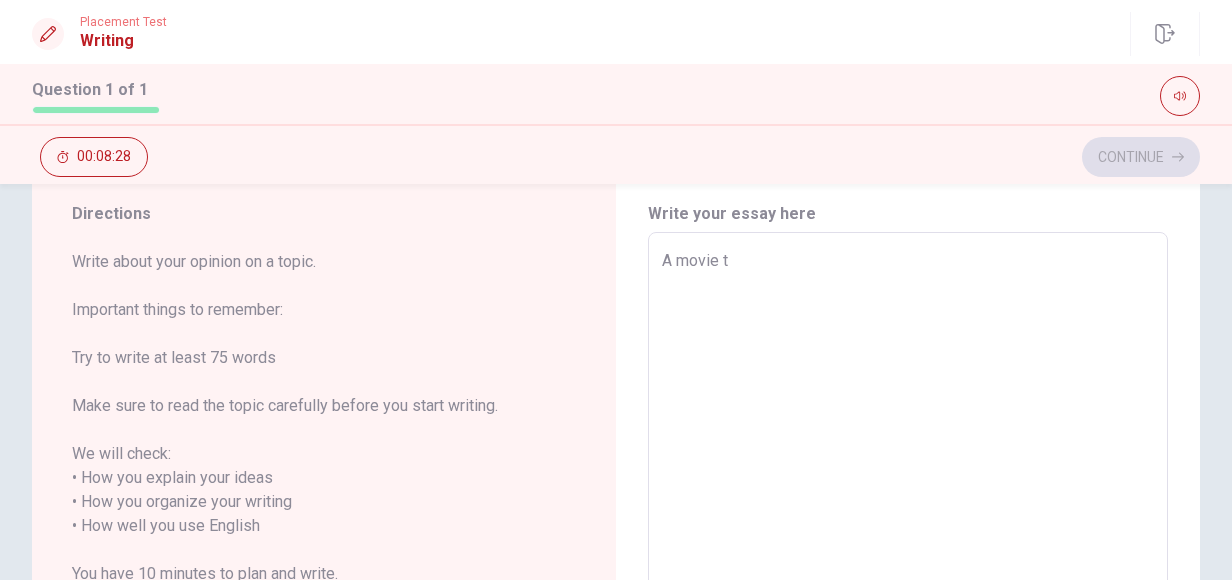 type on "x" 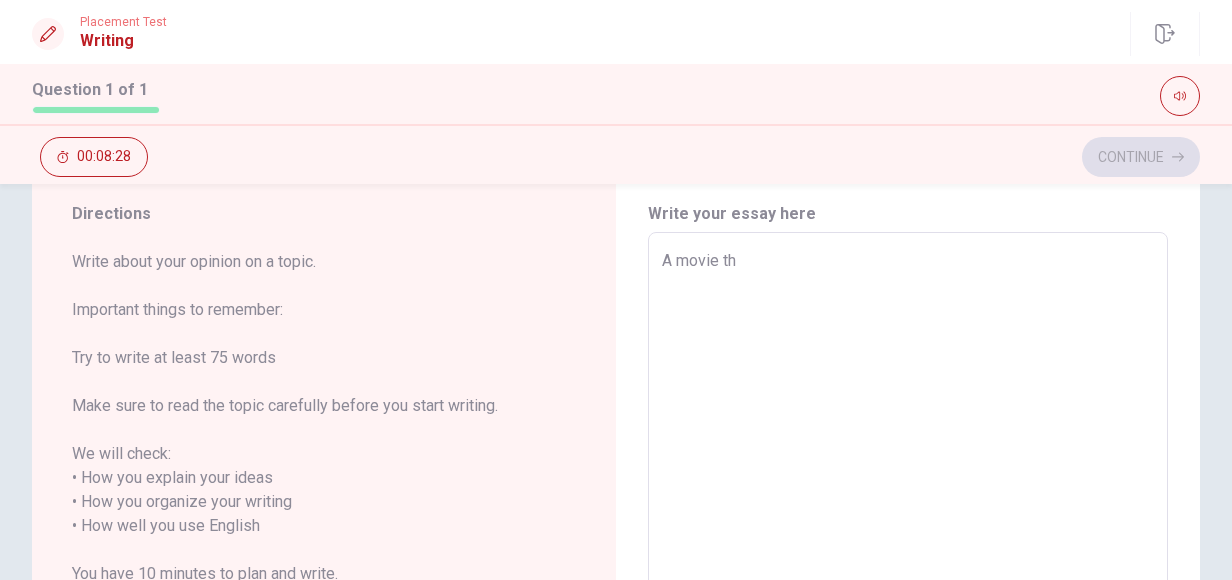 type on "x" 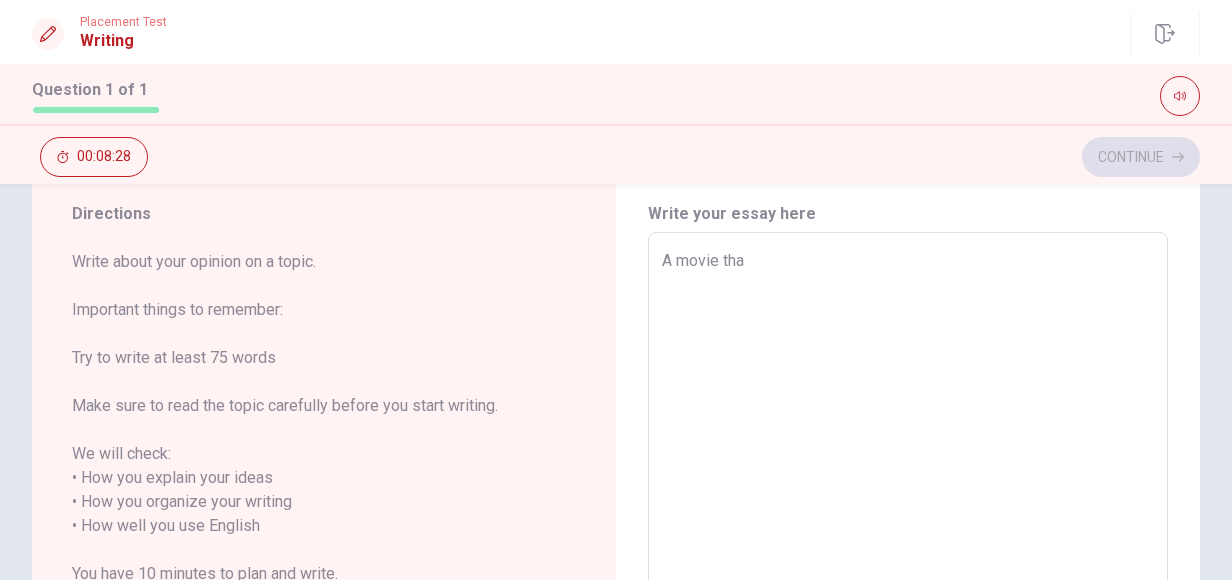 type on "x" 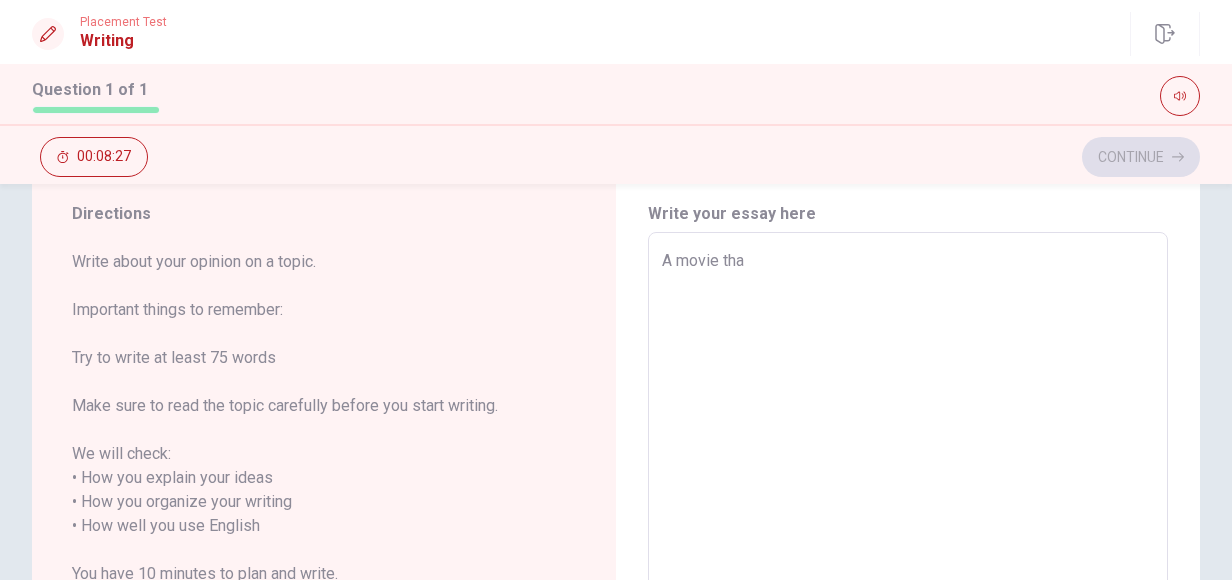 type on "A movie that" 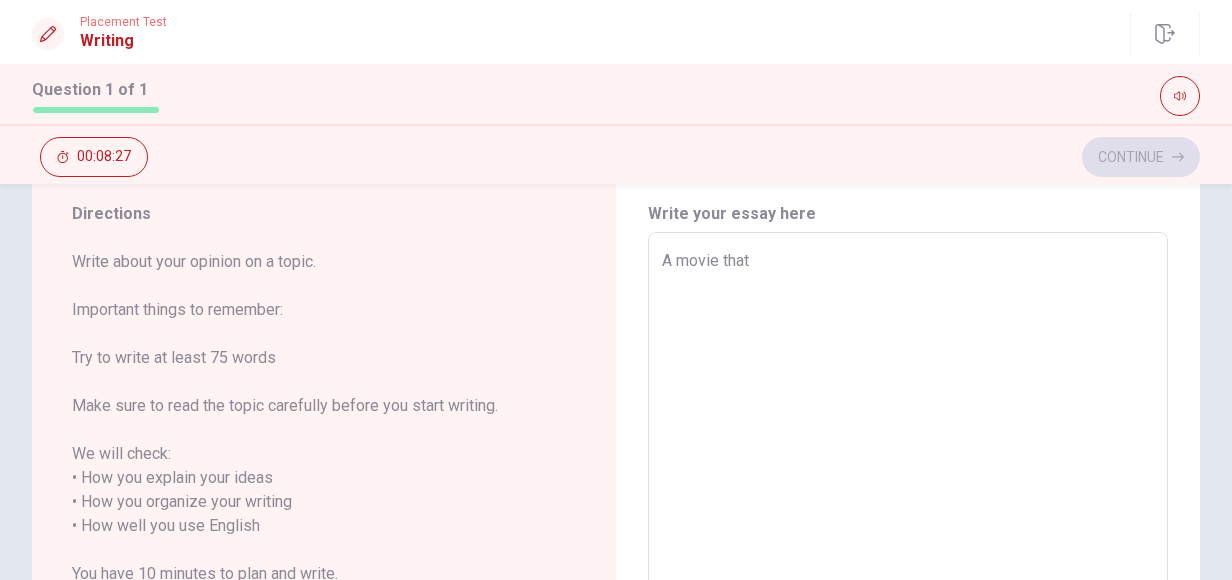 type on "x" 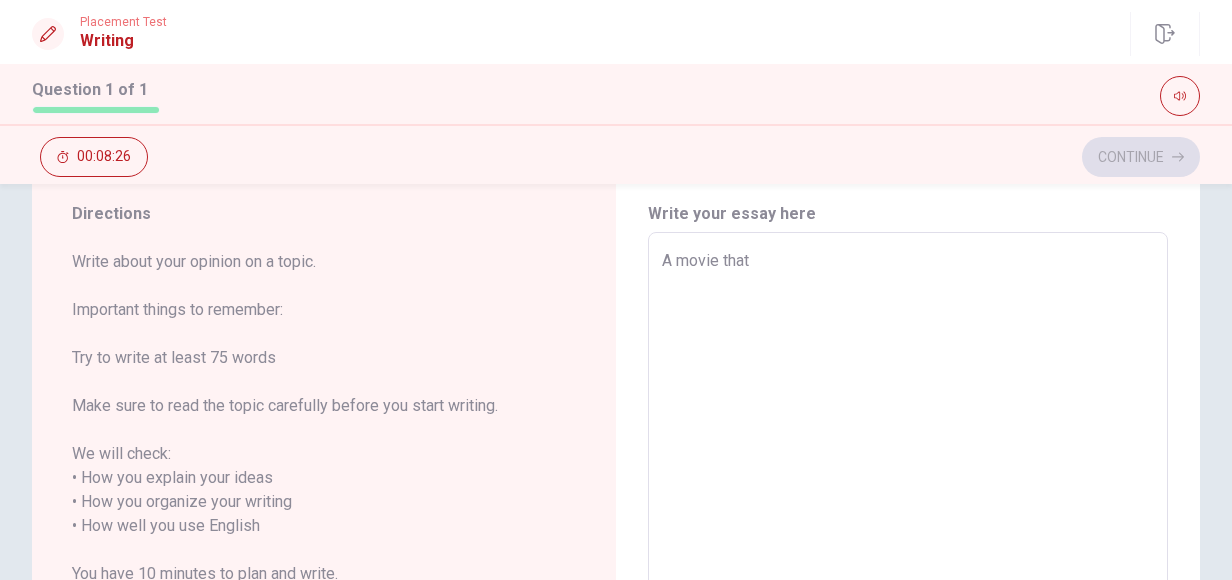 type on "A movie that t" 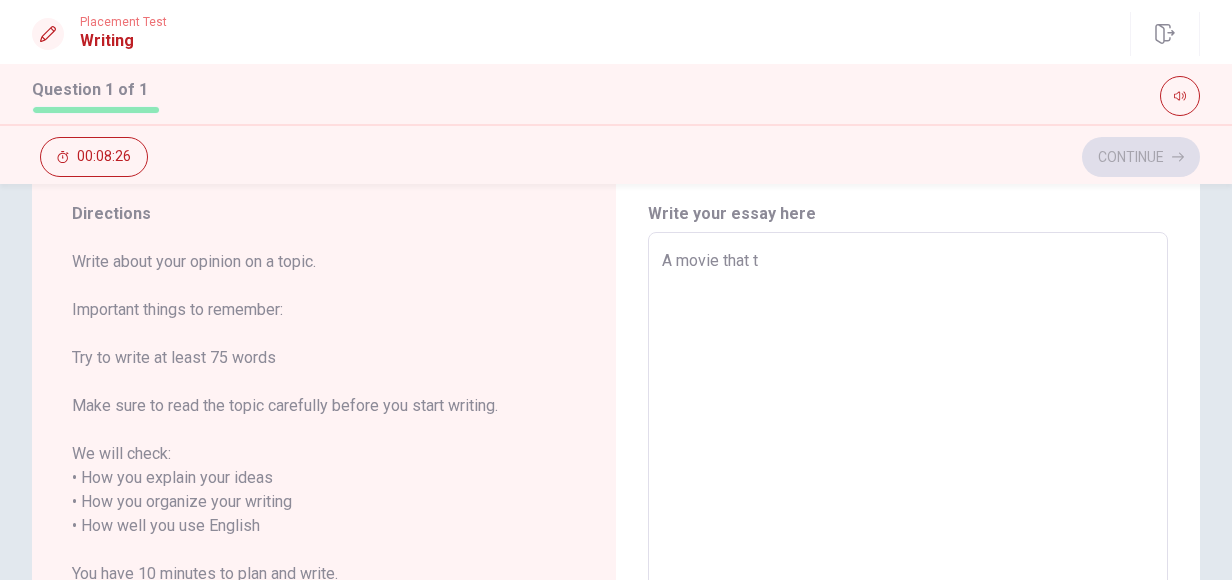 type on "x" 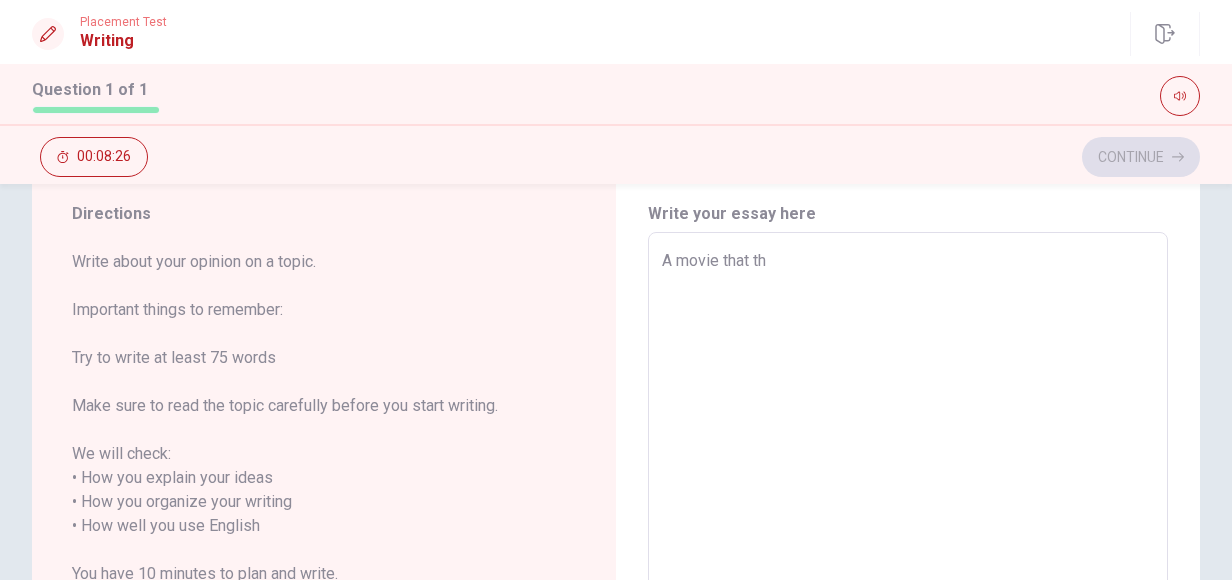 type on "x" 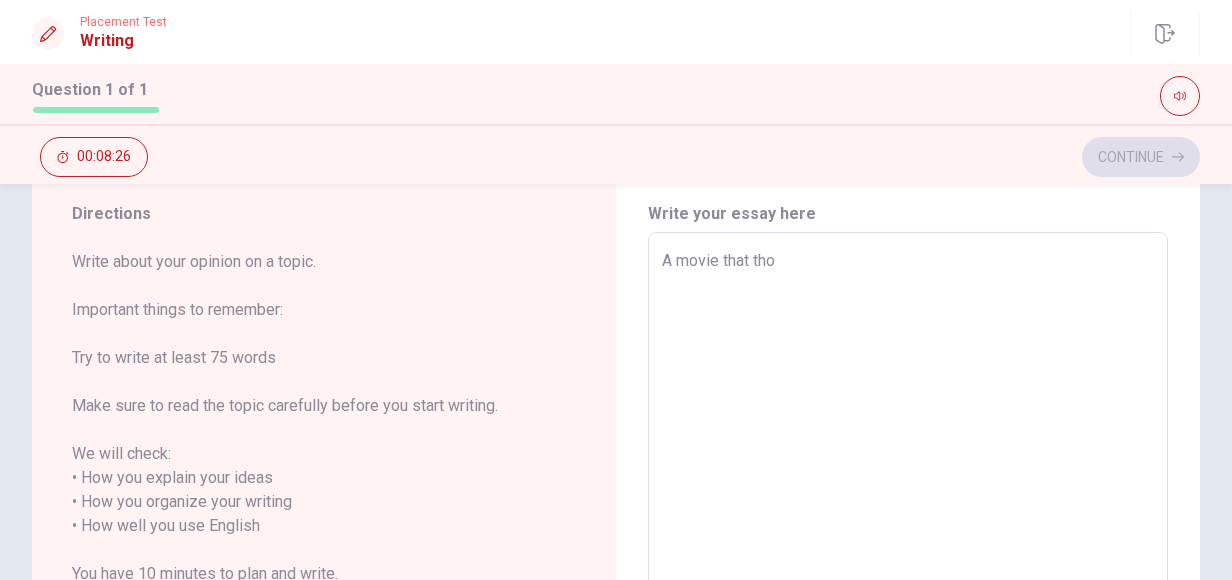 type on "x" 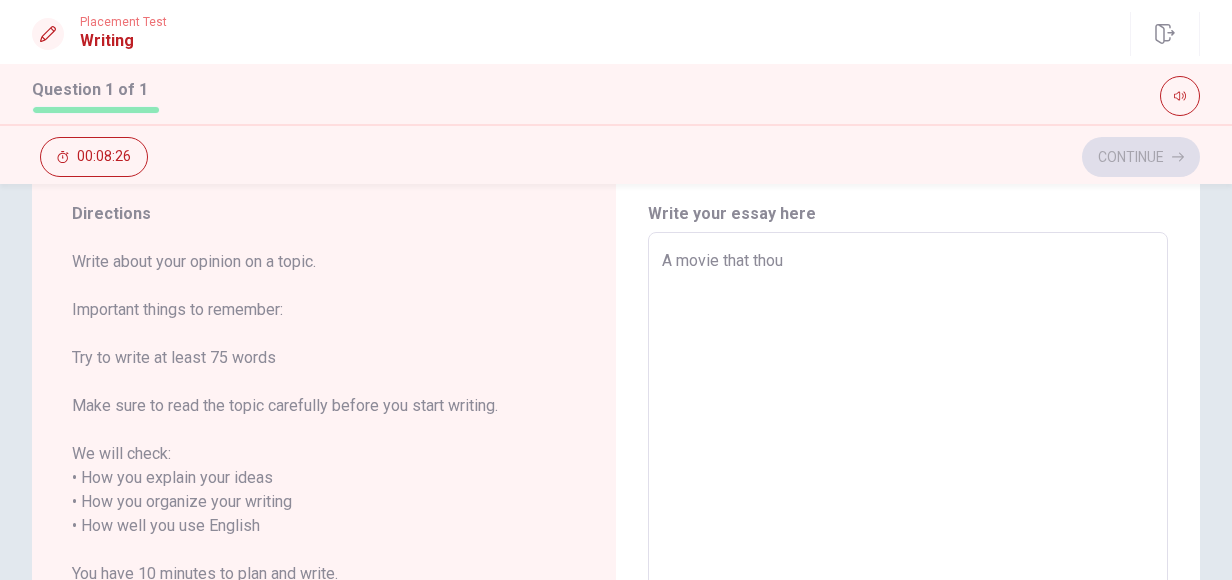 type on "x" 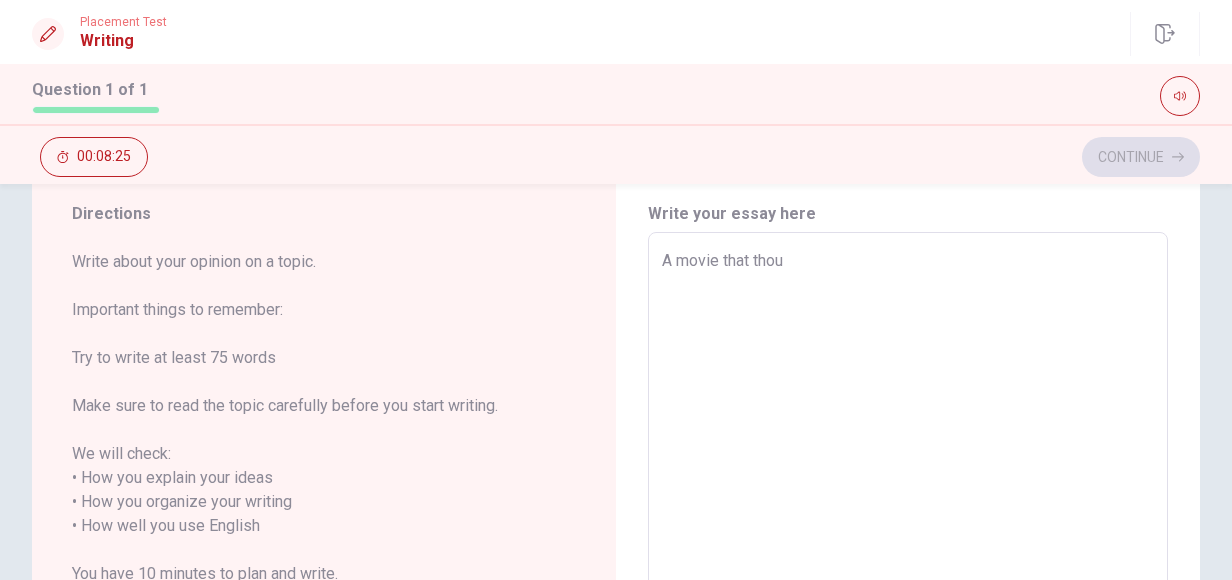 type on "A movie that thoug" 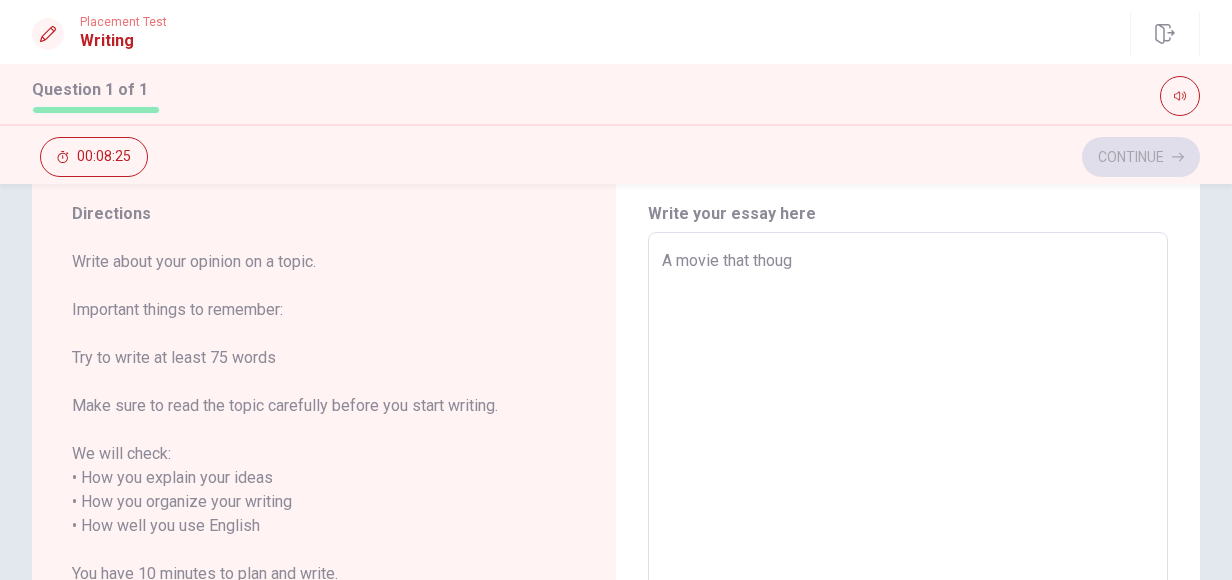 type on "x" 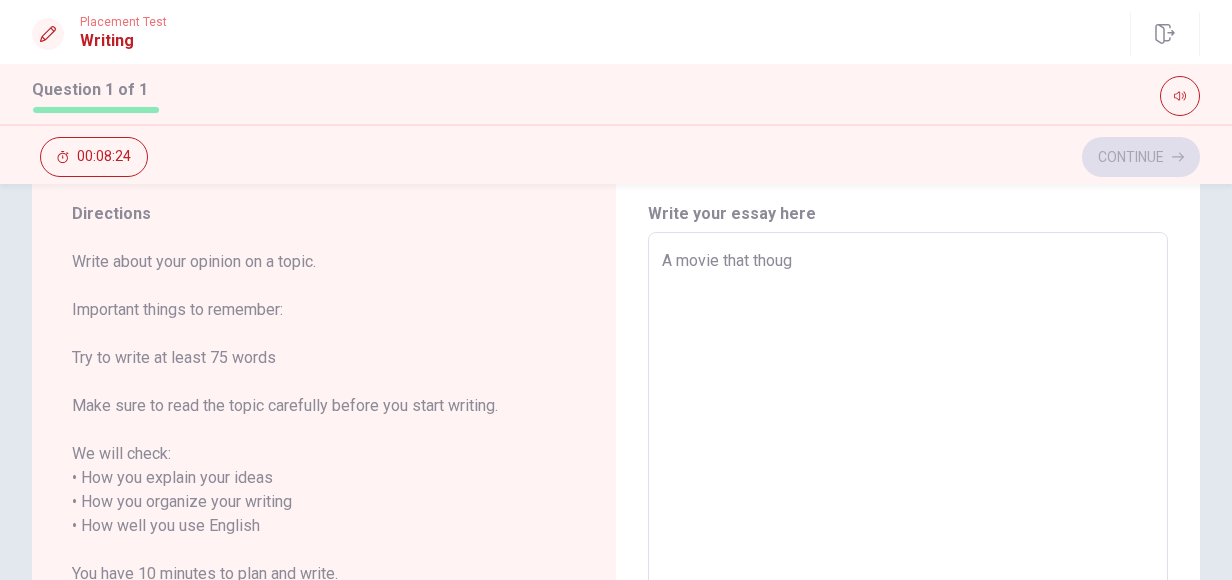 type on "A movie that though" 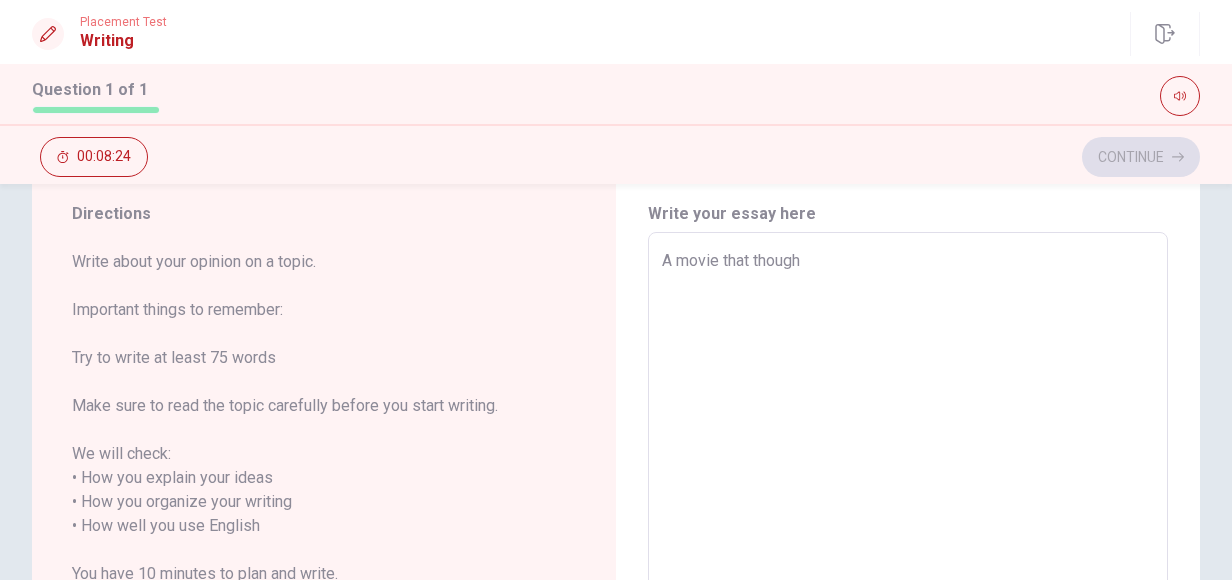 type on "x" 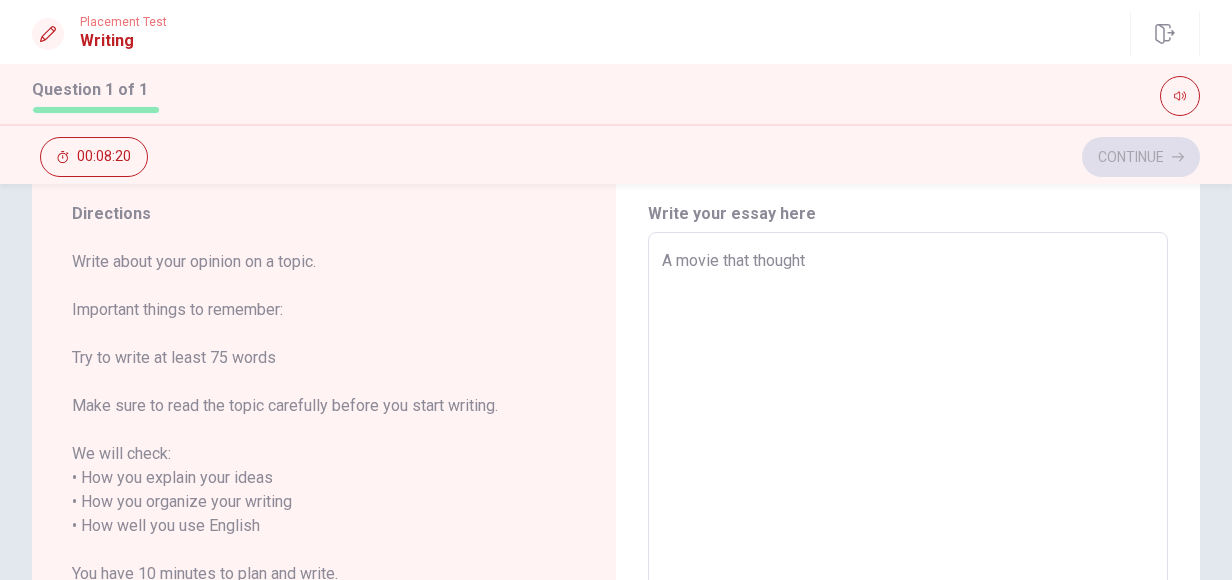 type on "x" 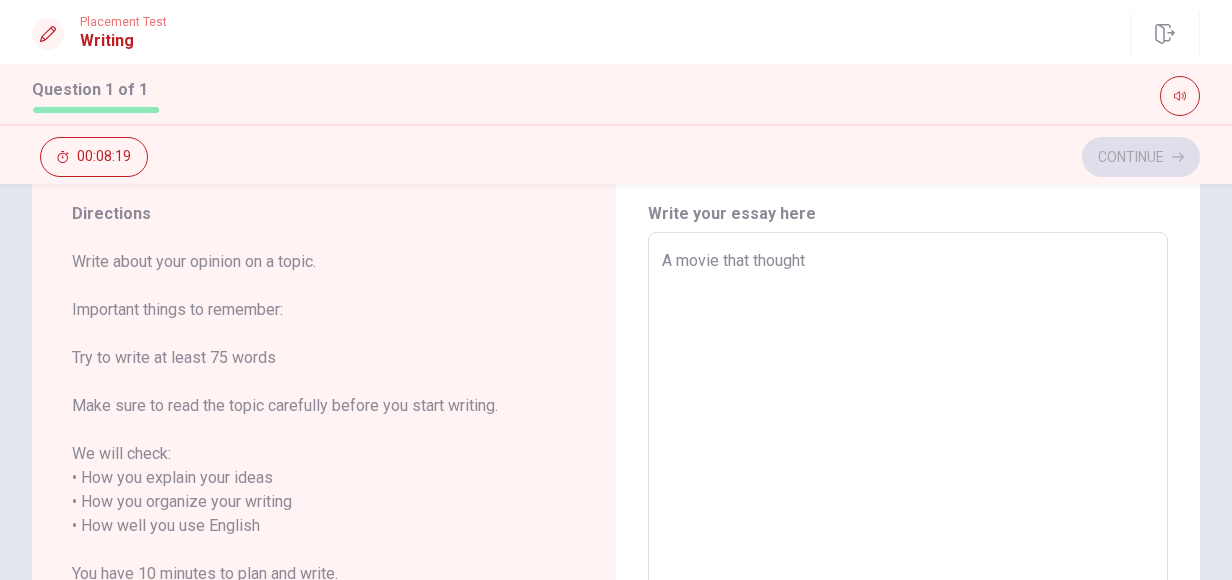type on "A movie that thught" 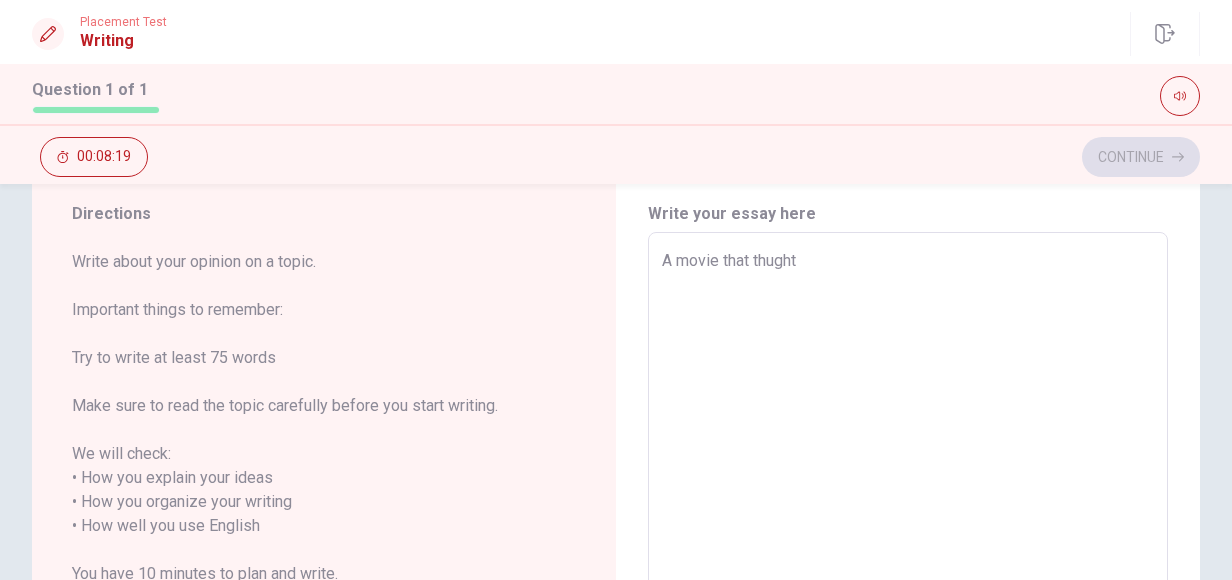 type on "x" 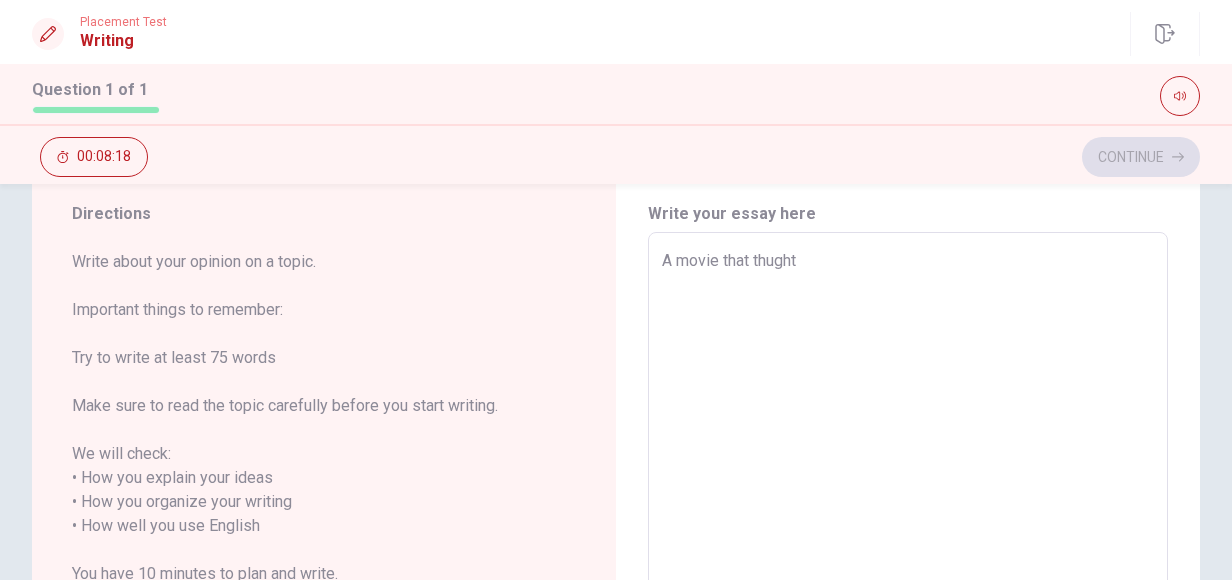 type on "A movie that thaught" 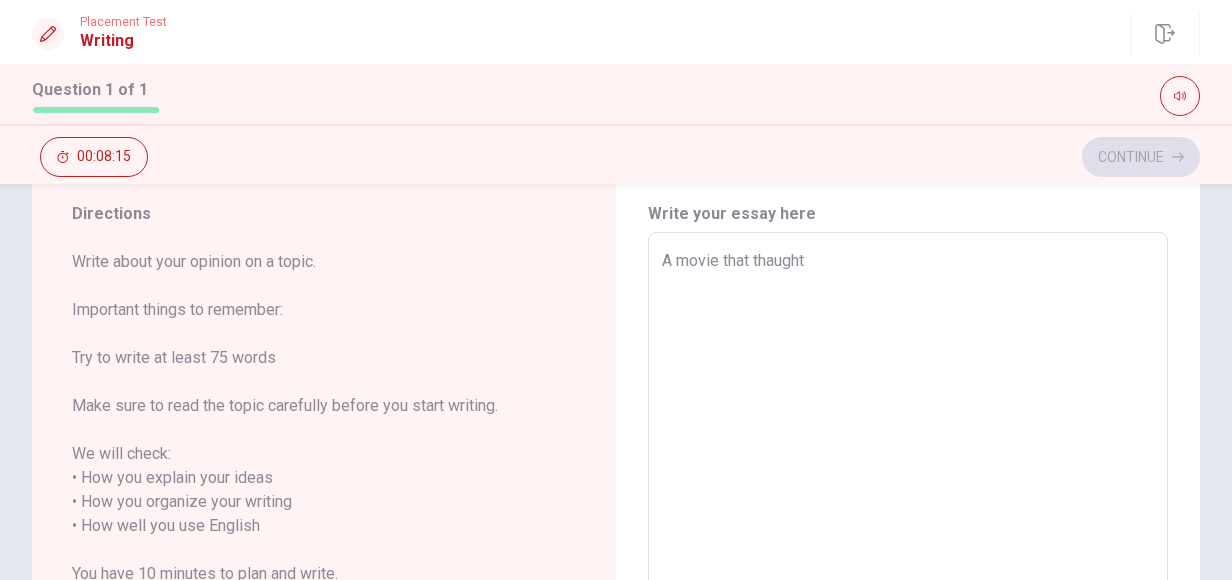 type on "x" 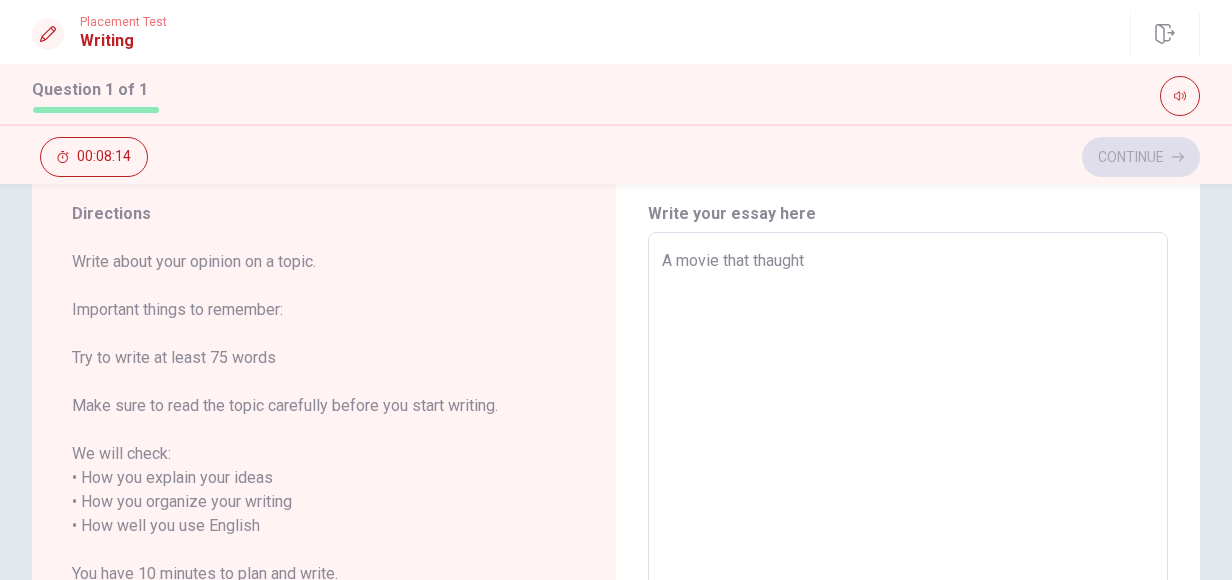 type on "A movie that thaught" 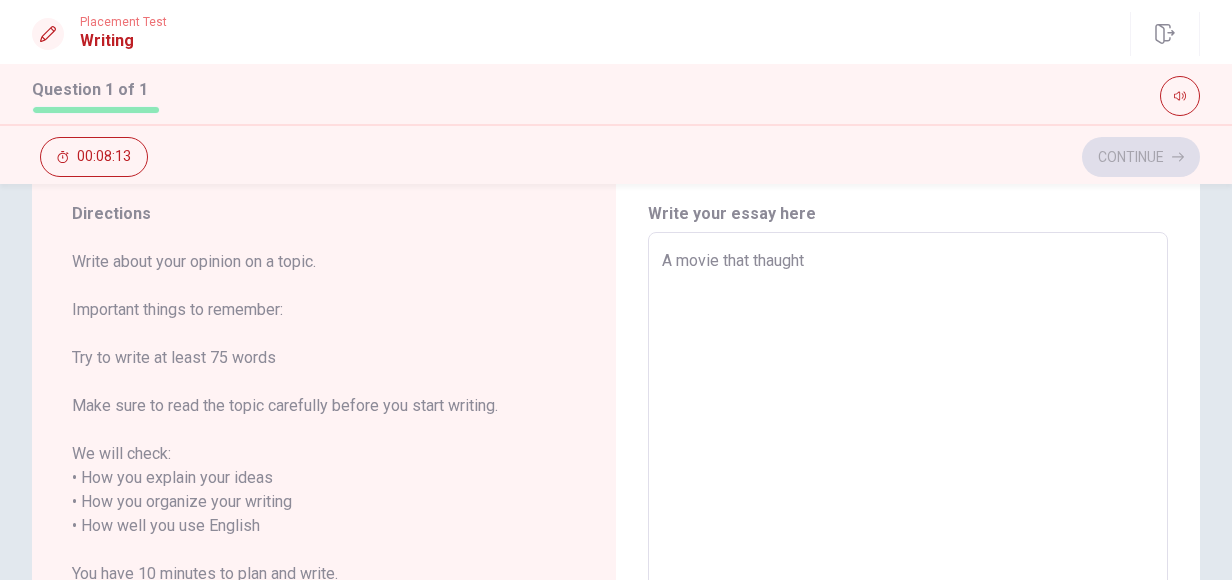 type on "A movie that thaught m" 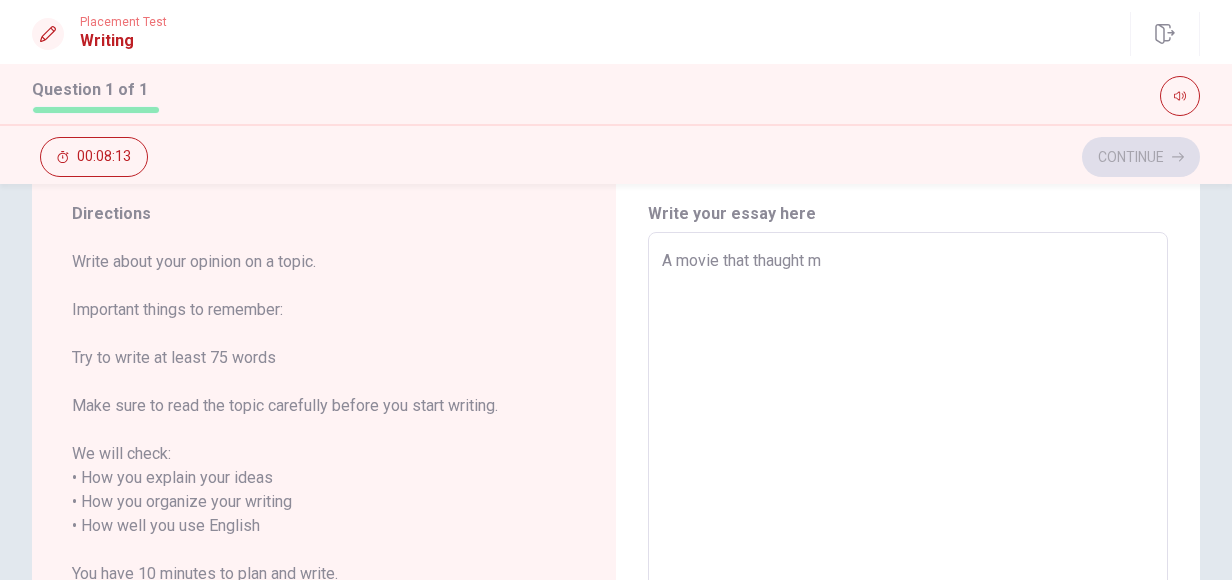 type on "x" 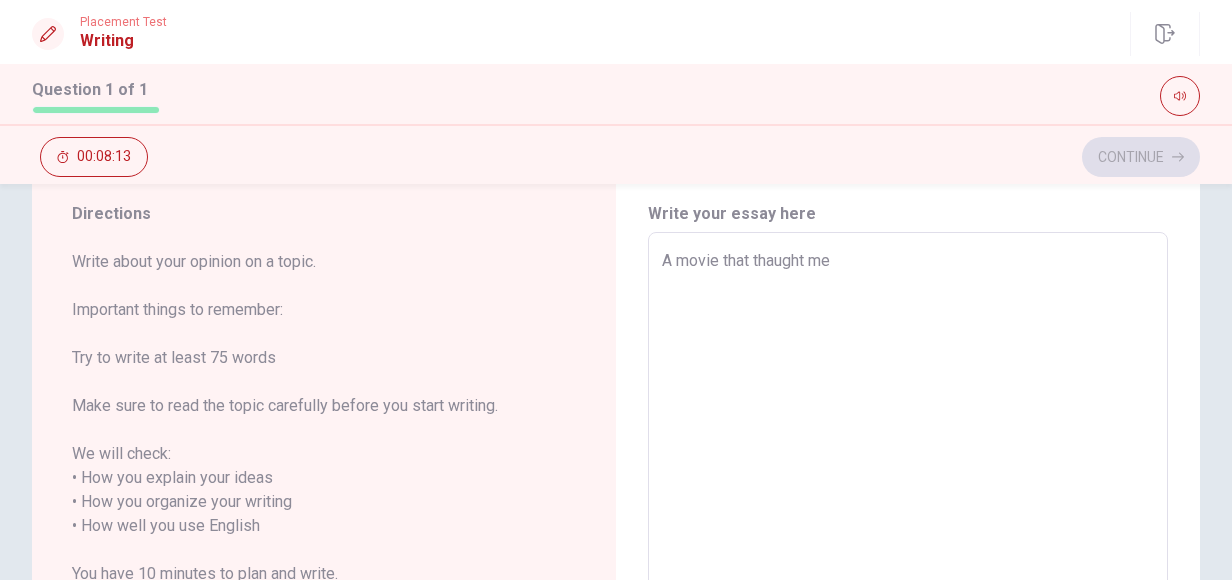 type on "x" 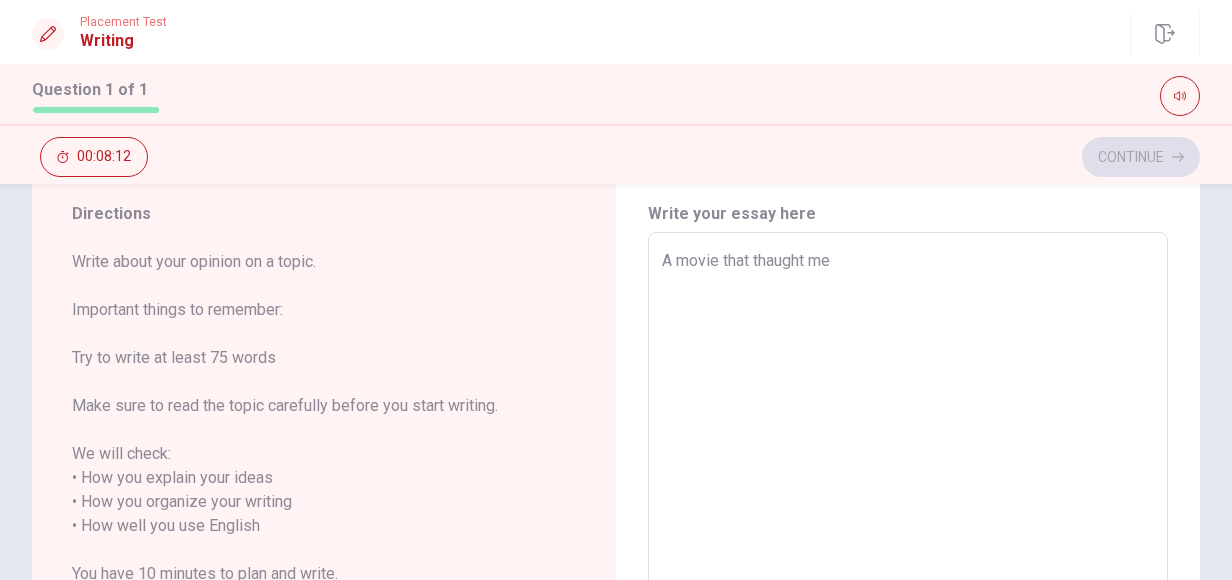 type on "x" 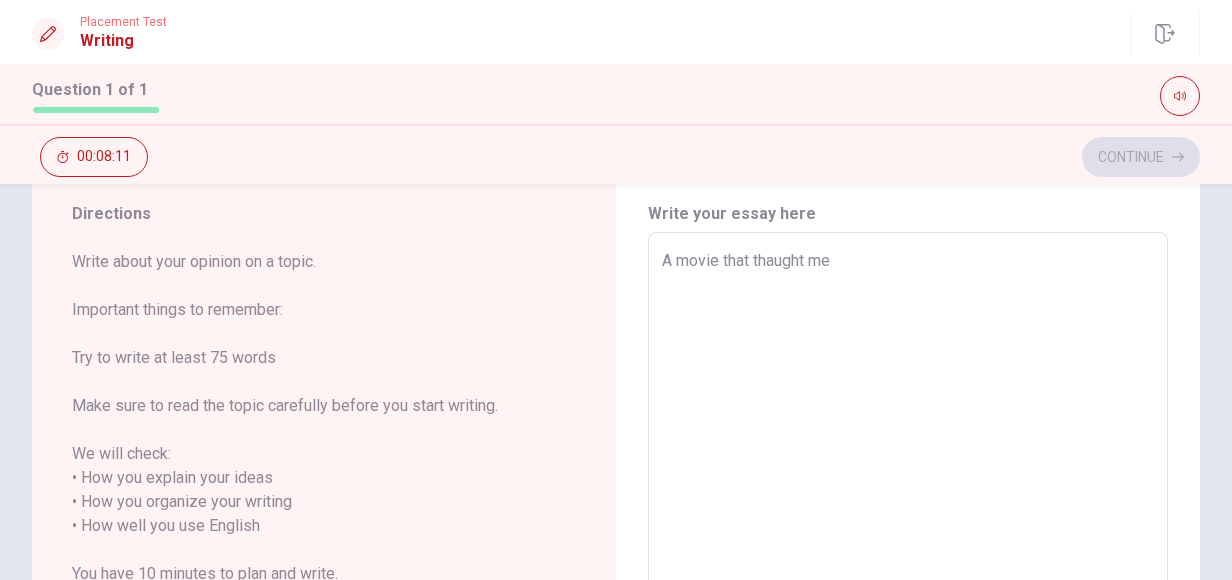 type on "A movie that thaught me s" 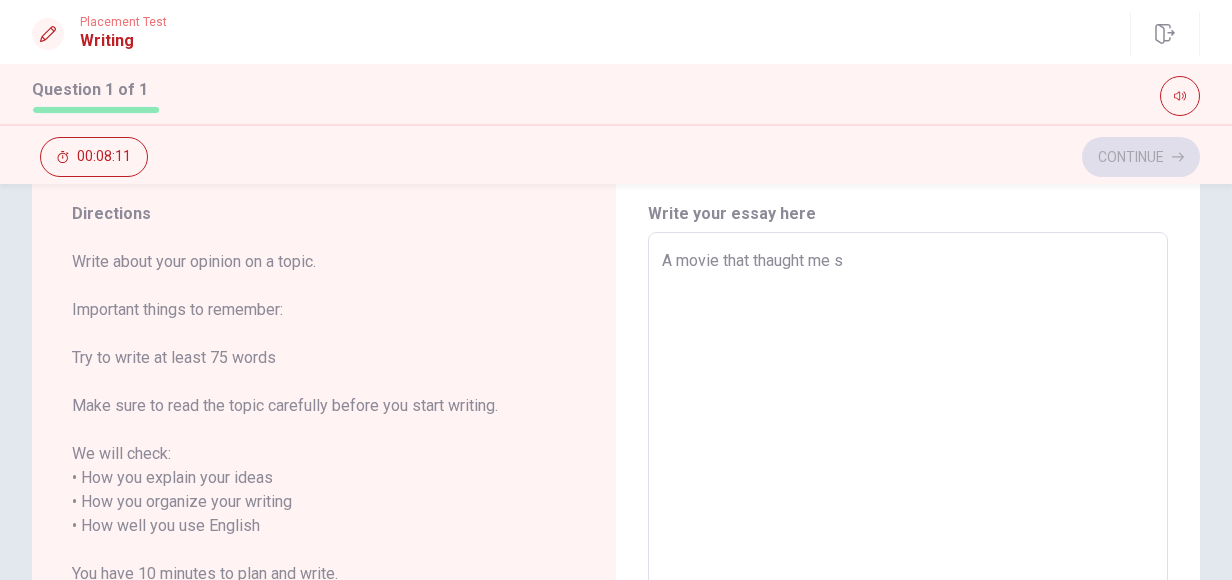 type on "x" 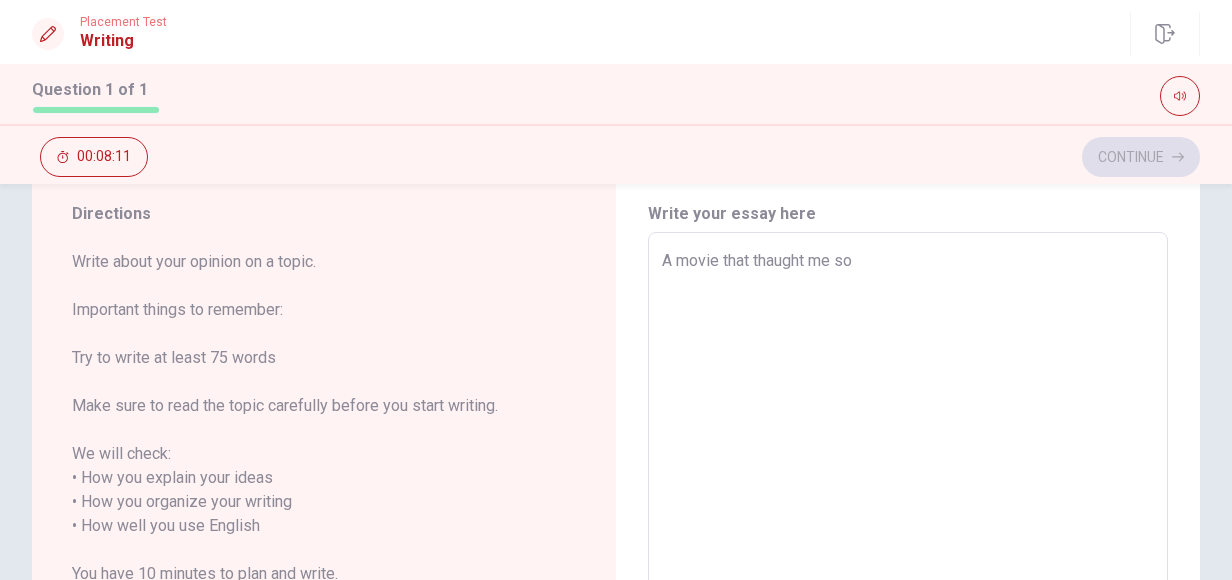 type on "x" 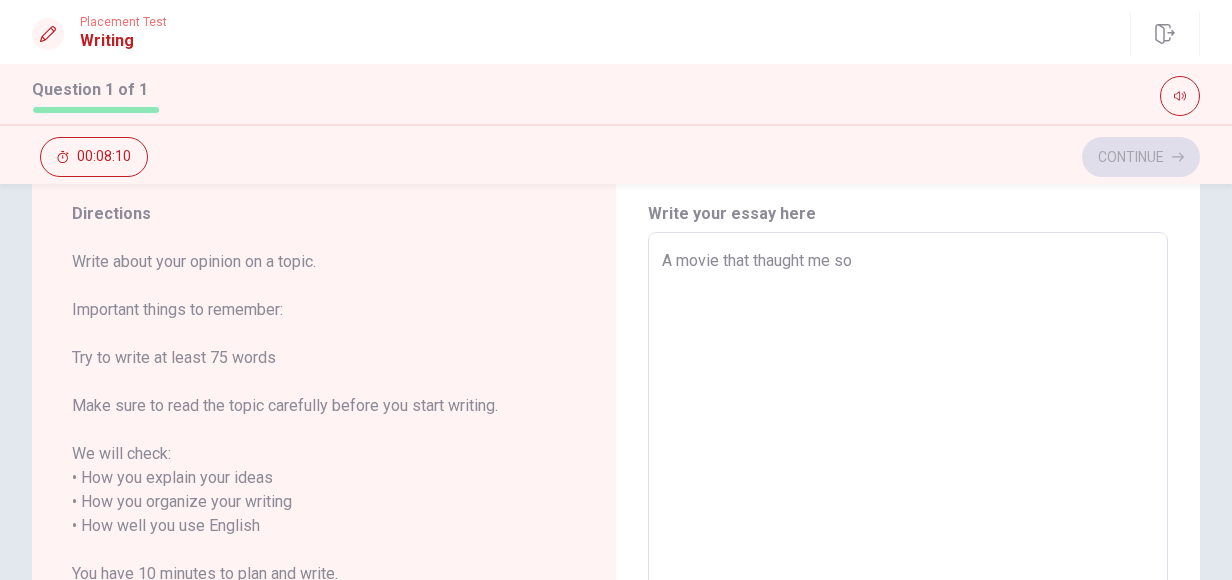type on "A movie that thaught me som" 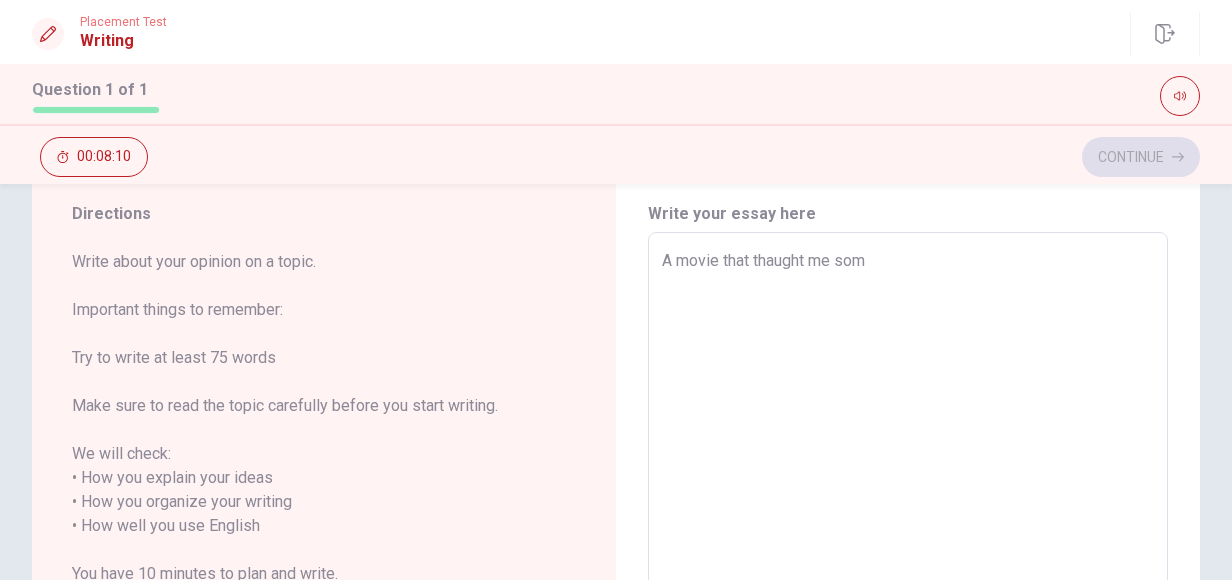 type on "x" 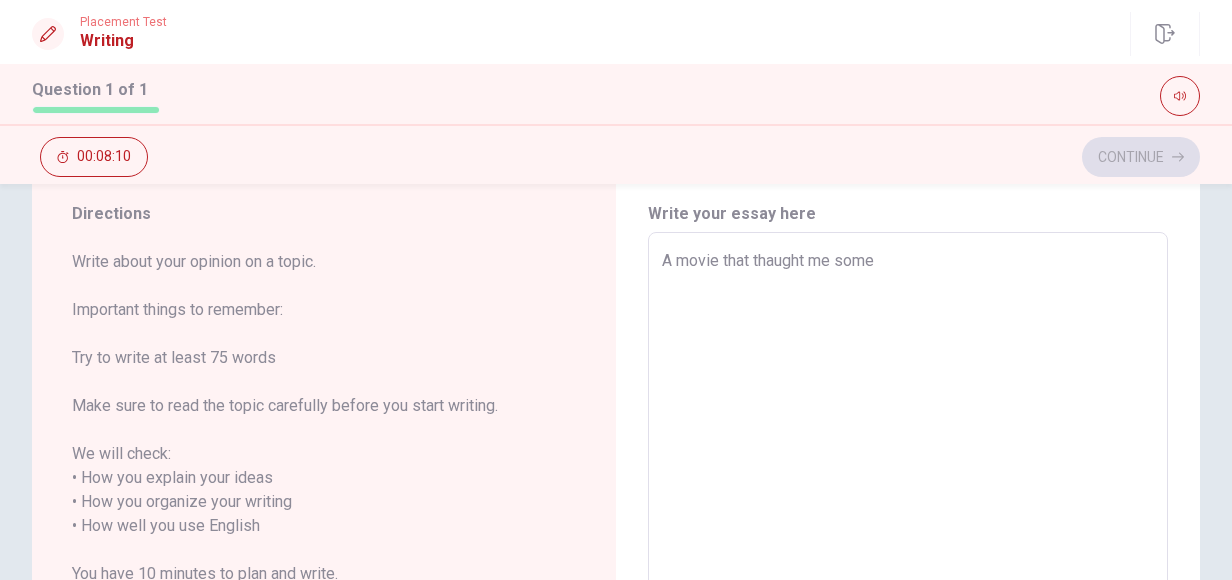 type on "x" 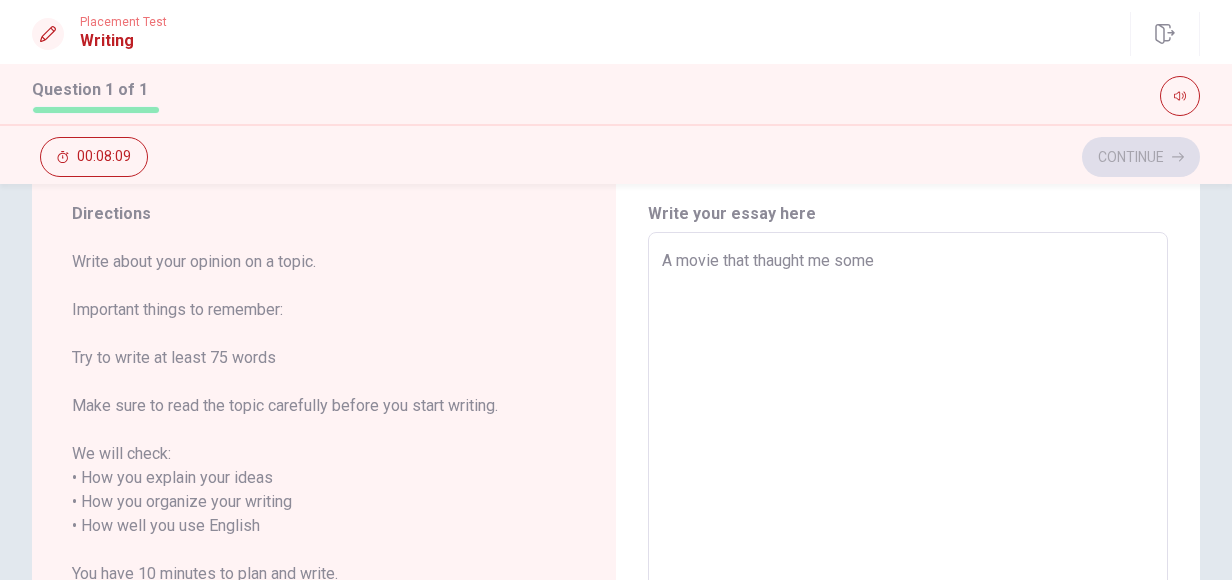 type on "A movie that thaught me somet" 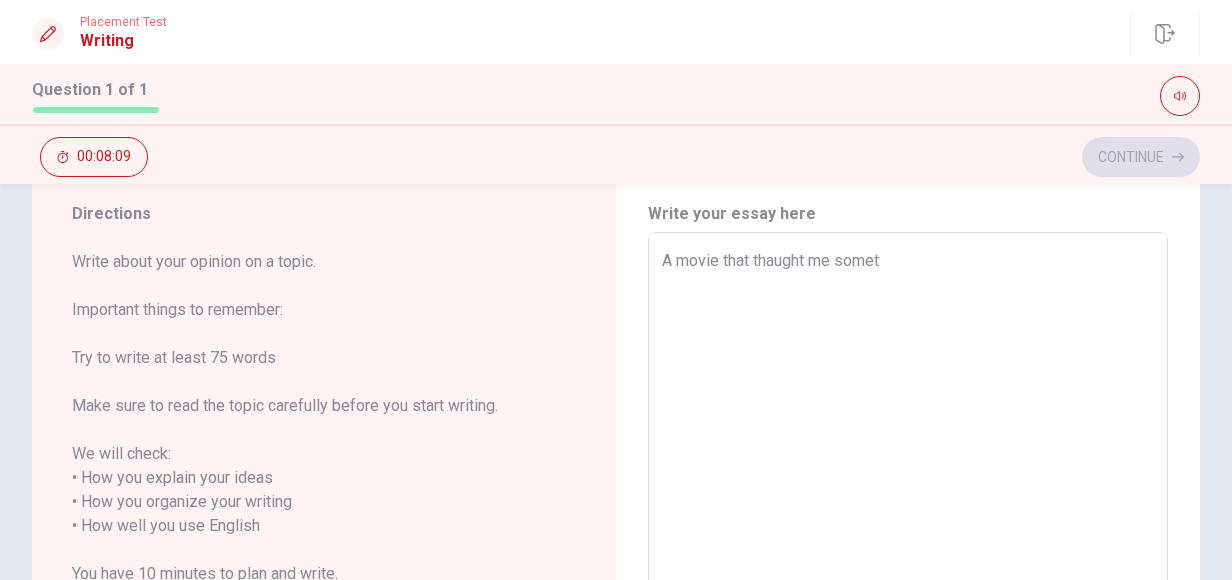 type on "x" 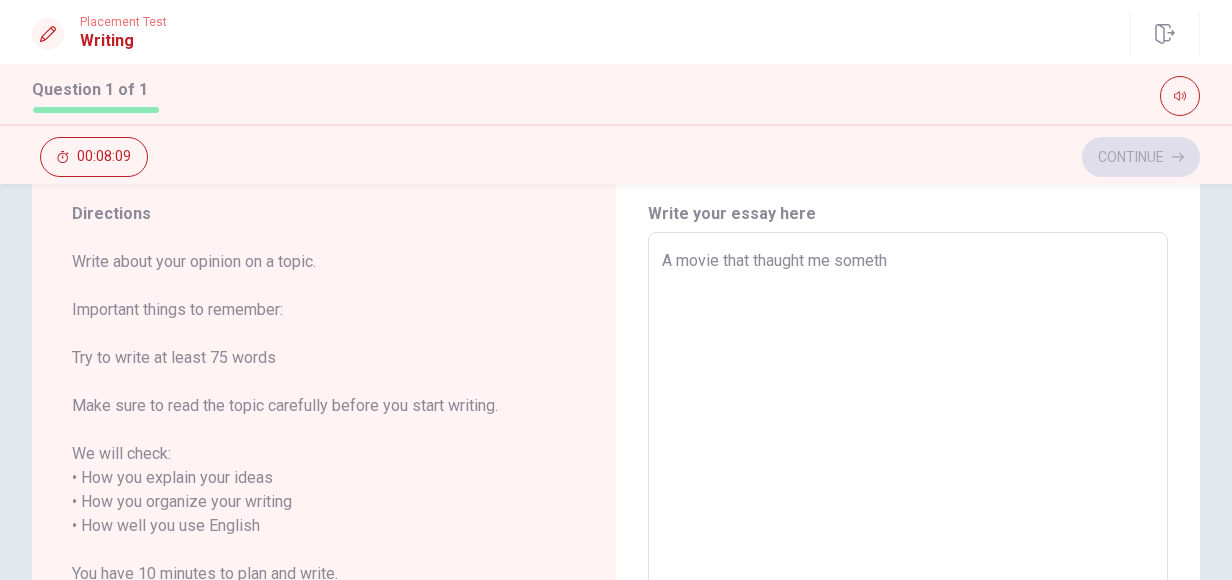 type on "x" 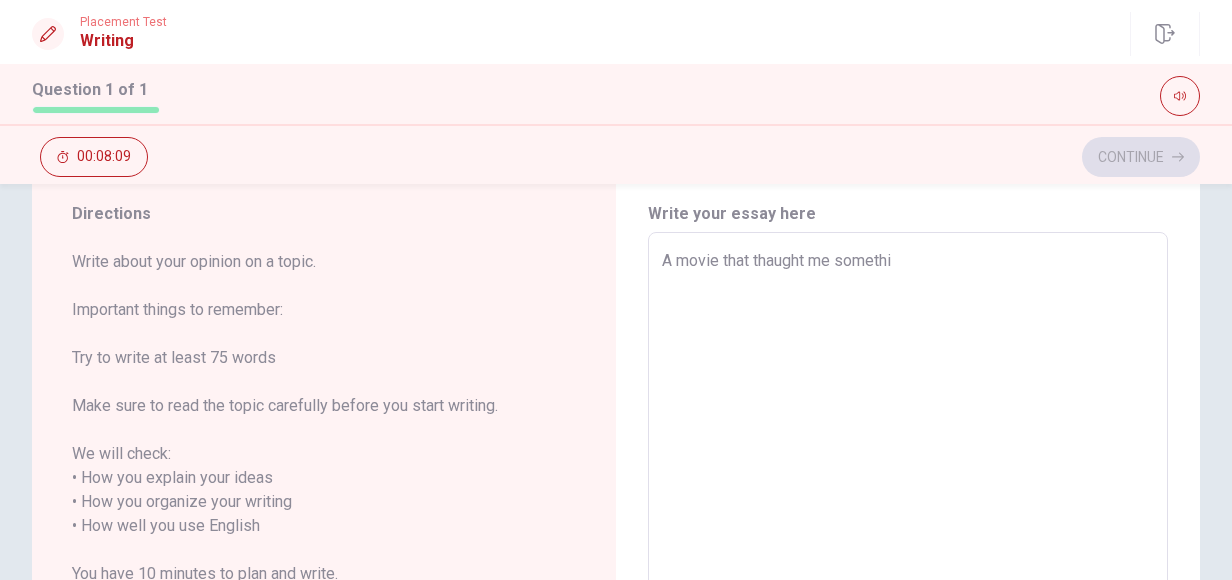 type on "x" 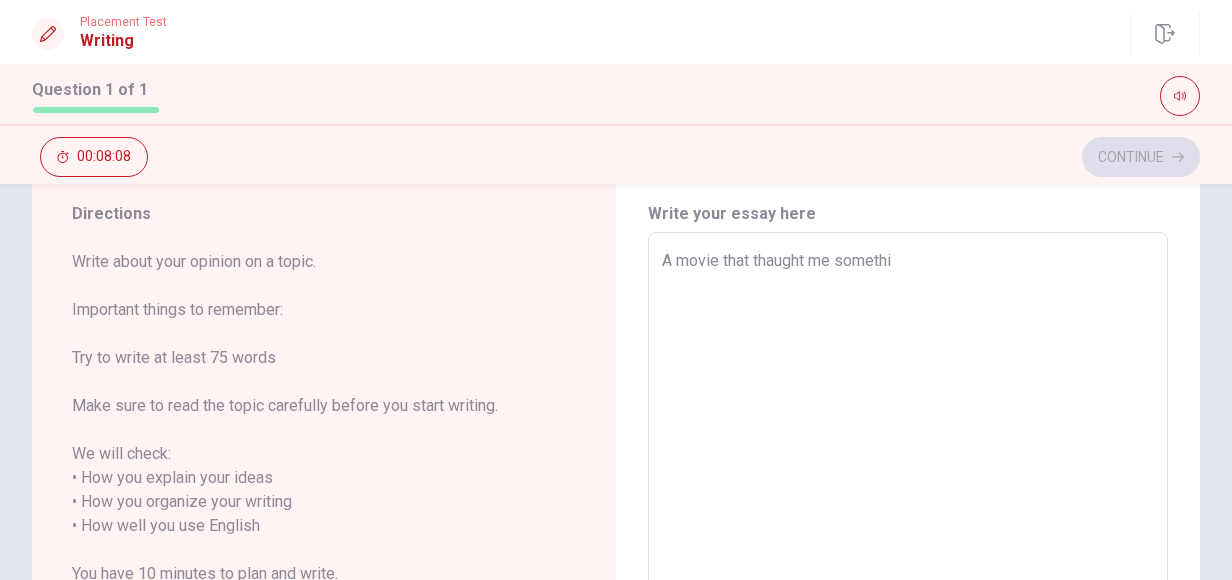 type on "A movie that thaught me somethin" 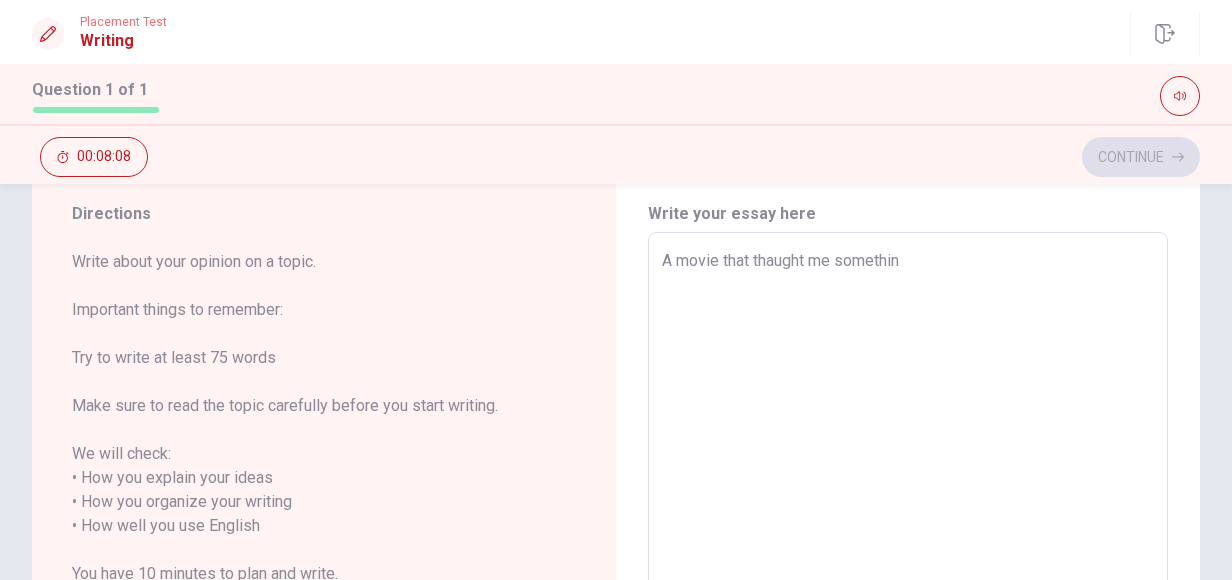 type on "x" 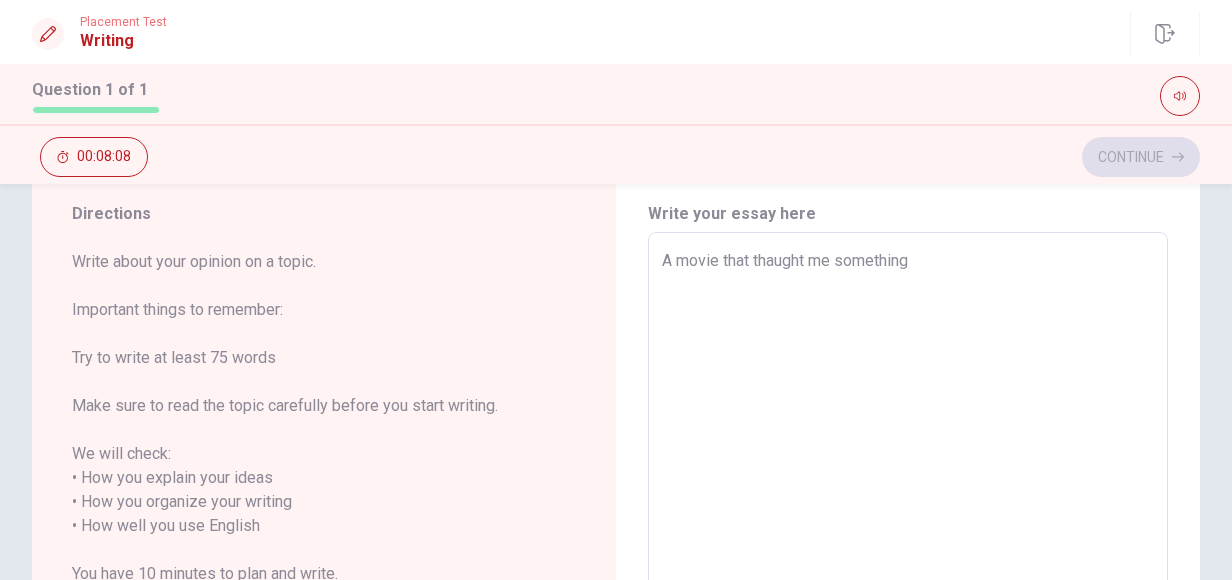 type on "x" 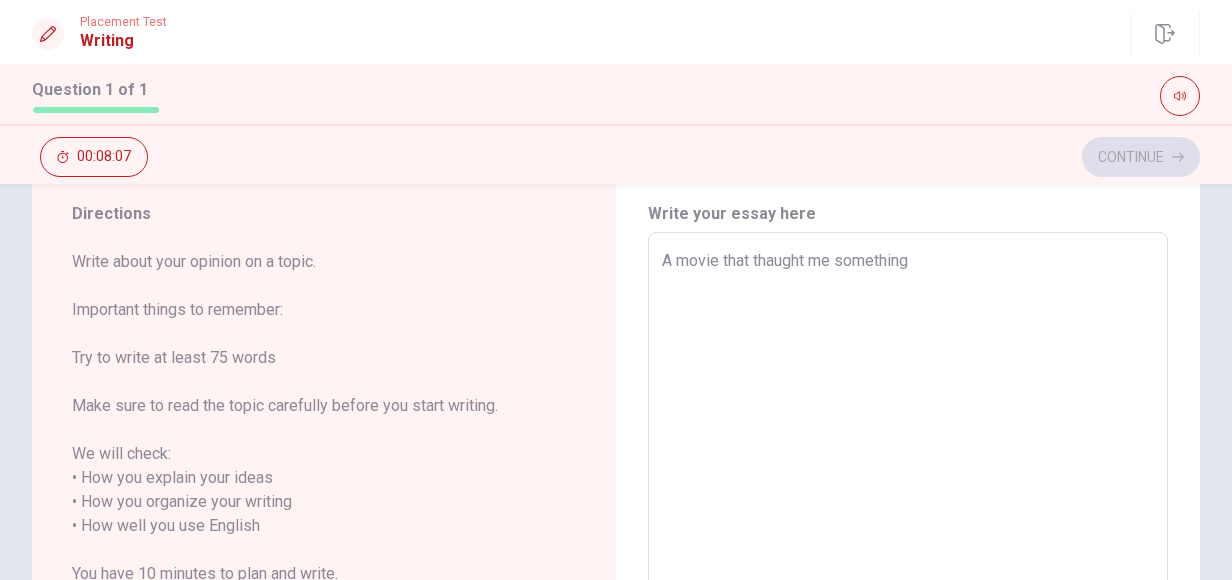 type on "A movie that thaught me something" 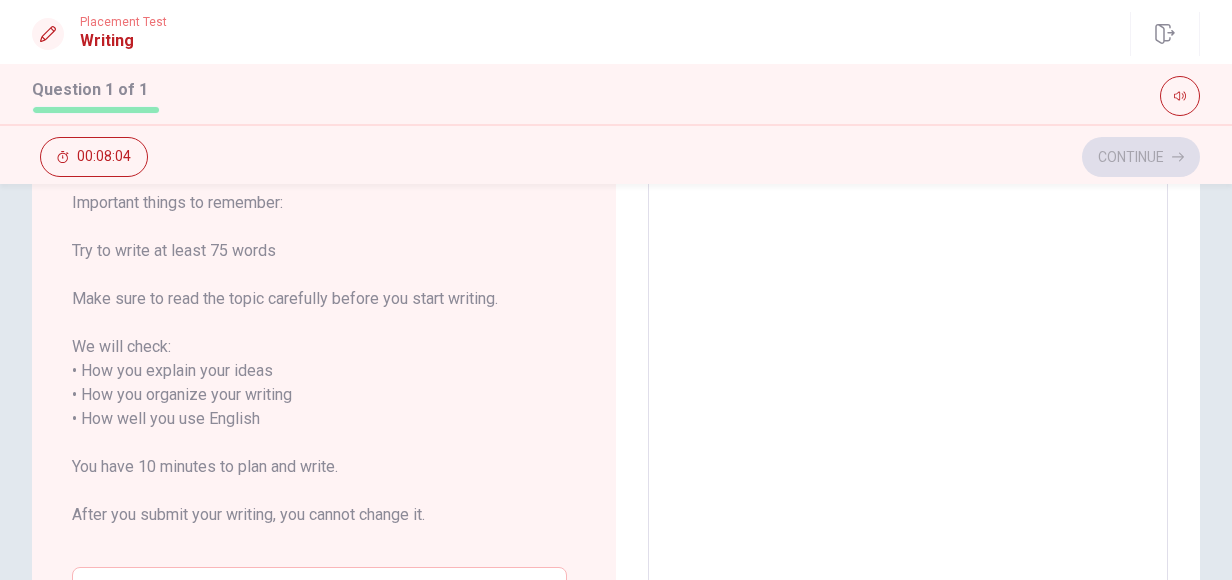 scroll, scrollTop: 0, scrollLeft: 0, axis: both 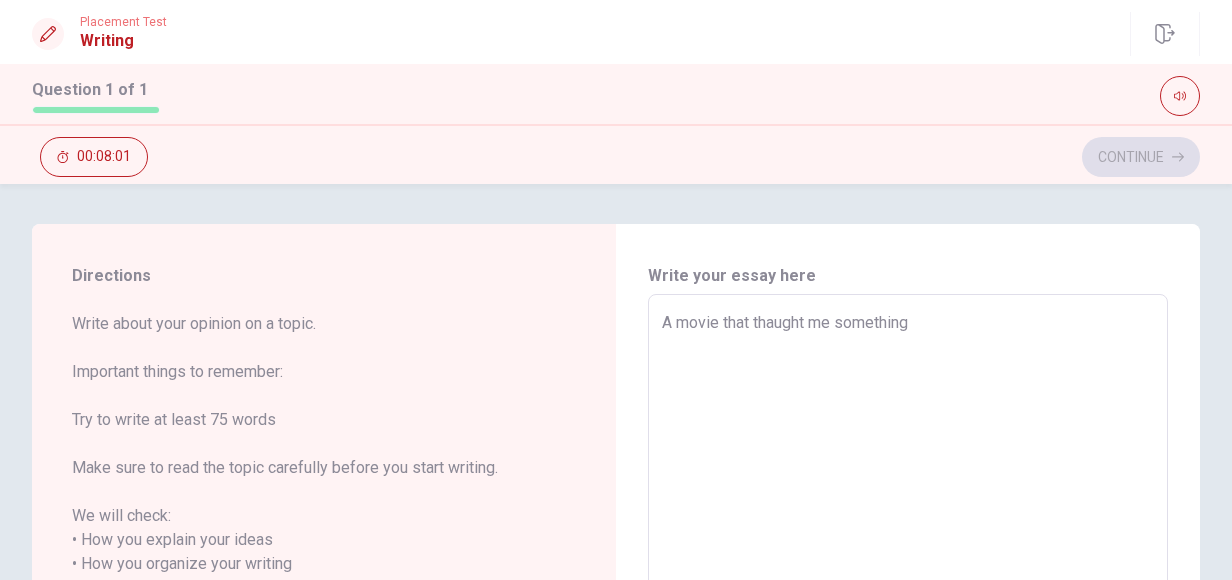 type on "x" 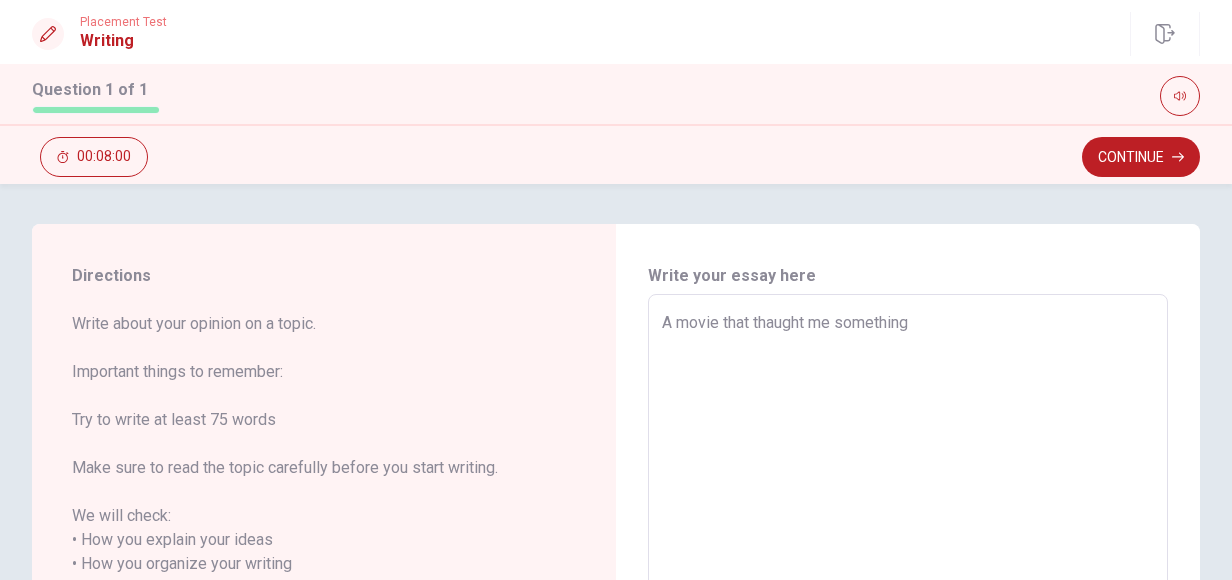 type on "A movie that thaught me something v" 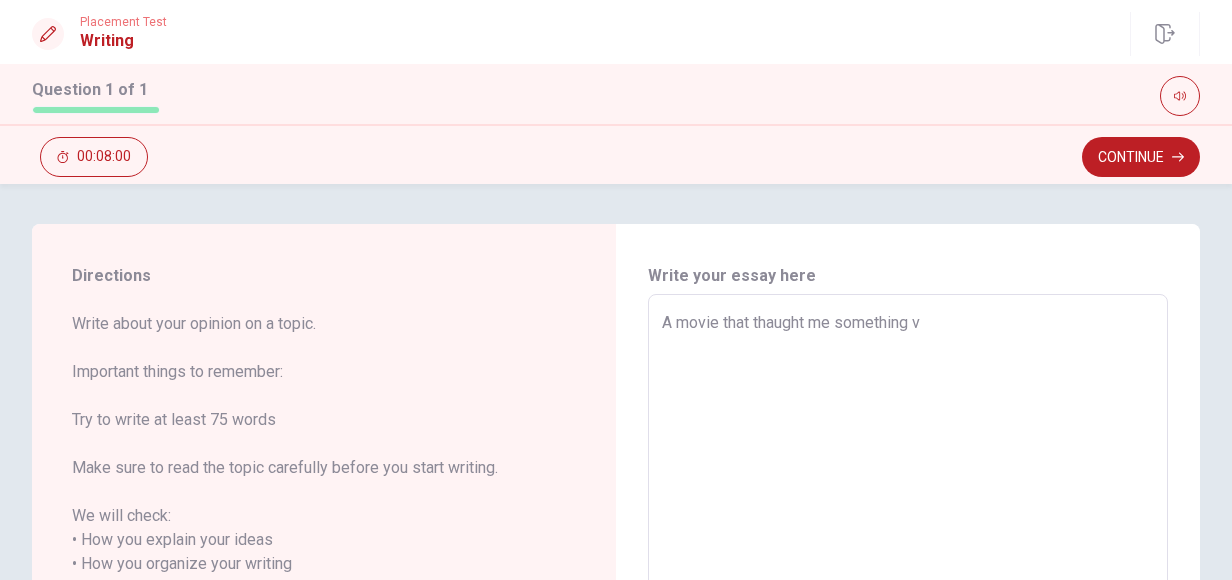 type on "x" 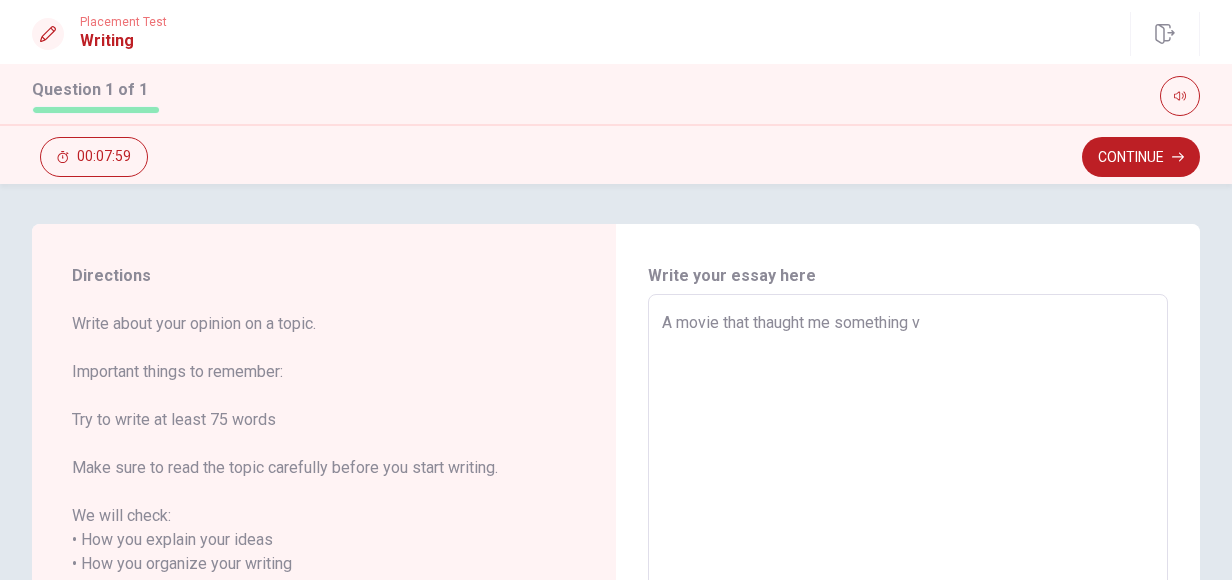 type on "A movie that thaught me something va" 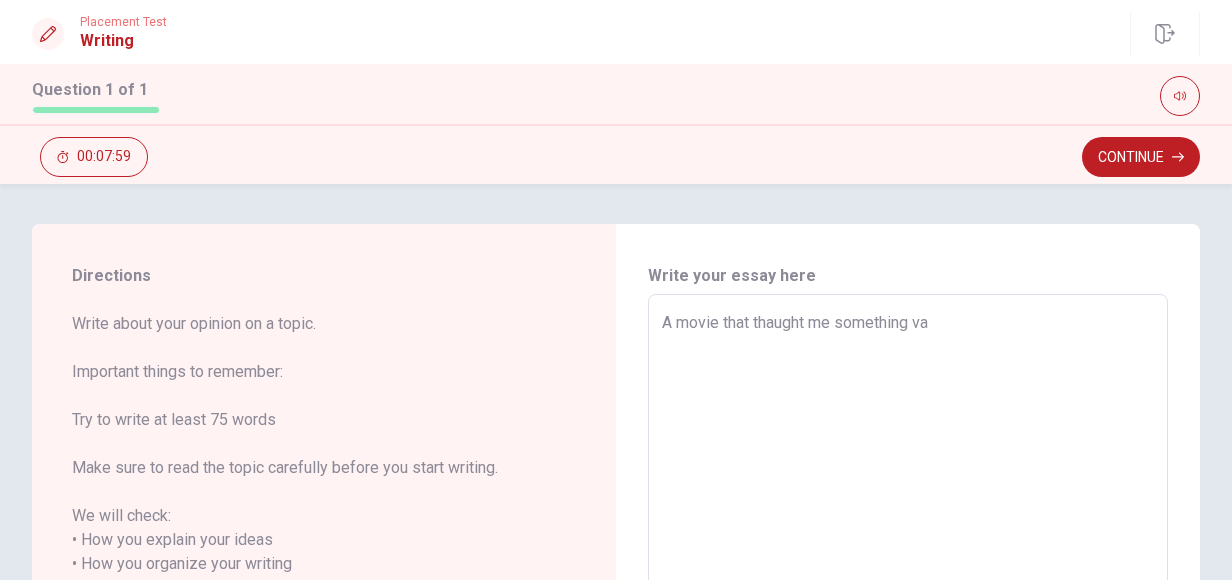 type on "x" 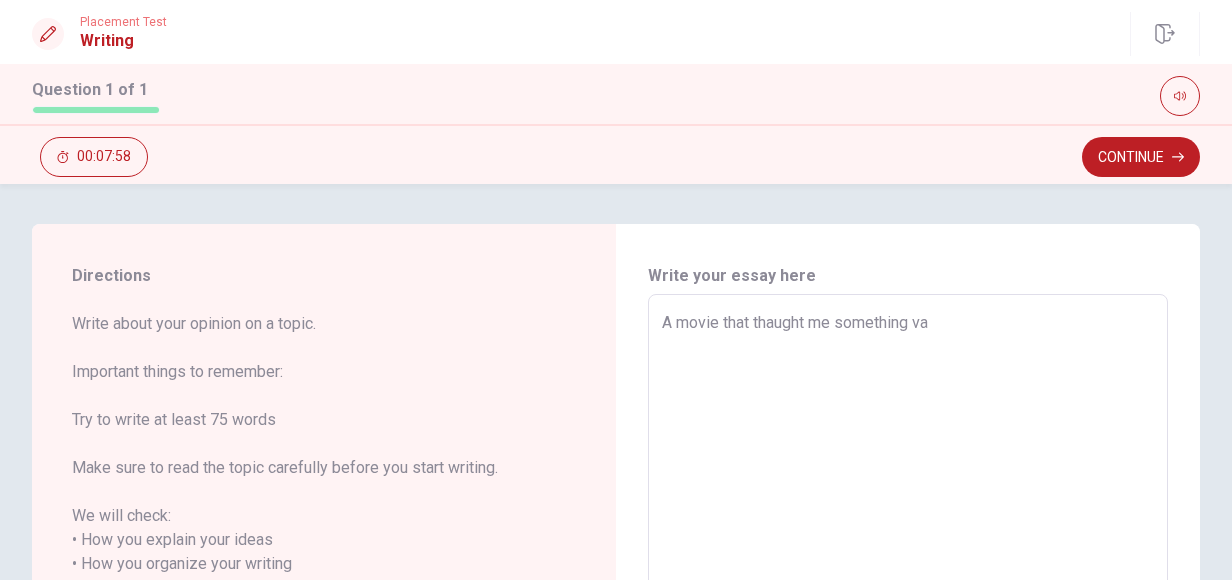 type on "A movie that thaught me something val" 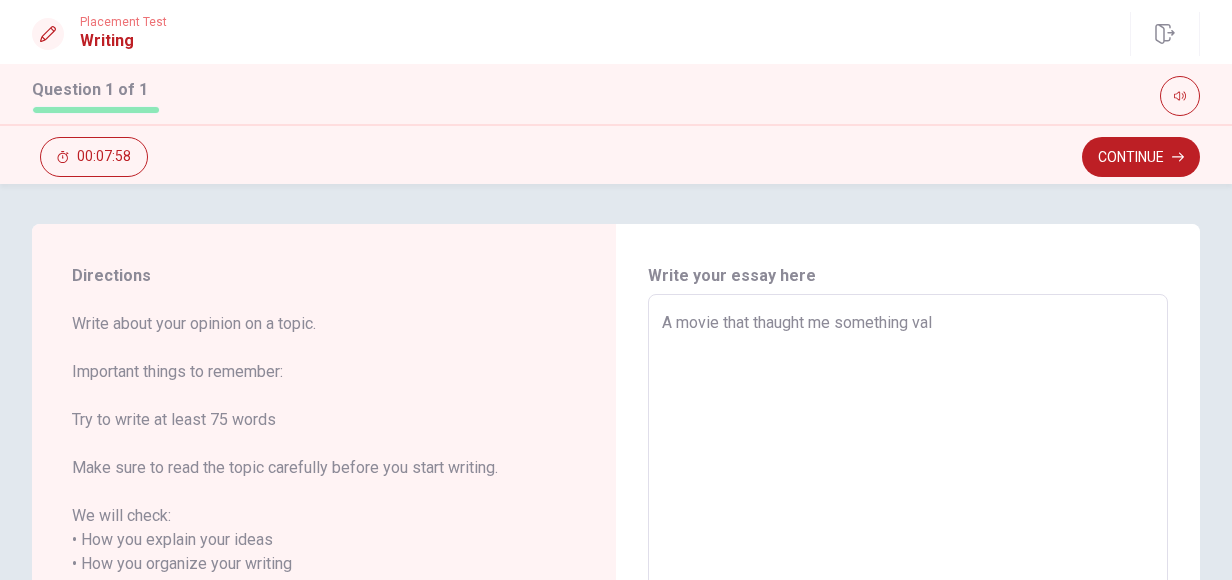 type on "x" 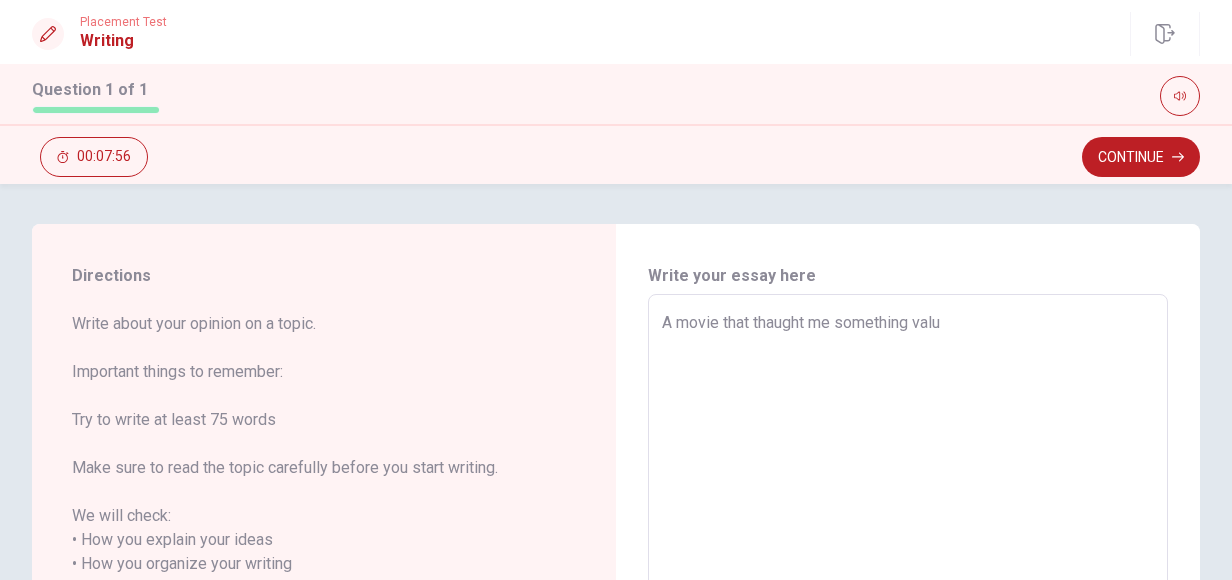 type on "x" 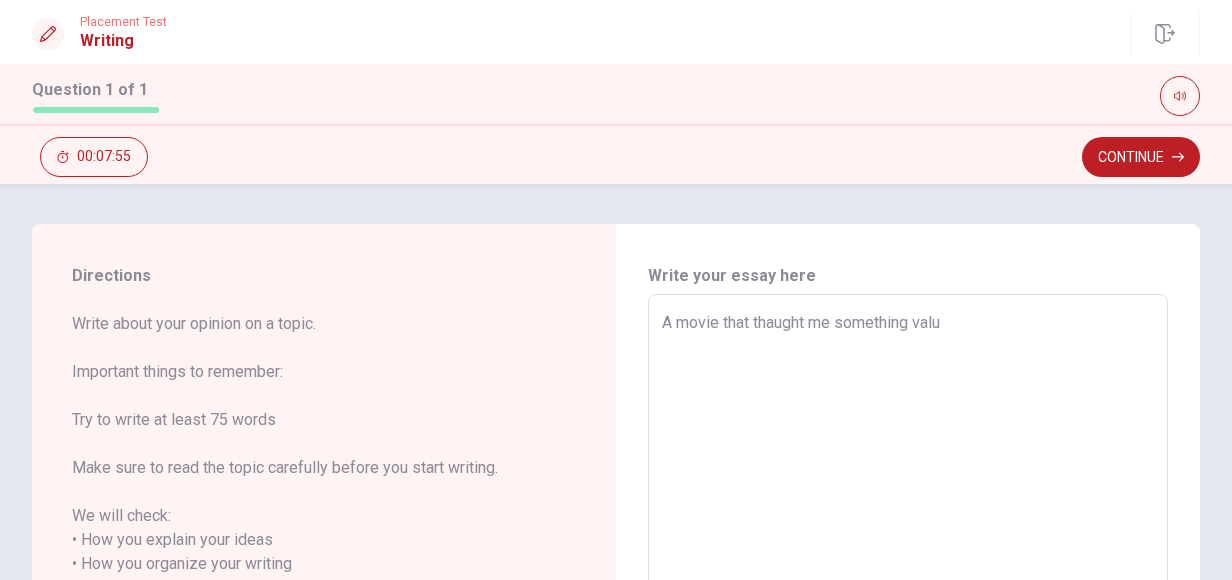 type on "A movie that thaught me something valua" 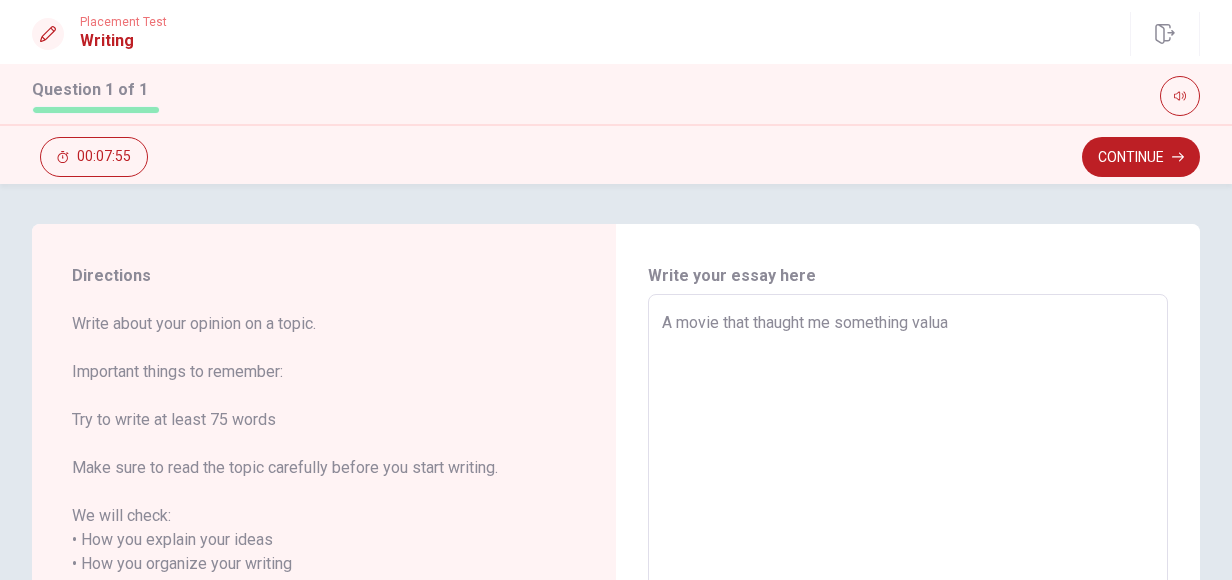 type on "x" 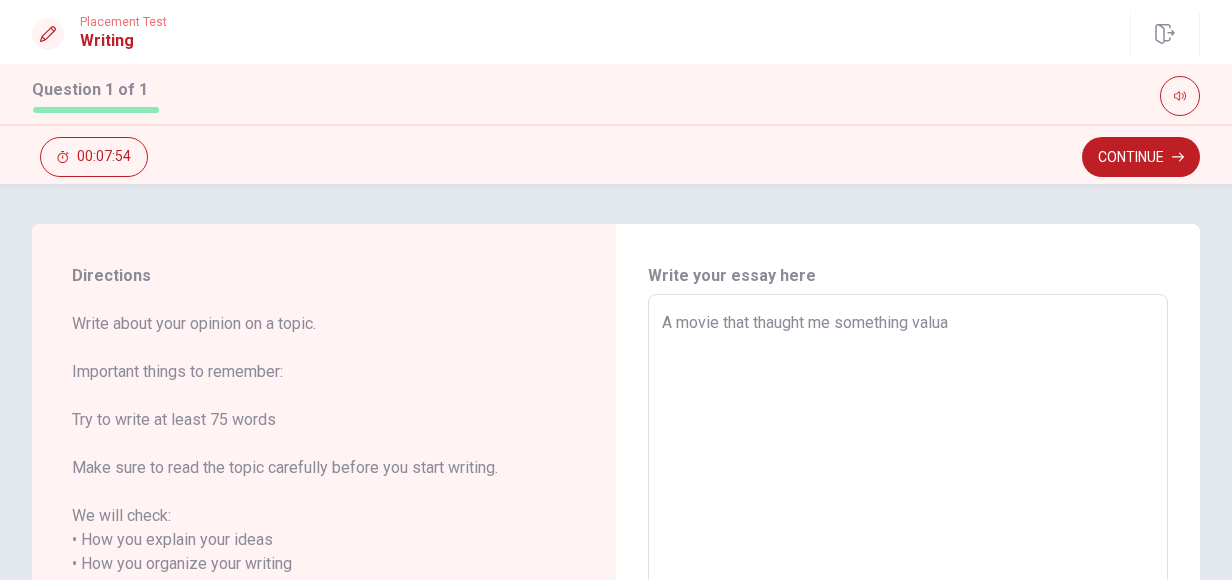 type on "A movie that thaught me something valuab" 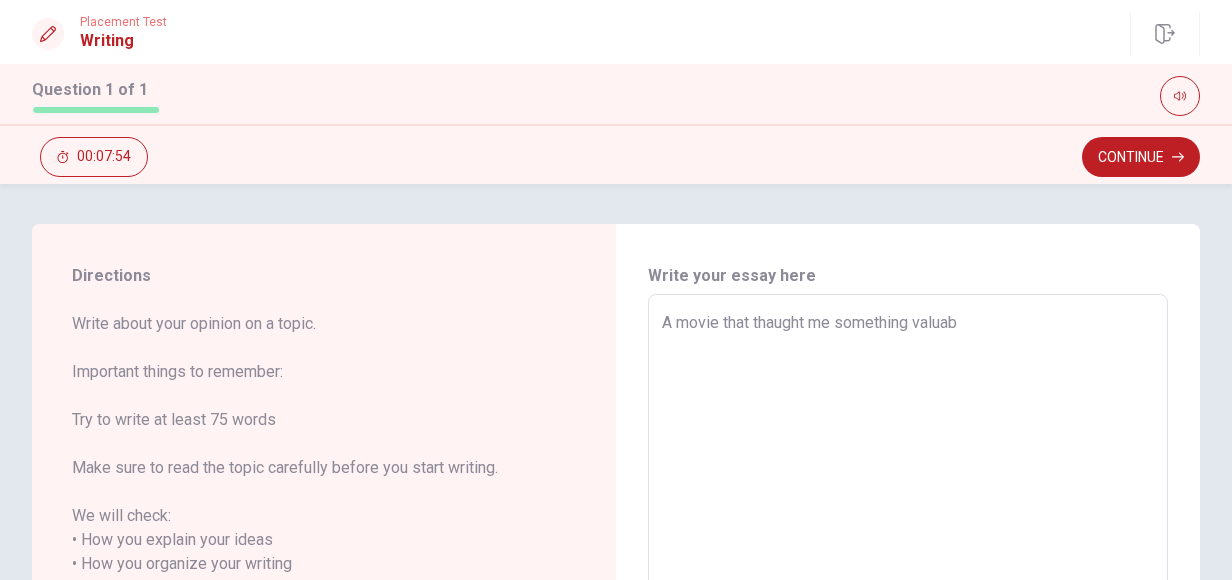 type on "x" 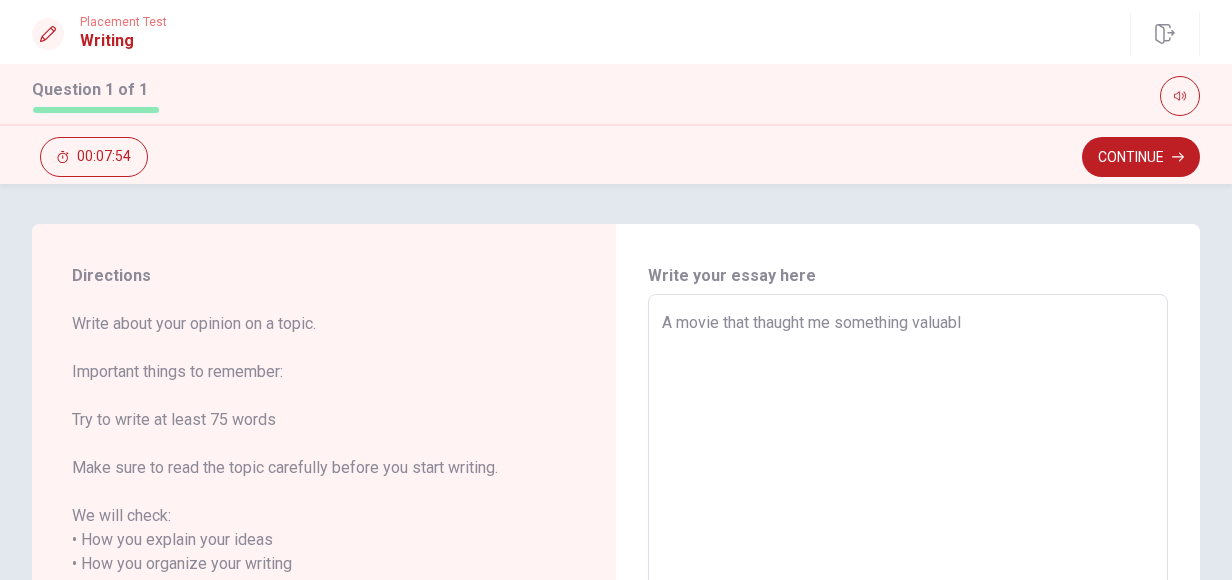 type on "x" 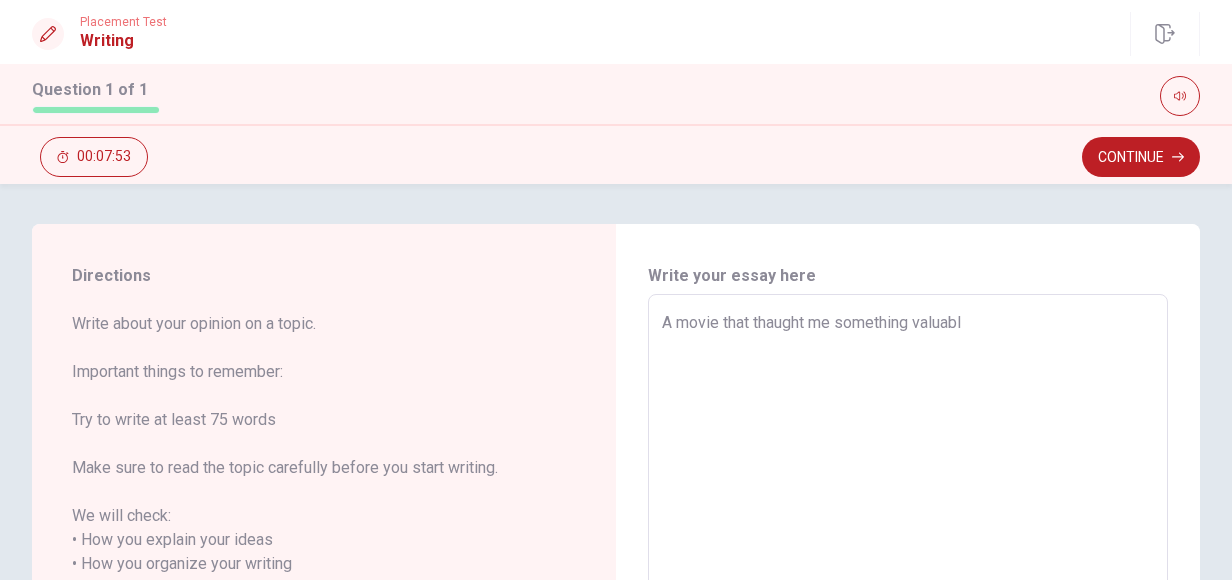 type on "A movie that thaught me something valuable" 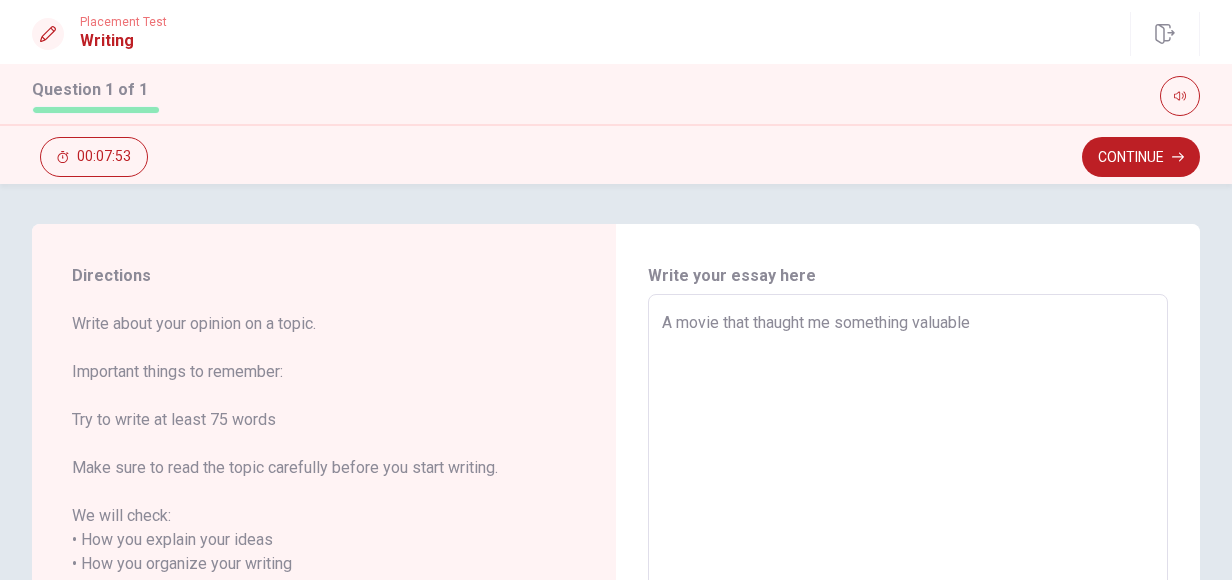 type on "x" 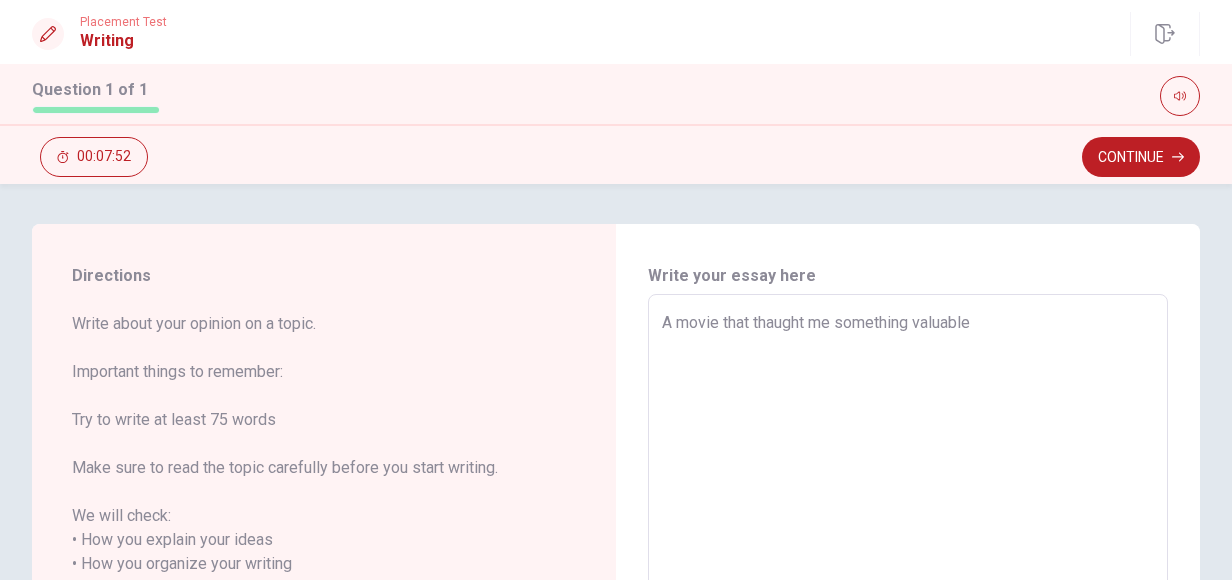 type on "A movie that thaught me something valuable i" 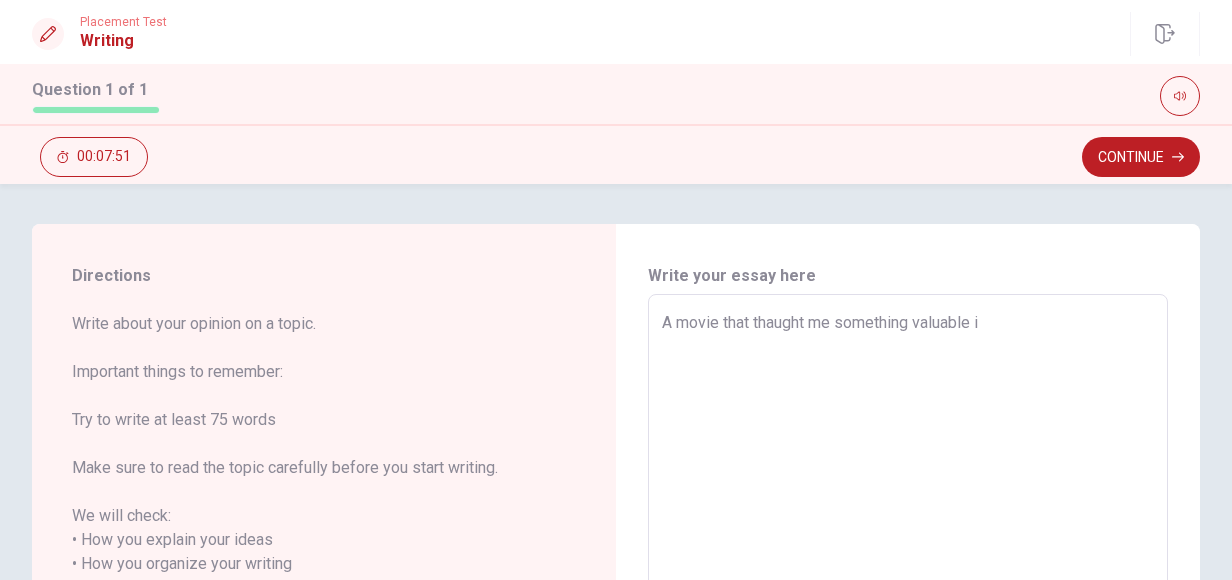 type on "x" 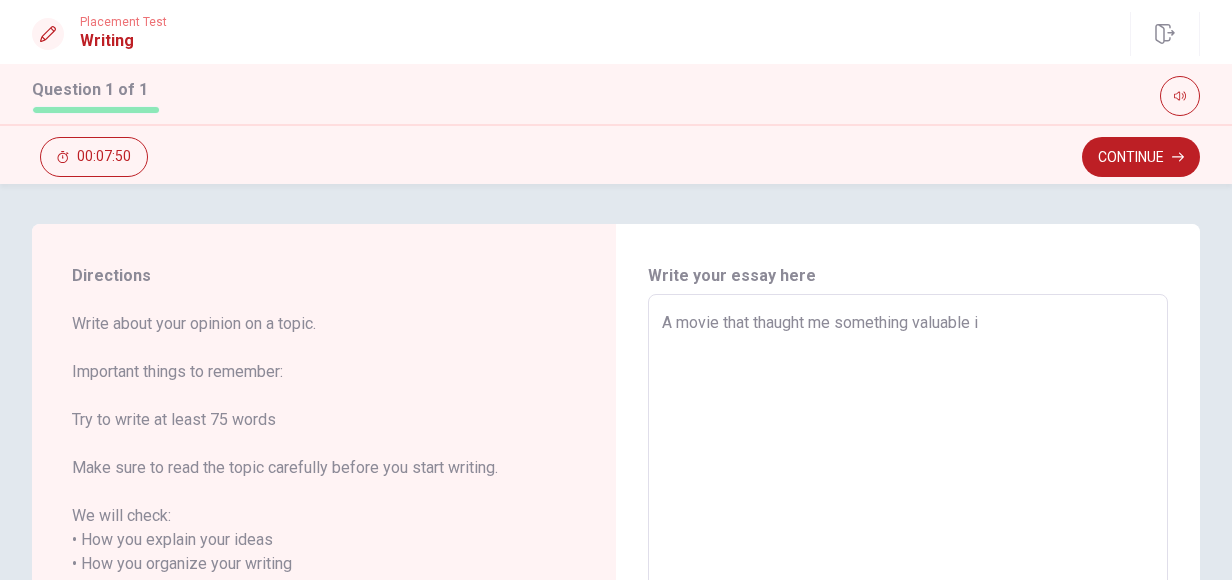 type on "A movie that thaught me something valuable is" 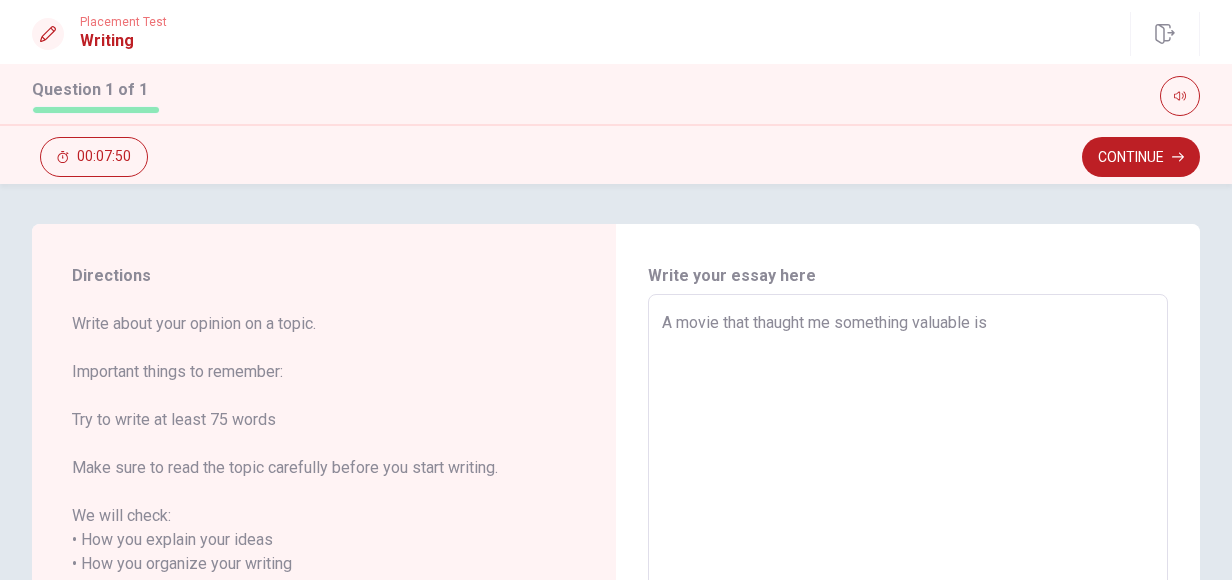 type on "x" 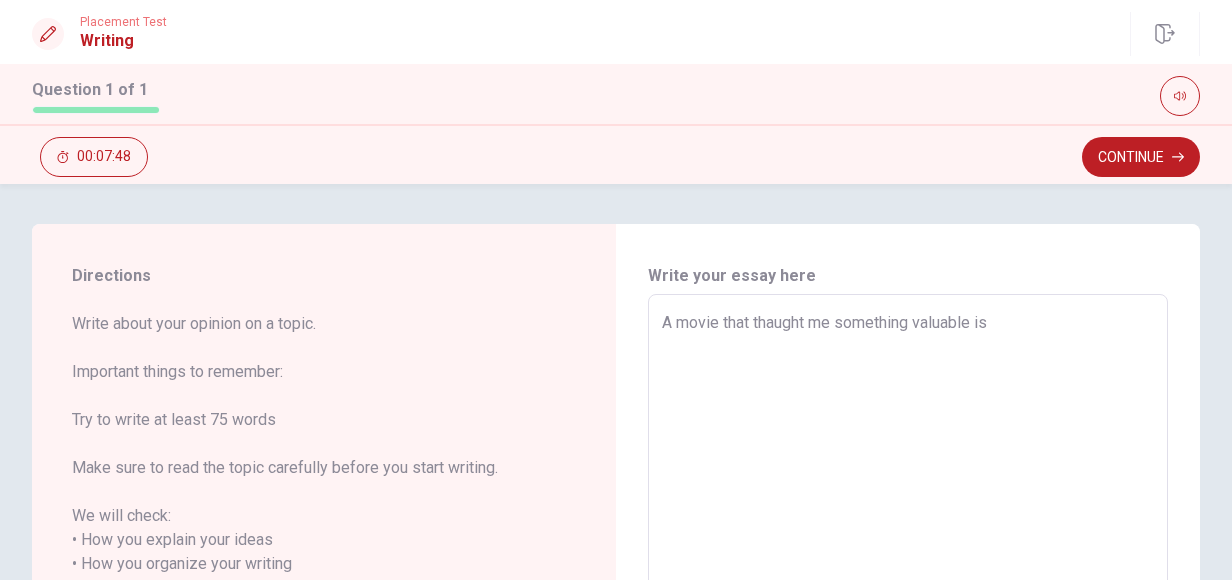 type on "x" 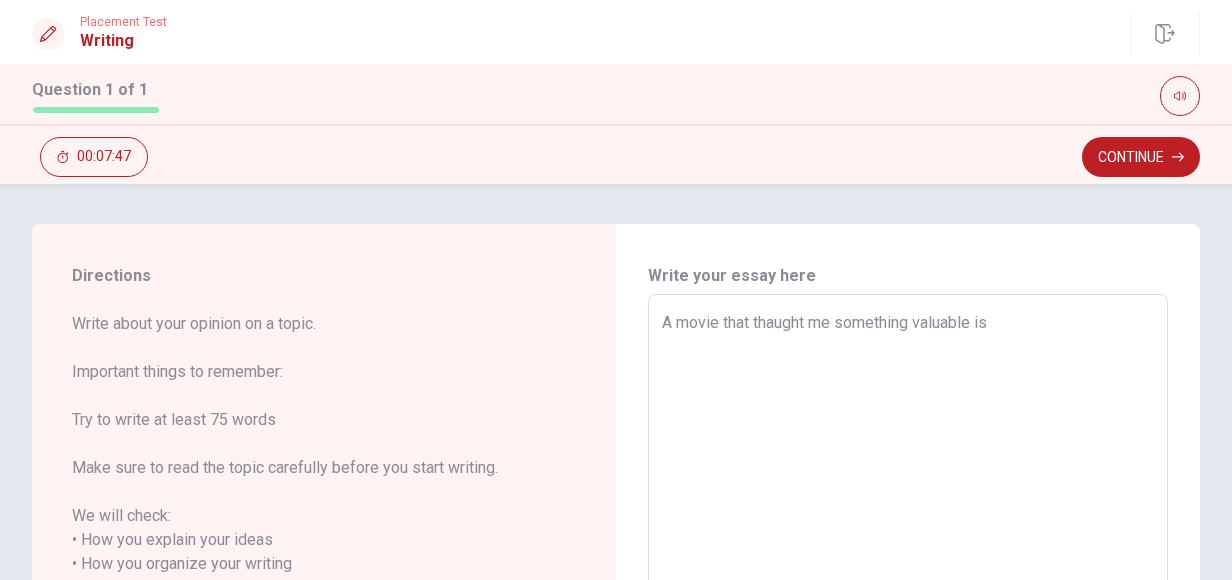 type on "A movie that thaught me something valuable is "" 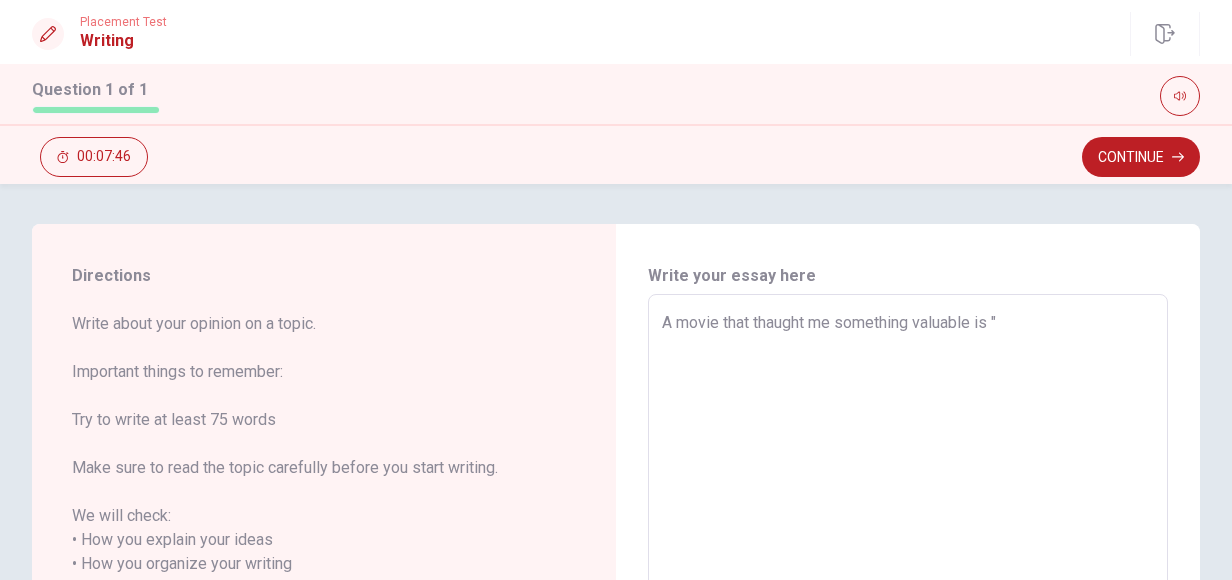 type on "x" 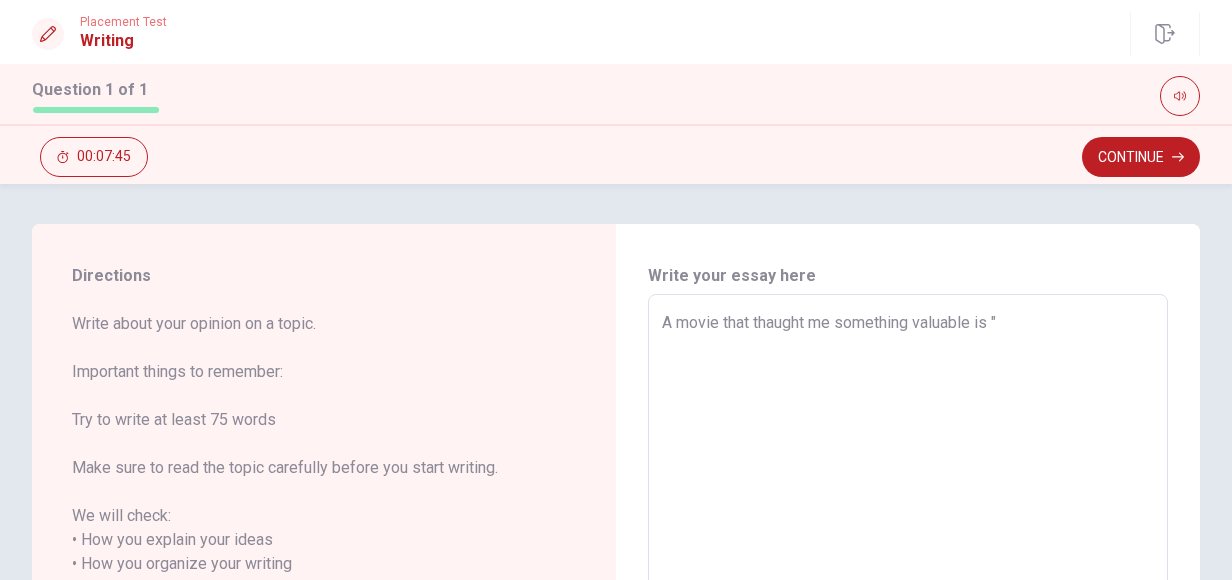 type on "A movie that thaught me something valuable is "T" 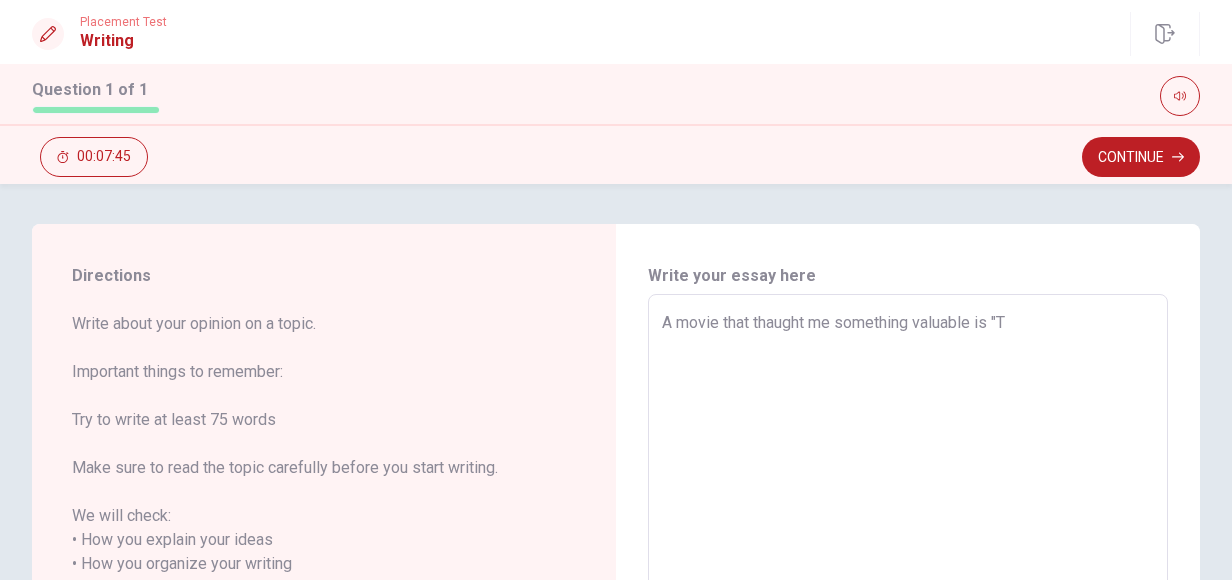 type on "x" 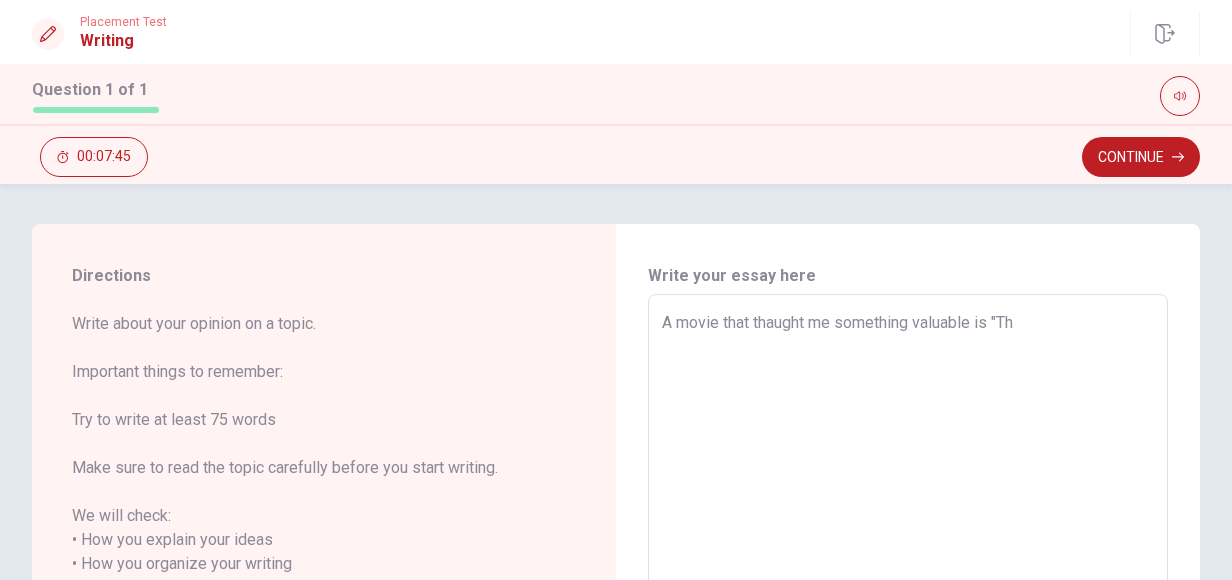 type on "x" 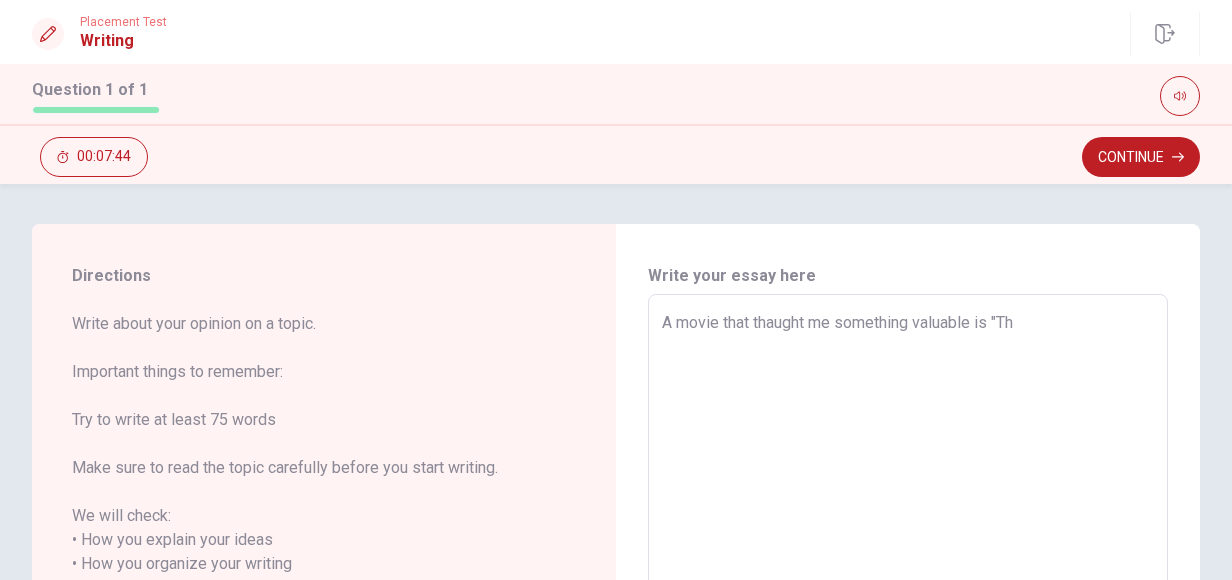 type on "A movie that thaught me something valuable is "The" 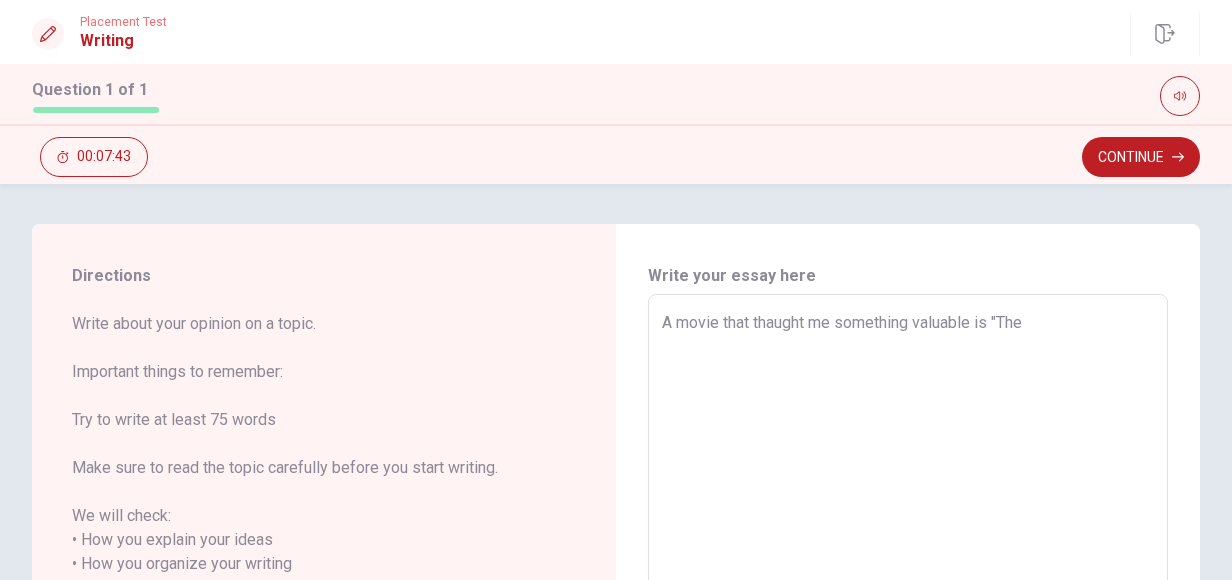 type on "x" 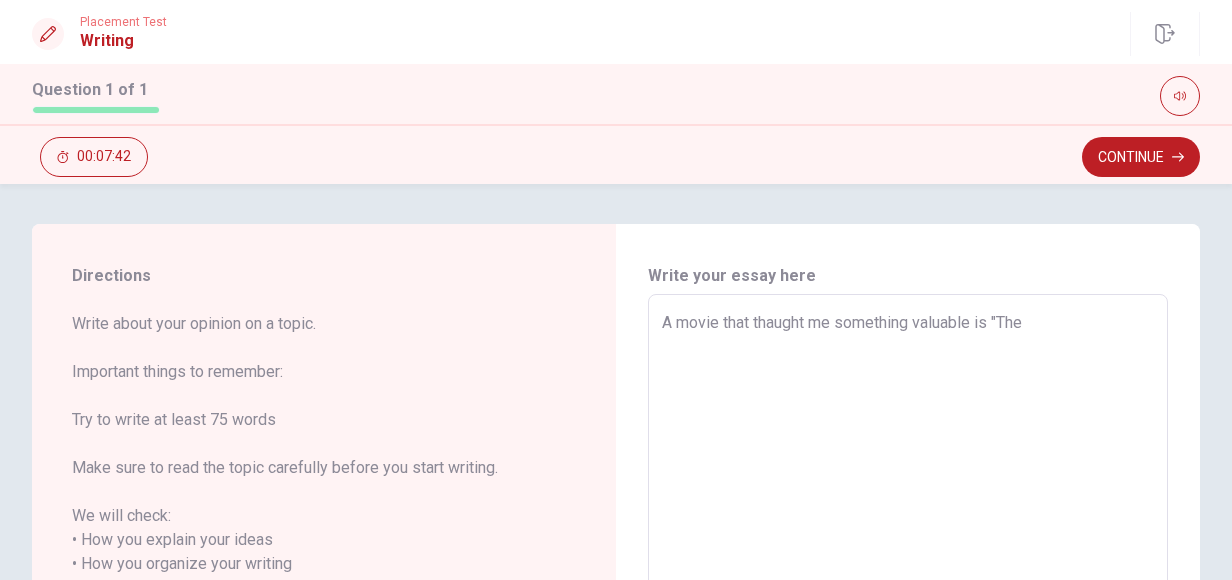 type on "A movie that thaught me something valuable is "The" 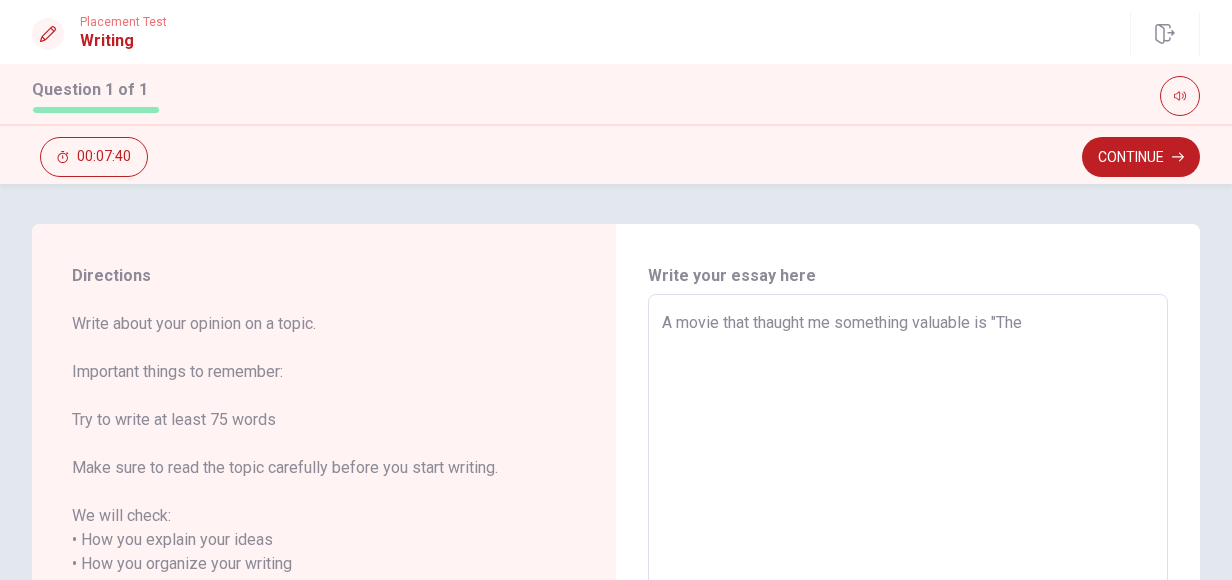 type on "x" 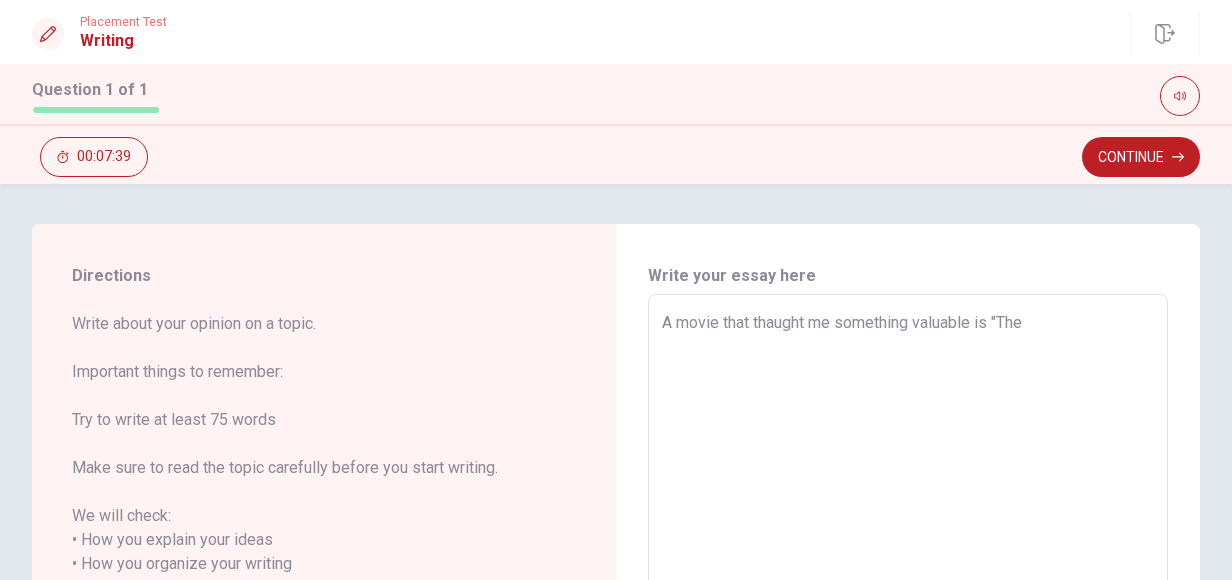 type on "A movie that thaught me something valuable is "The P" 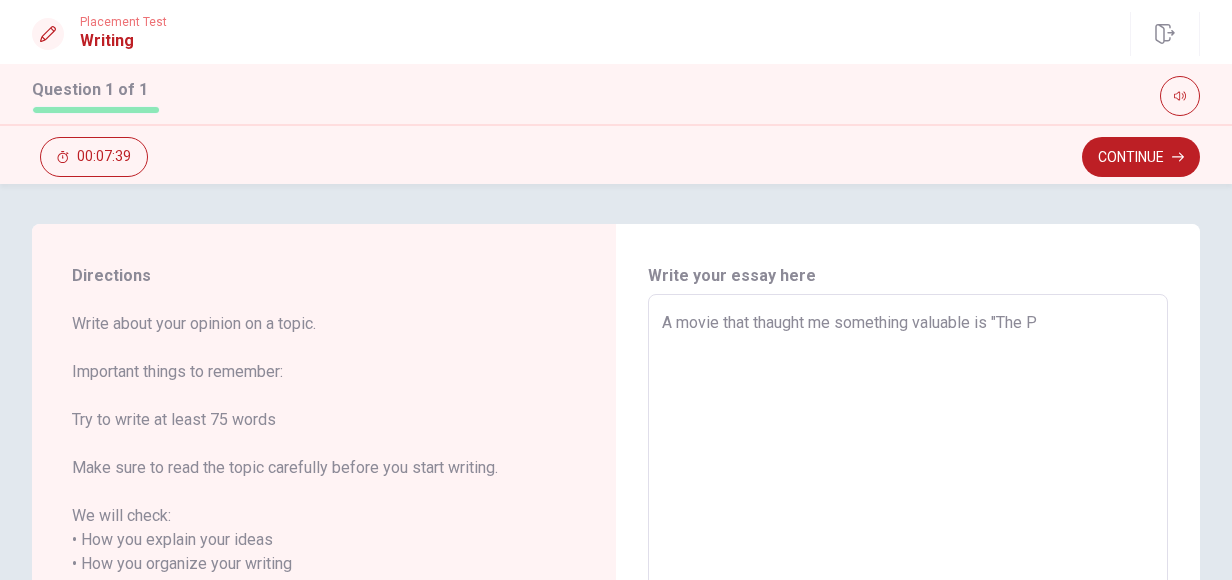 type on "x" 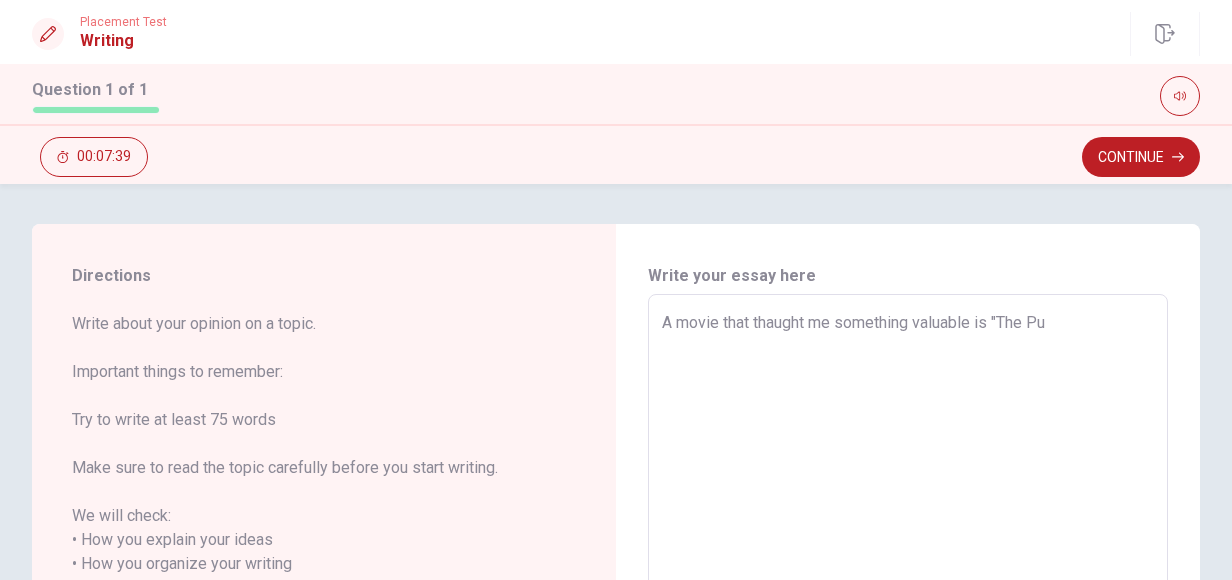 type on "x" 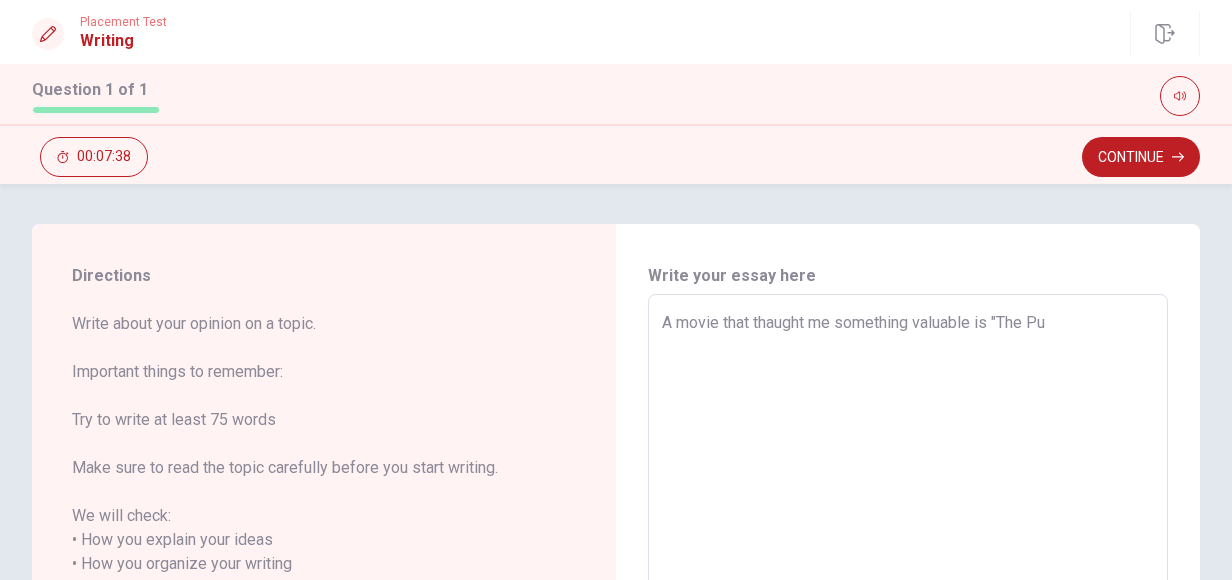 type on "A movie that thaught me something valuable is "The Pur" 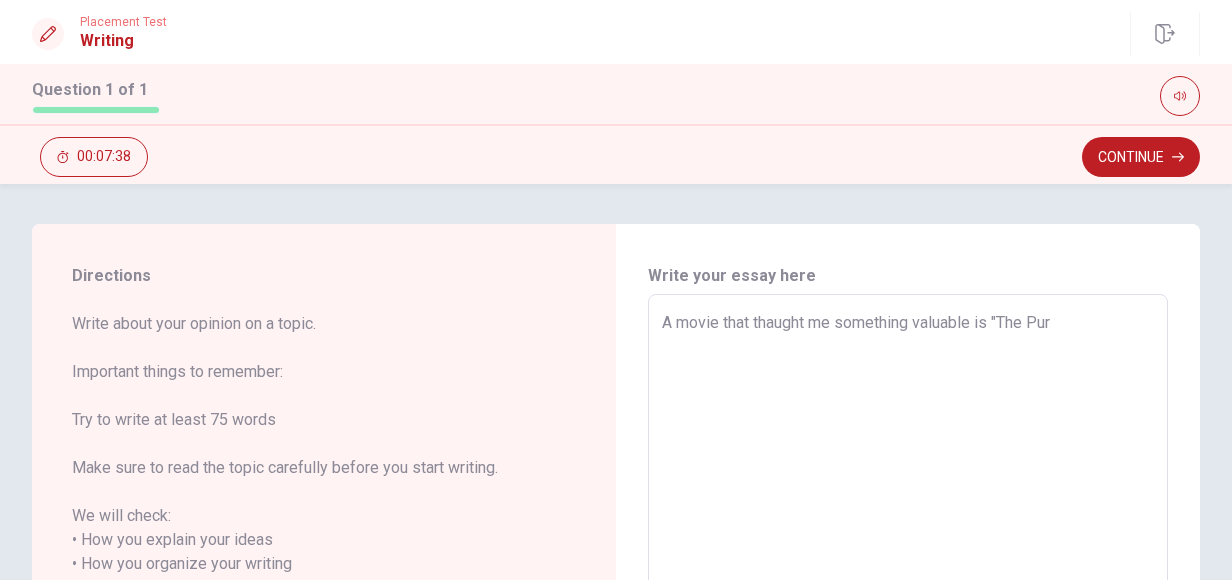 type on "x" 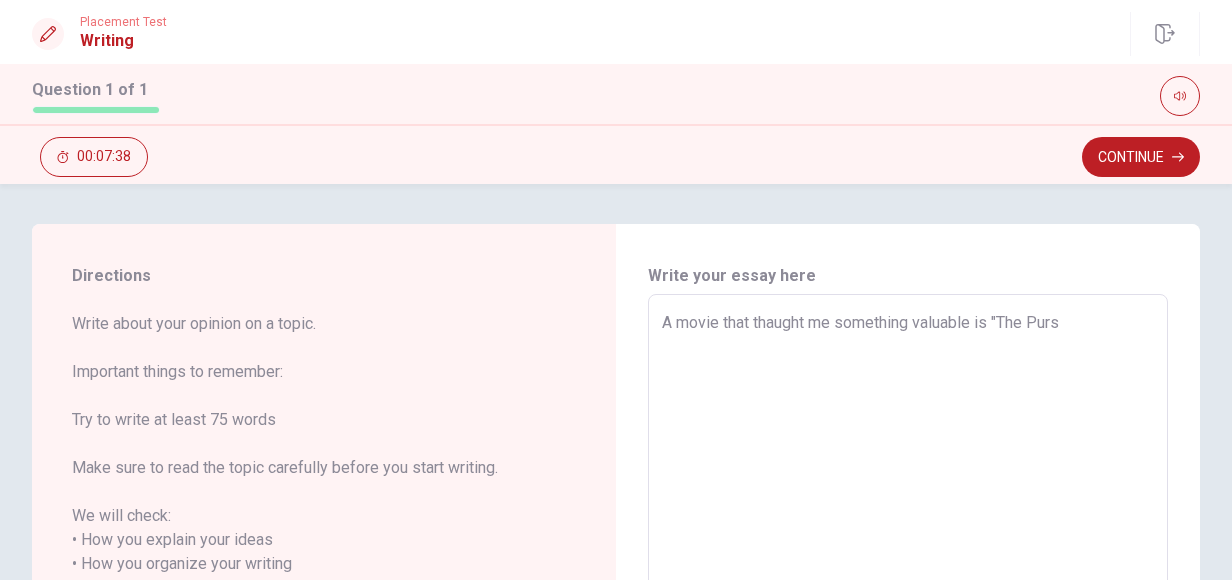 type on "x" 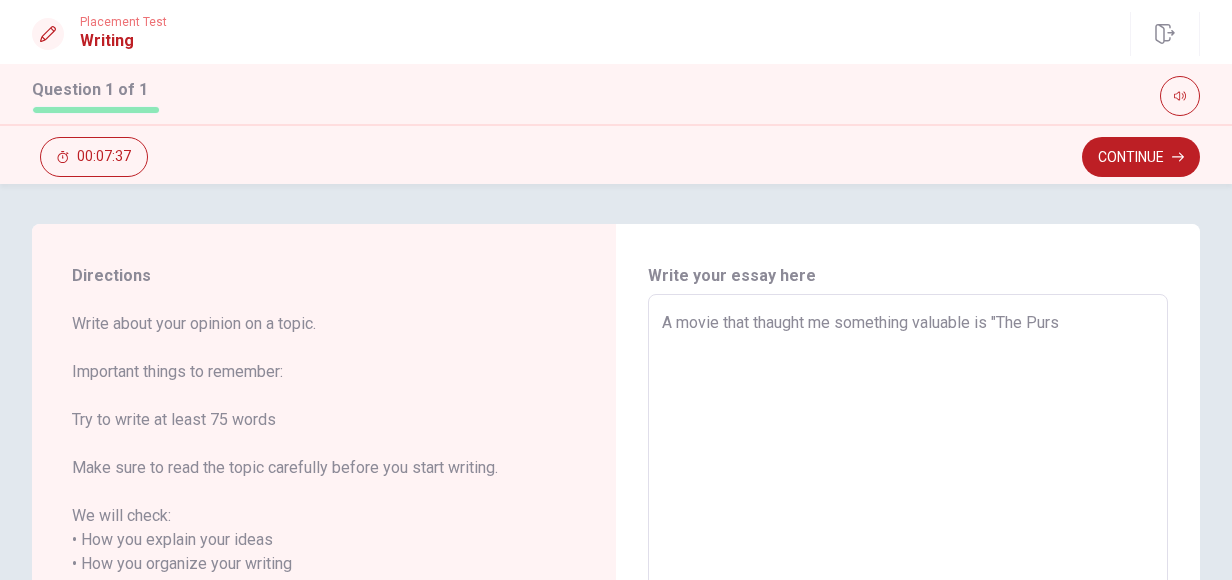 type on "A movie that thaught me something valuable is "The Pursu" 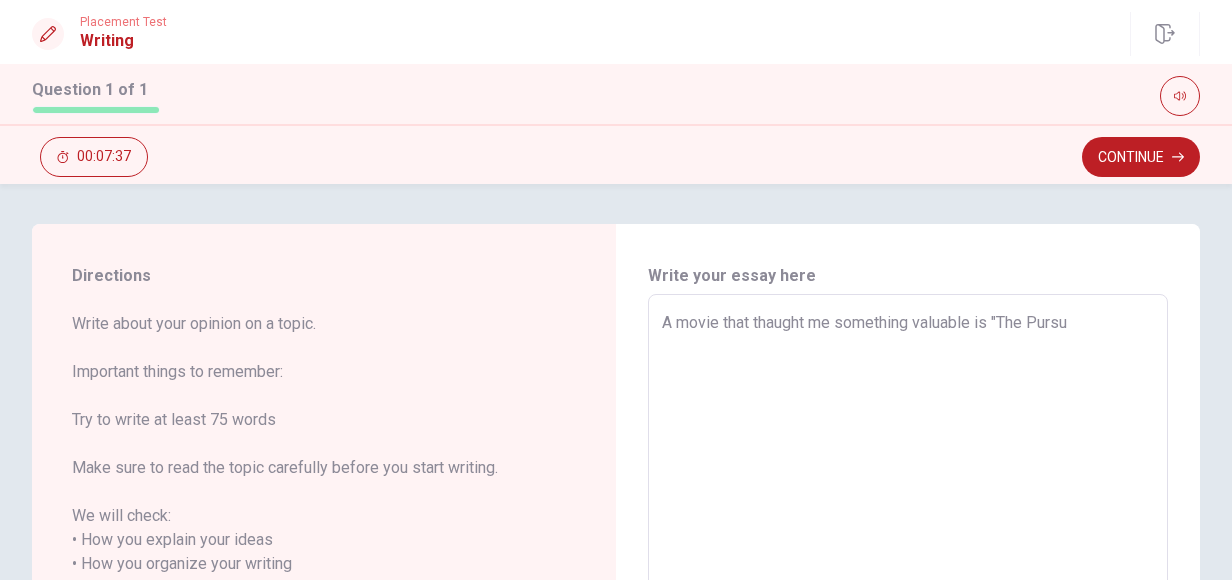 type on "x" 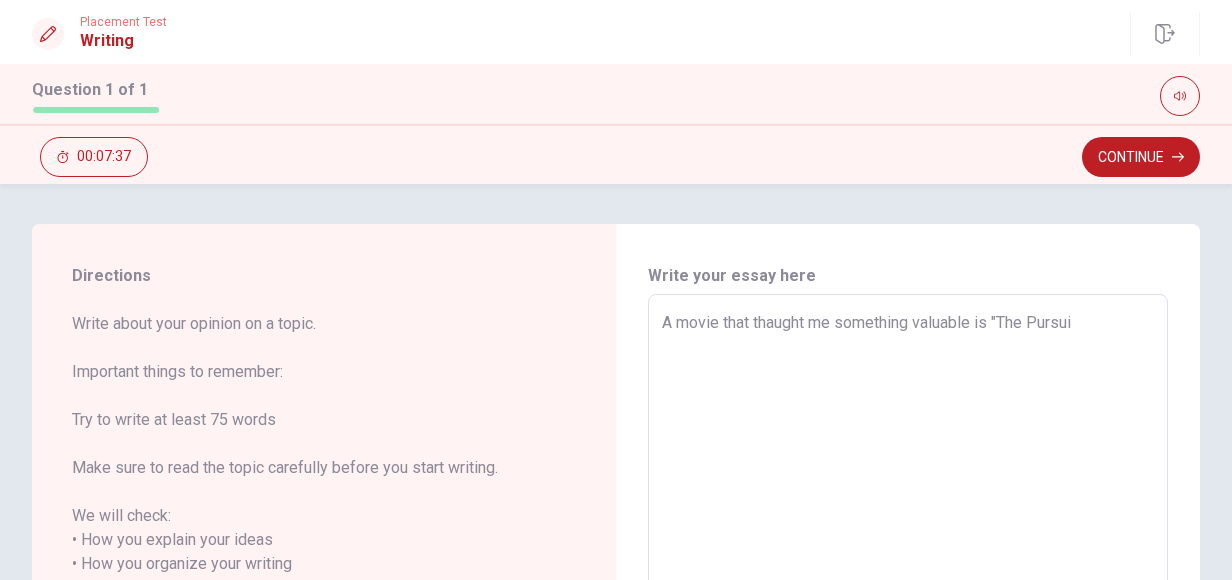 type on "x" 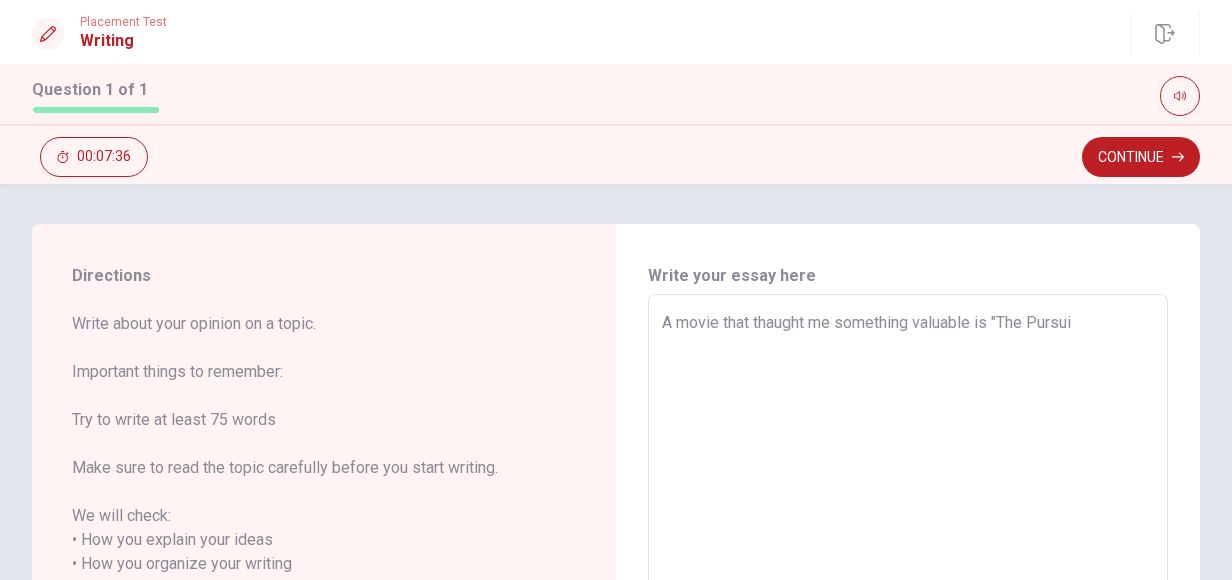 type on "A movie that thaught me something valuable is "The Pursuit" 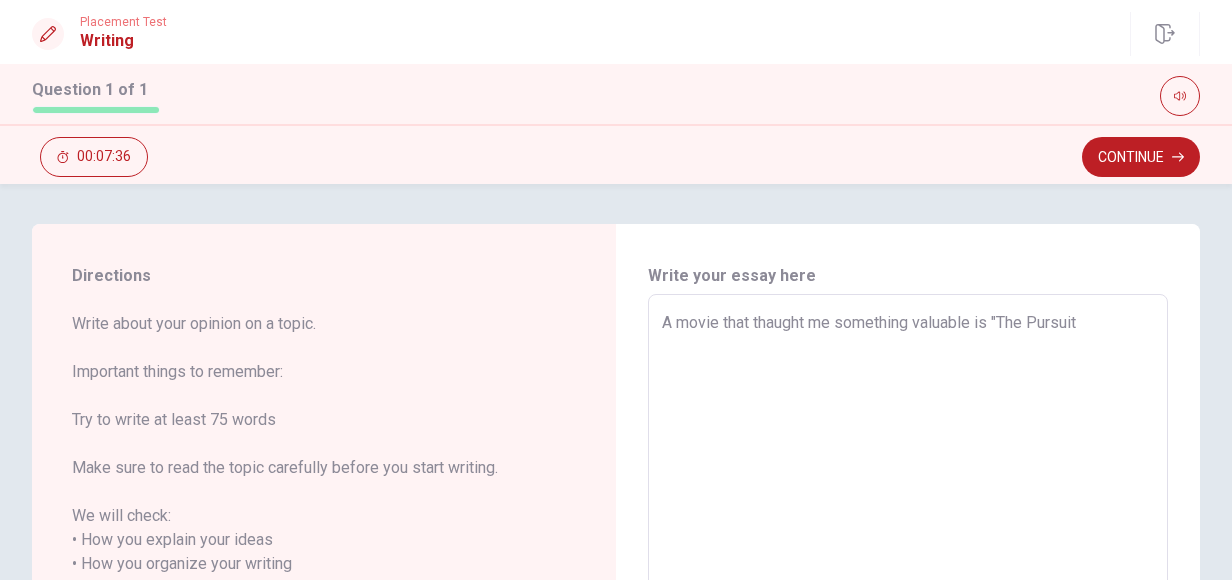 type on "x" 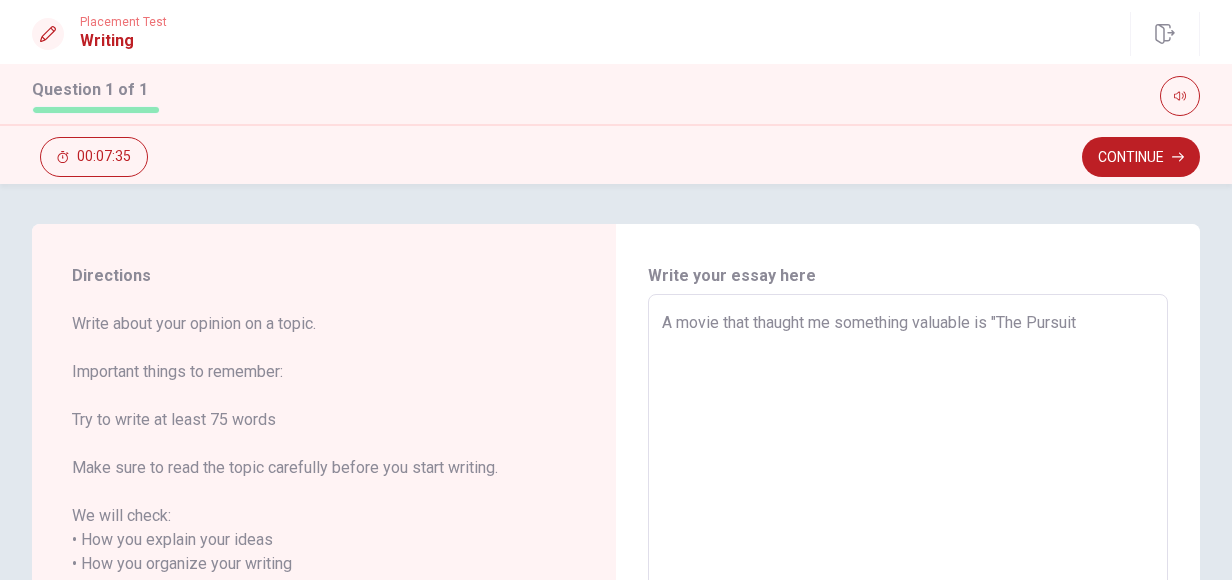 type on "A movie that thaught me something valuable is "The Pursuit" 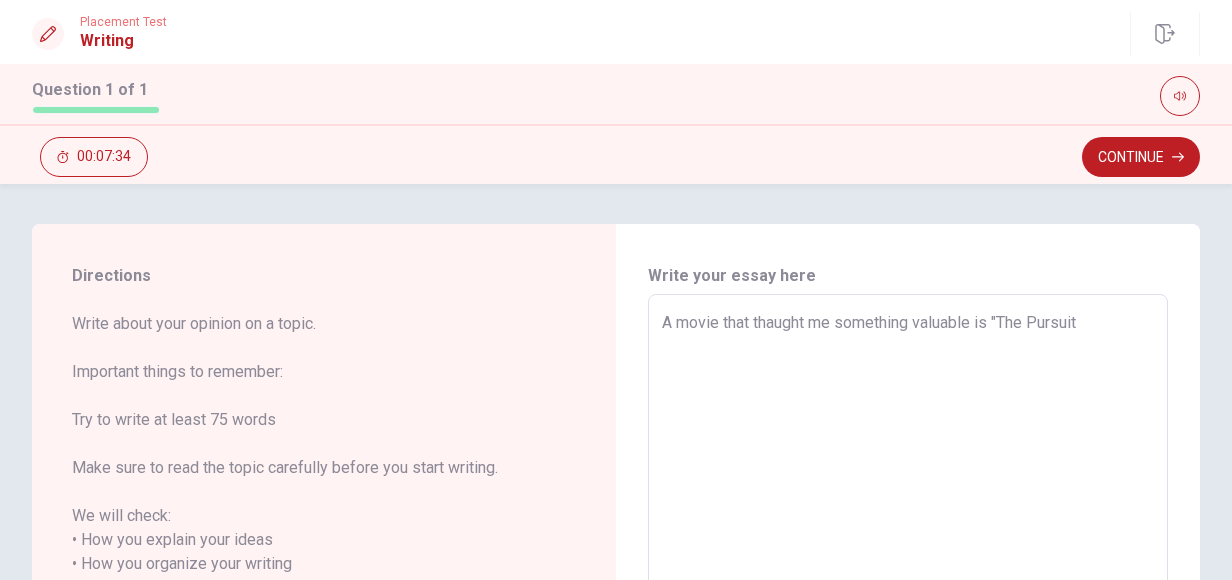 type on "A movie that thaught me something valuable is "The Pursuit o" 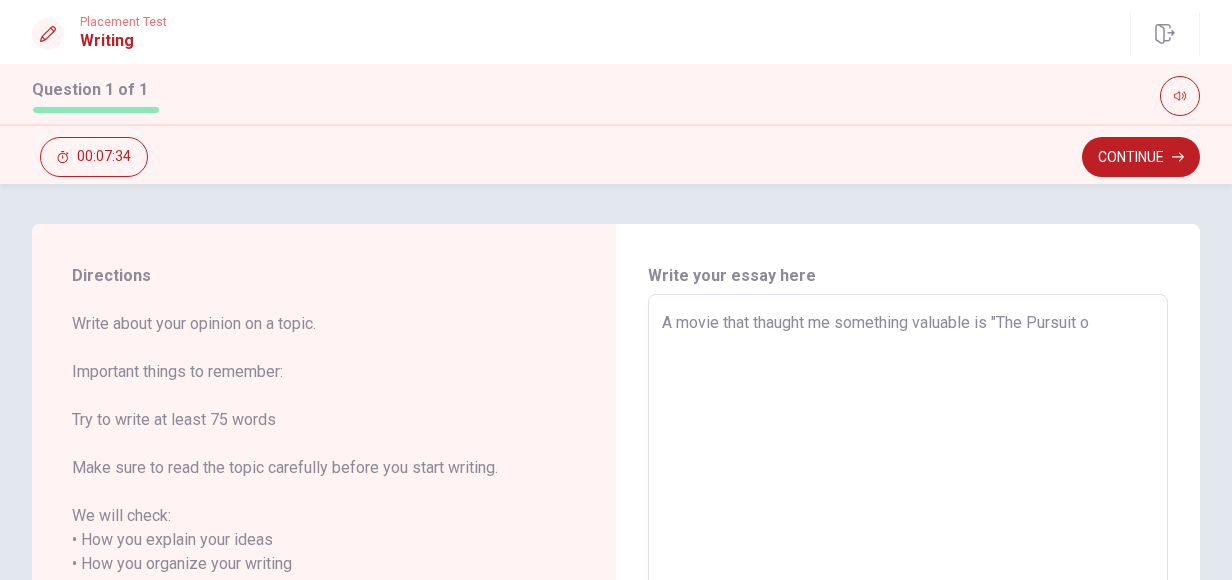 type on "x" 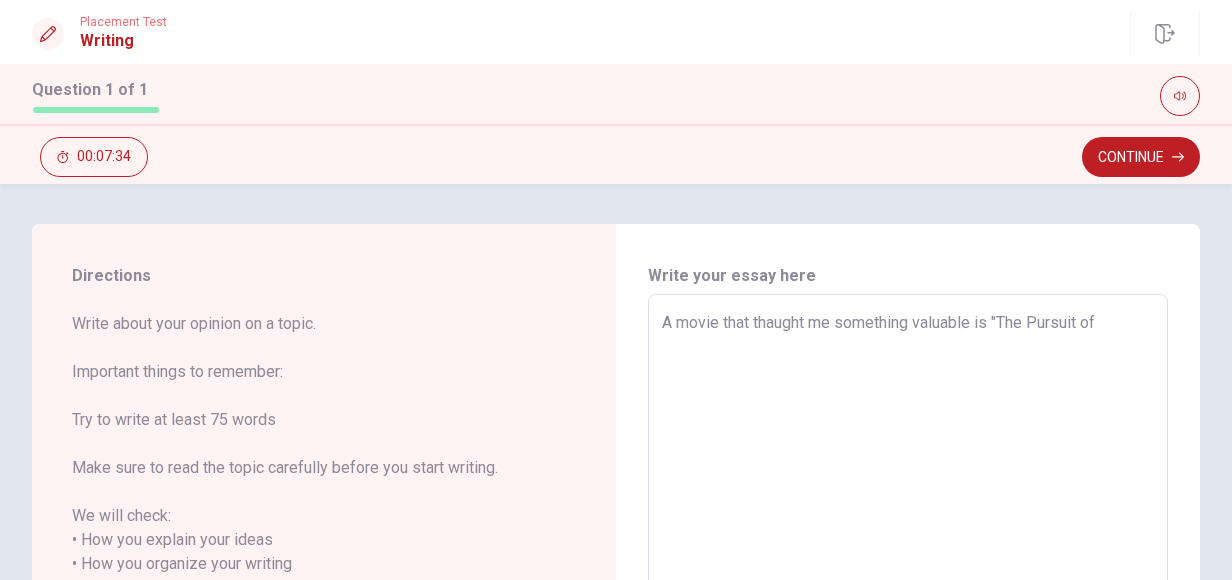 type on "x" 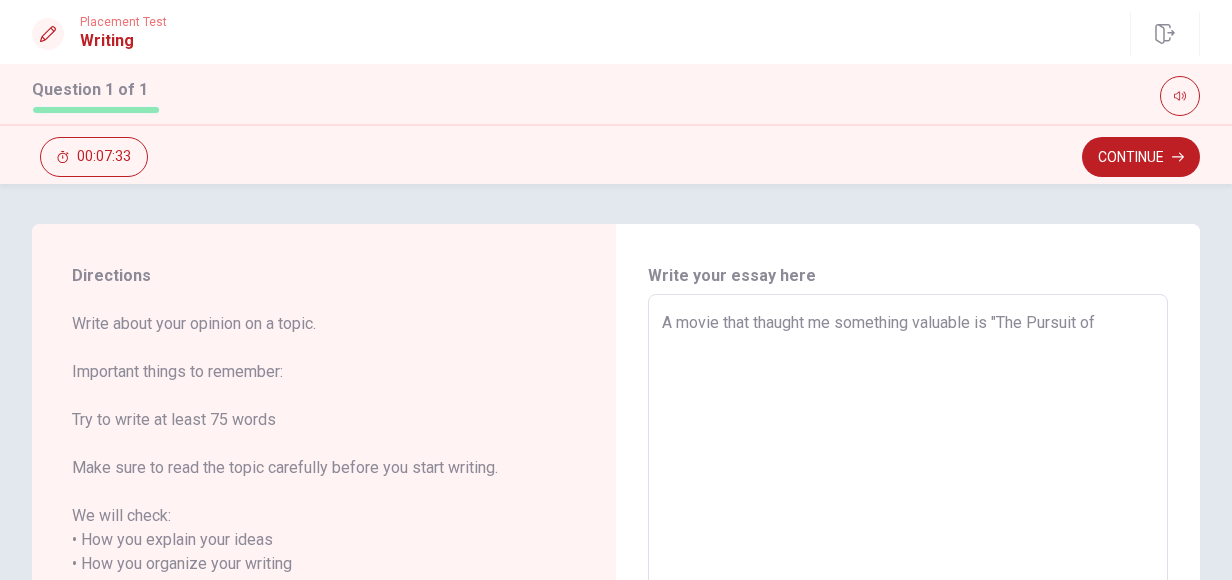 type on "A movie that thaught me something valuable is "The Pursuit of" 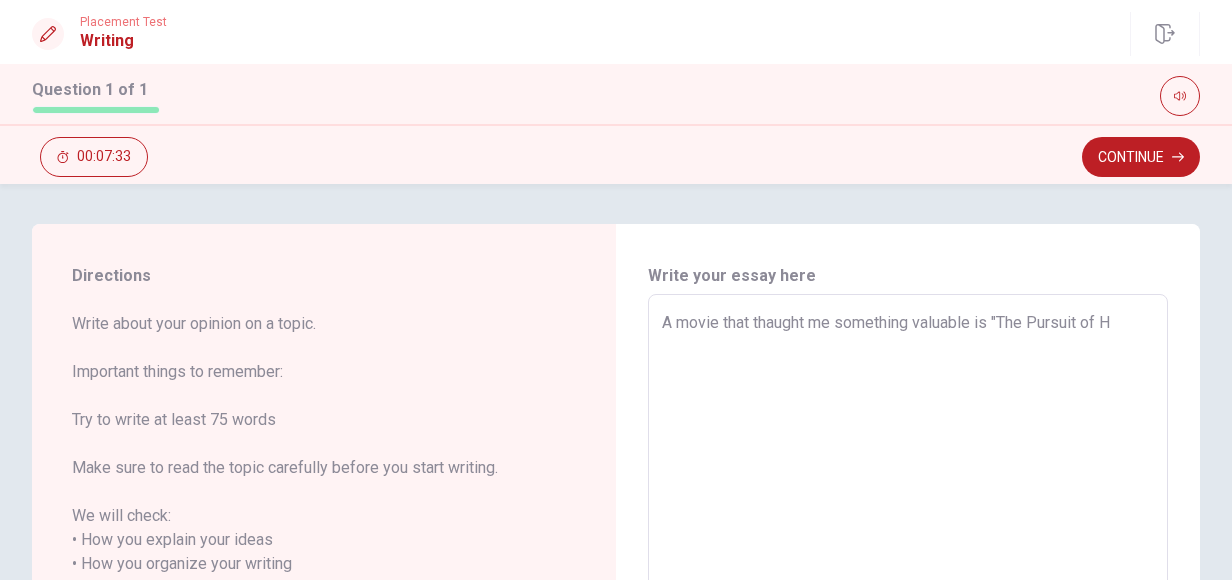 type on "x" 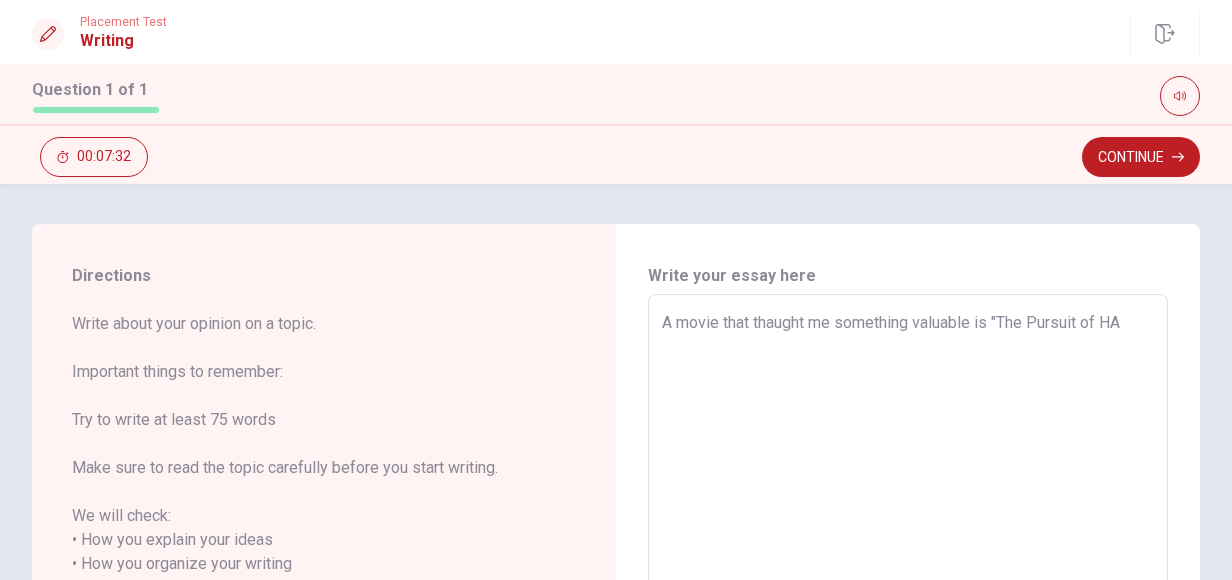 type on "x" 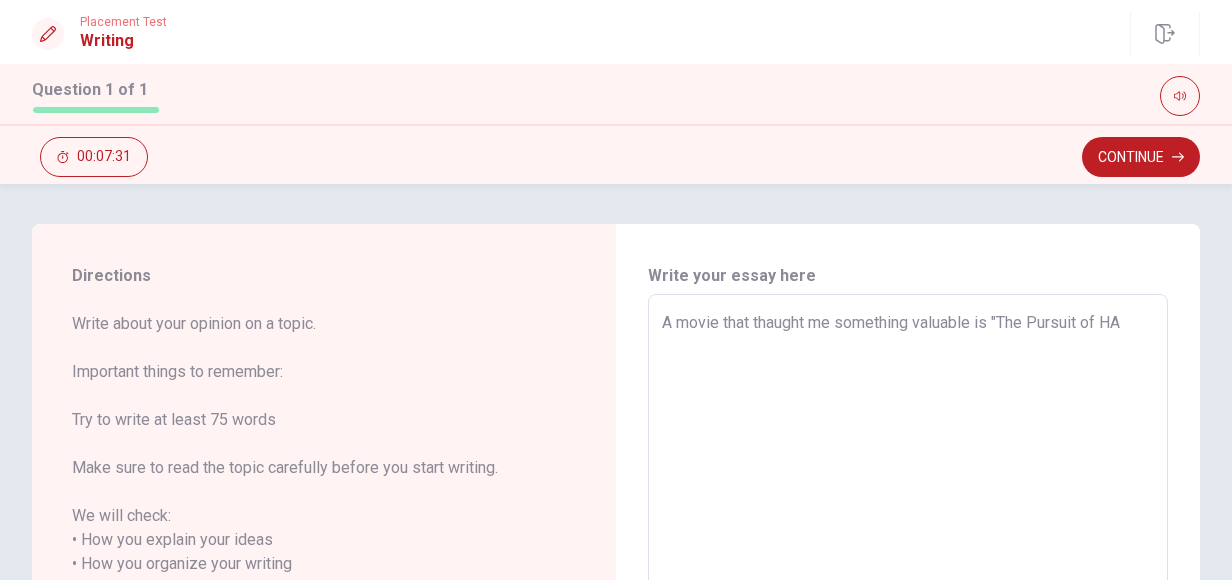 type on "A movie that thaught me something valuable is "The Pursuit of H" 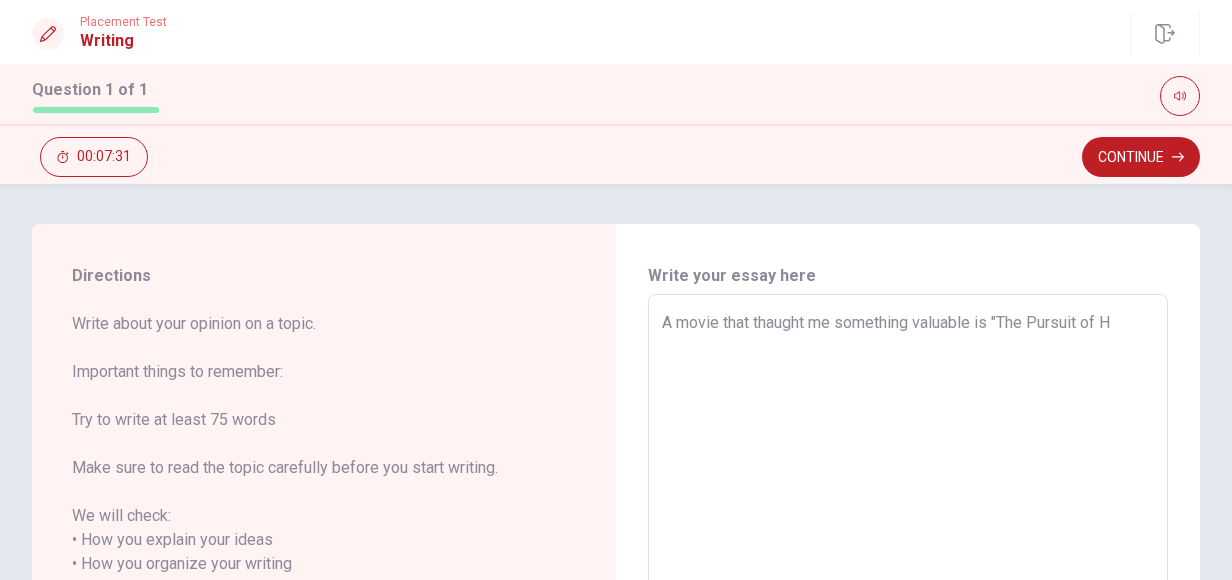 type on "x" 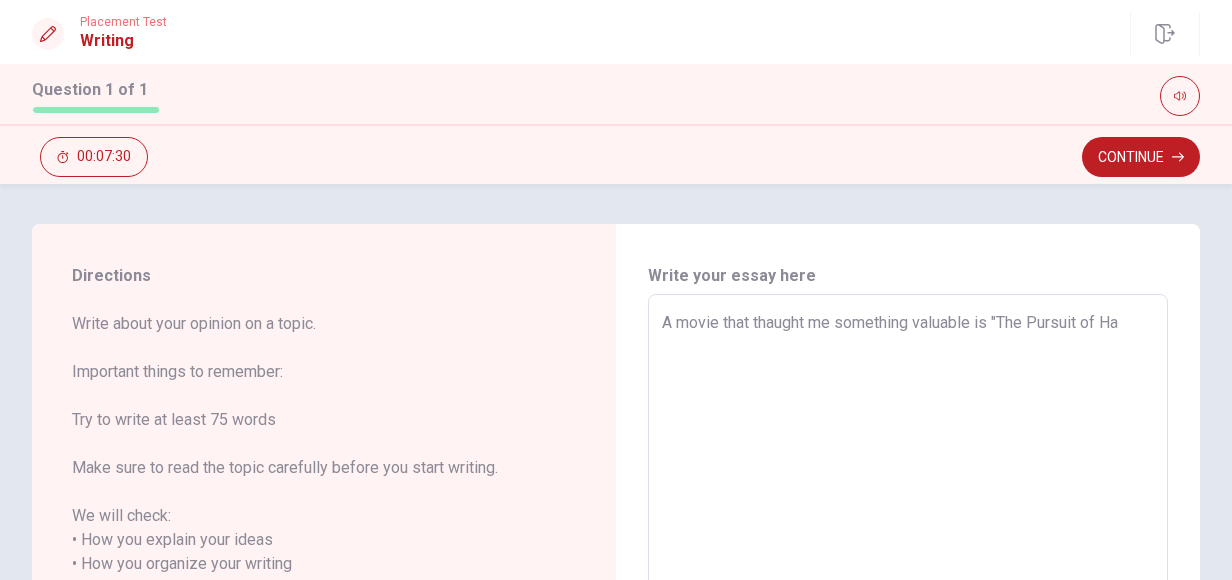 type on "x" 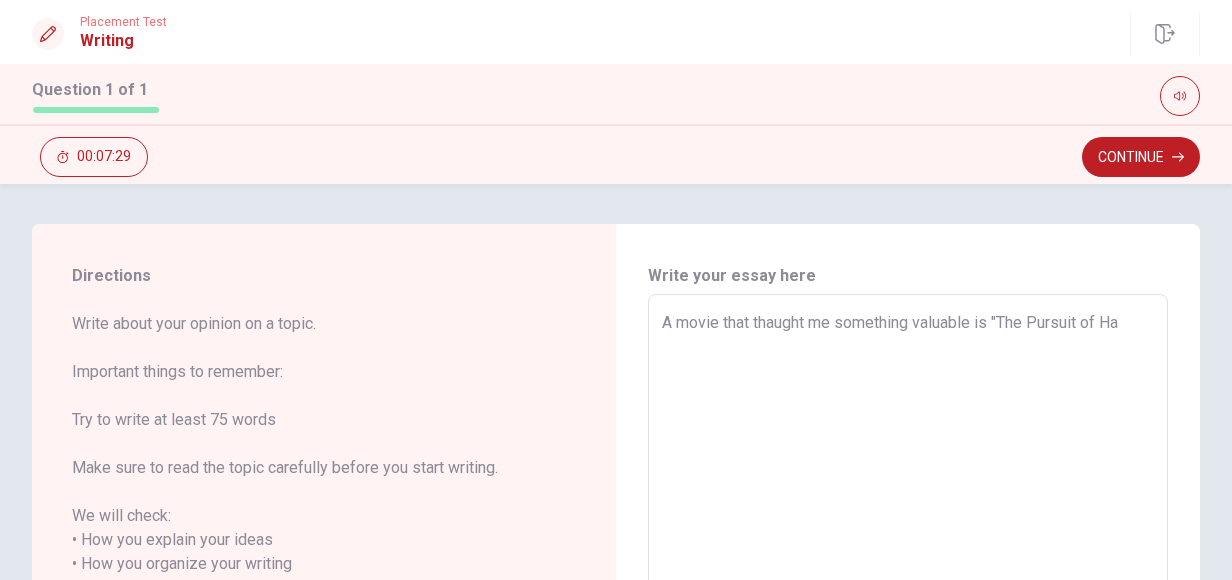 type on "A movie that thaught me something valuable is "The Pursuit of Hap" 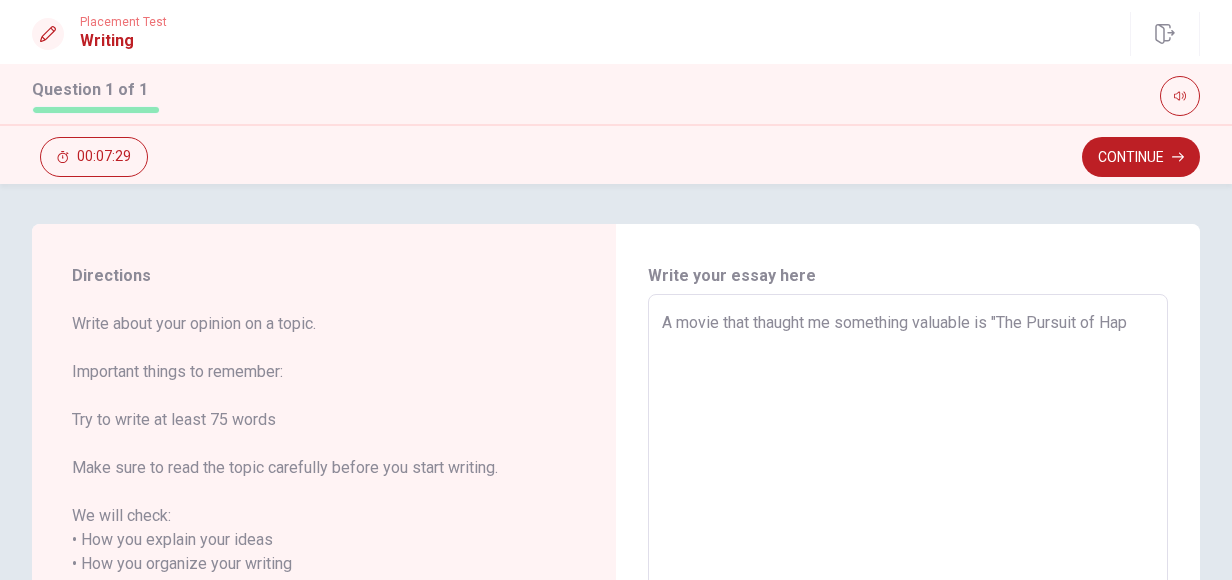 type on "x" 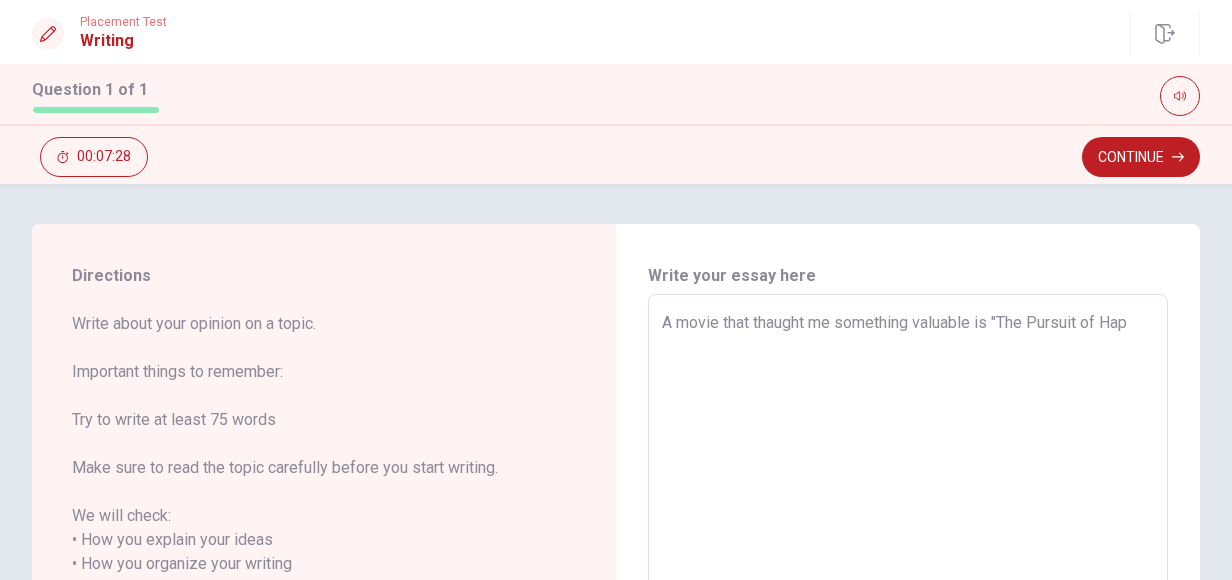 type on "A movie that thaught me something valuable is "The Pursuit of Happ" 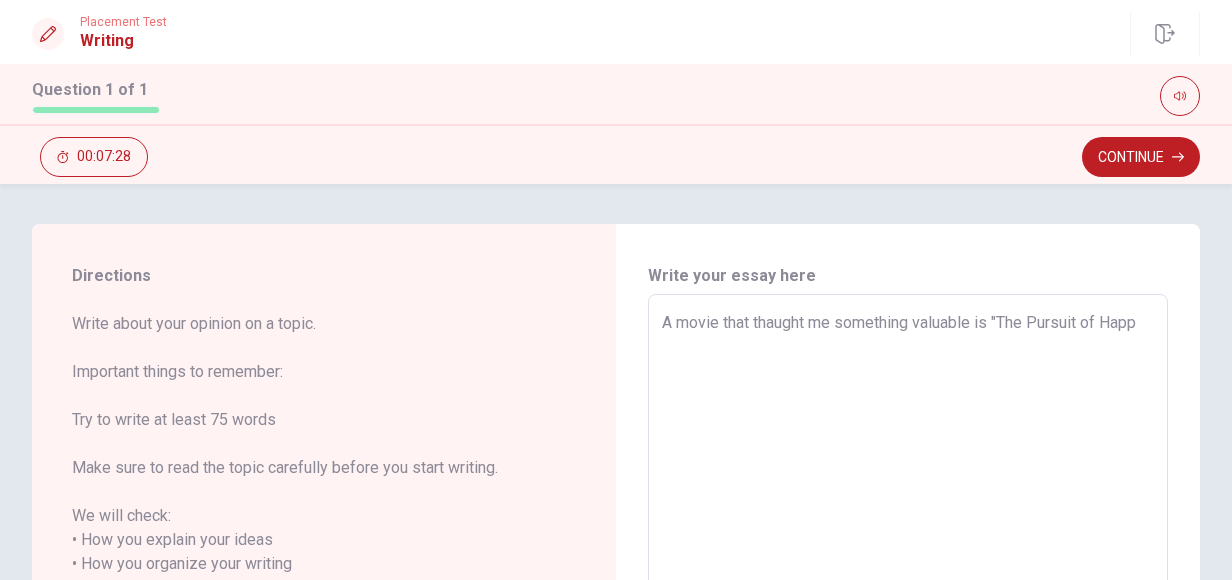type on "x" 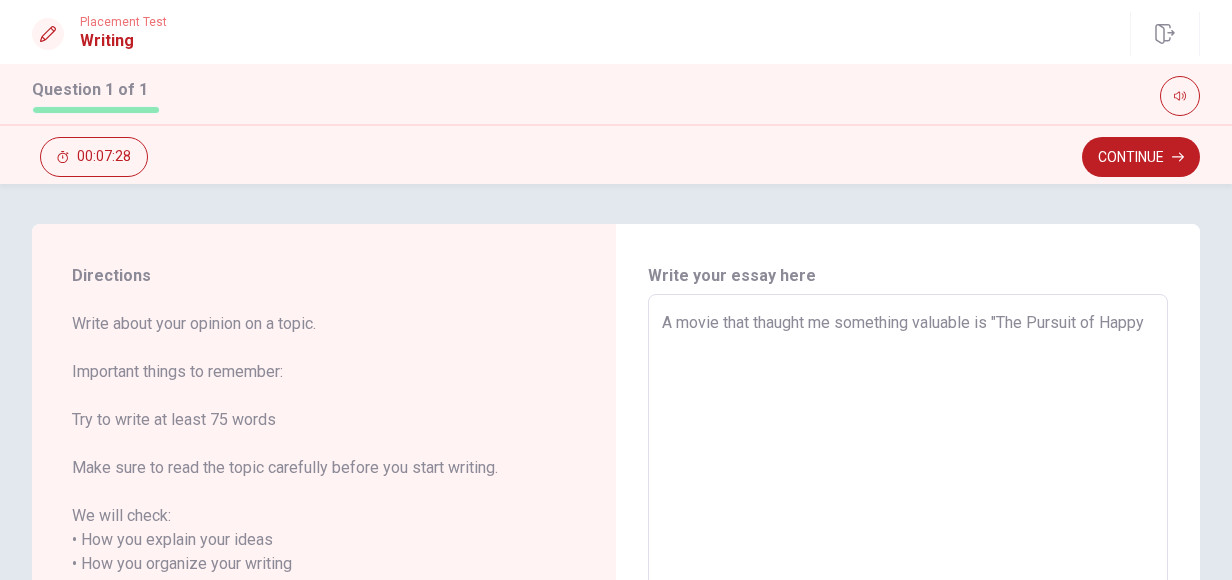 type on "x" 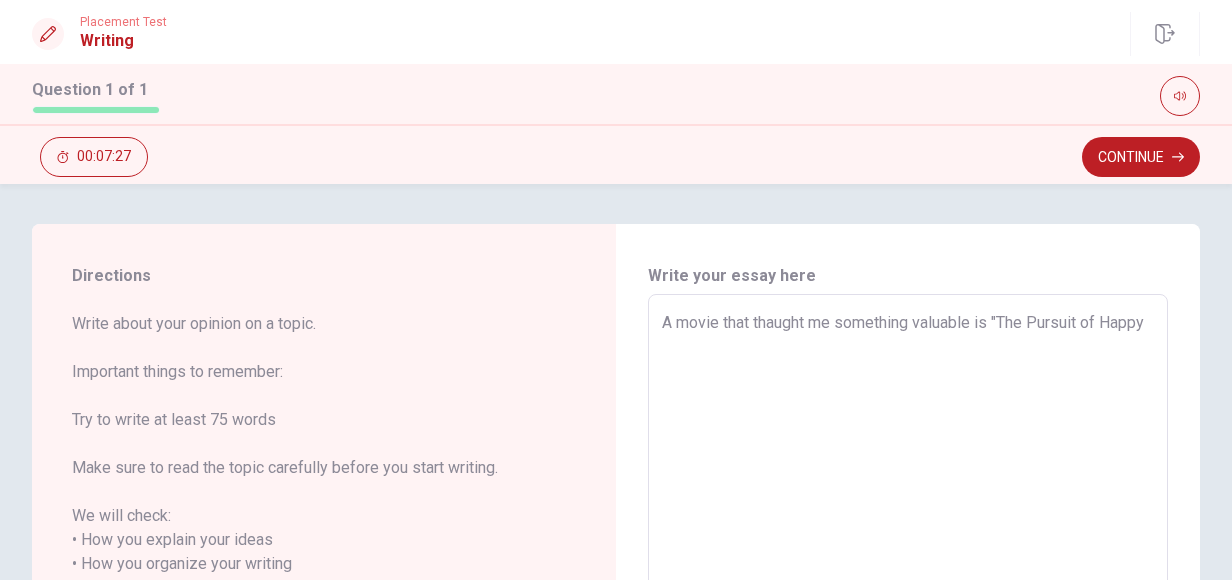 type on "A movie that thaught me something valuable is "The Pursuit of Happyn" 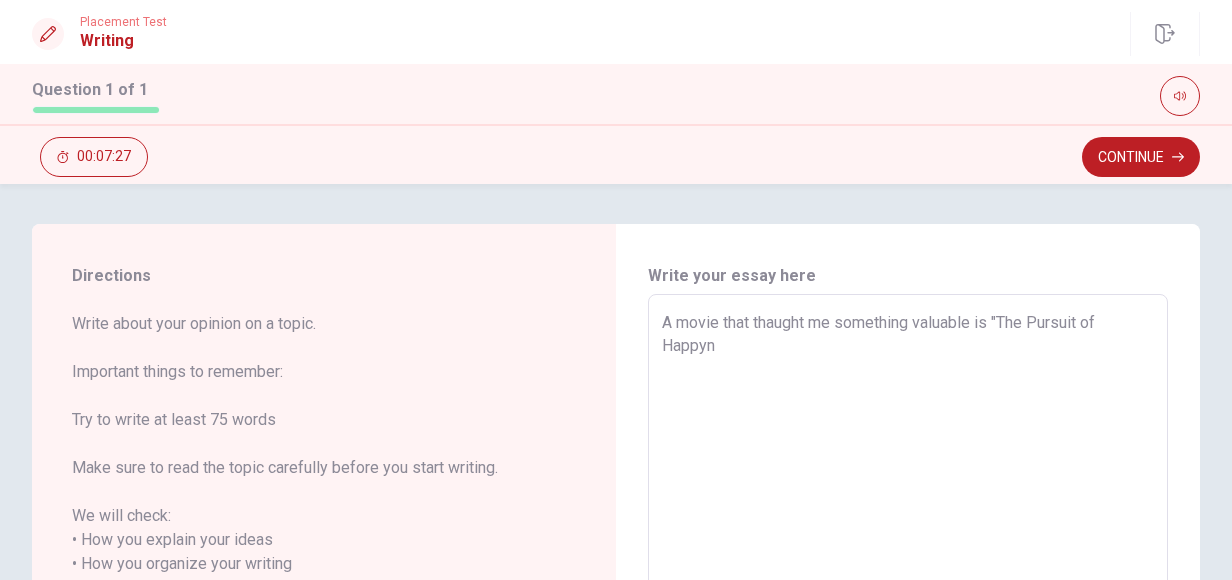 type on "x" 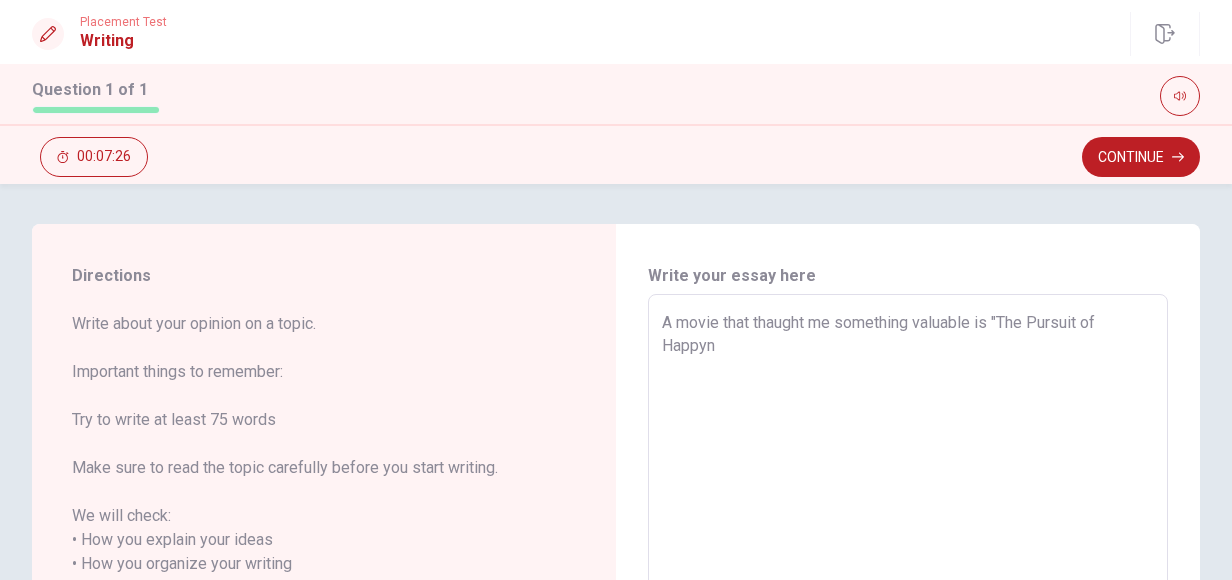 type on "A movie that thaught me something valuable is "The Pursuit of Happyne" 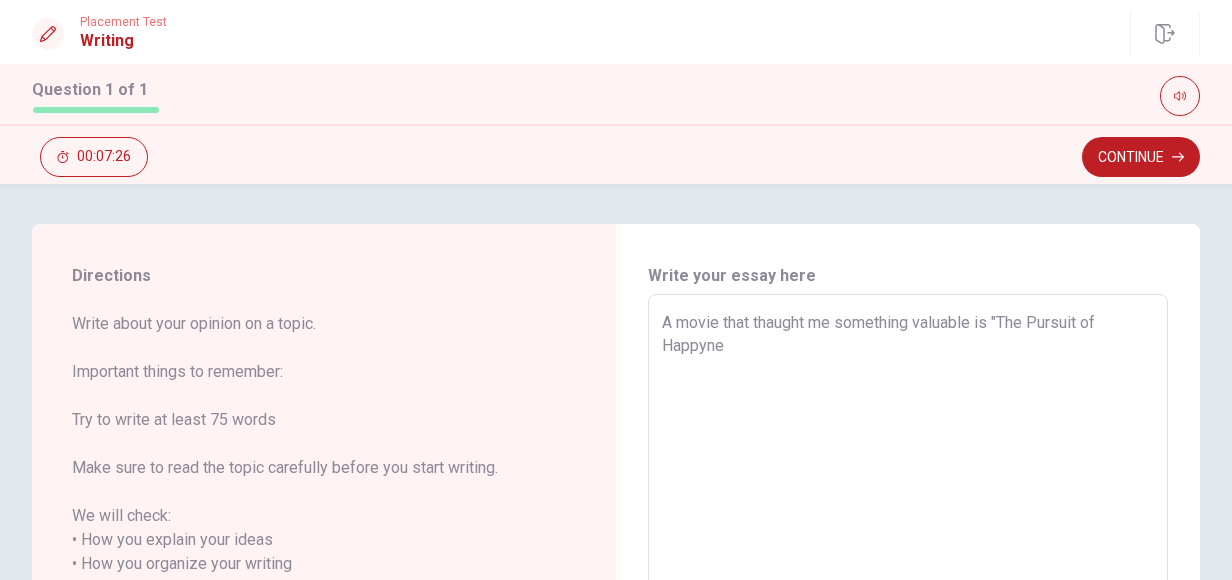 type on "x" 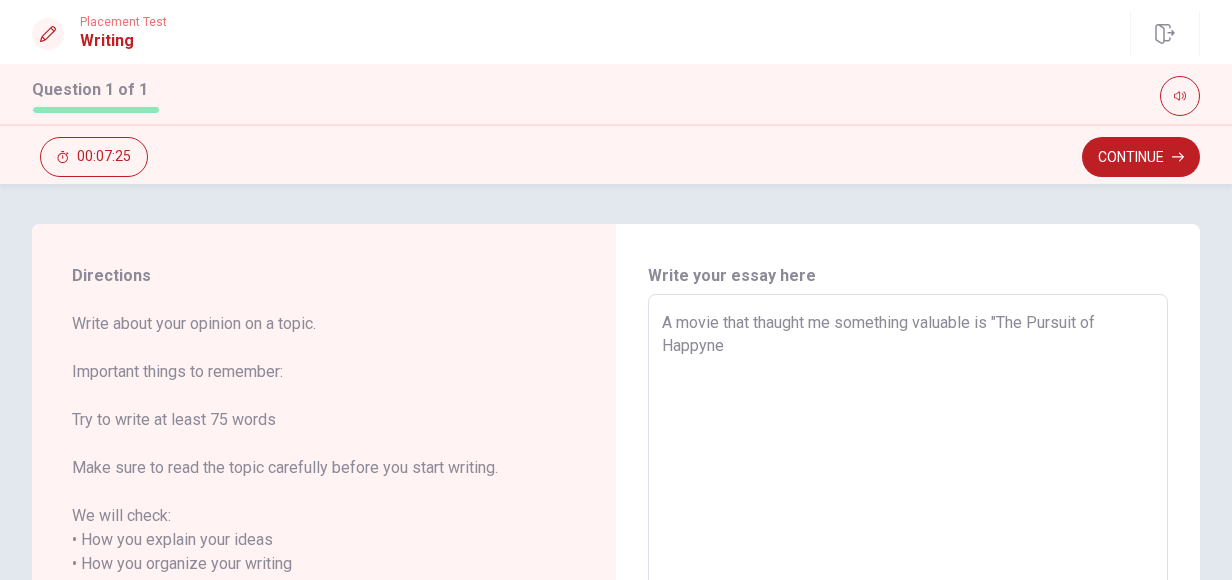 type on "A movie that thaught me something valuable is "The Pursuit of Happynes" 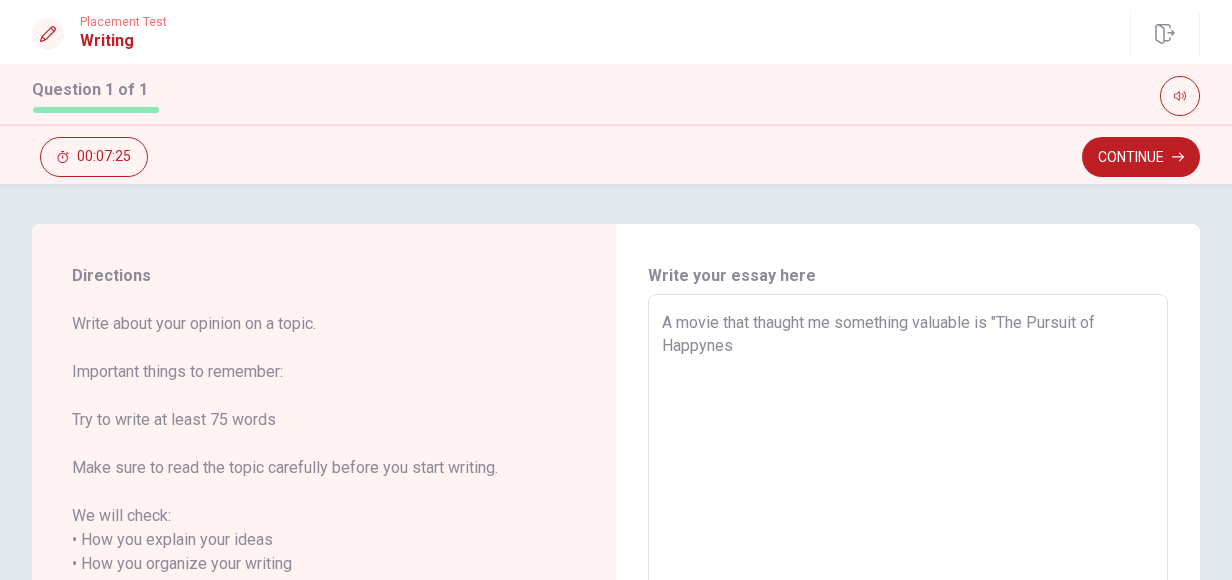 type on "x" 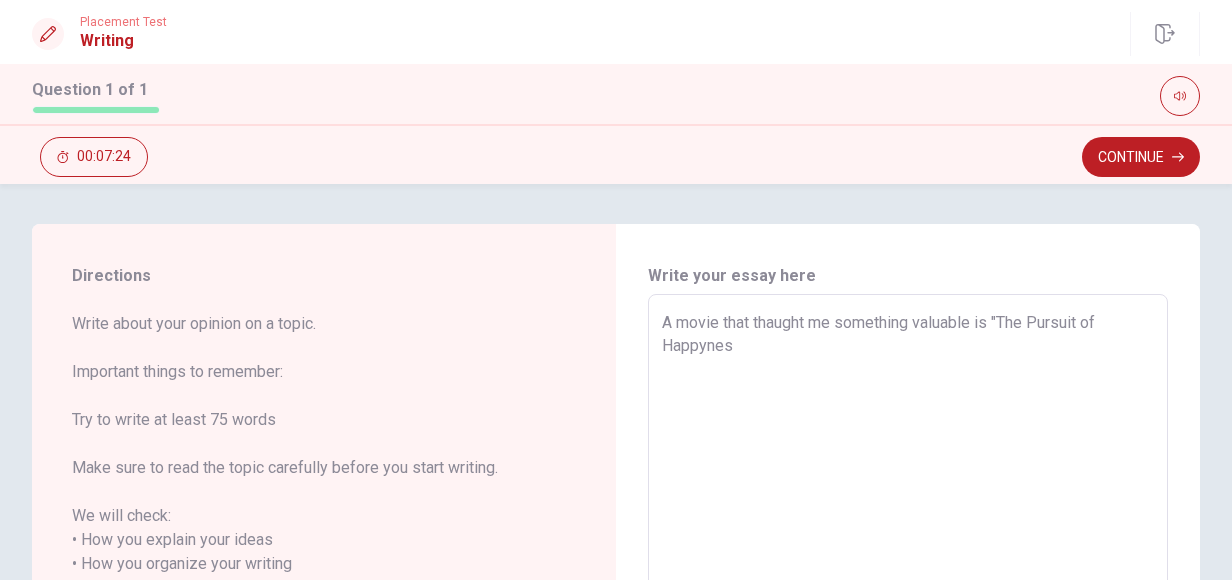 type on "A movie that thaught me something valuable is "The Pursuit of Happyness" 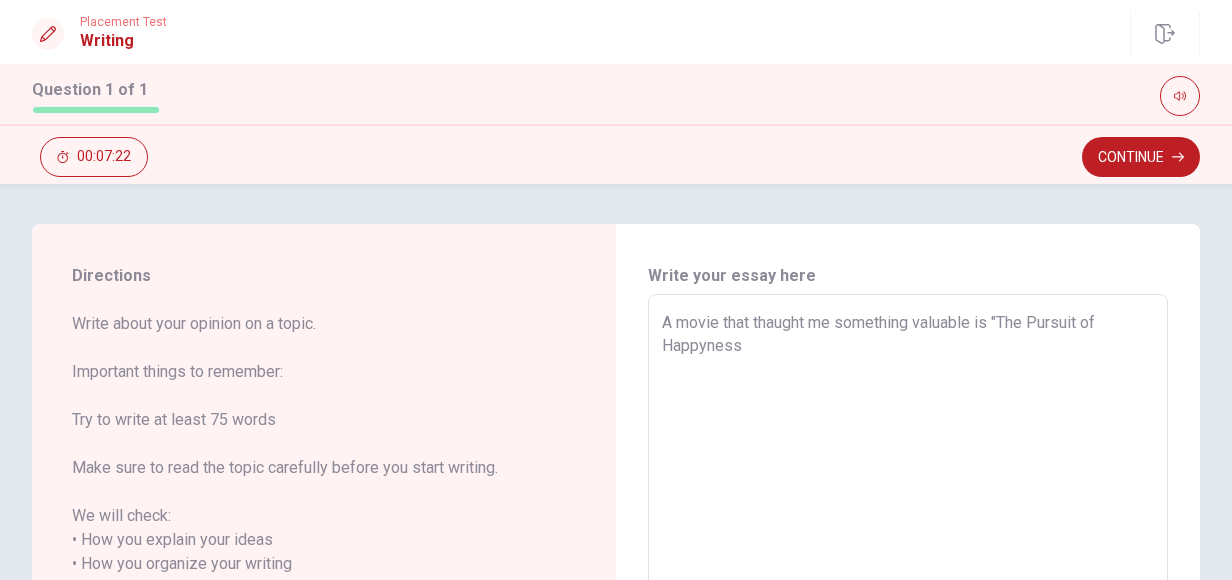 type on "x" 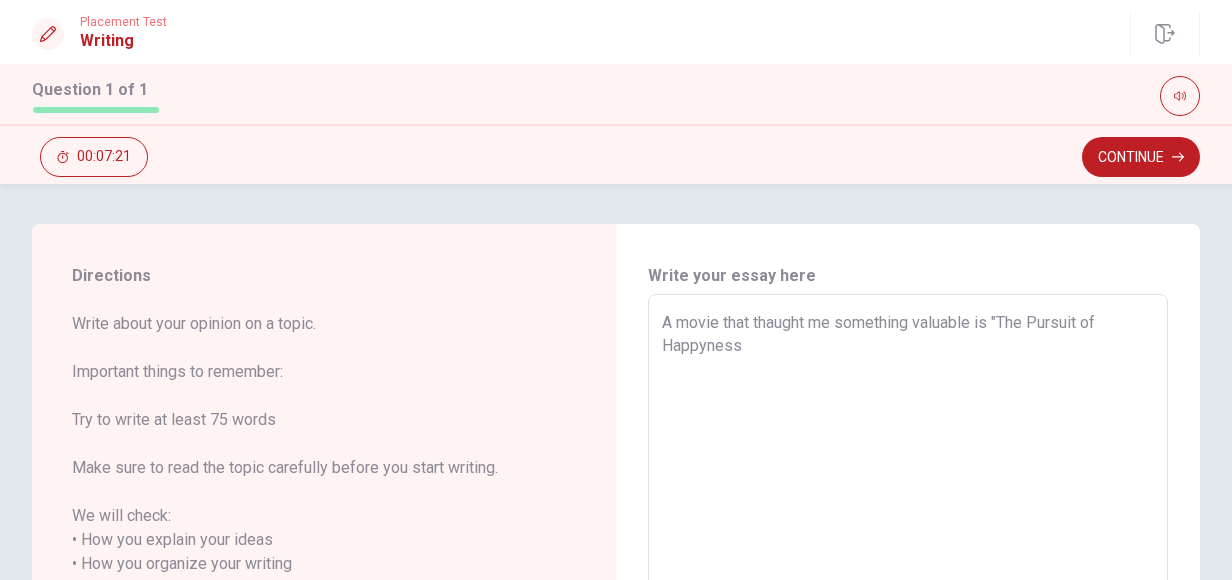 type on "A movie that thaught me something valuable is "The Pursuit of Happyness"" 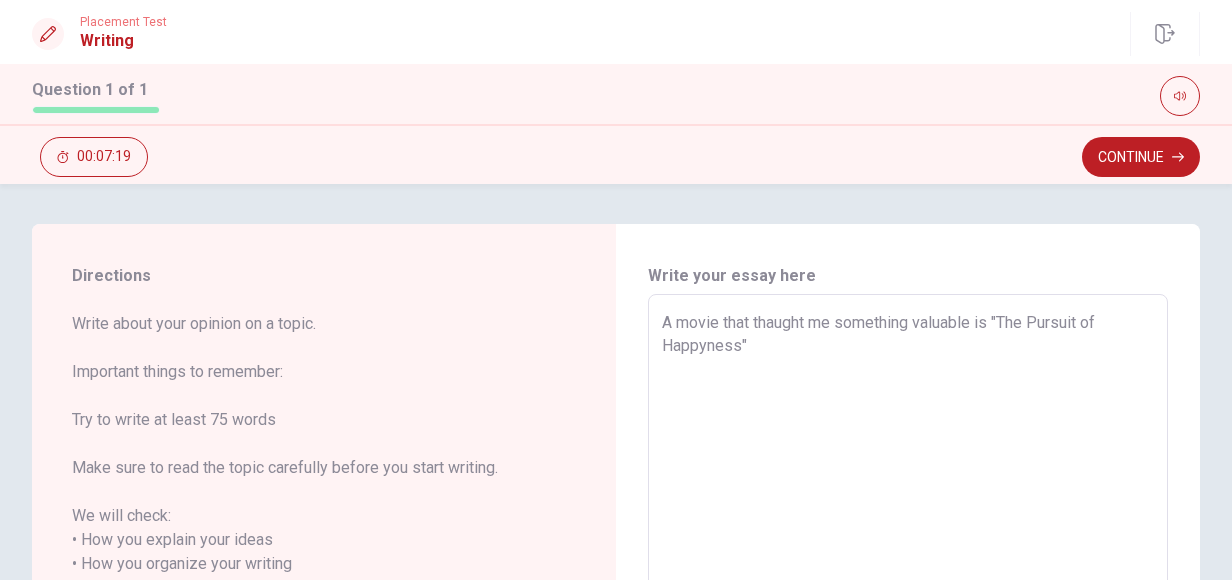 type on "x" 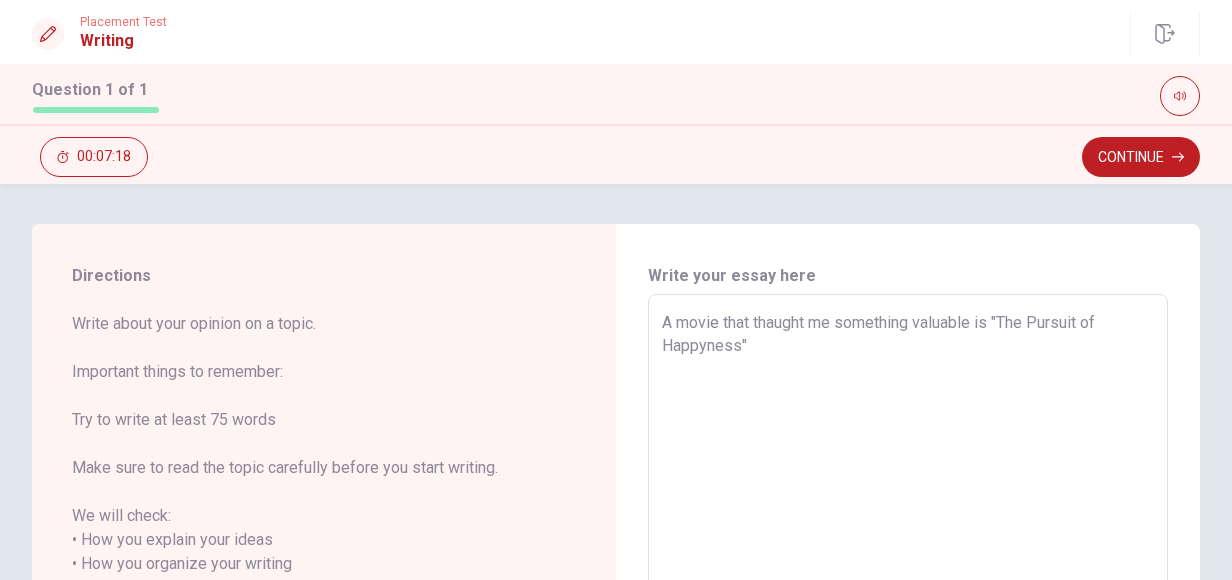 type on "A movie that thaught me something valuable is "The Pursuit of Happyness"/" 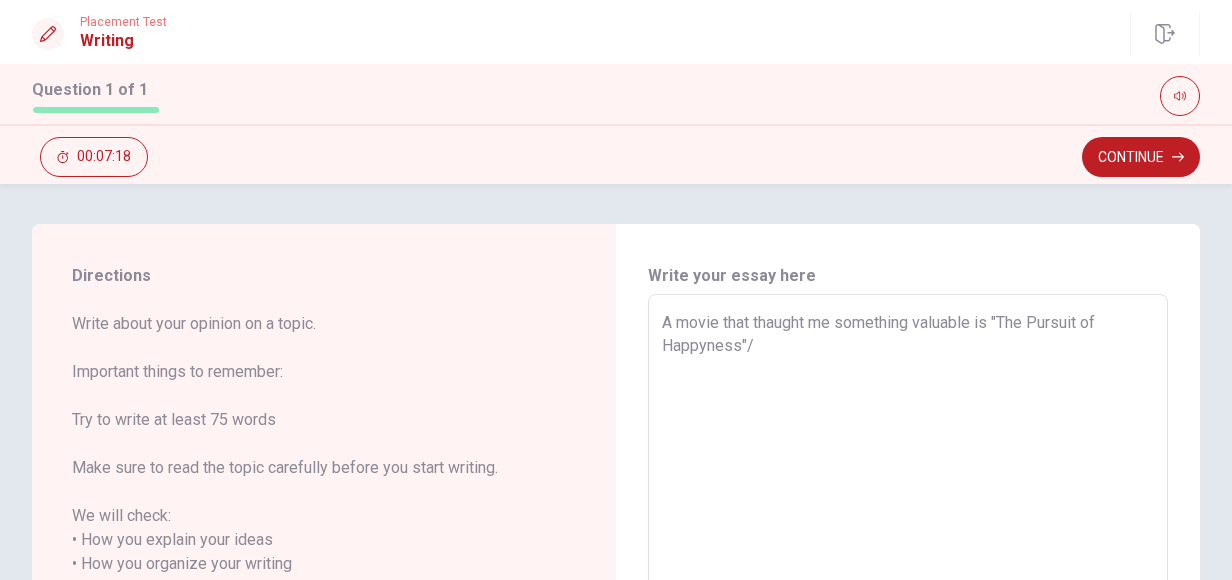 type on "x" 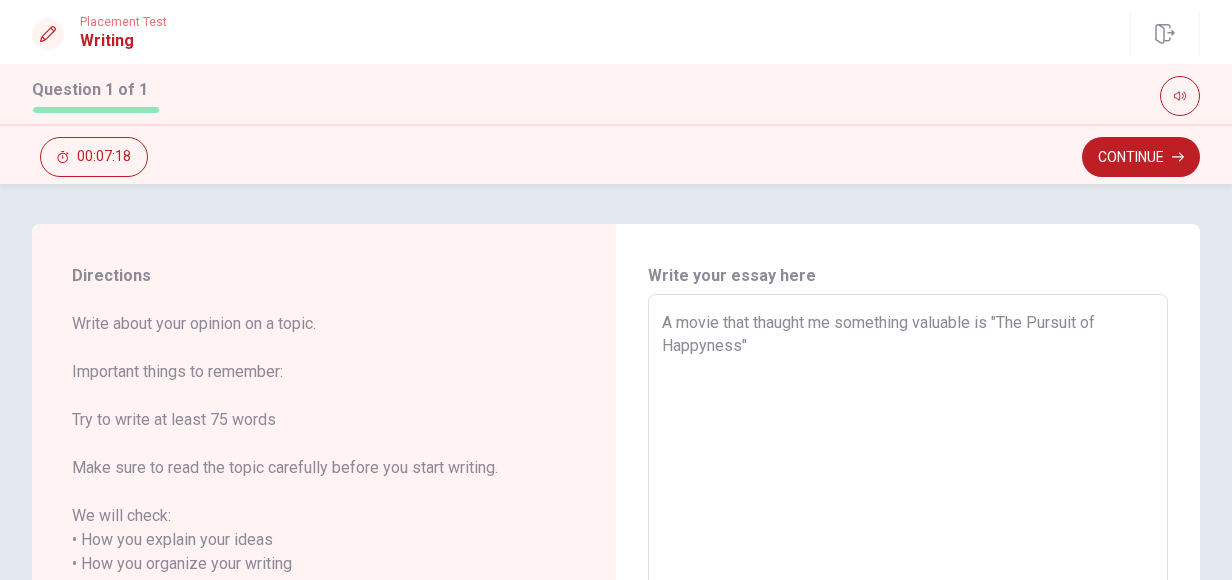 type on "x" 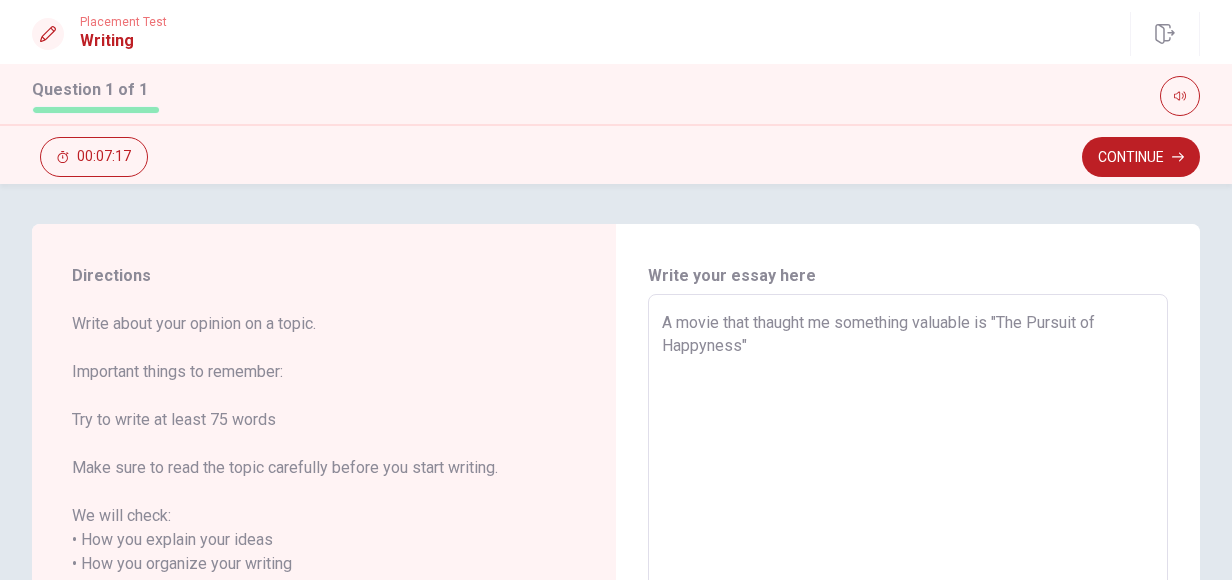 type on "A movie that thaught me something valuable is "The Pursuit of Happyness"." 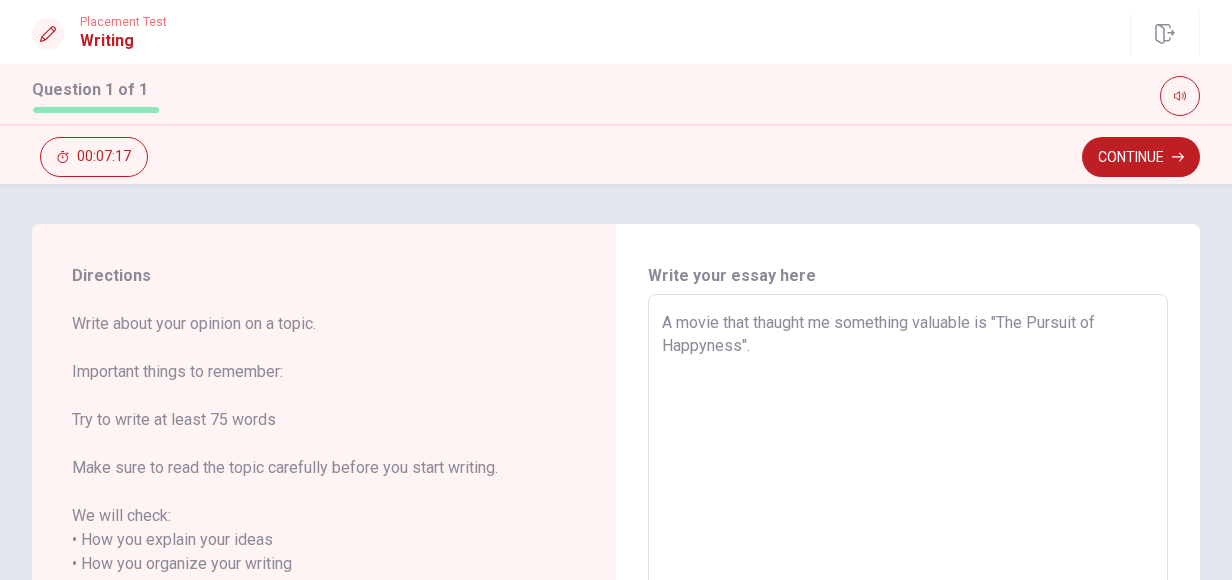 type on "x" 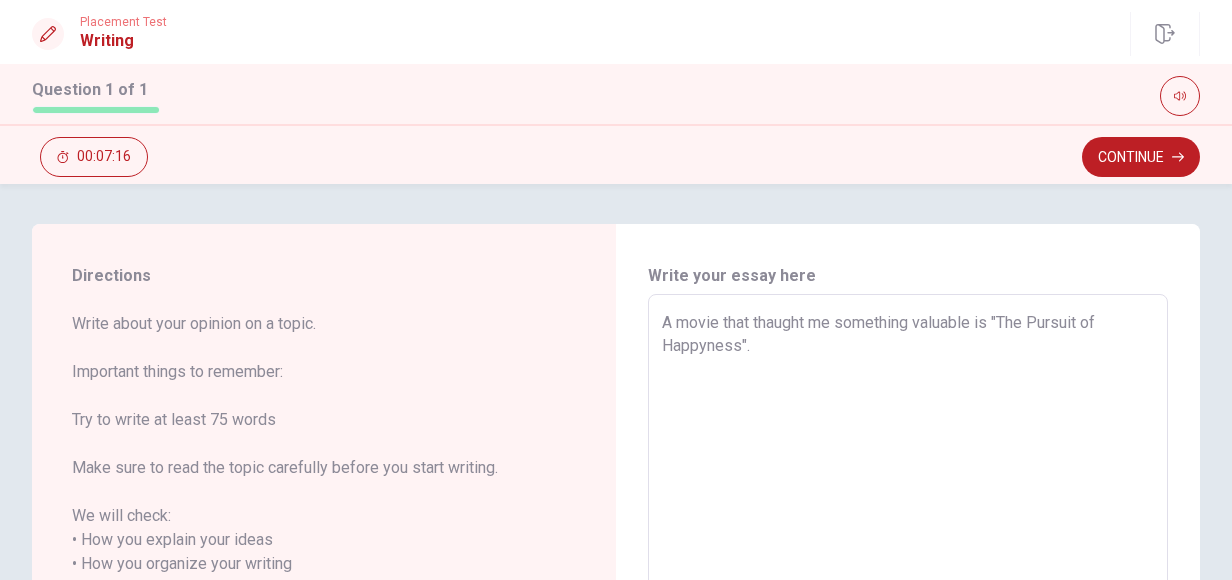 type on "A movie that thaught me something valuable is "The Pursuit of Happyness"." 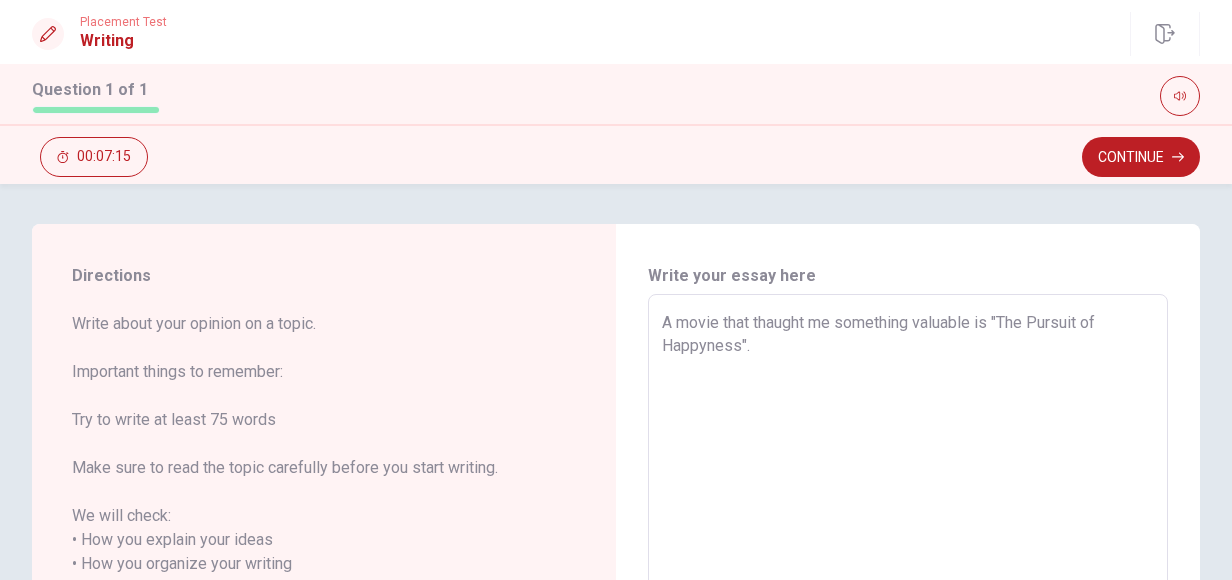 type on "A movie that thaught me something valuable is "The Pursuit of Happyness". I" 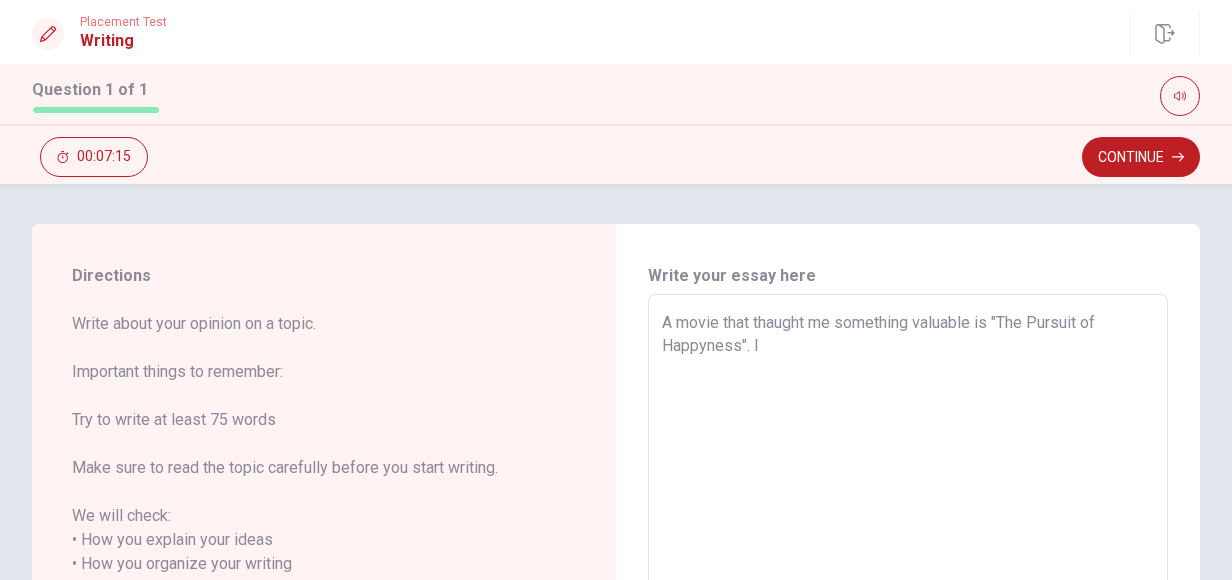 type on "x" 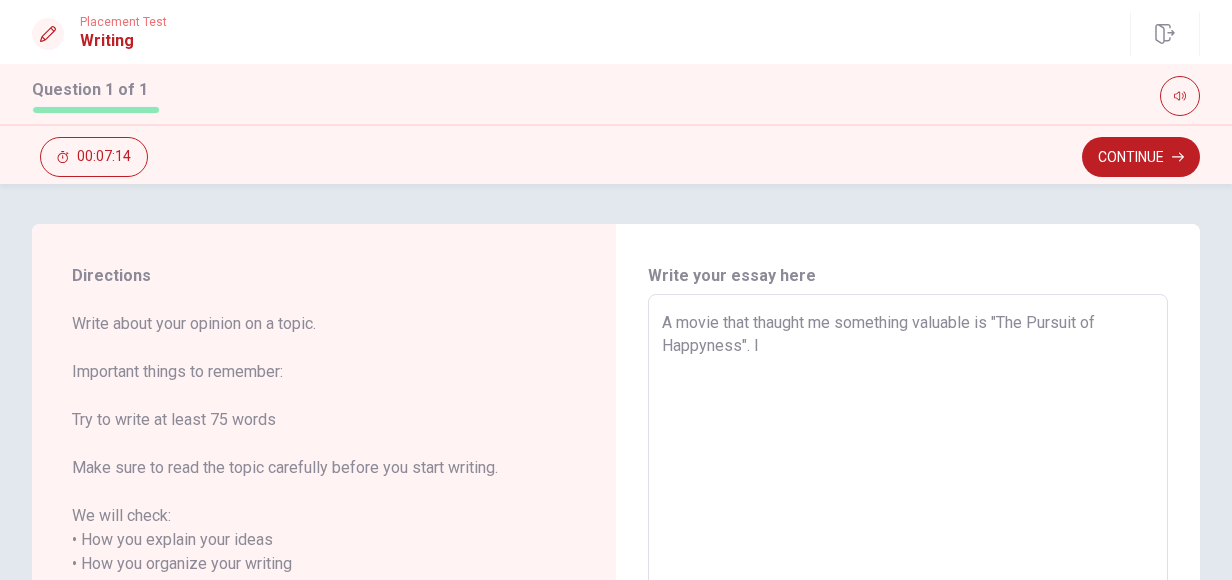type on "A movie that thaught me something valuable is "The Pursuit of Happyness". It" 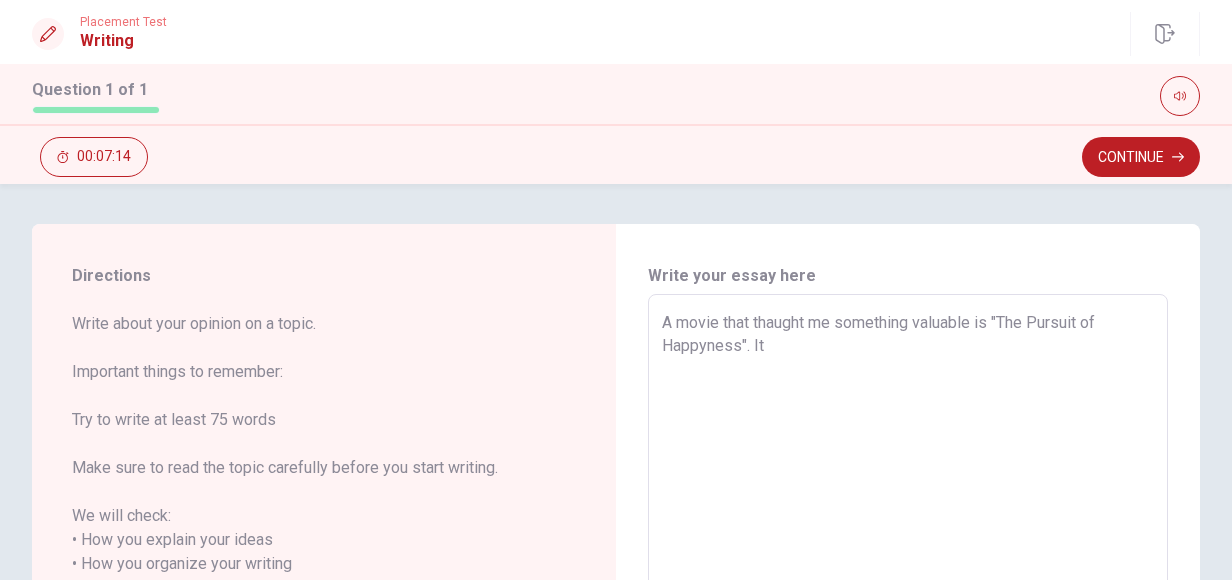 type on "x" 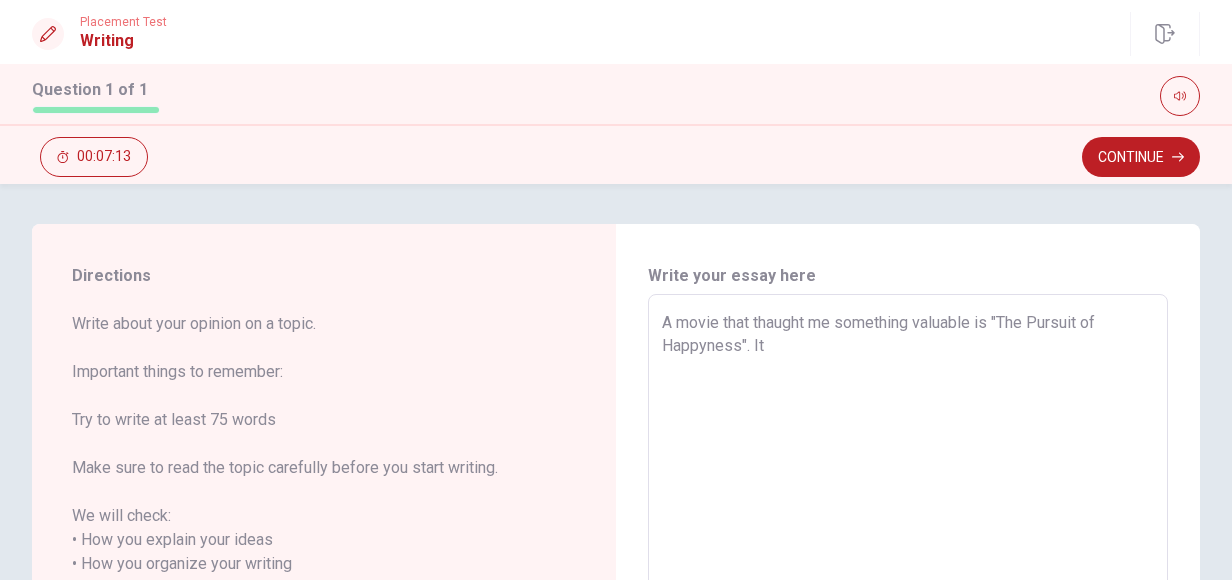 type on "A movie that thaught me something valuable is "The Pursuit of Happyness". It i" 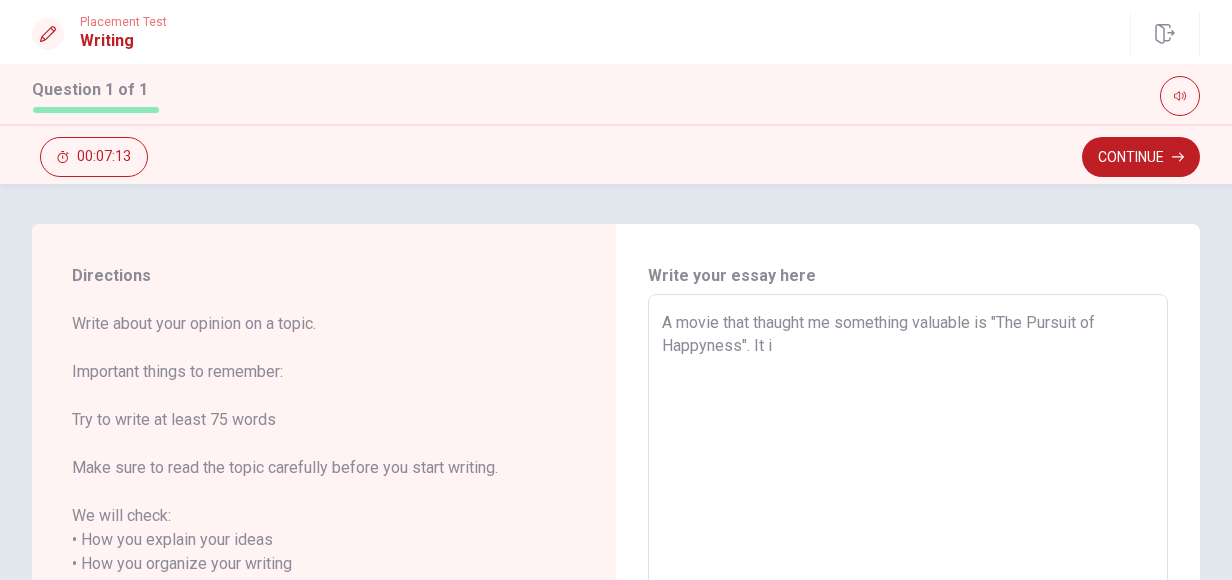 type on "x" 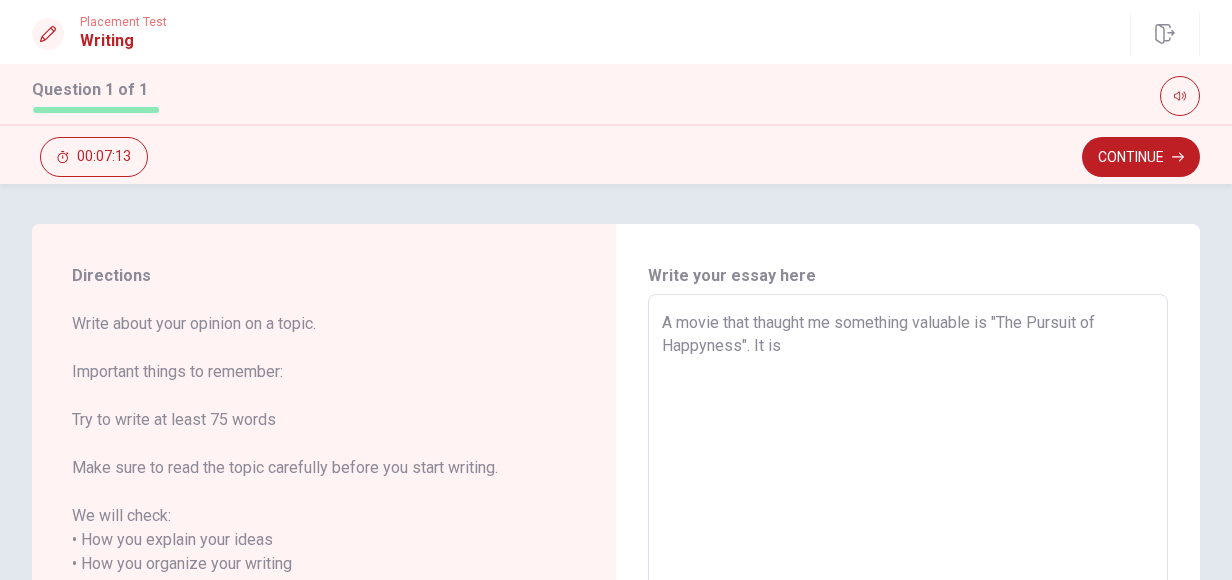 type on "x" 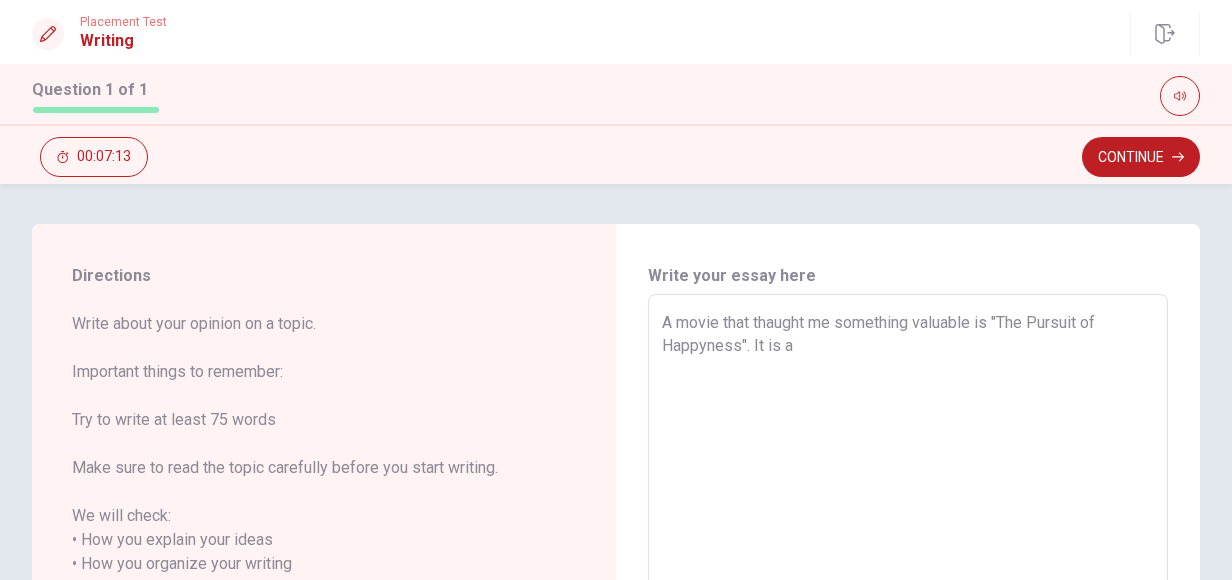 type on "x" 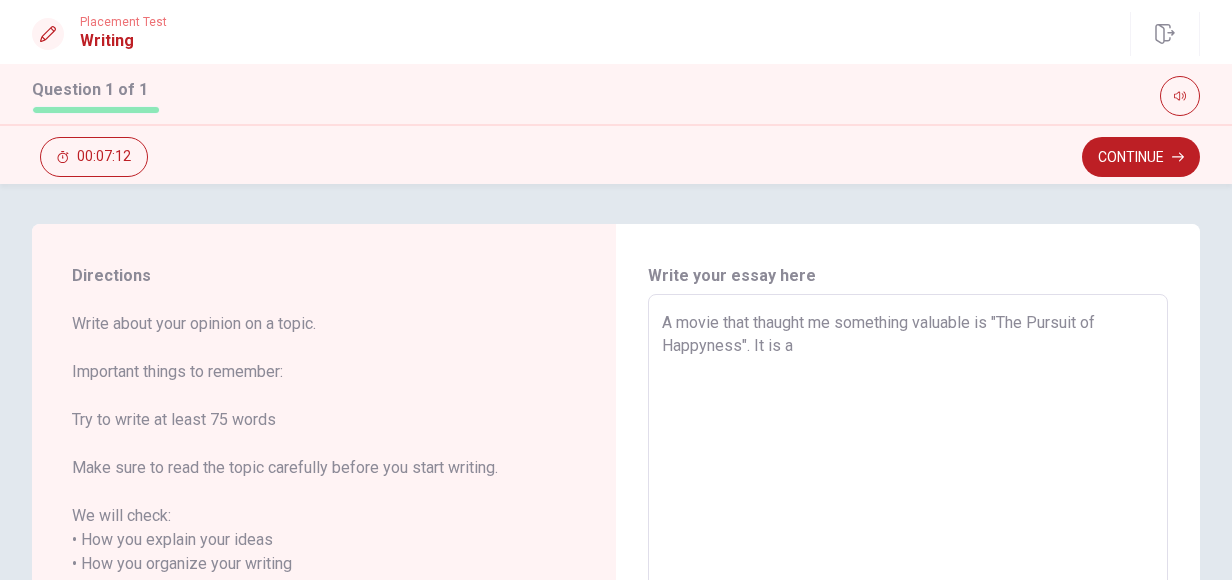 type on "A movie that thaught me something valuable is "The Pursuit of Happyness". It is ab" 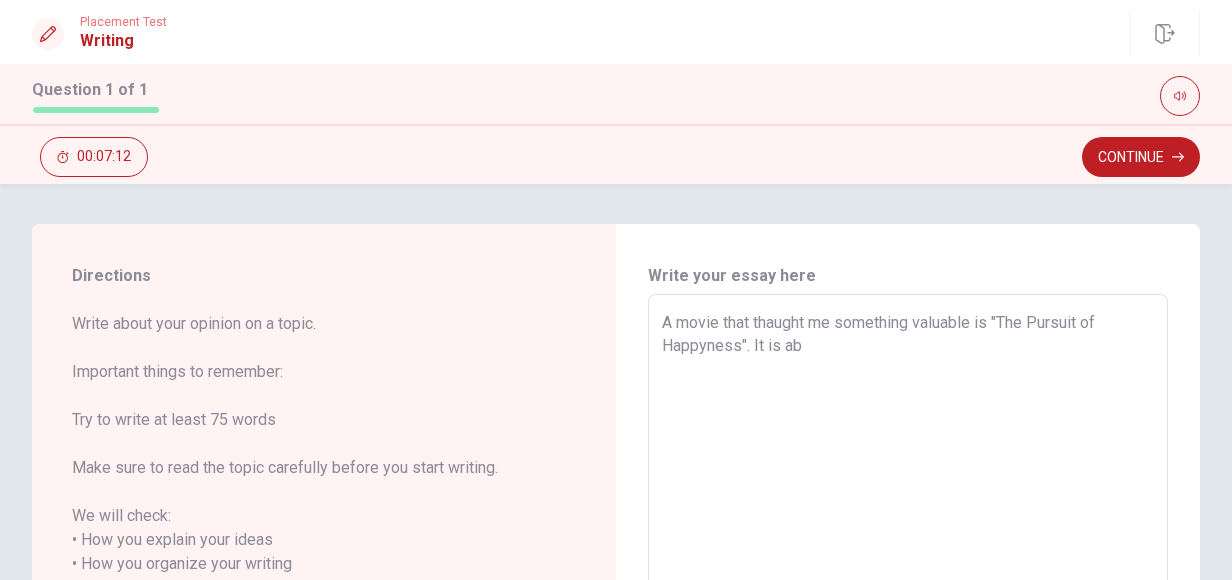 type on "x" 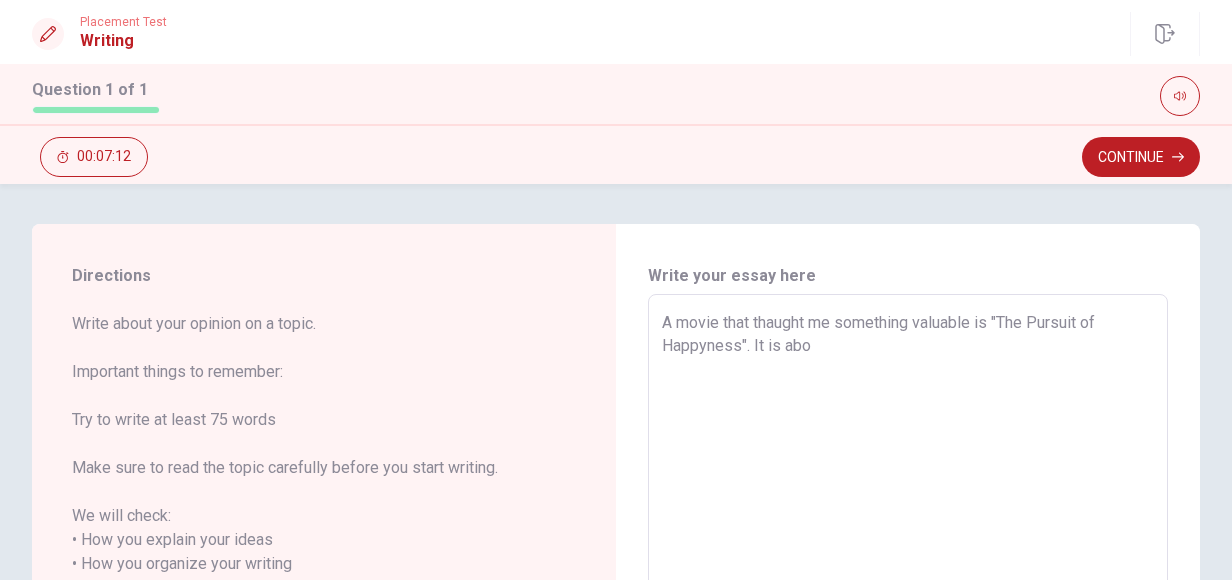 type on "x" 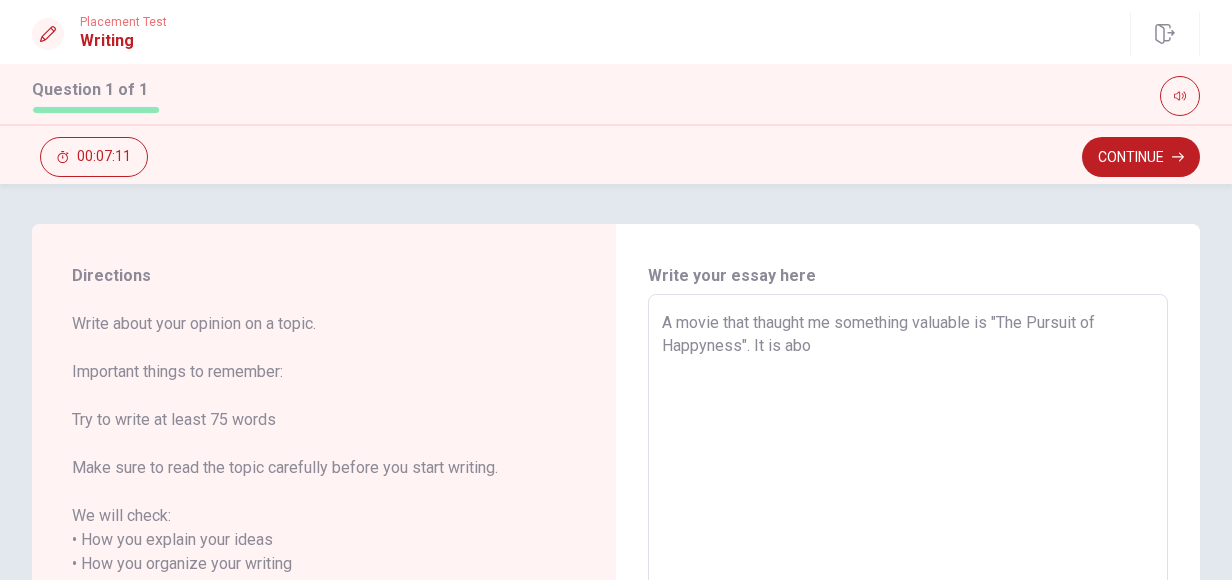 type on "A movie that thaught me something valuable is "The Pursuit of Happyness". It is abou" 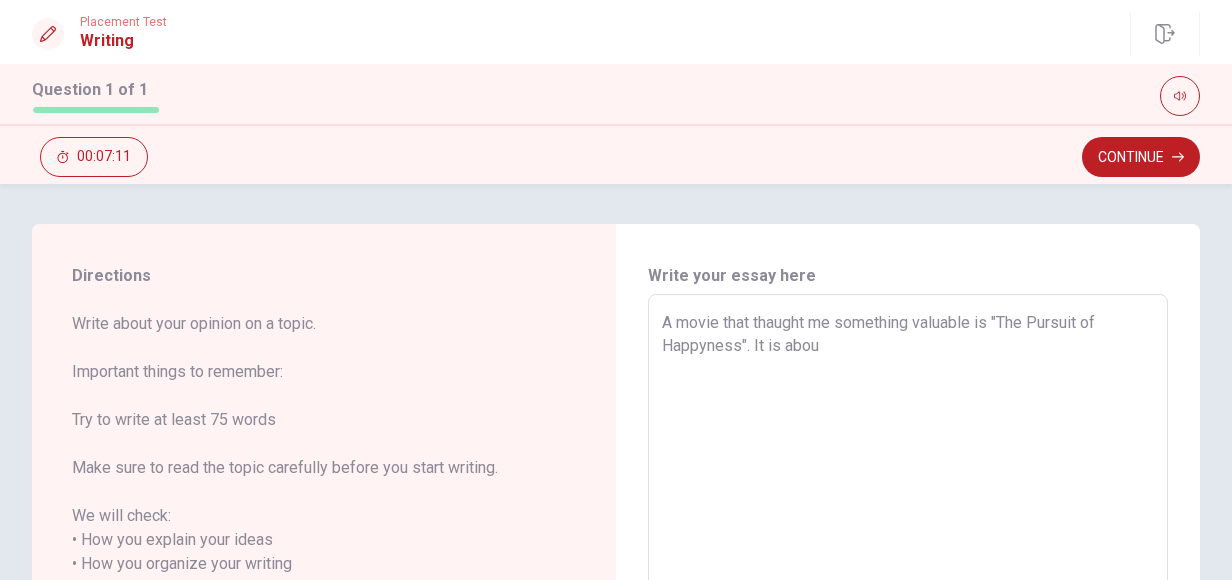 type on "x" 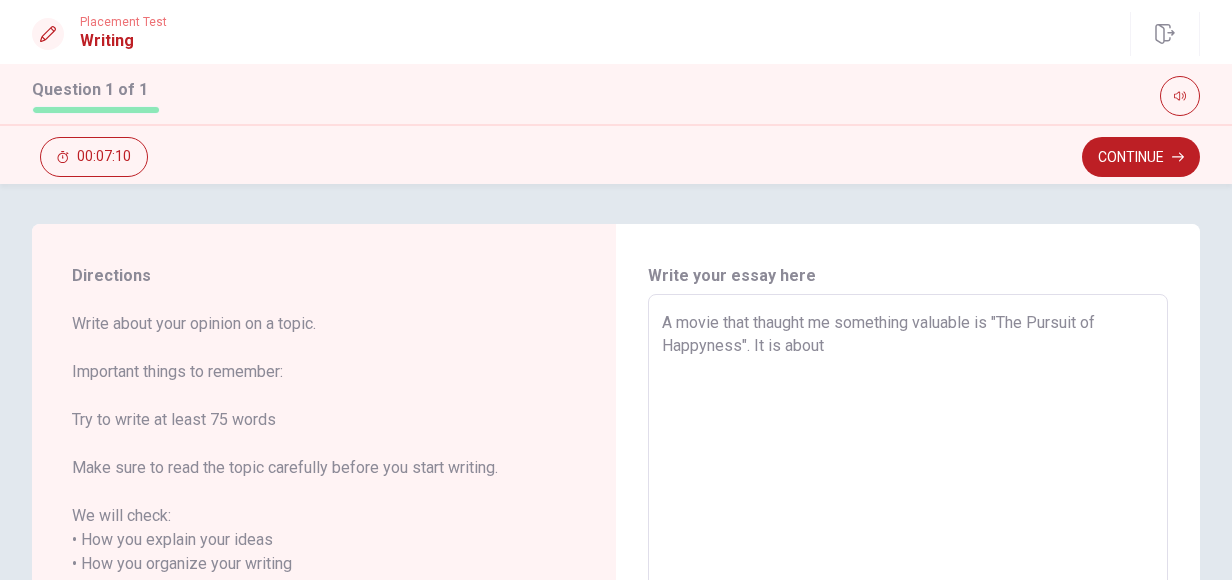 type on "x" 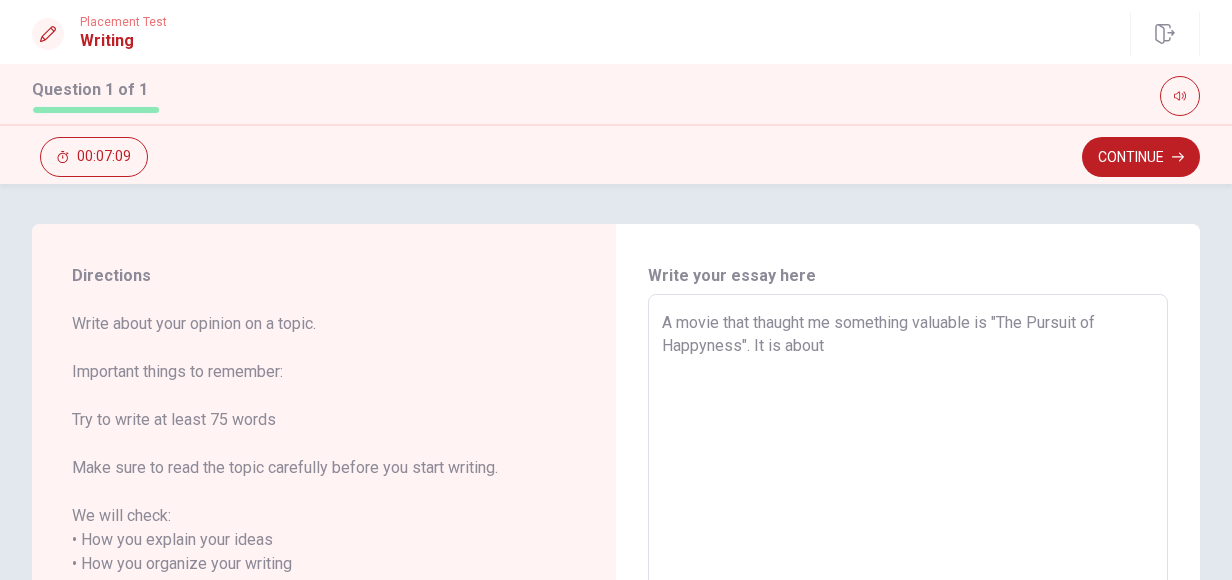 type on "A movie that thaught me something valuable is "The Pursuit of Happyness". It is about" 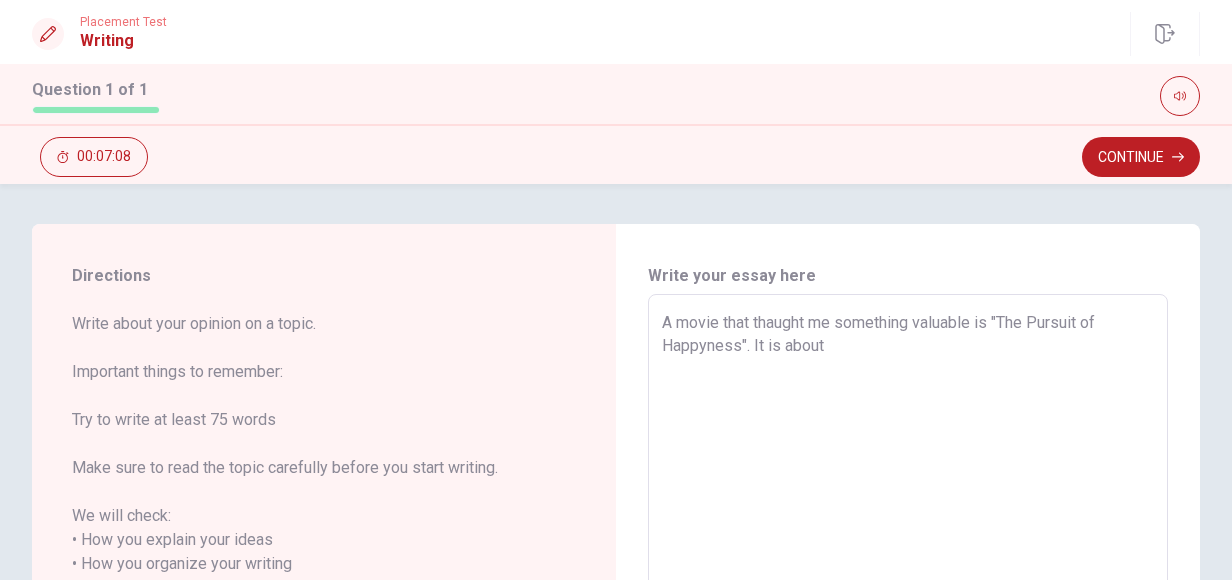 type on "A movie that thaught me something valuable is "The Pursuit of Happyness". It is about a" 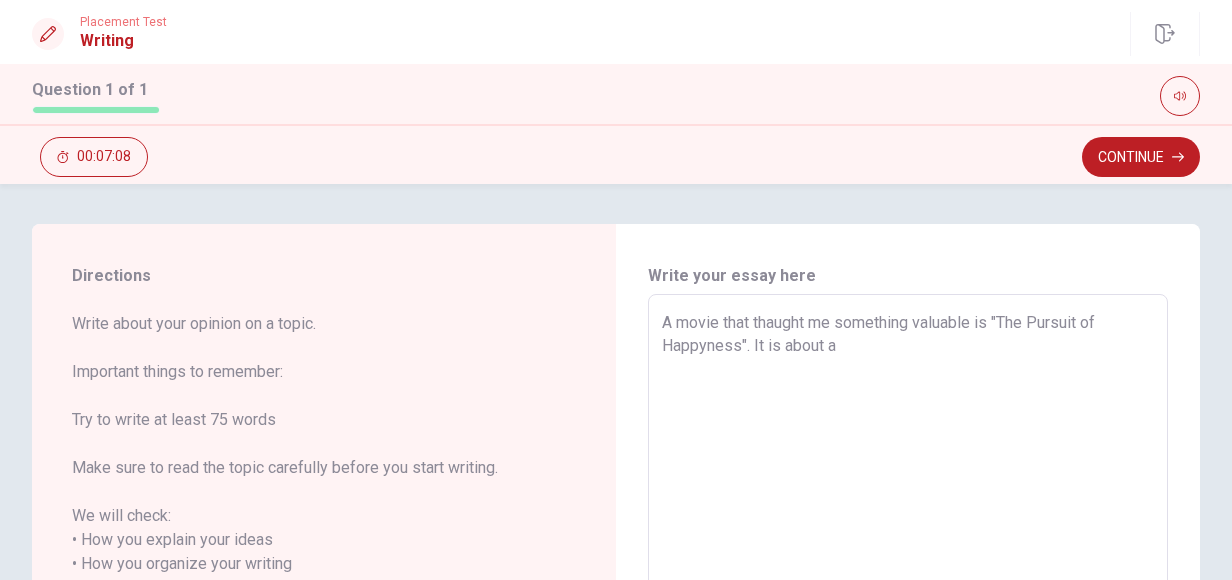 type on "x" 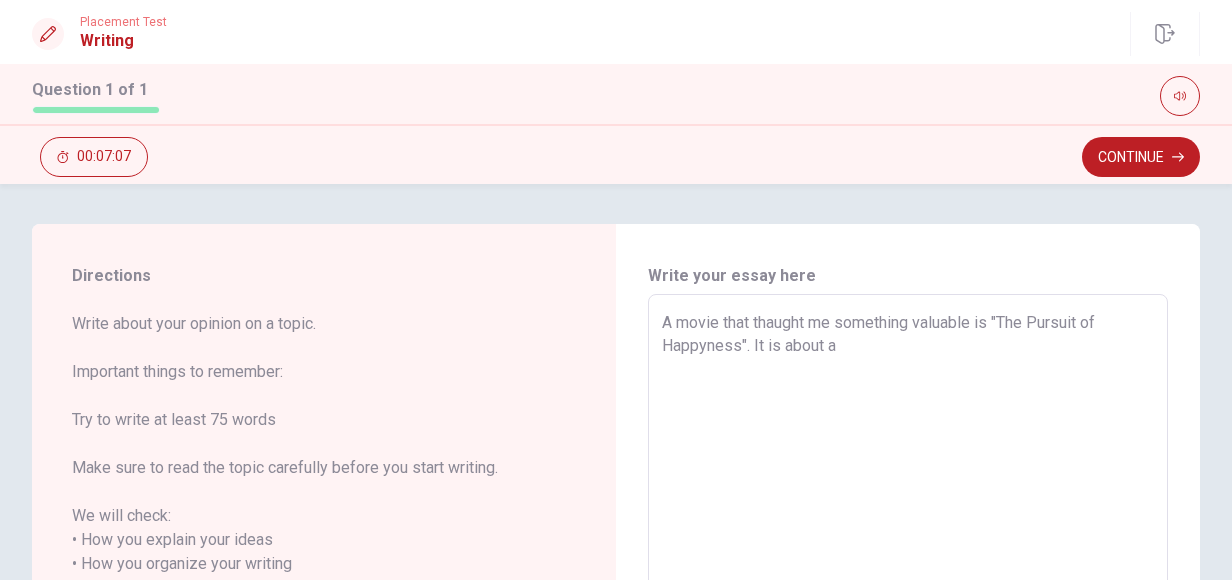 type on "A movie that thaught me something valuable is "The Pursuit of Happyness". It is about a m" 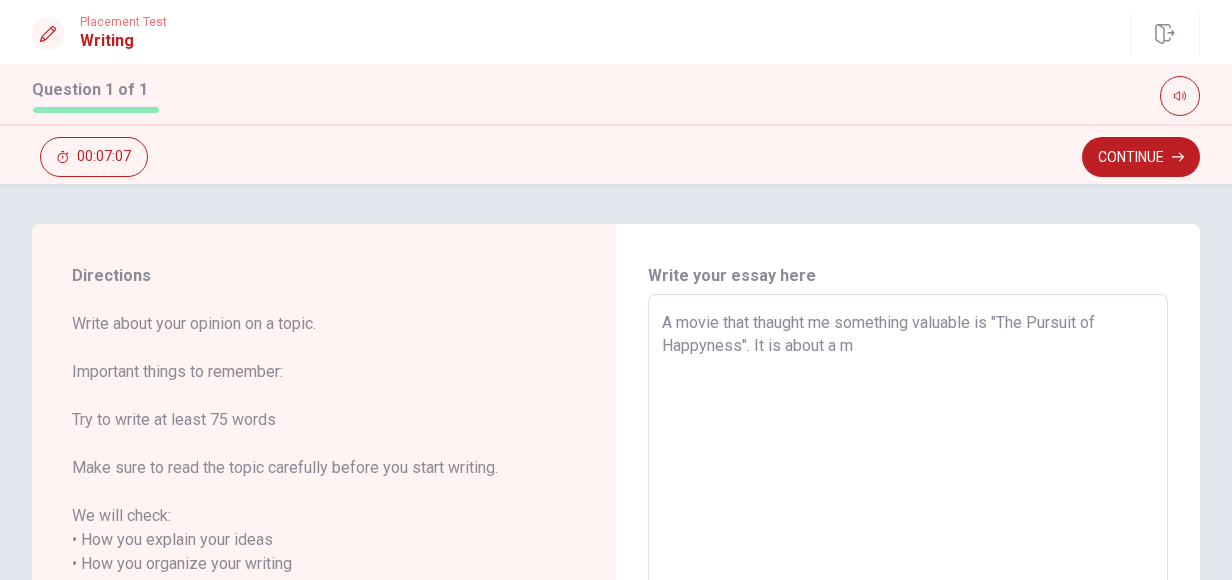 type on "x" 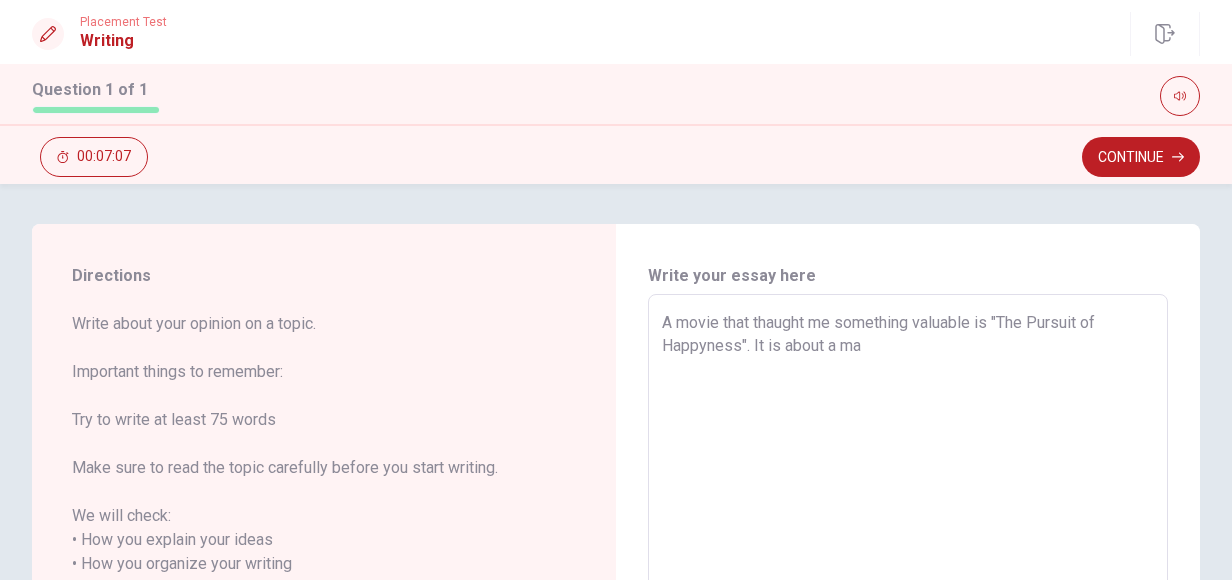 type on "x" 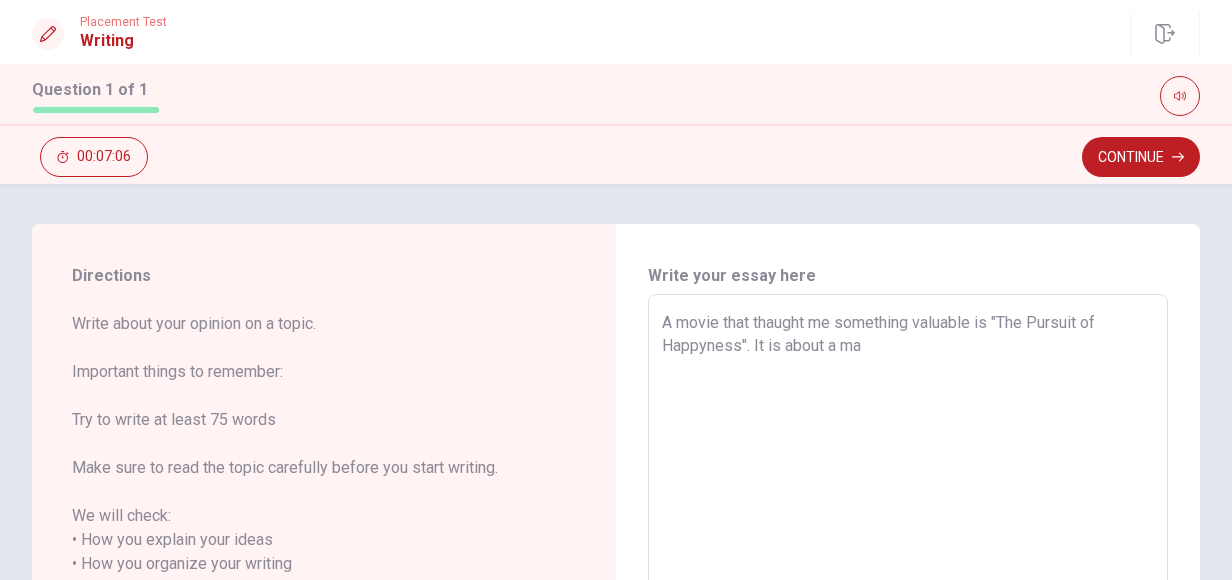 type on "A movie that thaught me something valuable is "The Pursuit of Happyness". It is about a man" 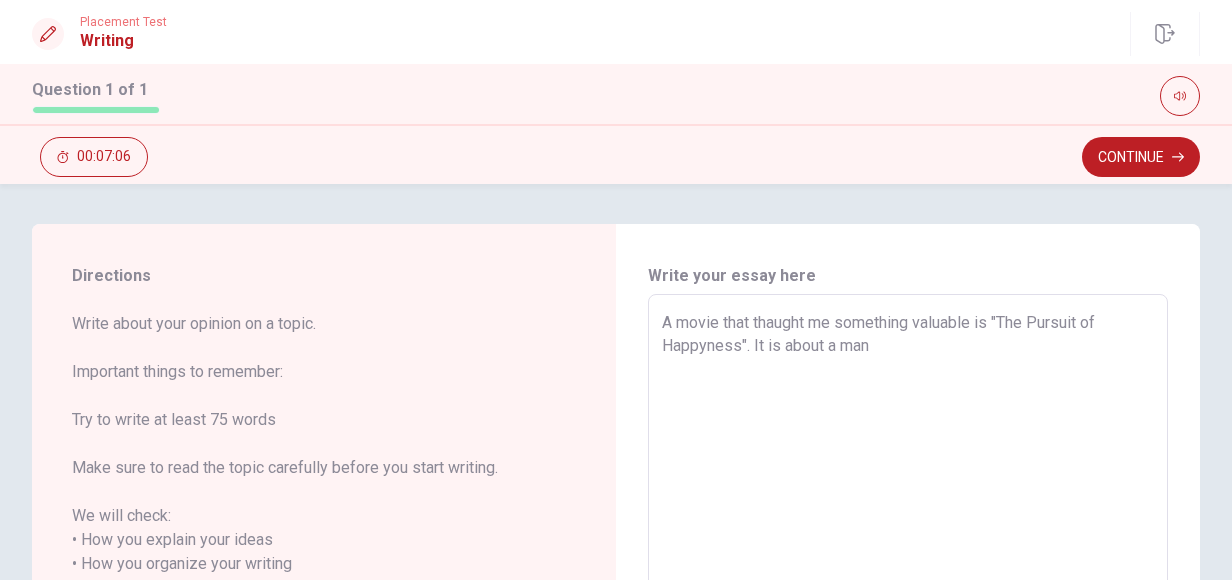 type on "x" 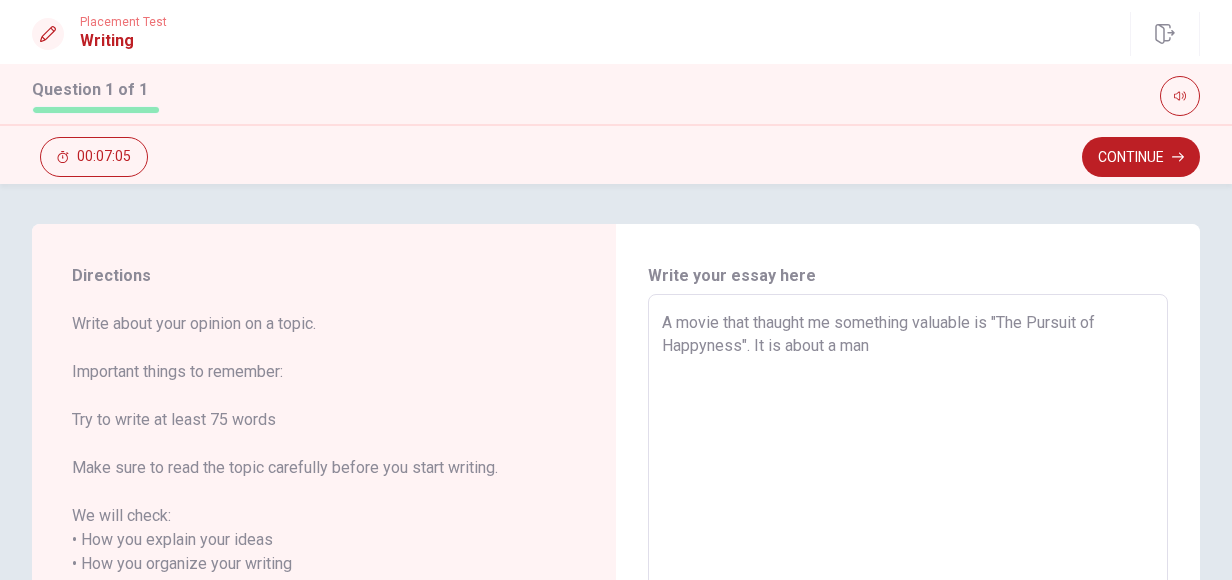 type on "x" 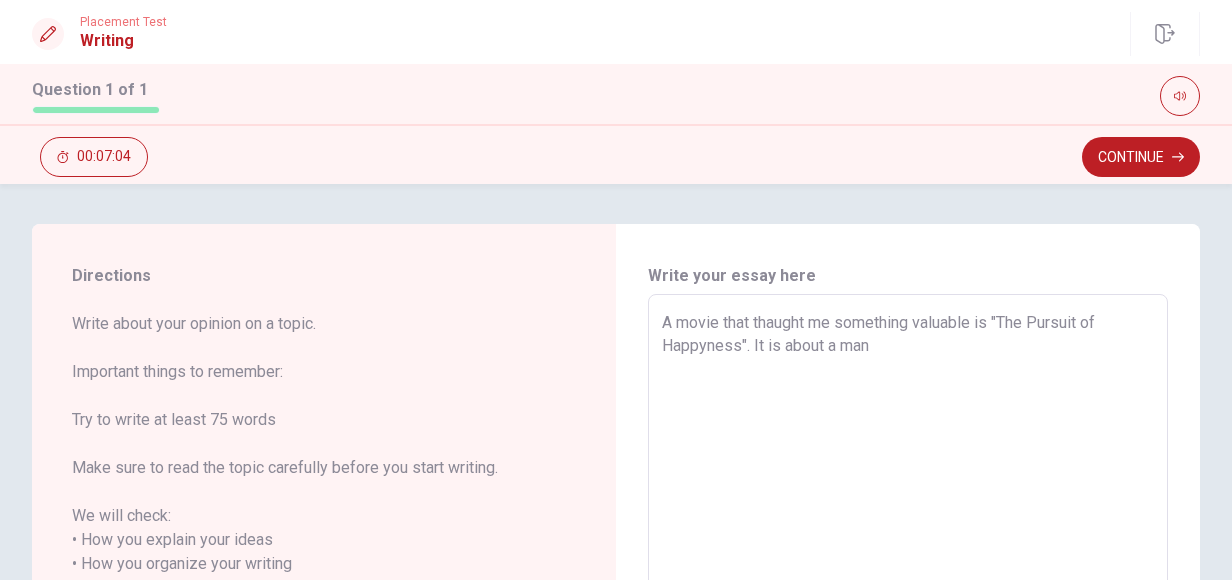 type 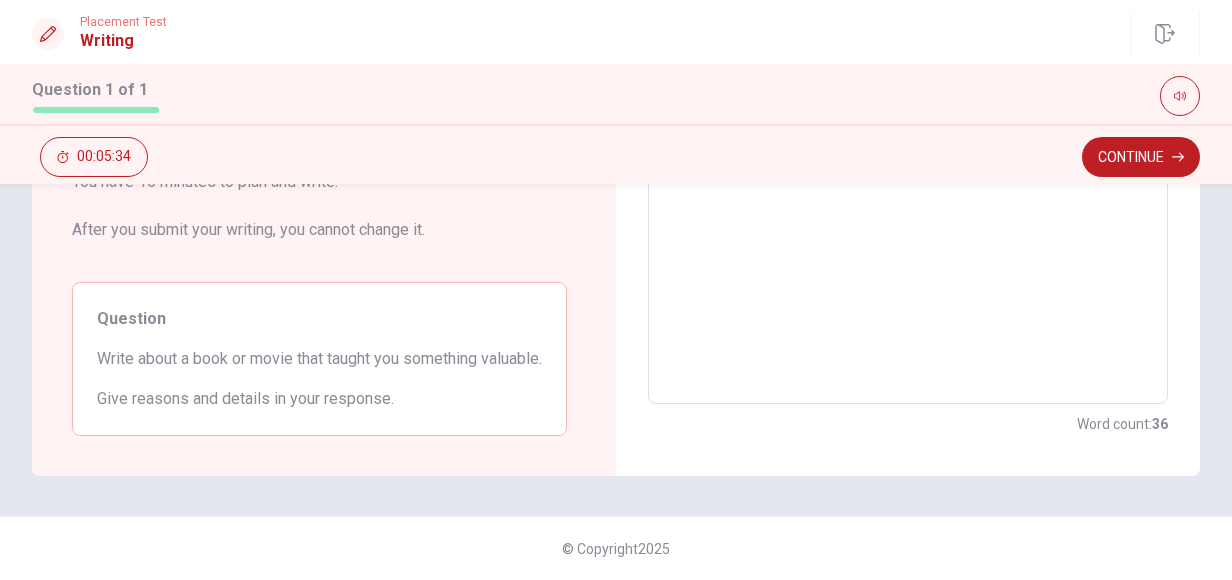 scroll, scrollTop: 0, scrollLeft: 0, axis: both 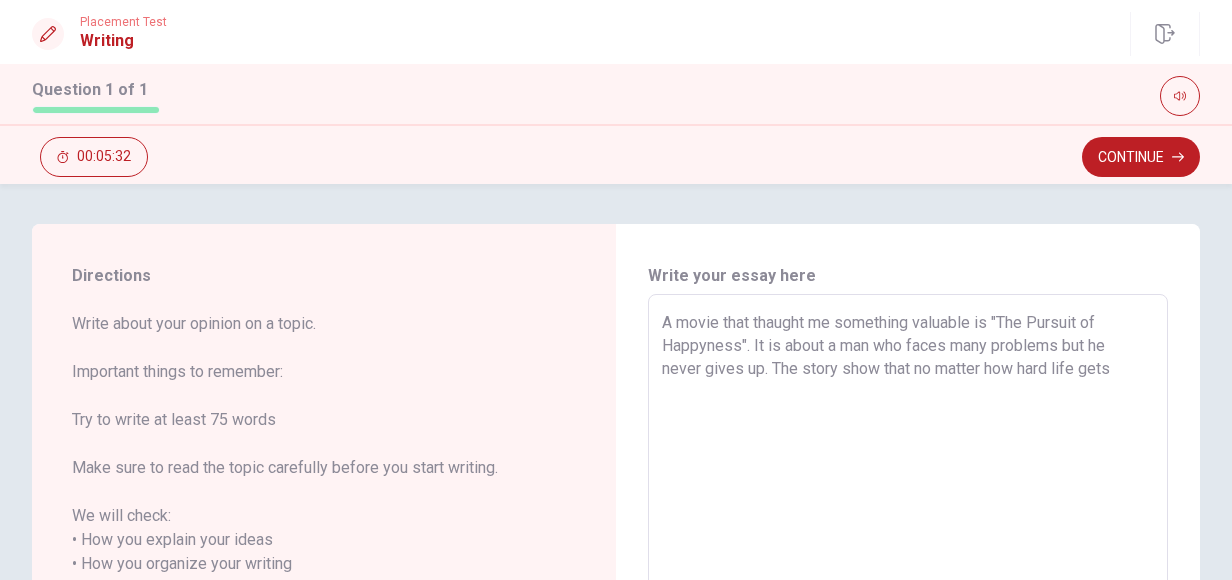 click on "A movie that thaught me something valuable is "The Pursuit of Happyness". It is about a man who faces many problems but he never gives up. The story show that no matter how hard life gets" at bounding box center [908, 576] 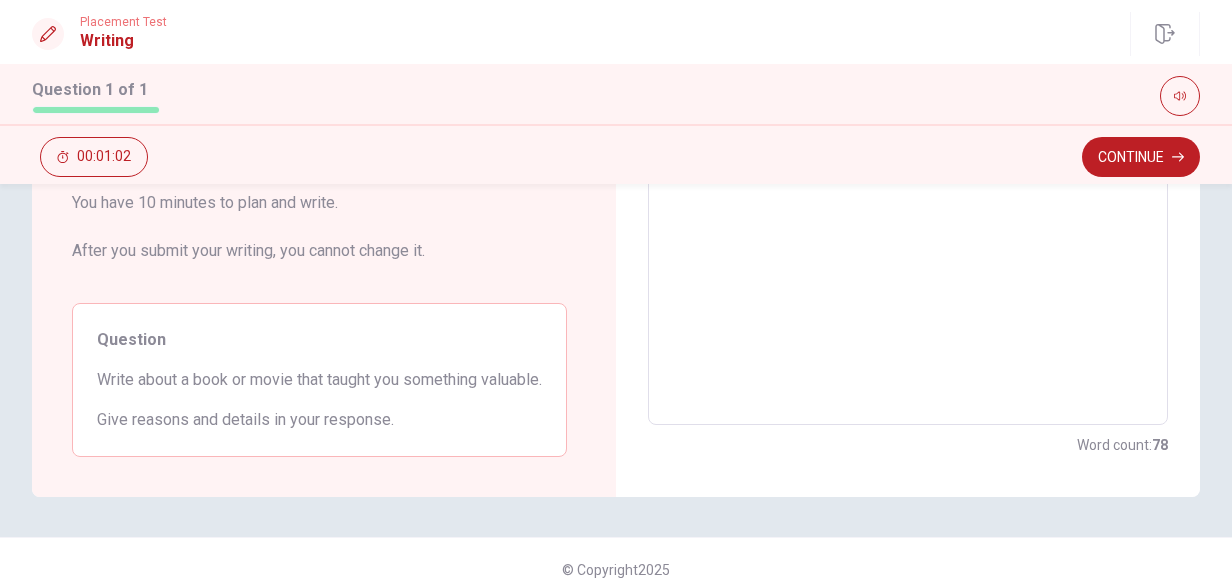 scroll, scrollTop: 477, scrollLeft: 0, axis: vertical 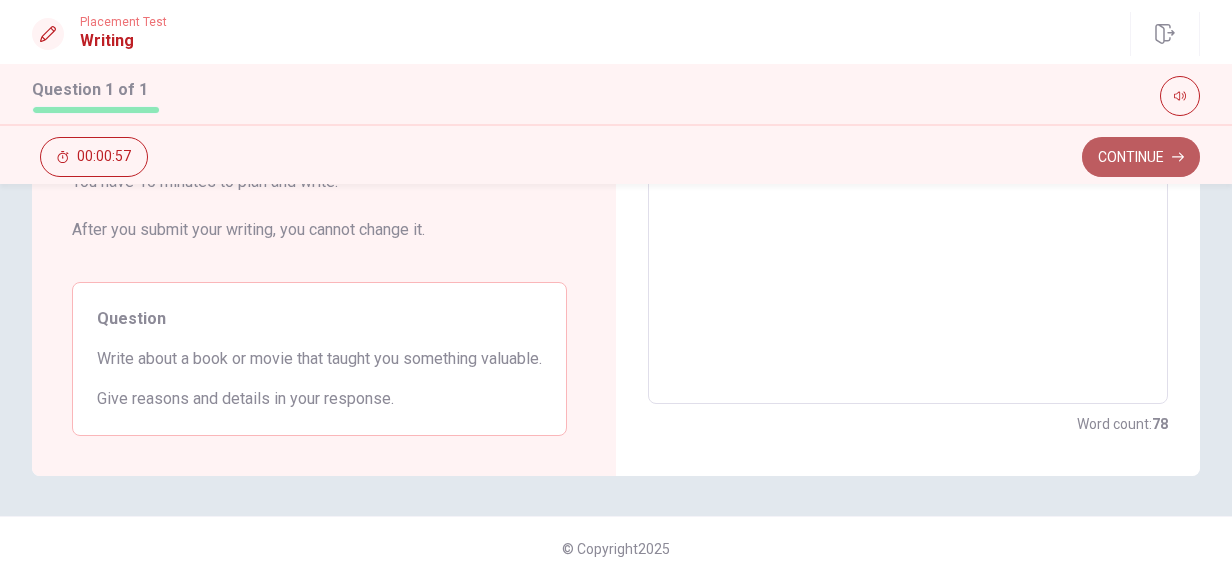 click on "Continue" at bounding box center (1141, 157) 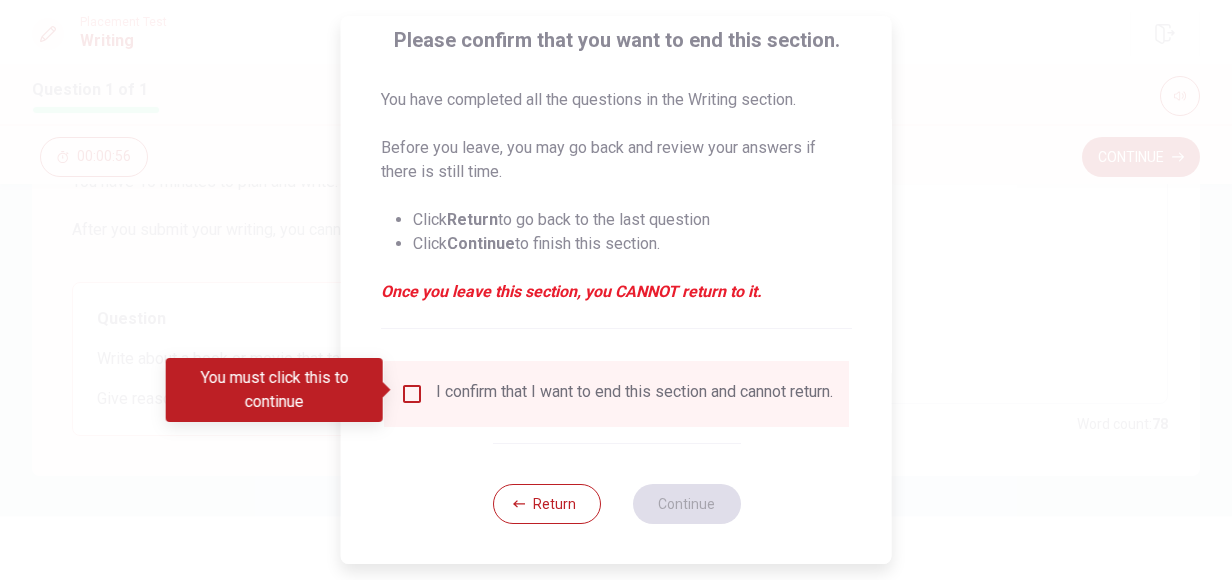 scroll, scrollTop: 157, scrollLeft: 0, axis: vertical 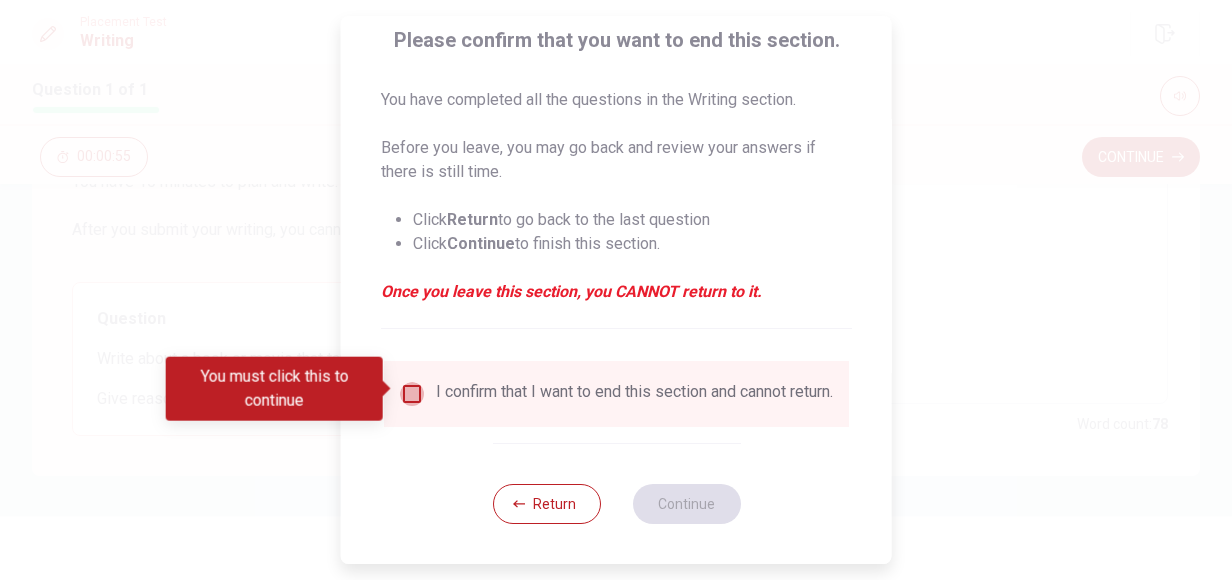 click at bounding box center [412, 394] 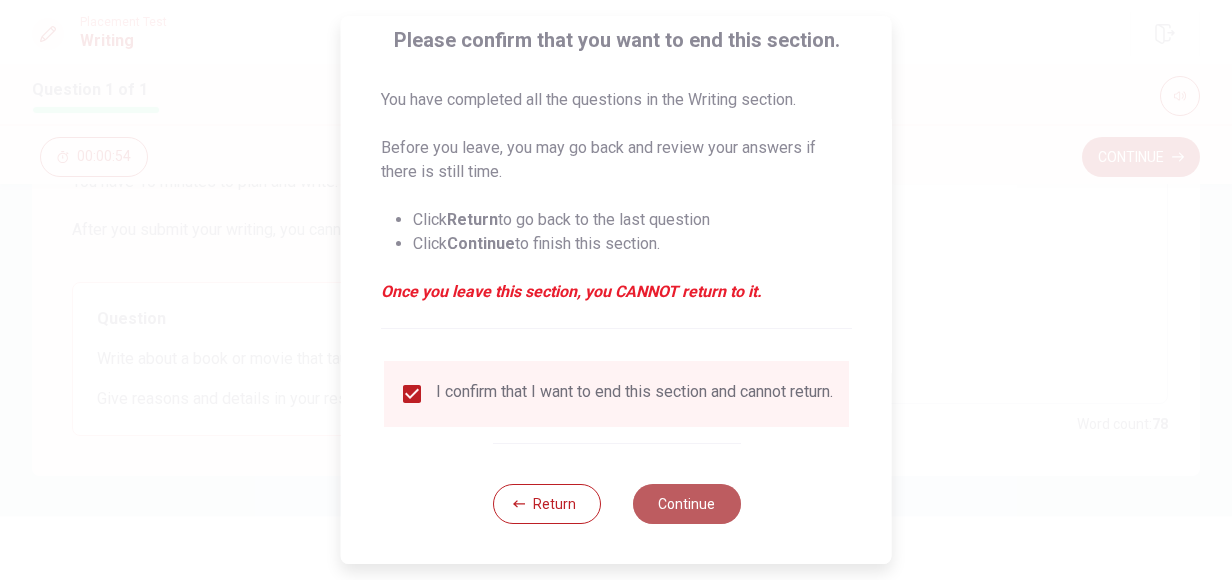 click on "Continue" at bounding box center (686, 504) 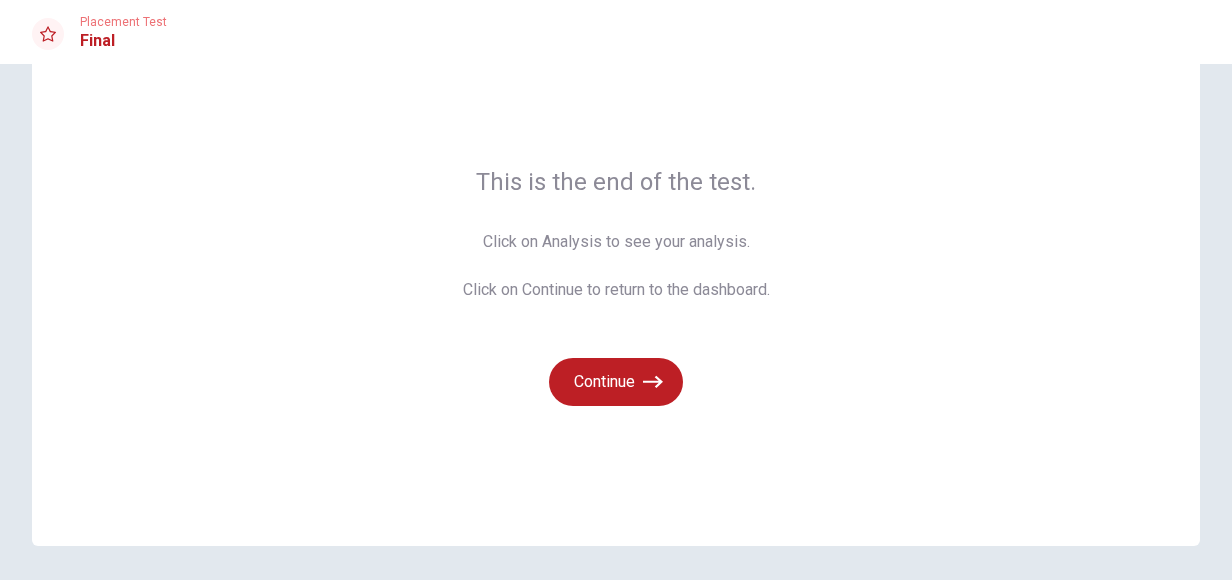 scroll, scrollTop: 122, scrollLeft: 0, axis: vertical 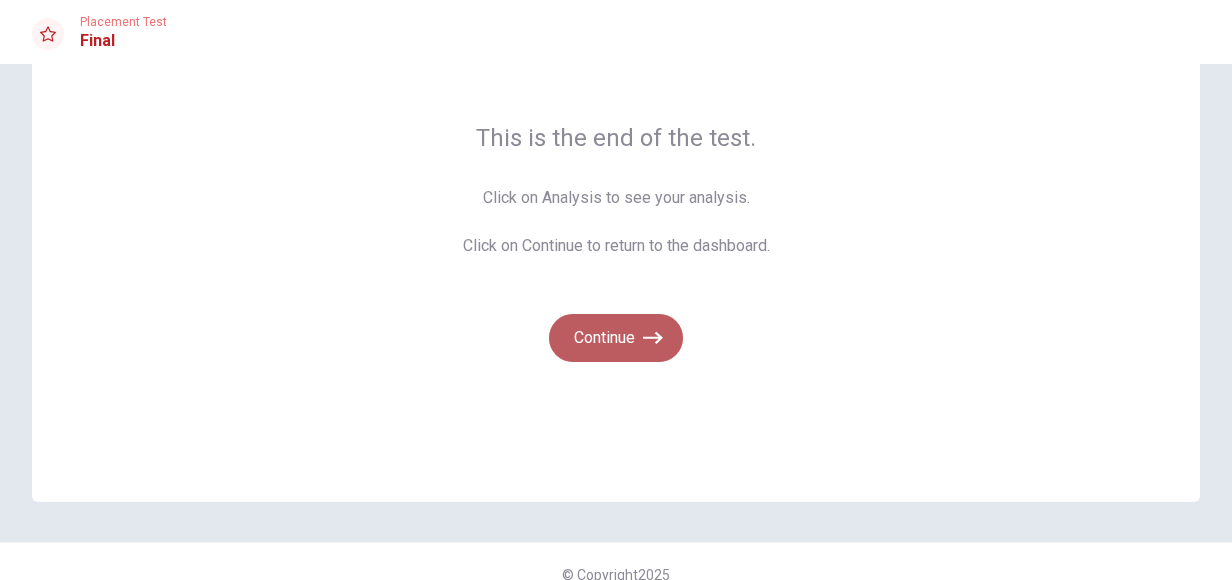 click 